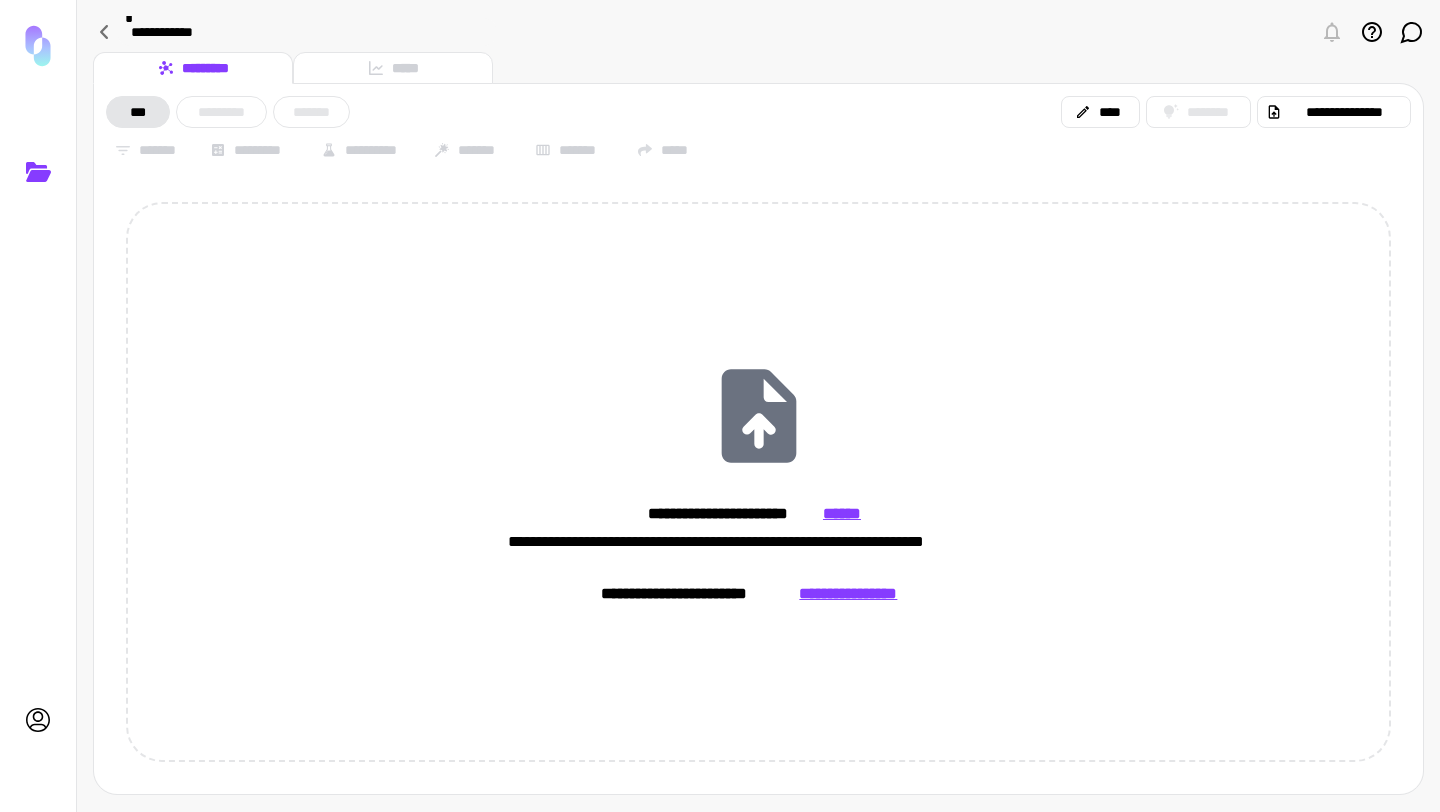 scroll, scrollTop: 0, scrollLeft: 0, axis: both 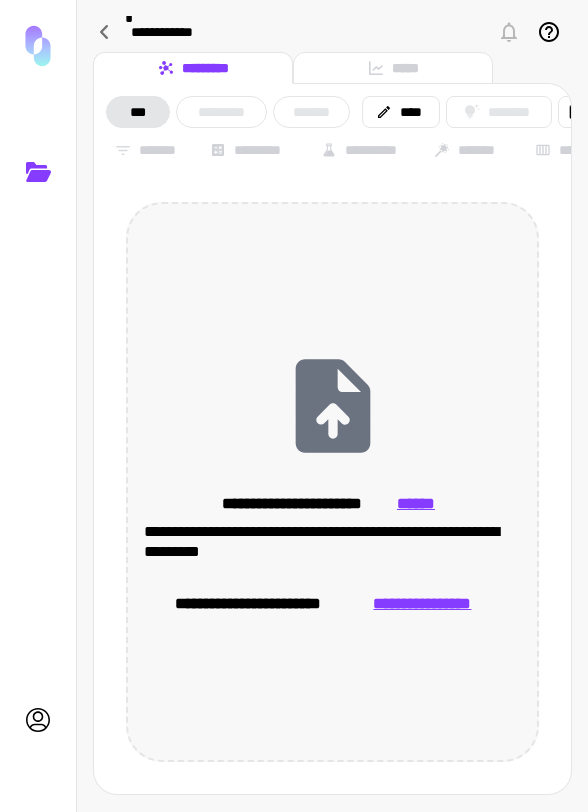 click on "**********" at bounding box center (332, 482) 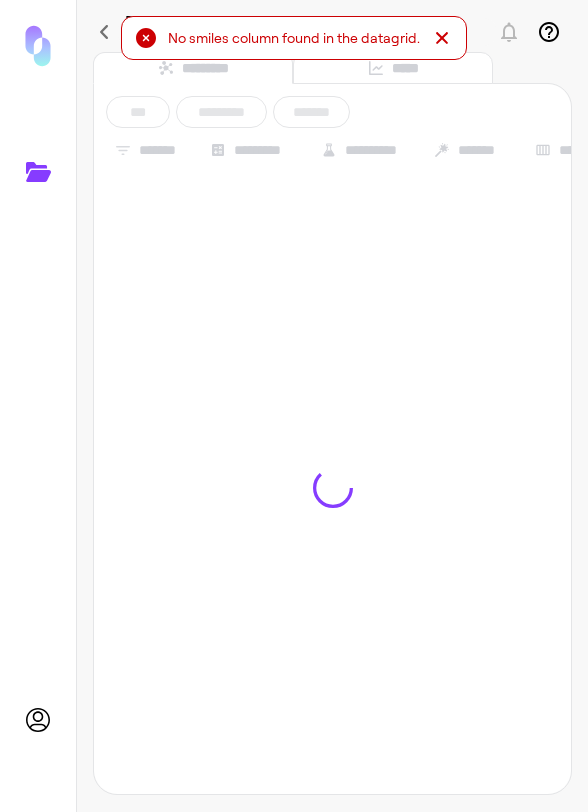 click 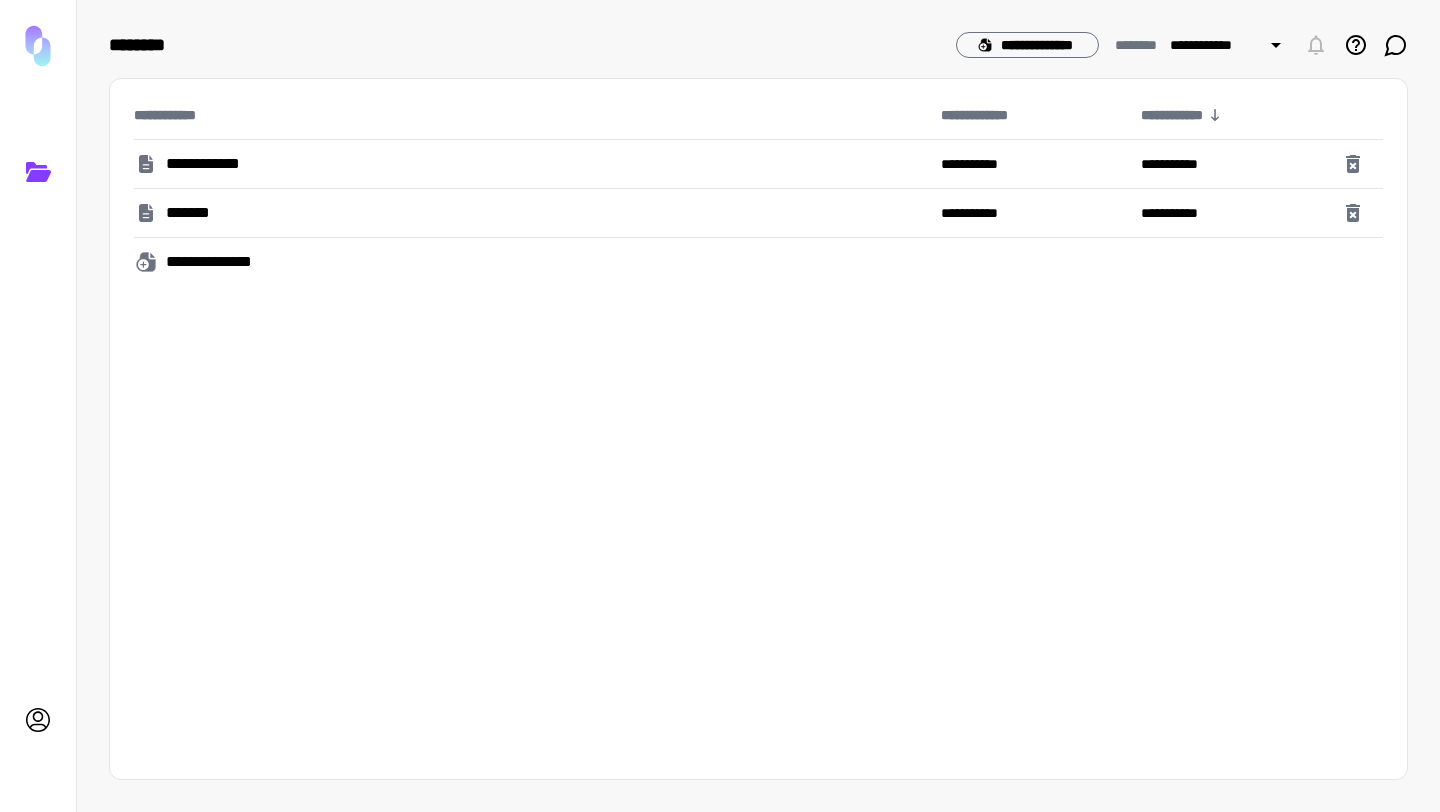 click on "**********" at bounding box center (529, 164) 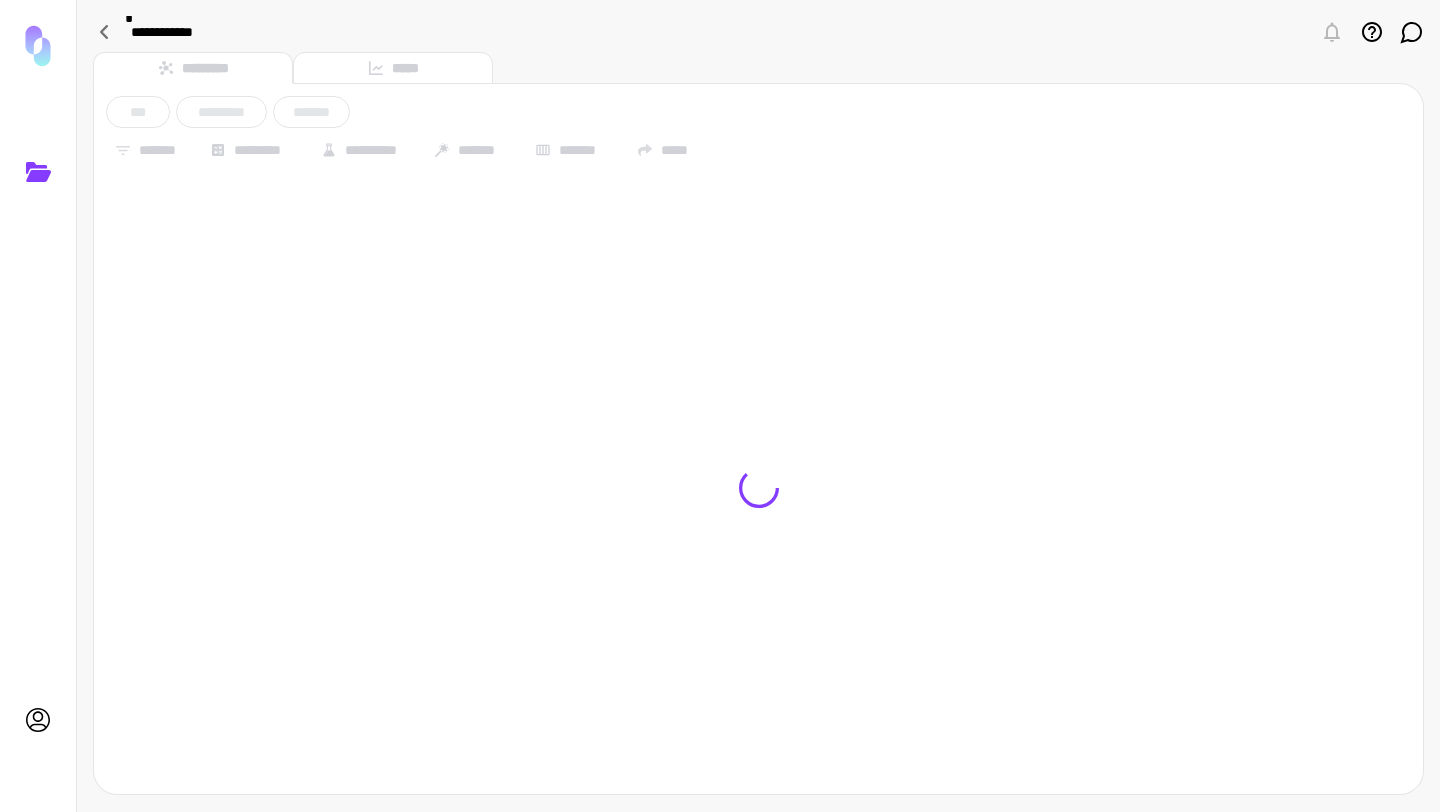 click on "**********" at bounding box center (758, 131) 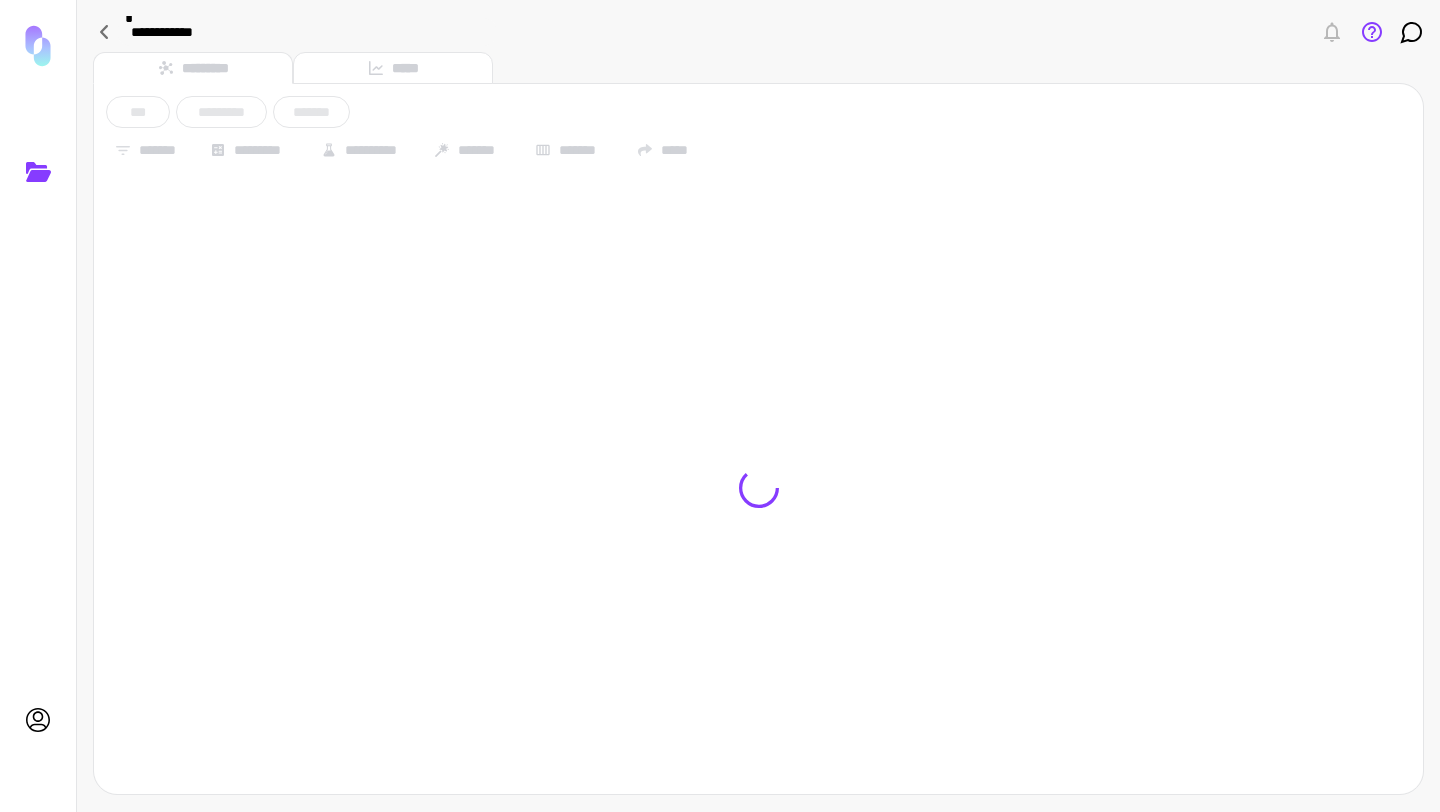 click 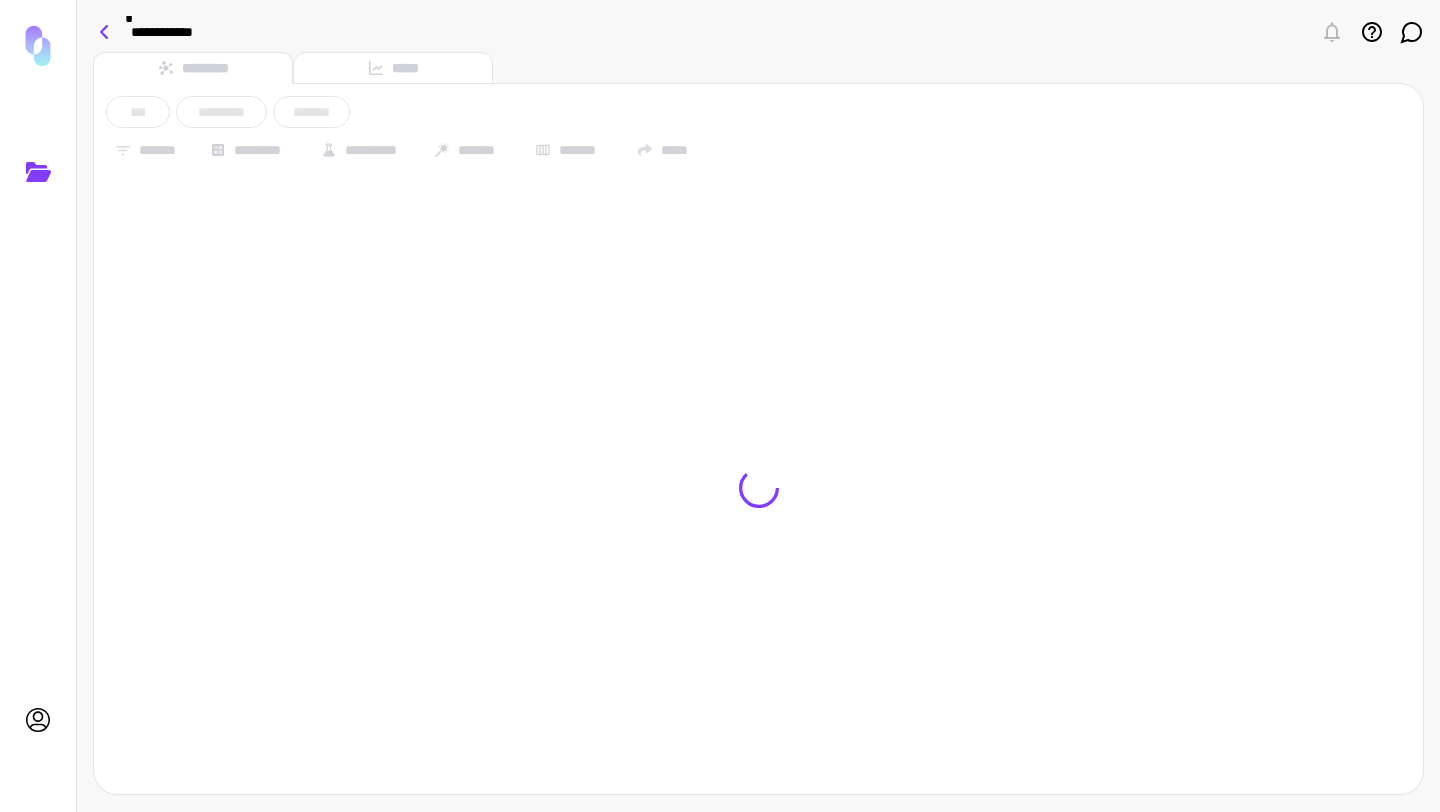 click 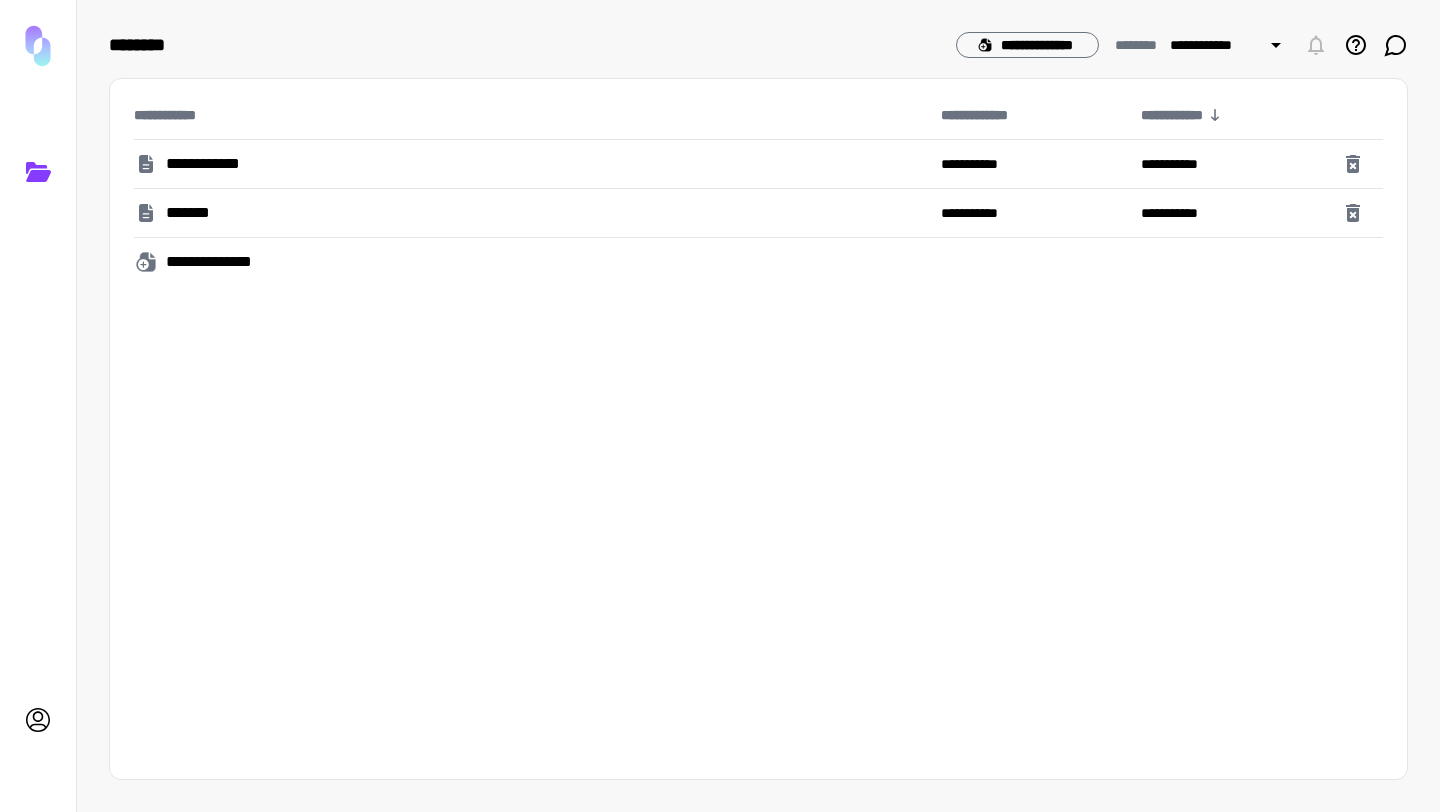 click 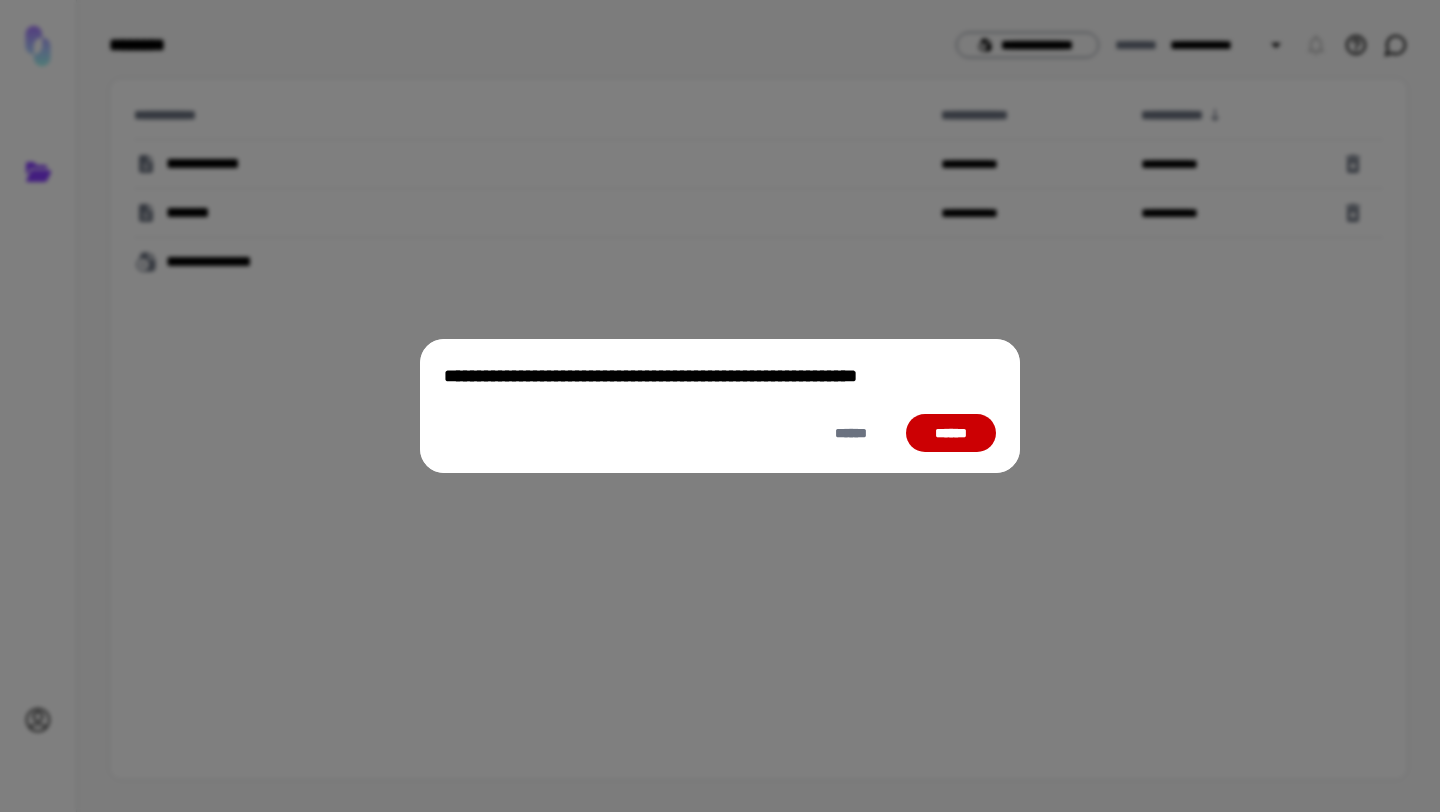 click on "******" at bounding box center (951, 433) 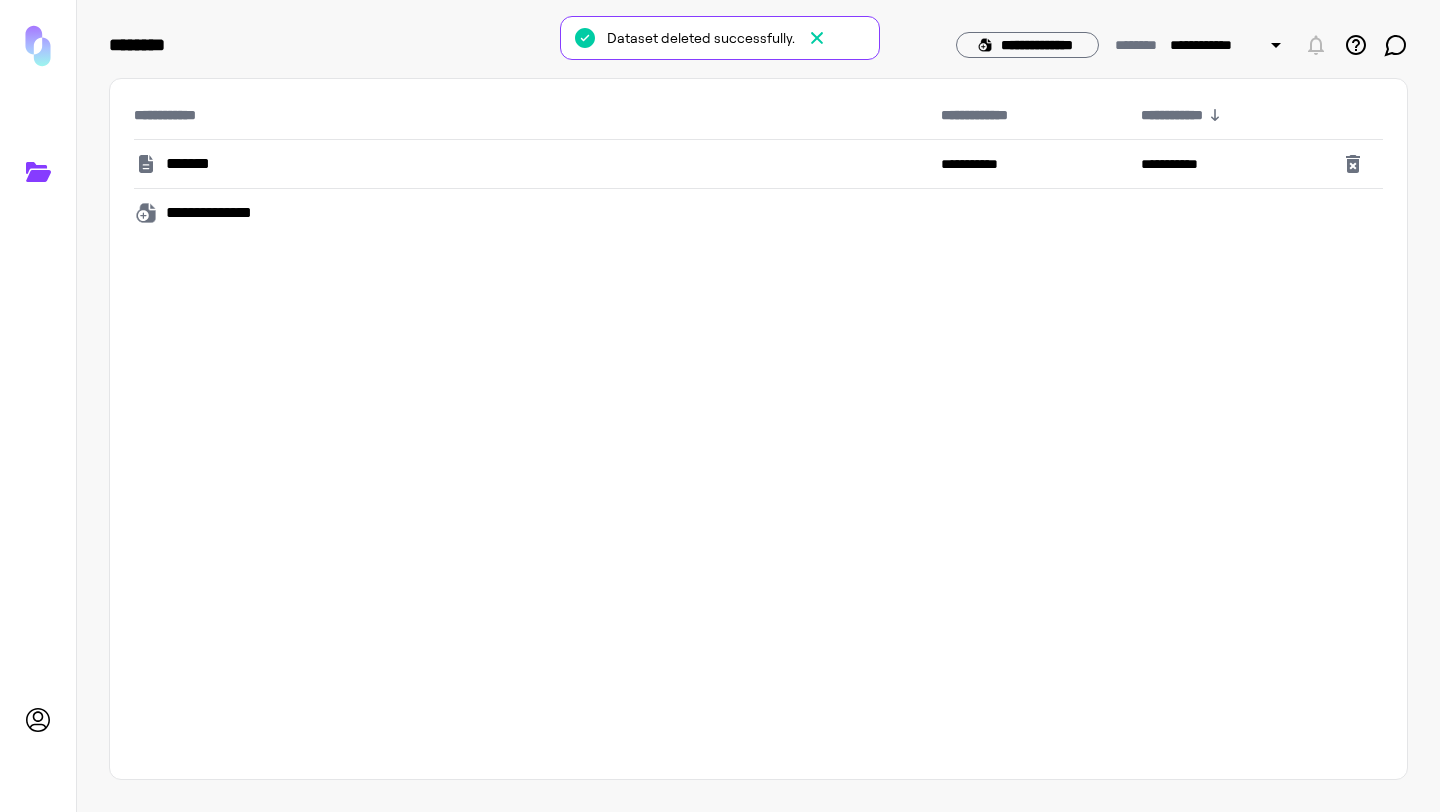 click on "**********" at bounding box center (529, 213) 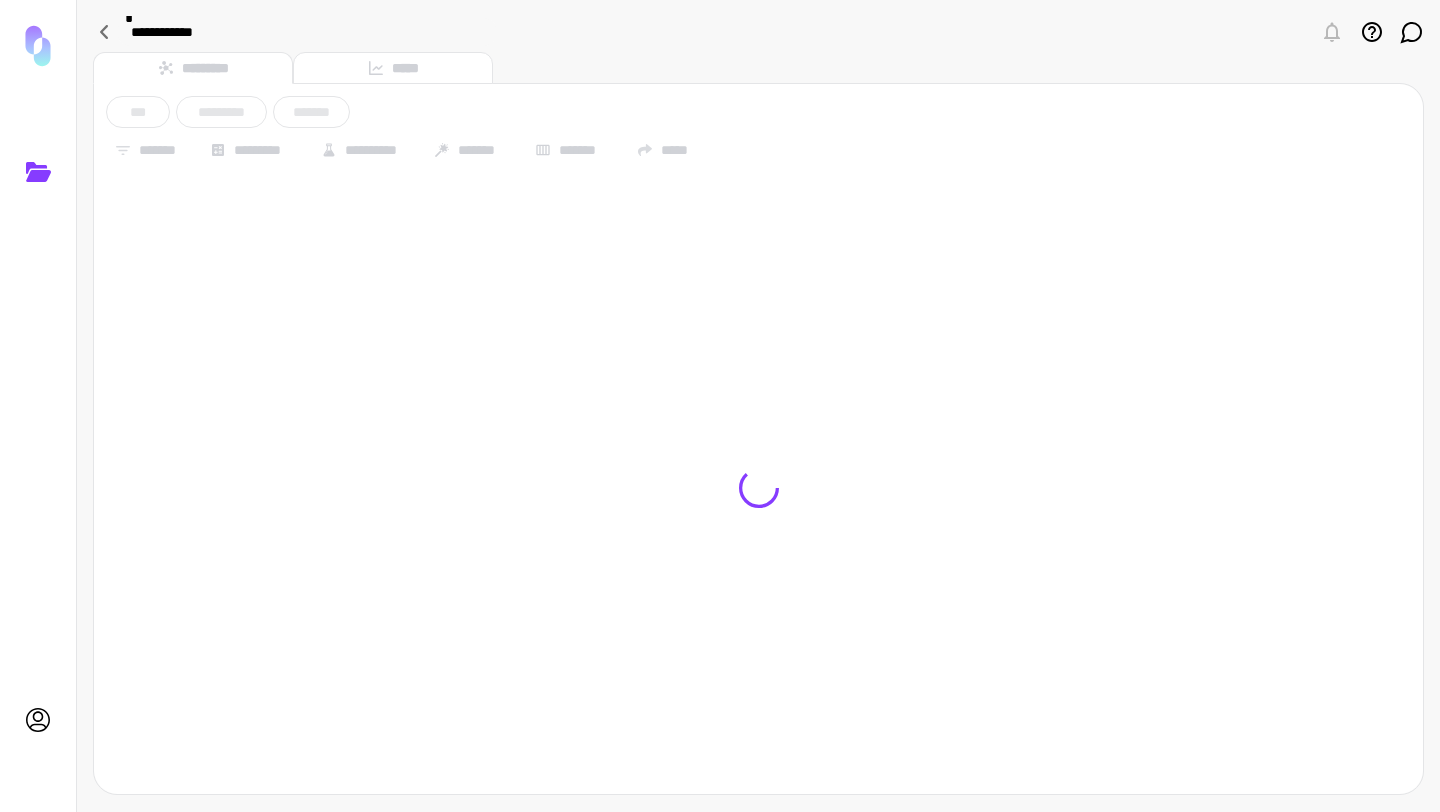 click on "**********" at bounding box center [307, 32] 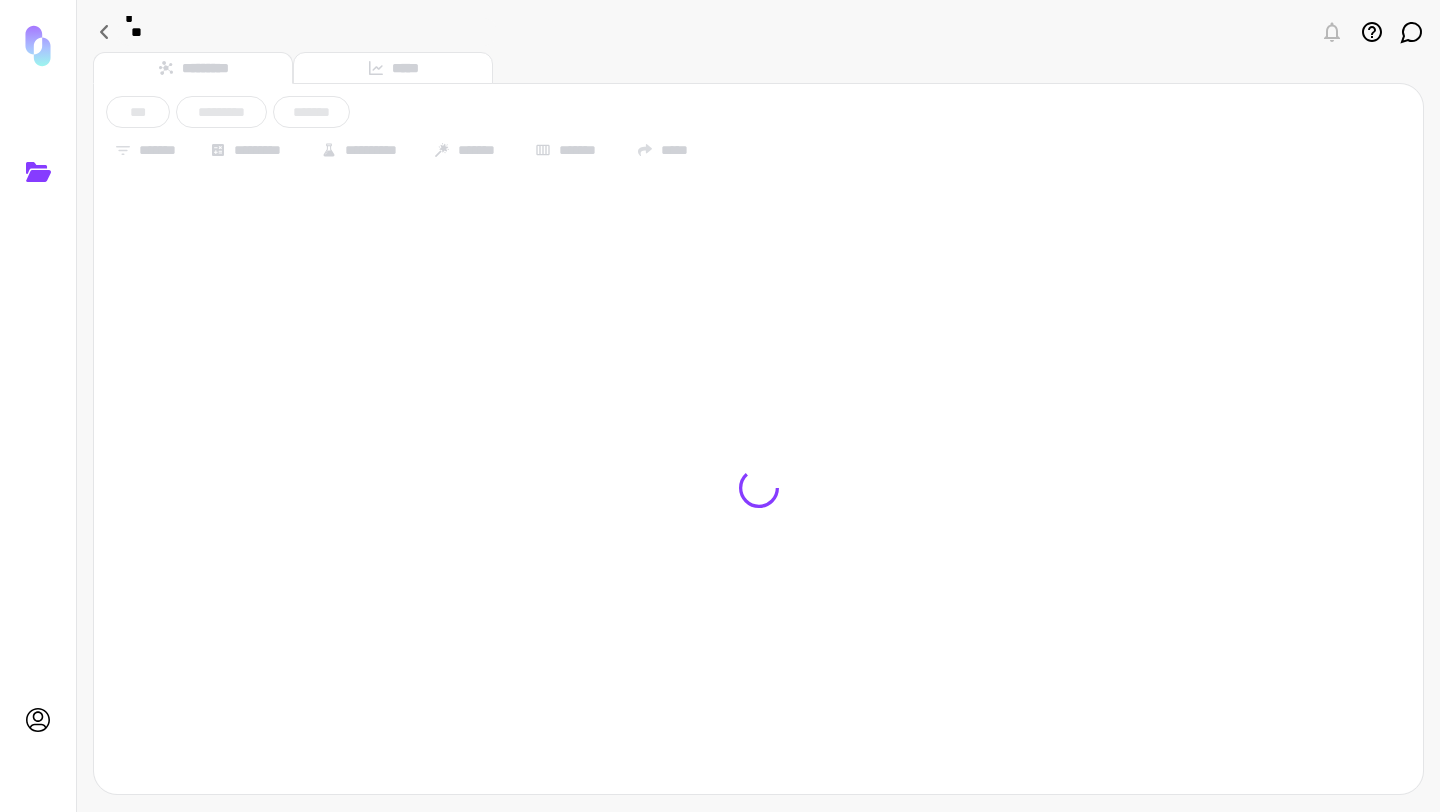 type on "*" 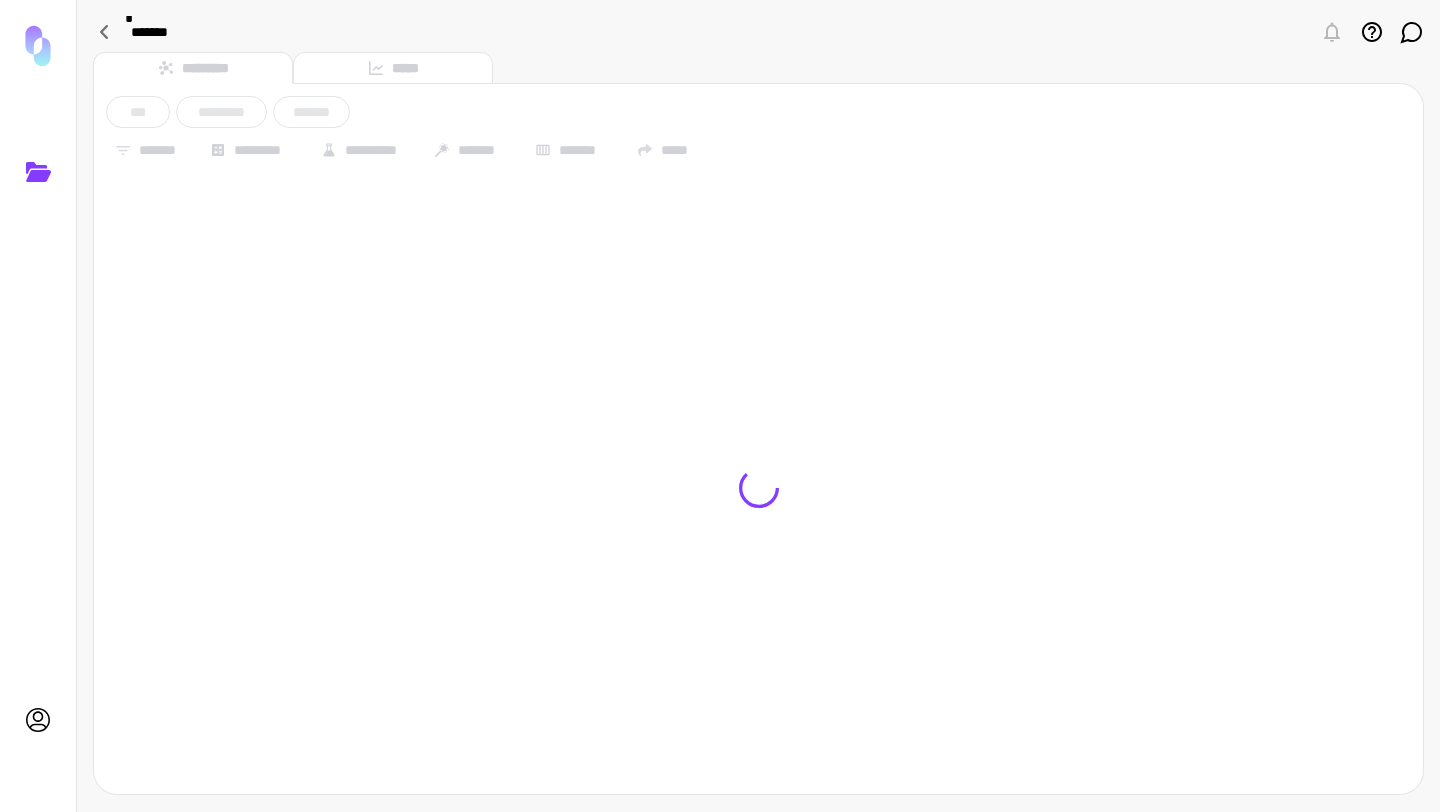 type on "*******" 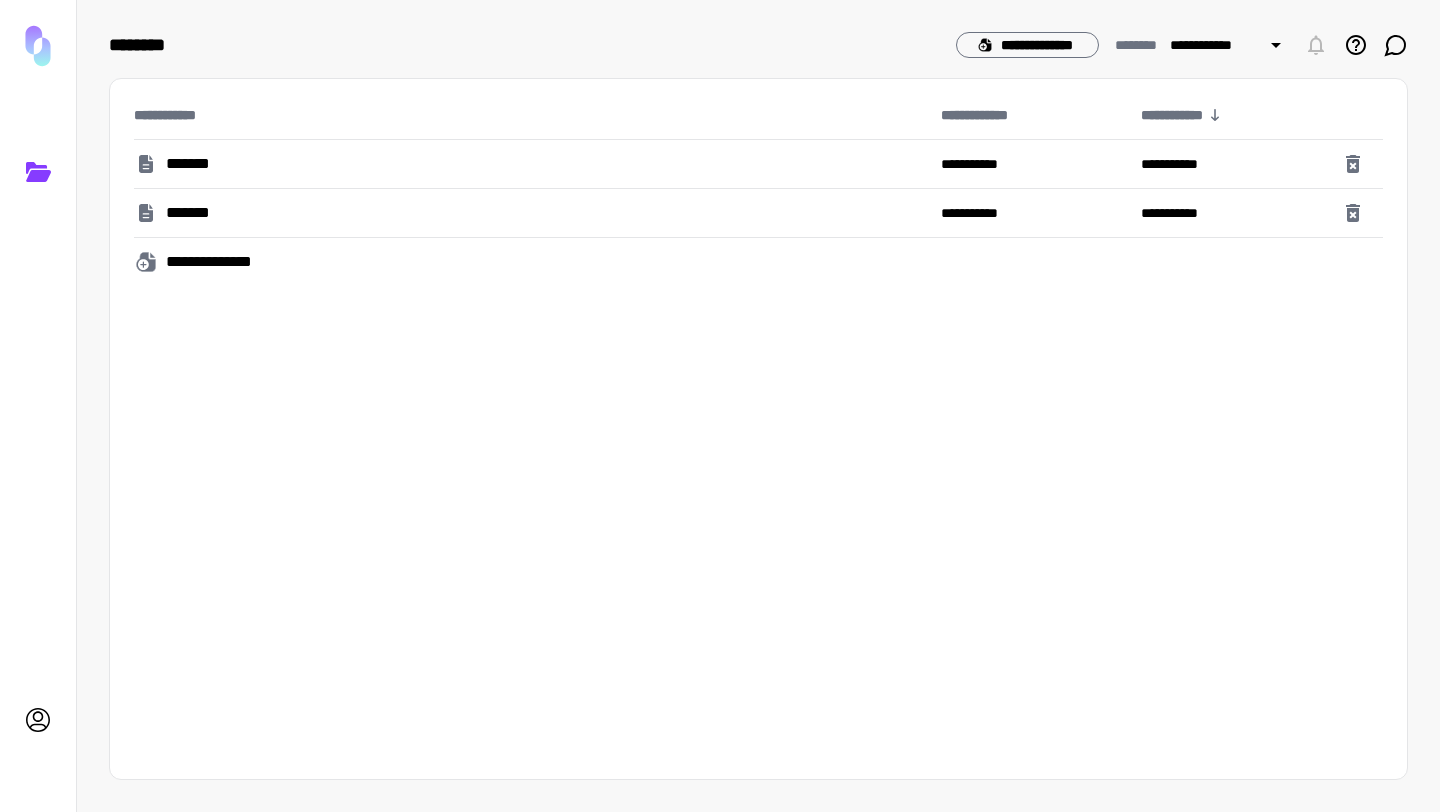 click on "*******" at bounding box center (533, 164) 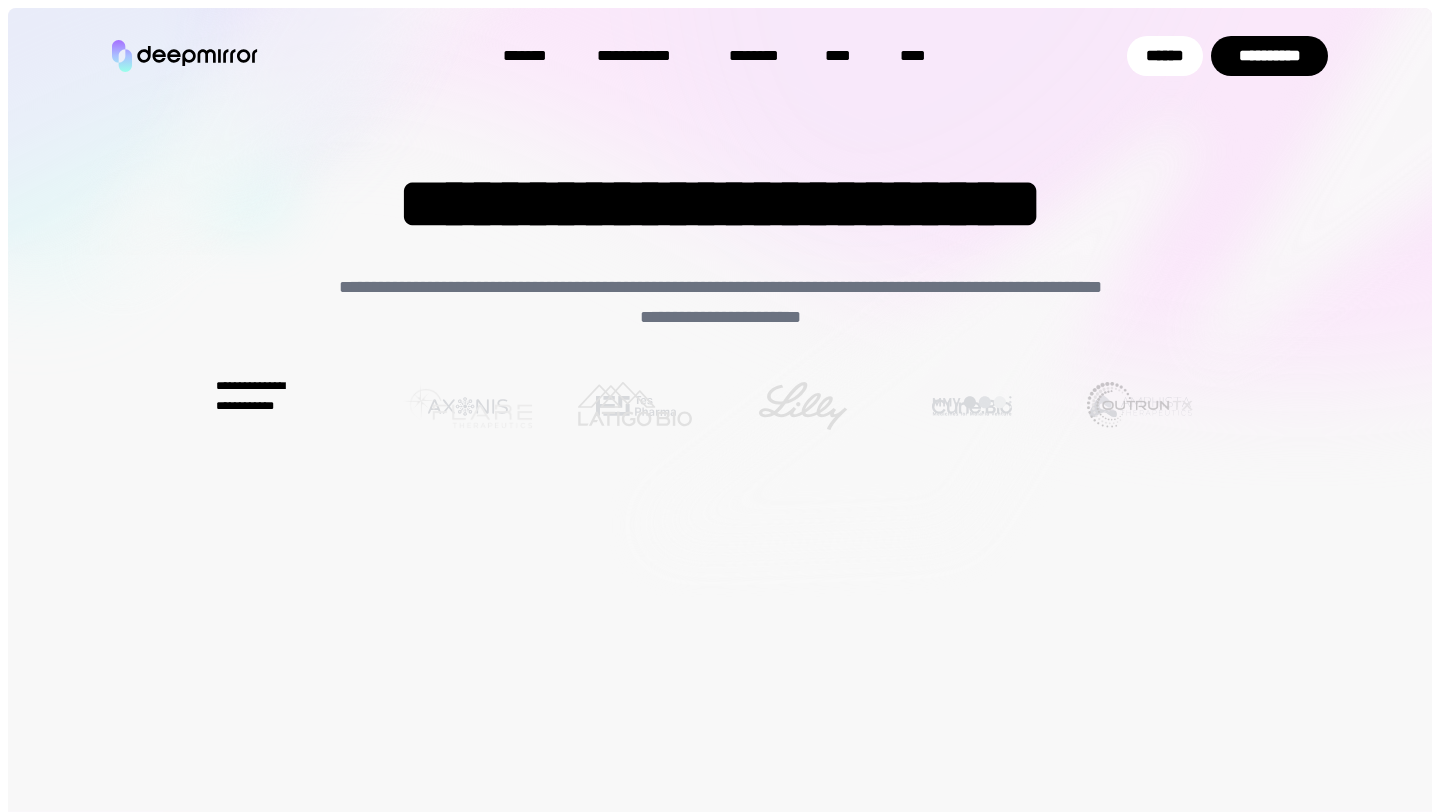 scroll, scrollTop: 0, scrollLeft: 0, axis: both 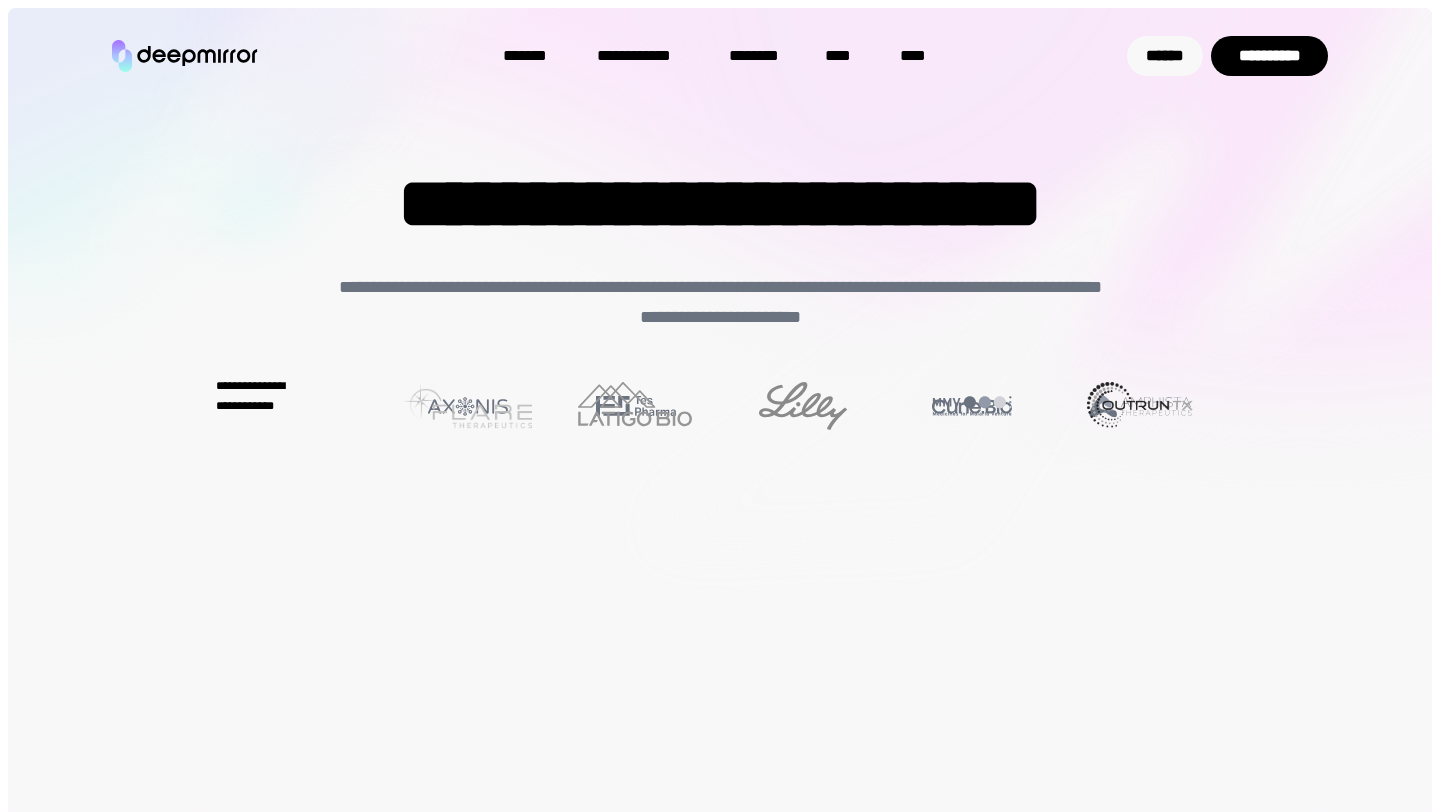 click on "******" at bounding box center [1165, 56] 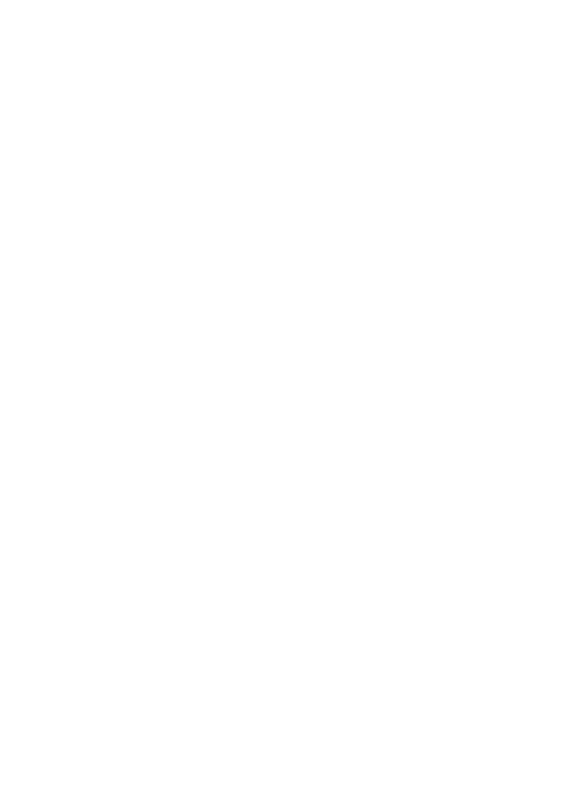 scroll, scrollTop: 0, scrollLeft: 0, axis: both 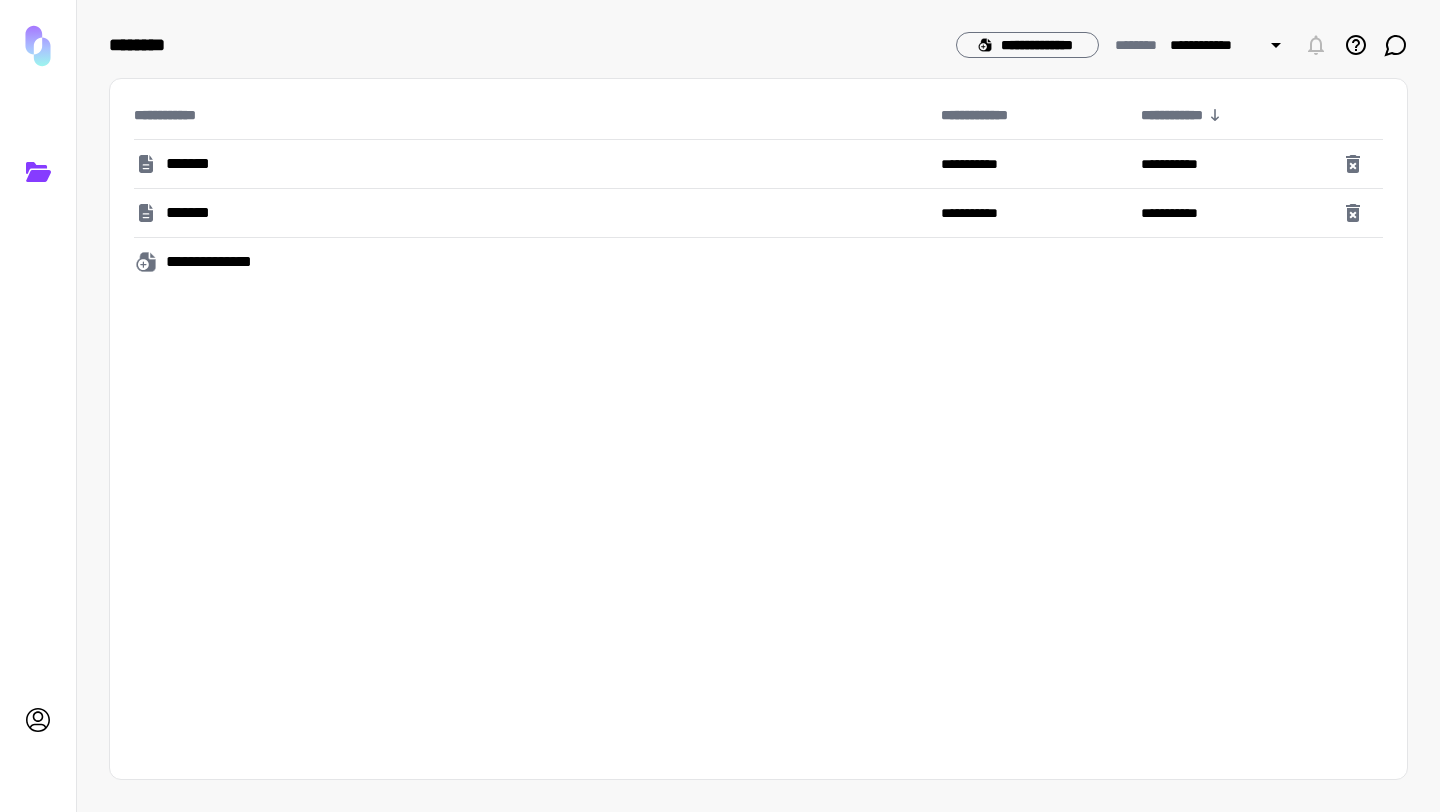 click on "*******" at bounding box center [529, 164] 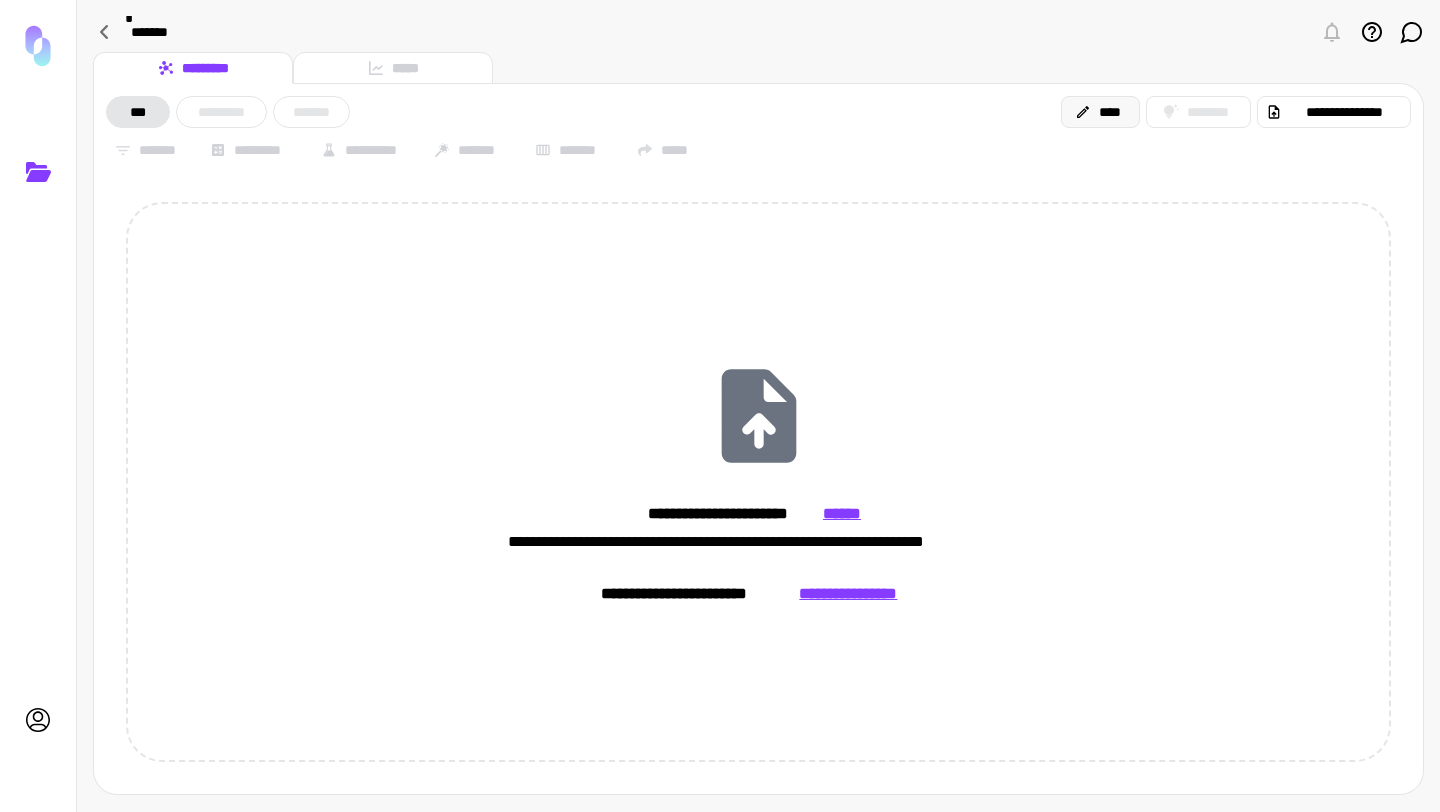 click on "****" at bounding box center (1100, 112) 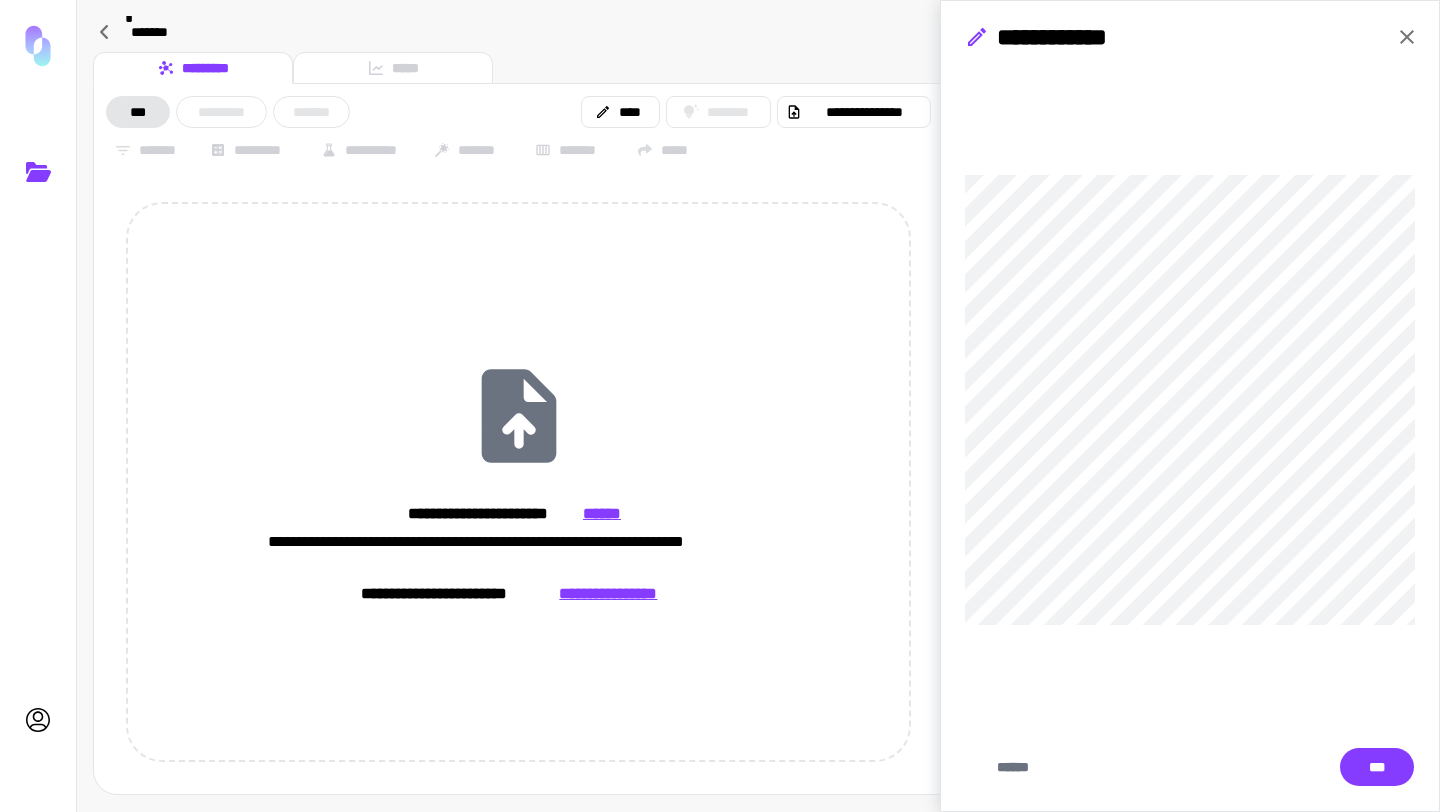click on "**********" at bounding box center (1190, 406) 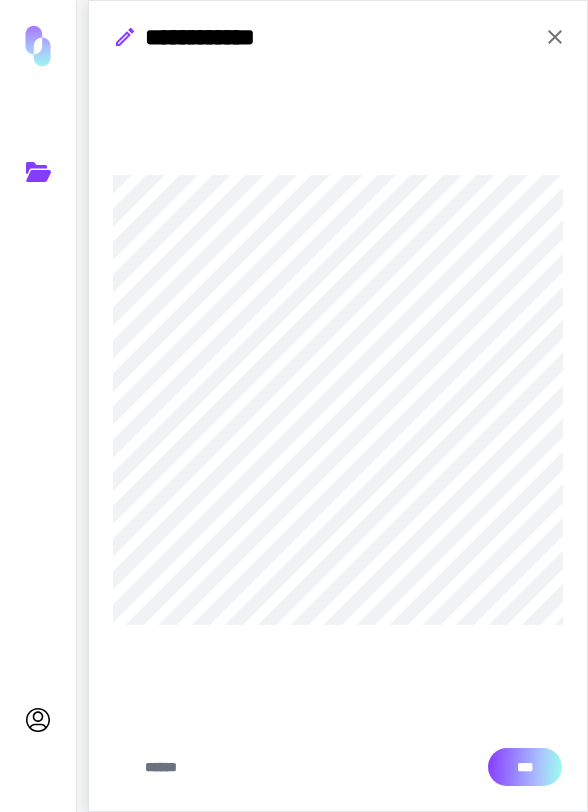 click on "***" at bounding box center [525, 767] 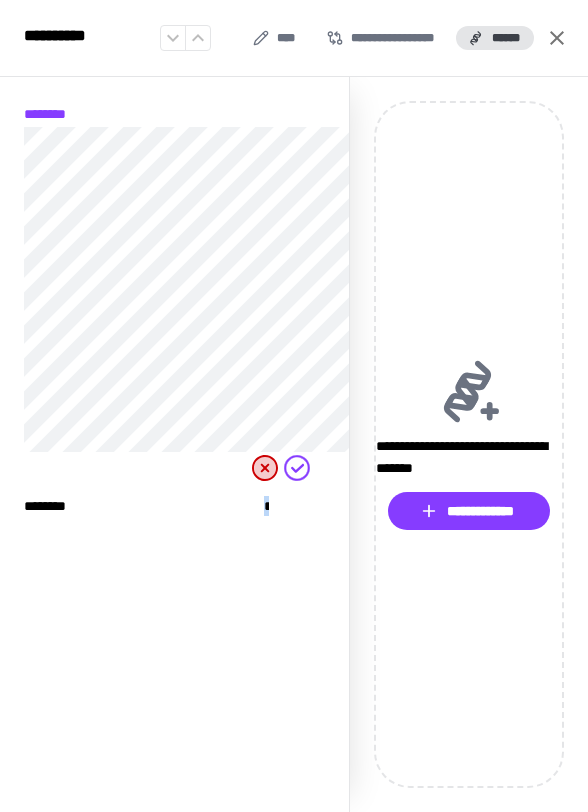 click on "*" at bounding box center [266, 514] 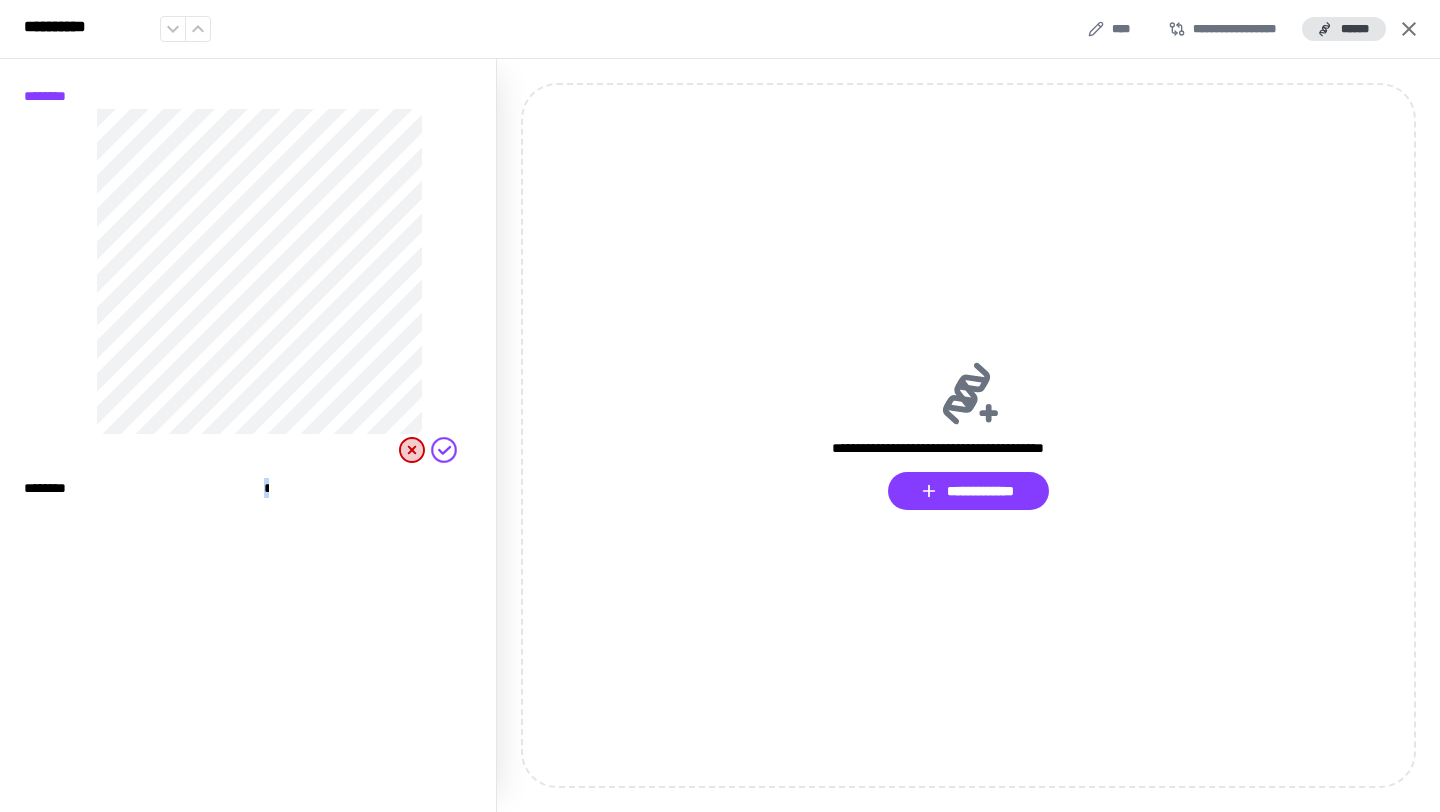 click on "******** *" at bounding box center [260, 633] 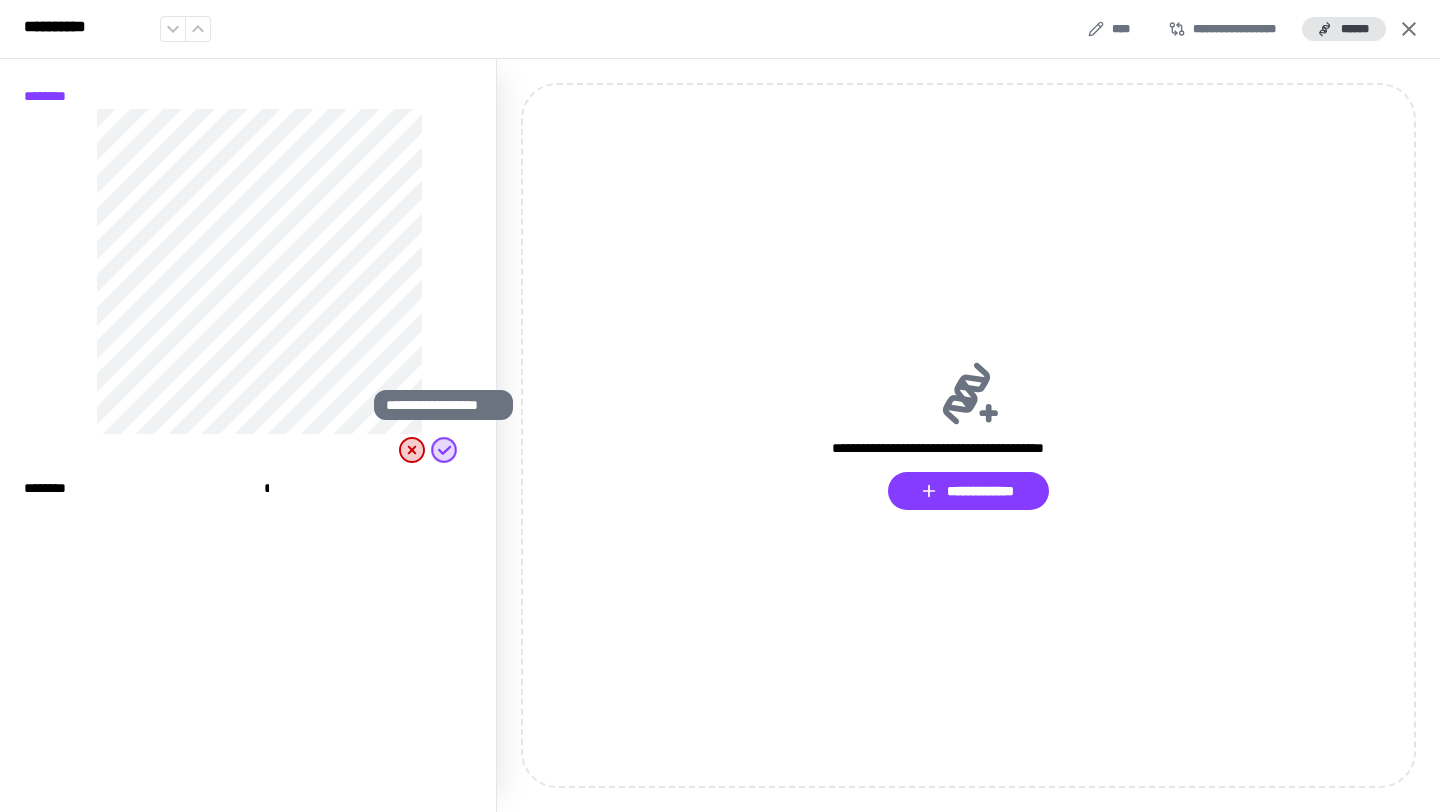 click 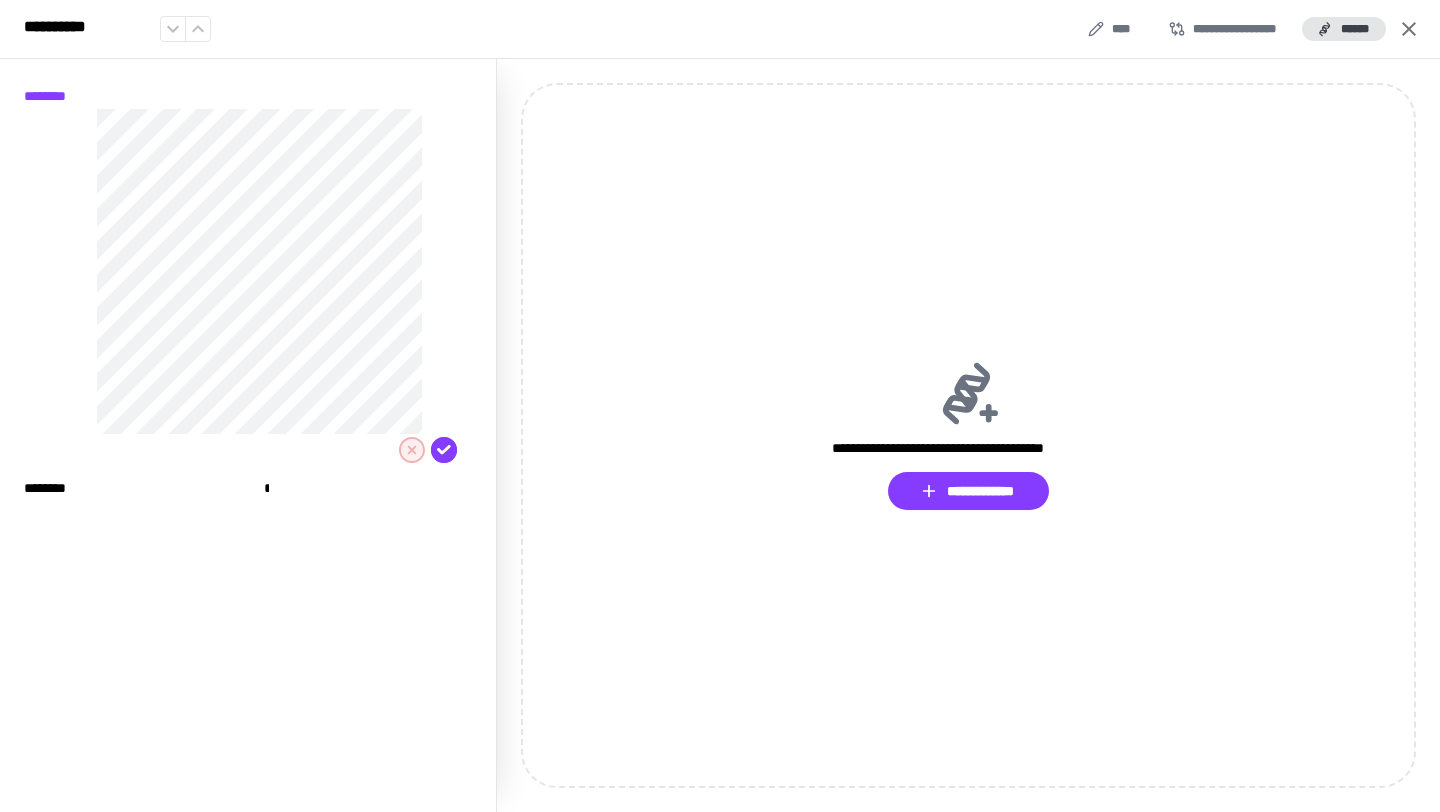 click on "*" at bounding box center (266, 496) 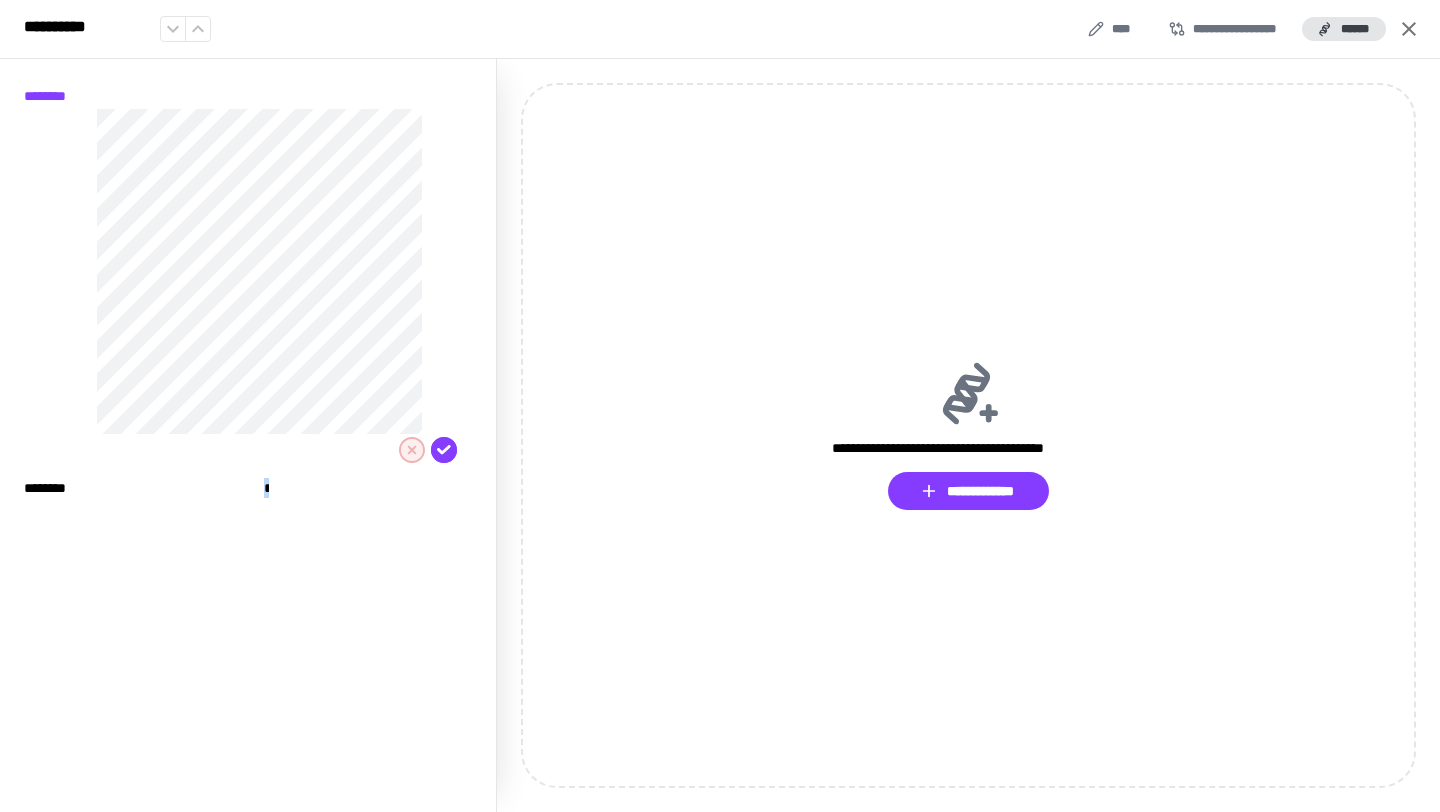 drag, startPoint x: 293, startPoint y: 485, endPoint x: 251, endPoint y: 486, distance: 42.0119 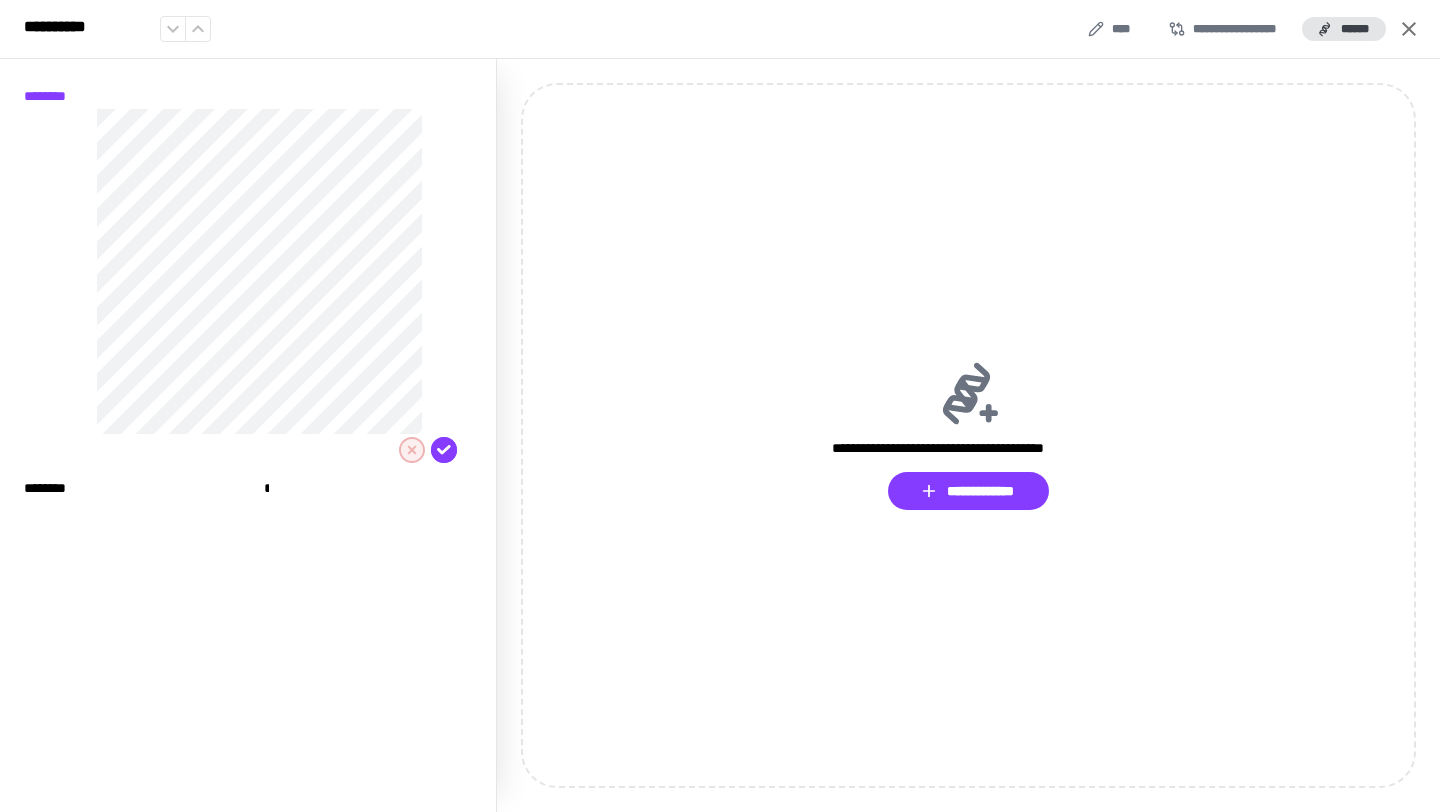 click on "******** *" at bounding box center (260, 496) 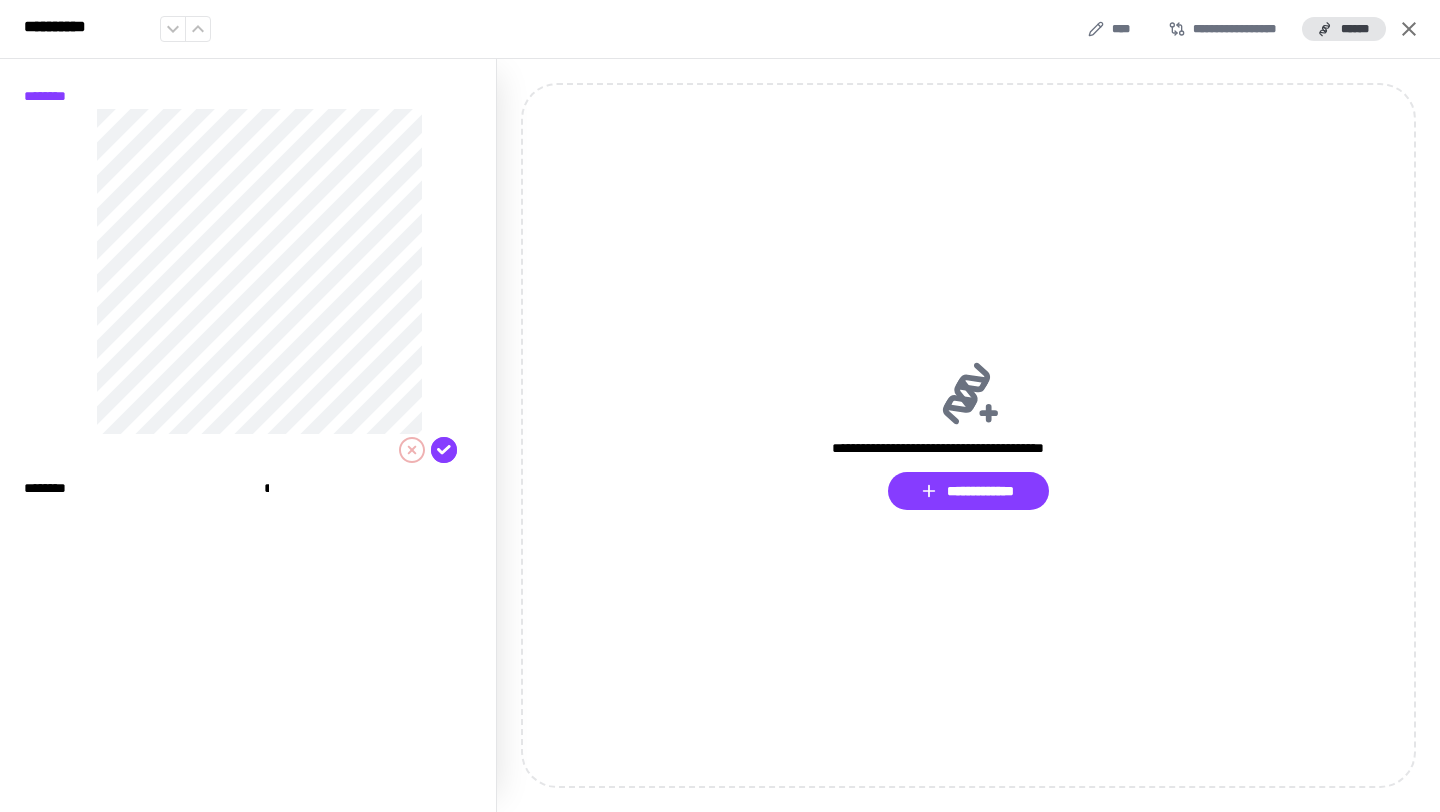 click 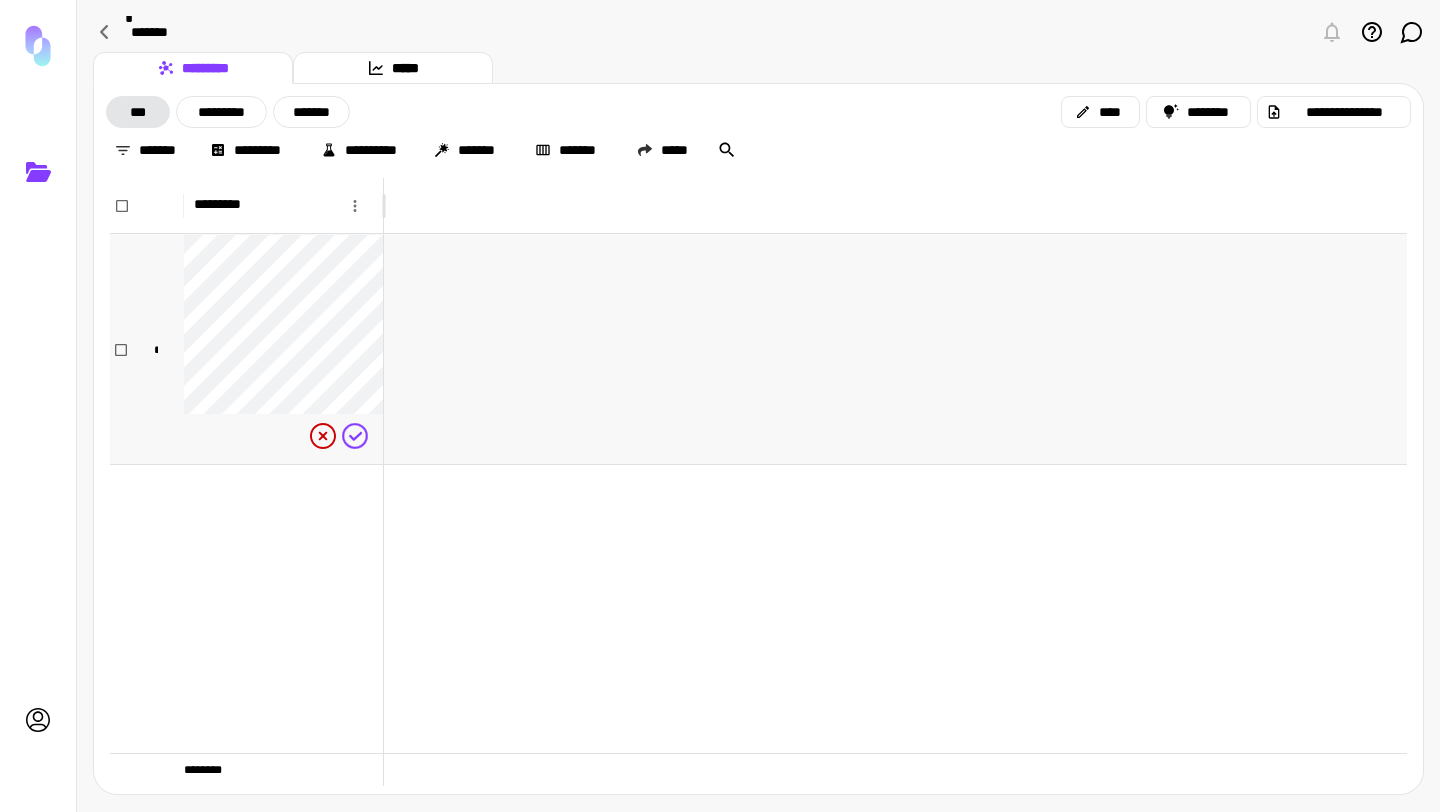 click on "*" at bounding box center (156, 350) 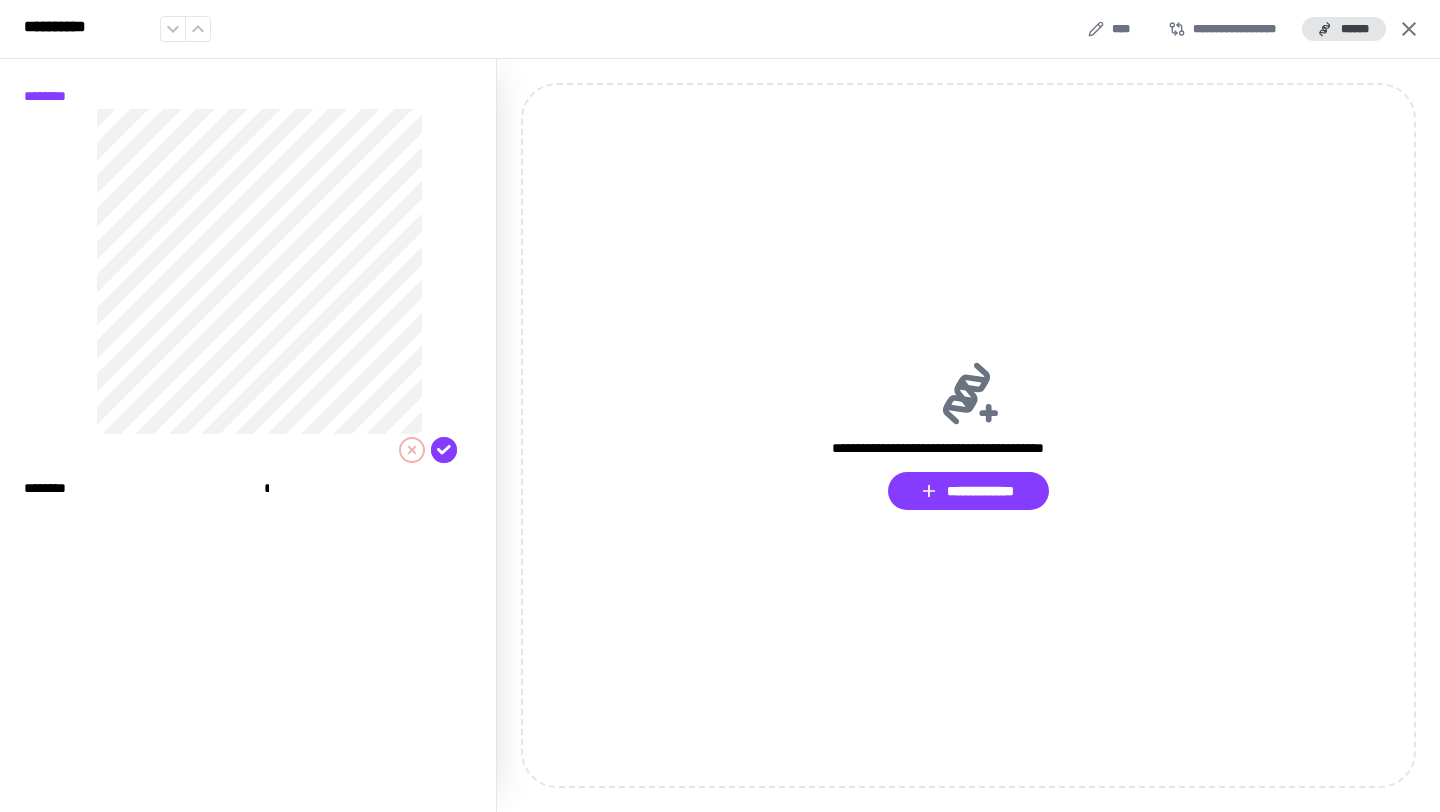 click 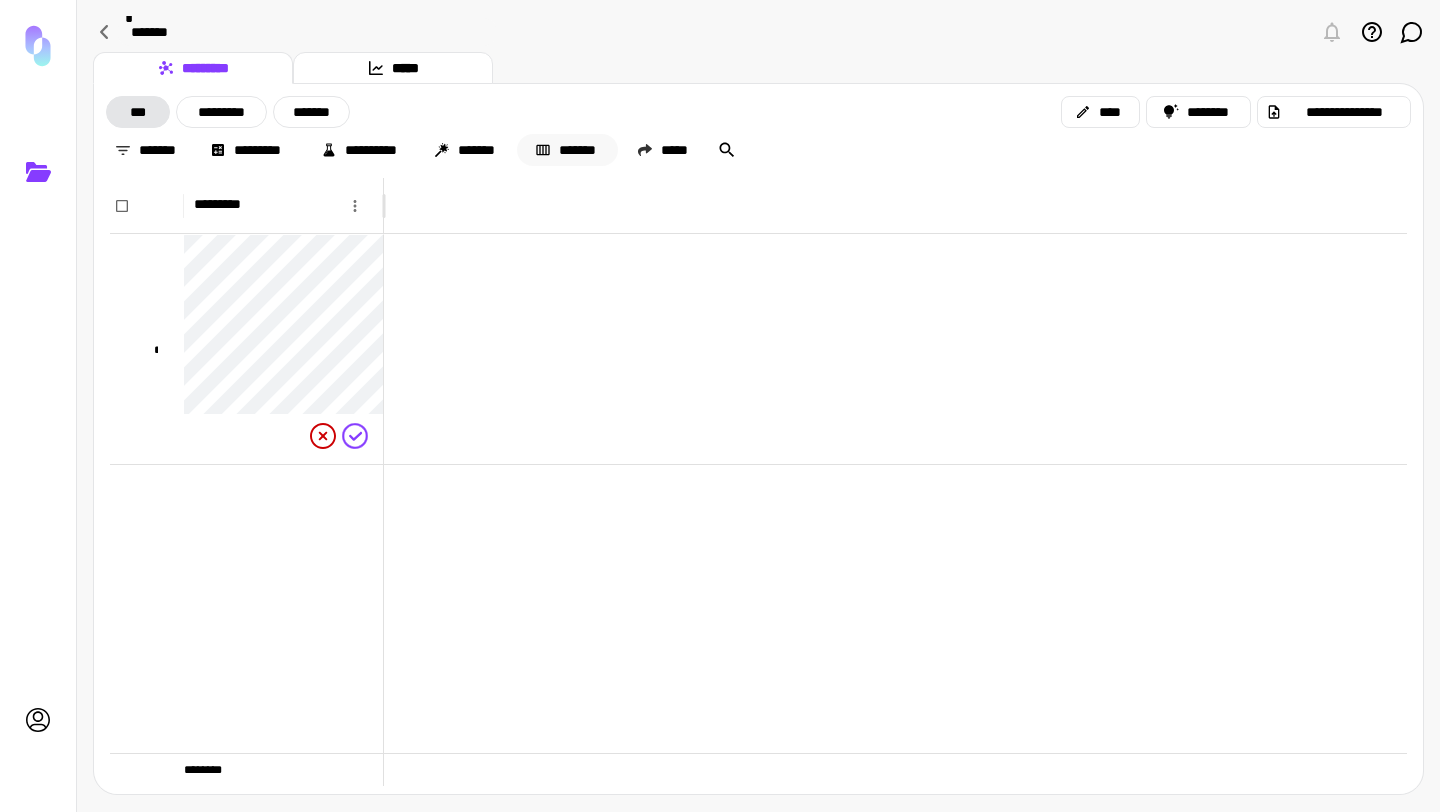 click on "*******" at bounding box center (567, 150) 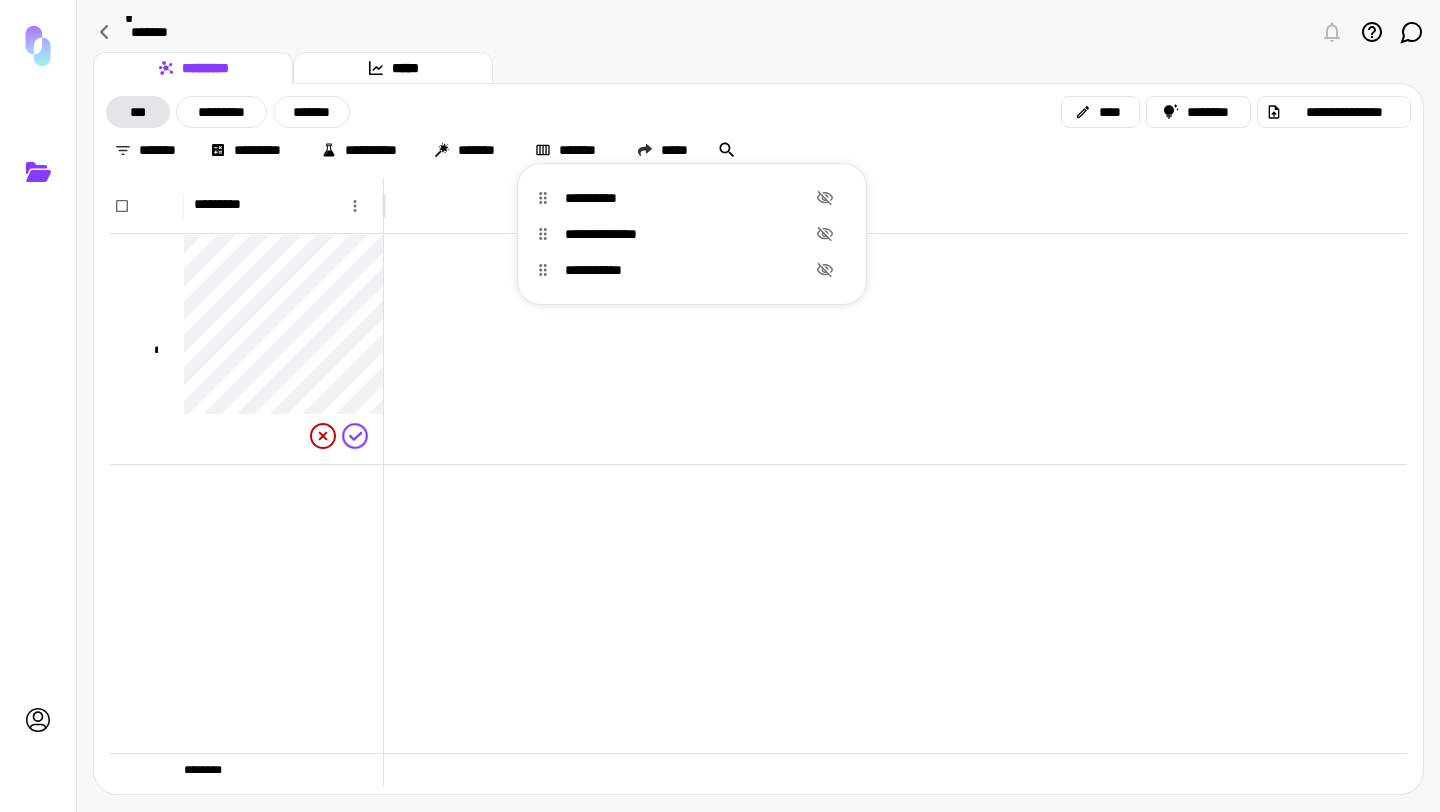click at bounding box center [720, 406] 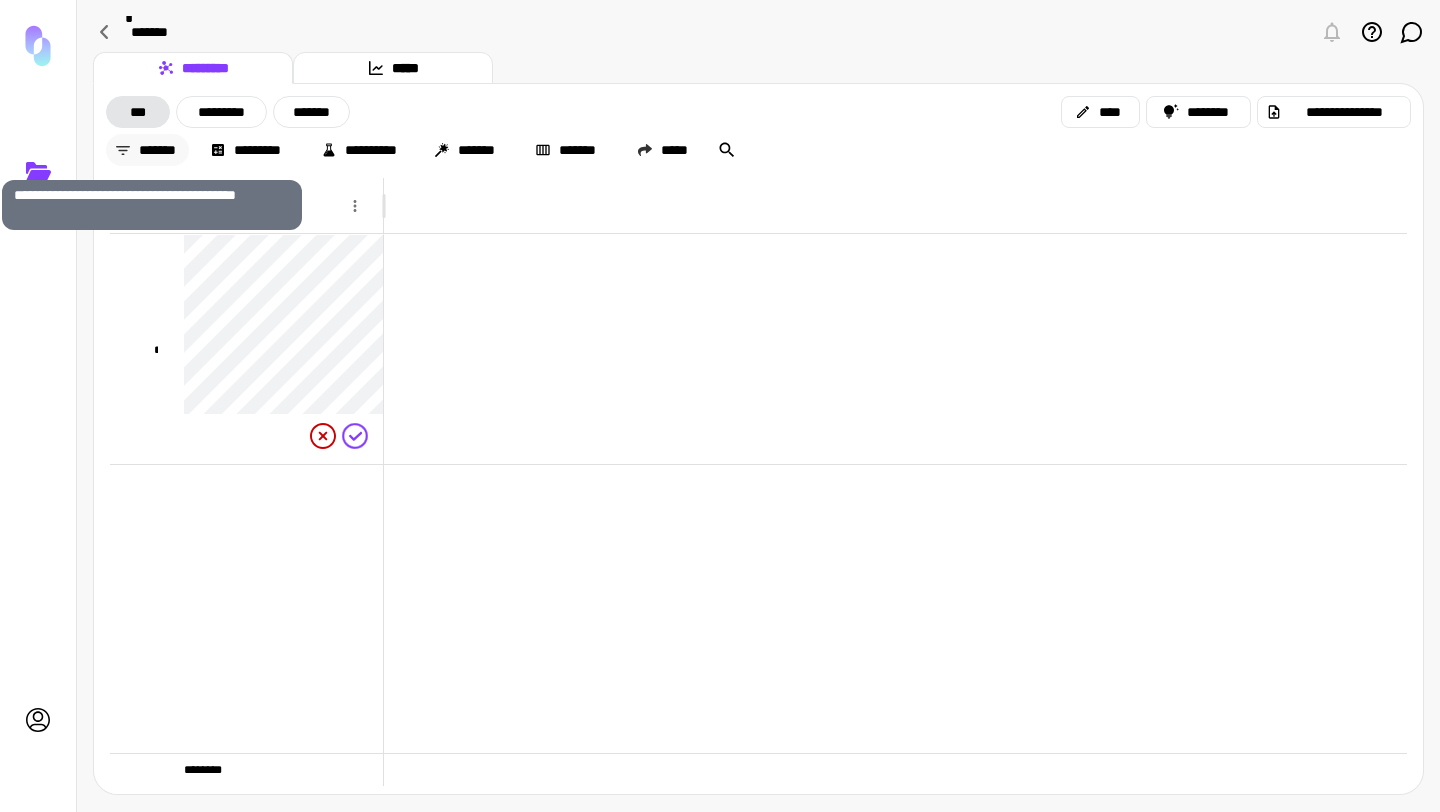 click on "*******" at bounding box center [147, 150] 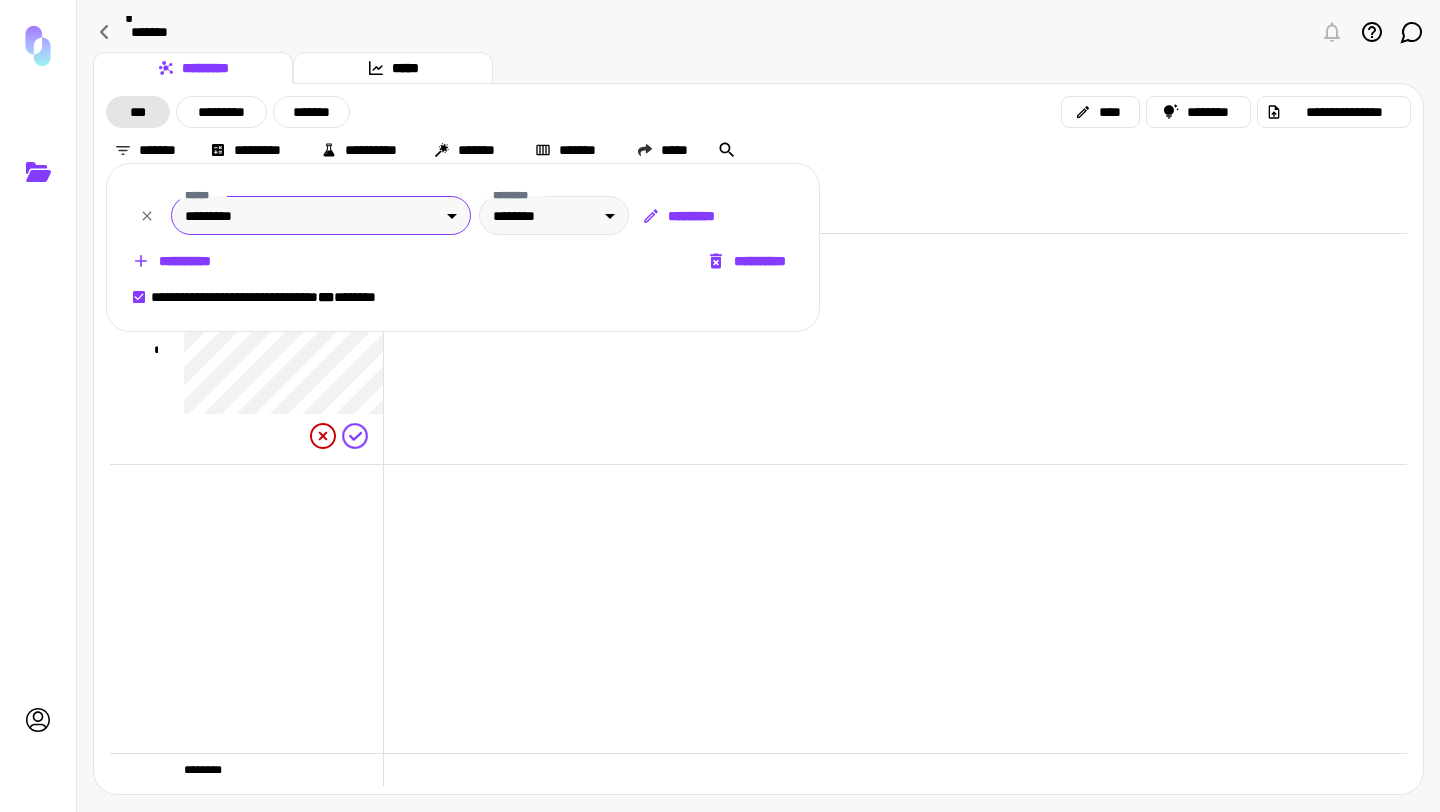 click on "**********" at bounding box center [720, 406] 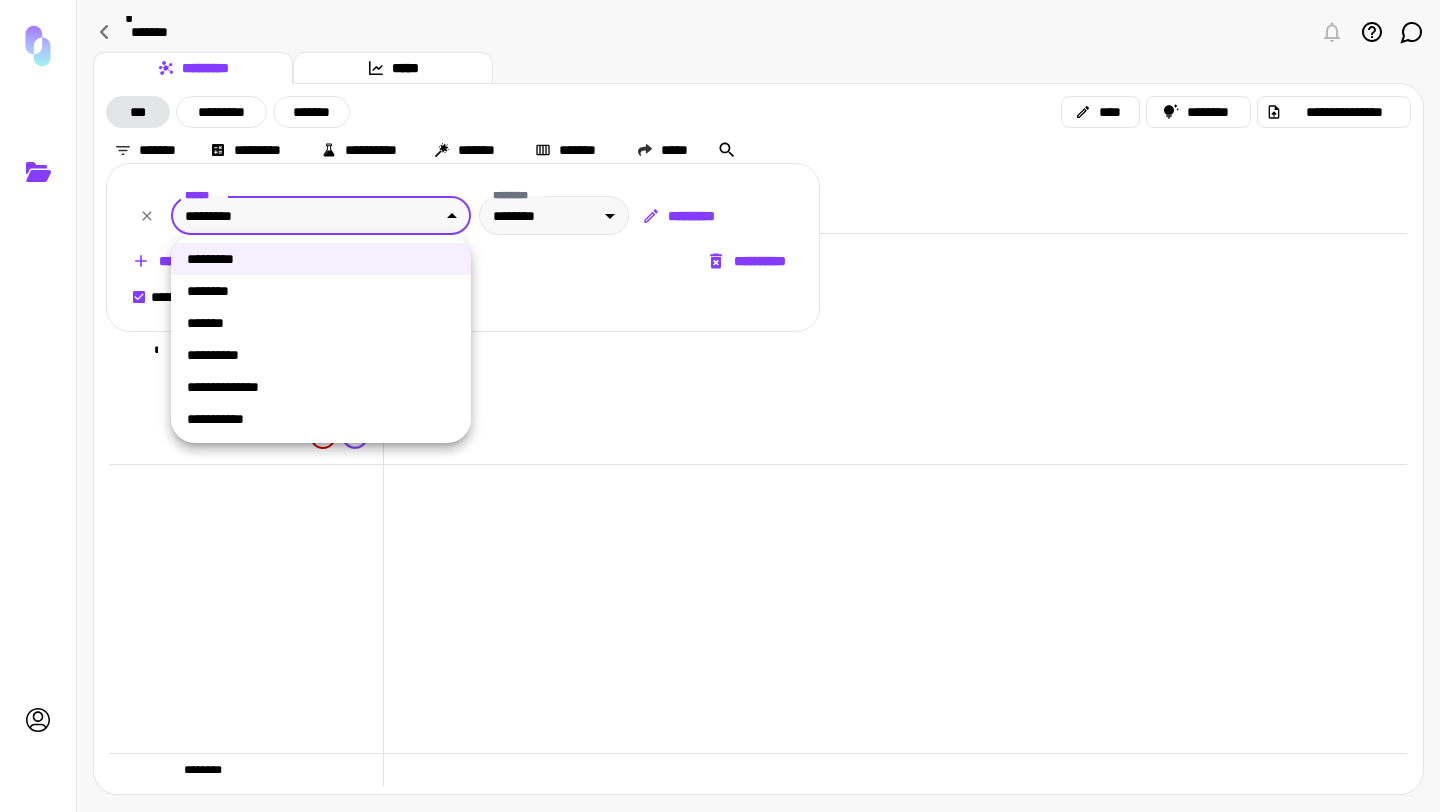 click on "*********" at bounding box center [321, 259] 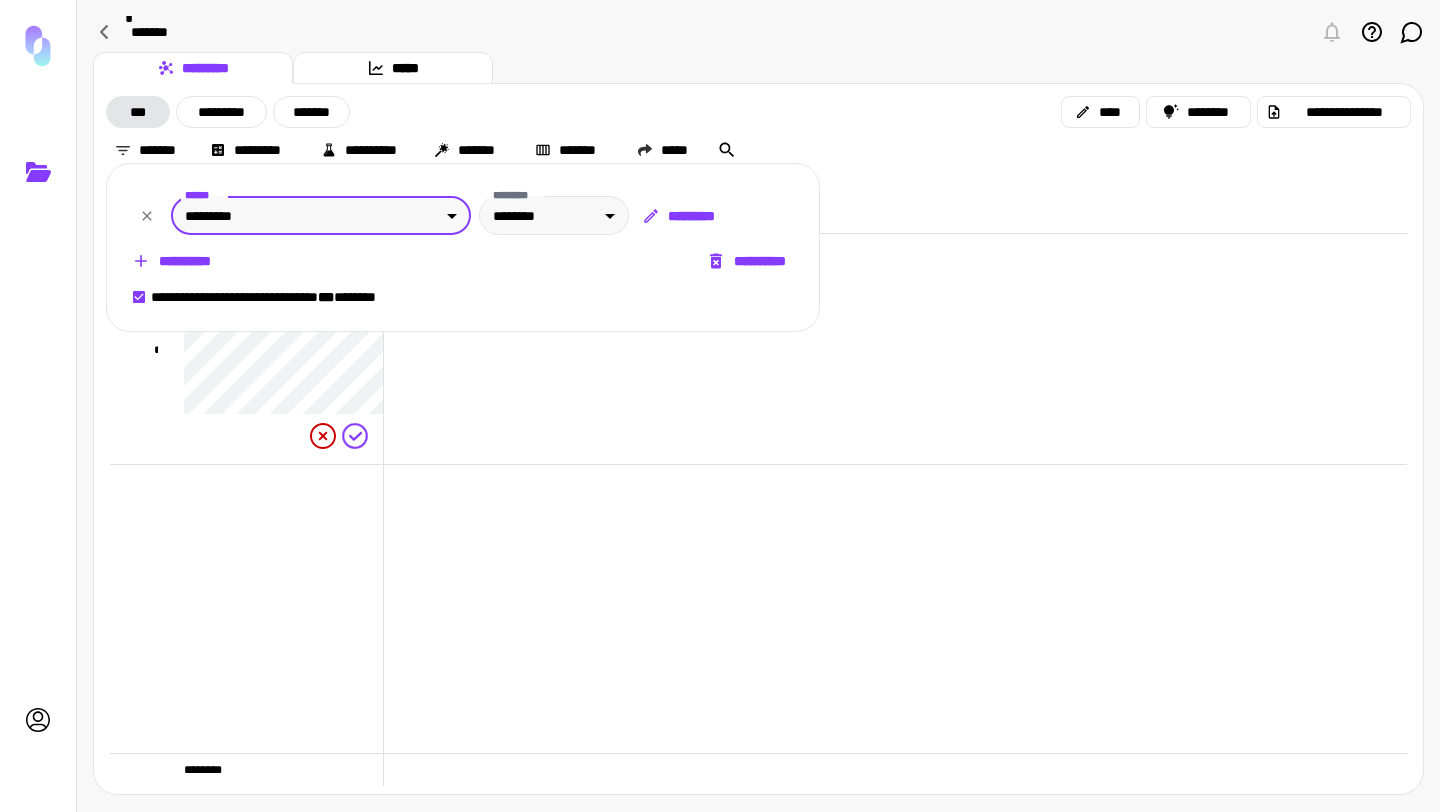 click at bounding box center [720, 406] 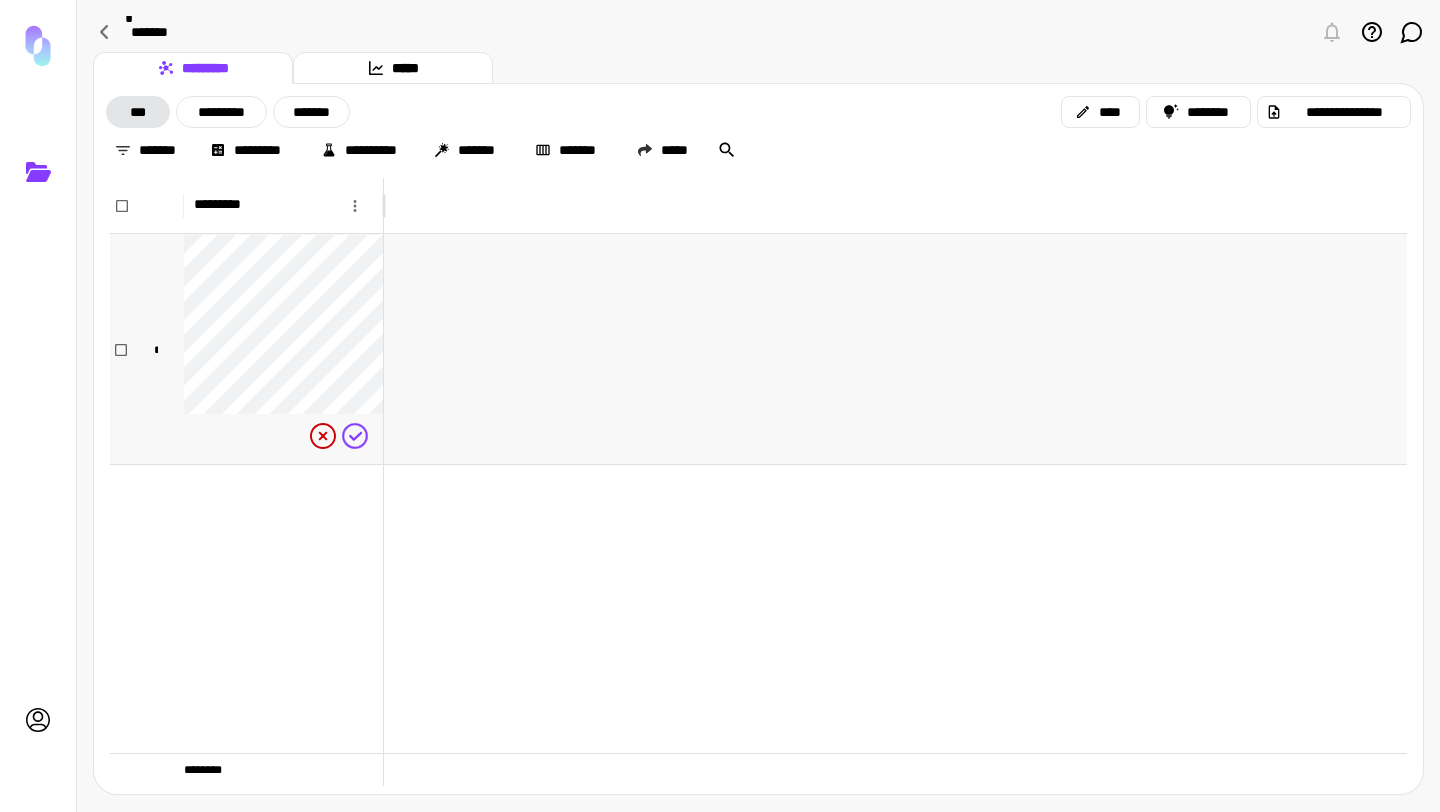 click on "*" at bounding box center (156, 350) 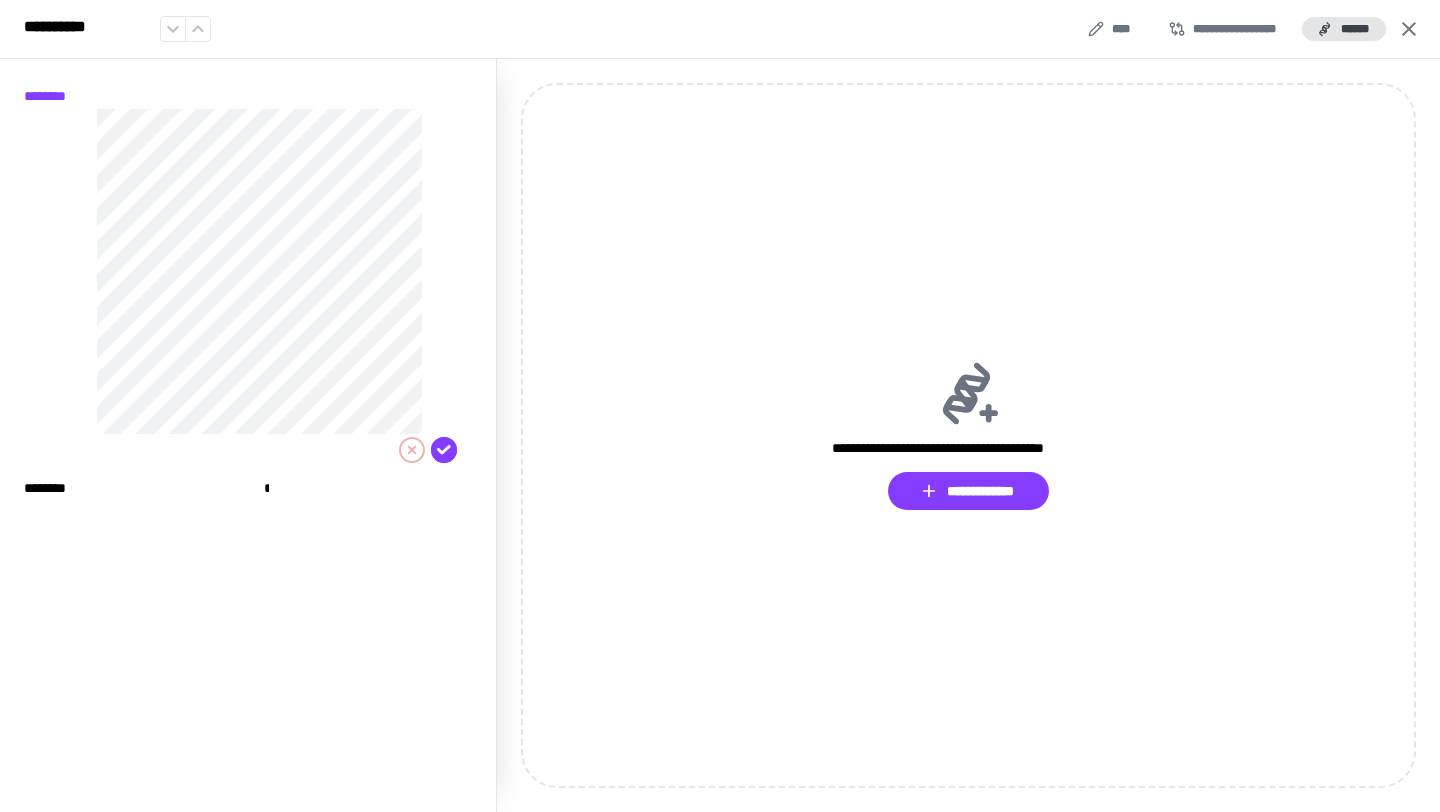 click 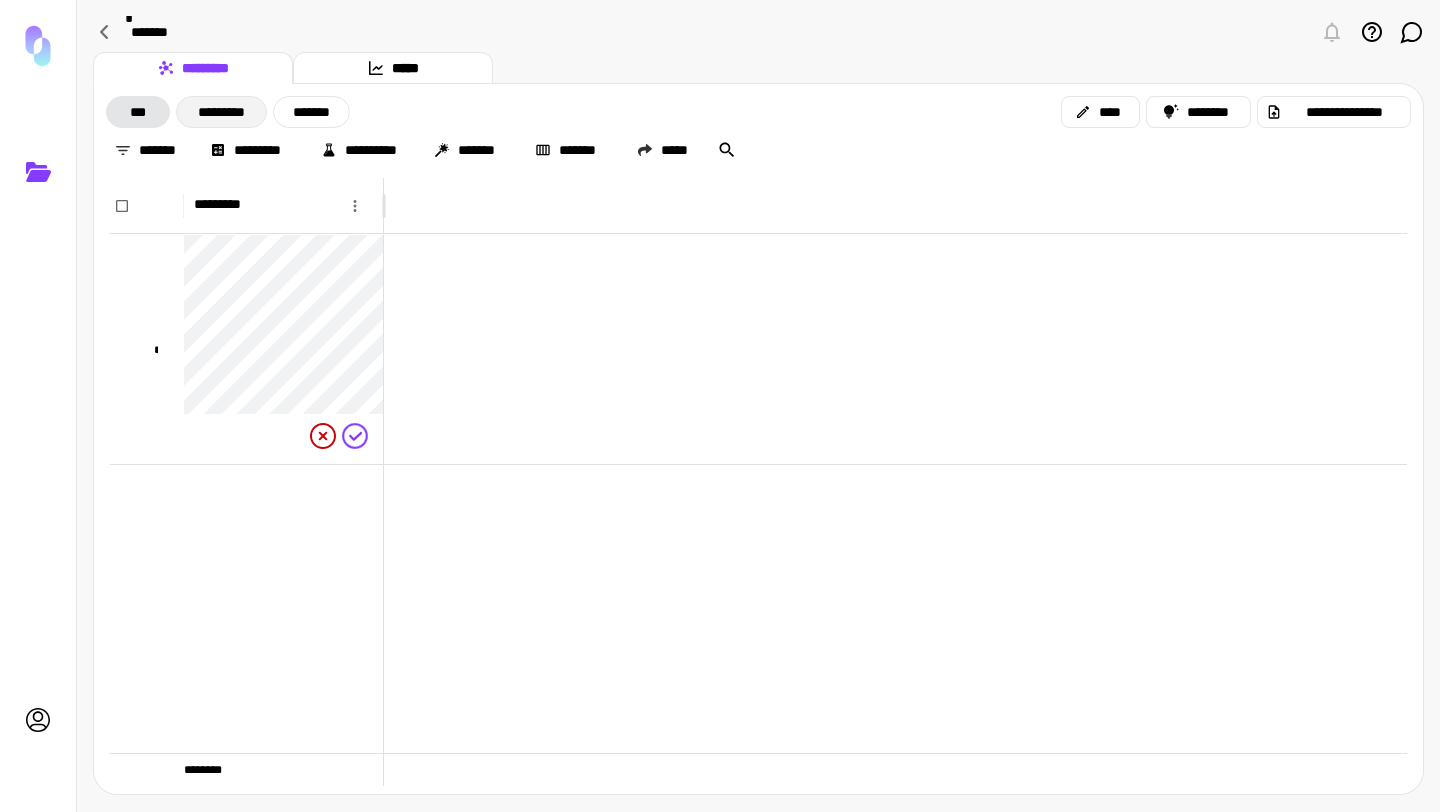 click on "*********" at bounding box center [221, 112] 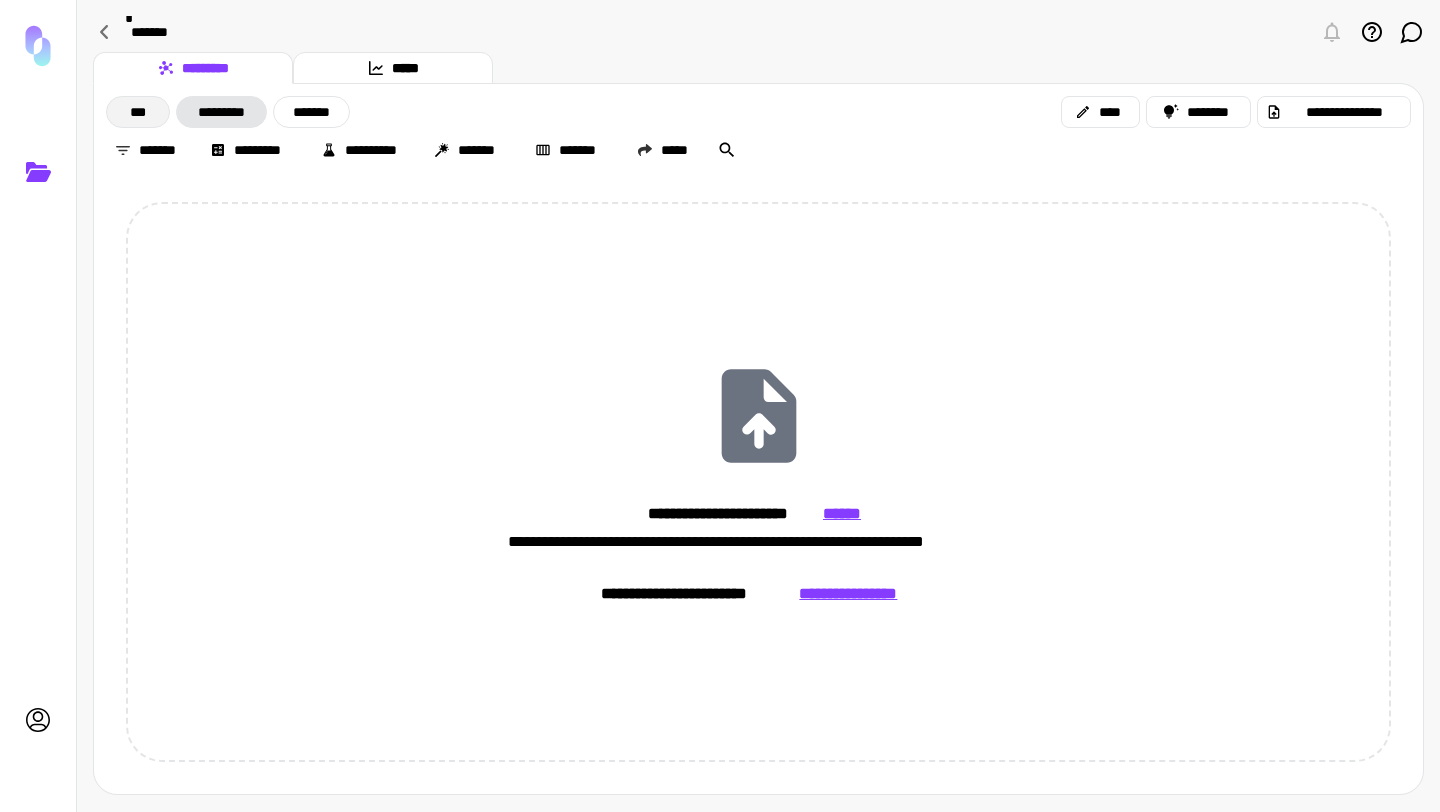 click on "***" at bounding box center [138, 112] 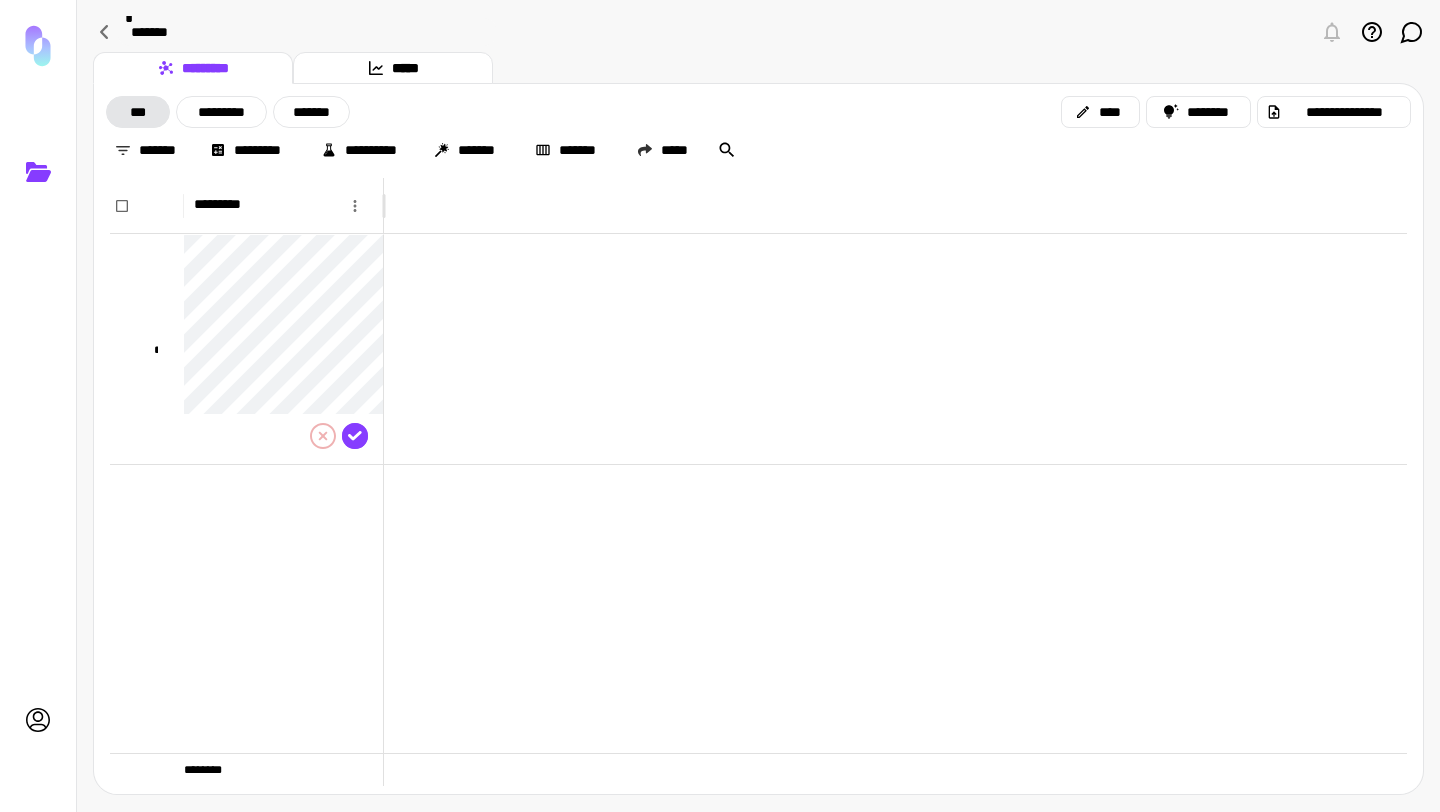 click at bounding box center [247, 608] 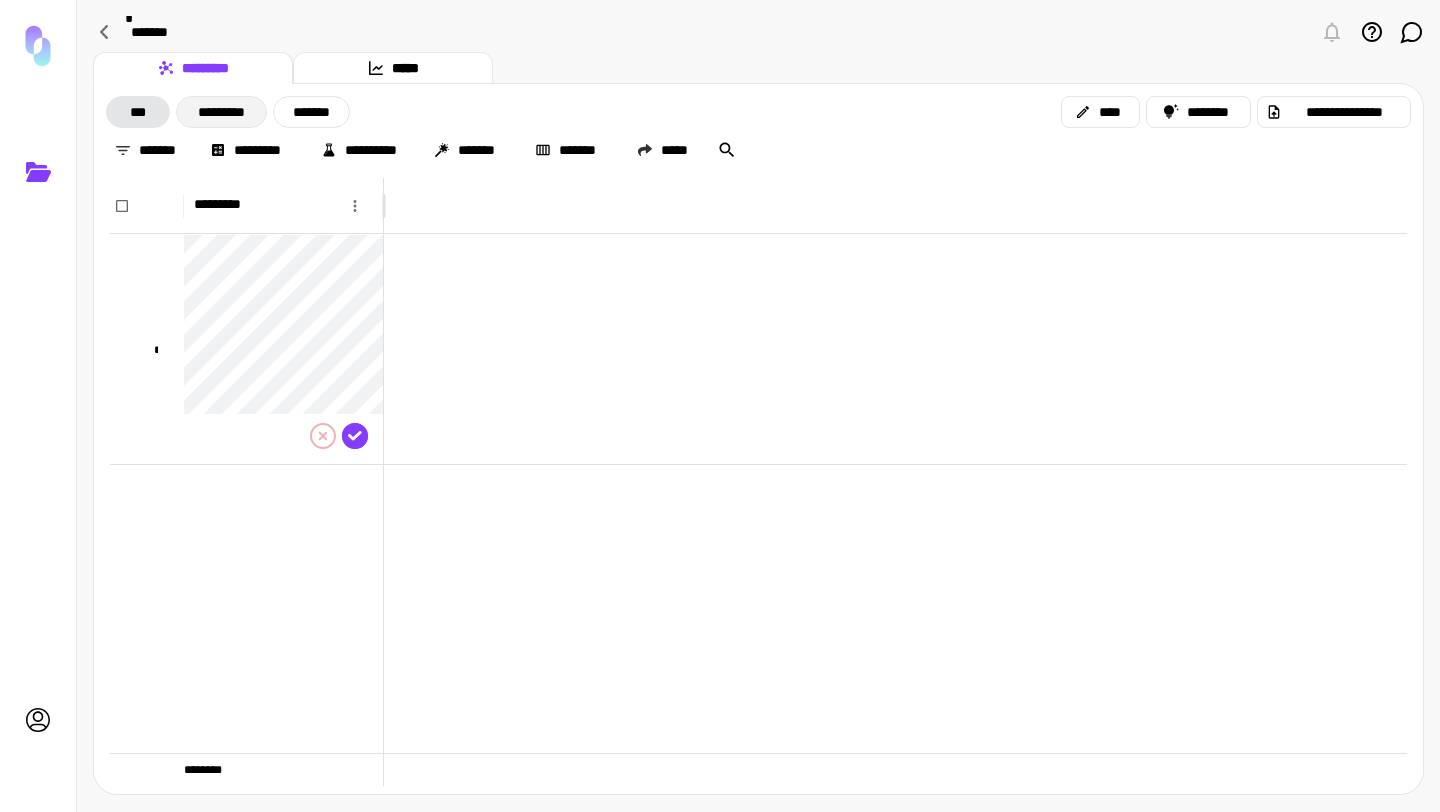 click on "*********" at bounding box center [221, 112] 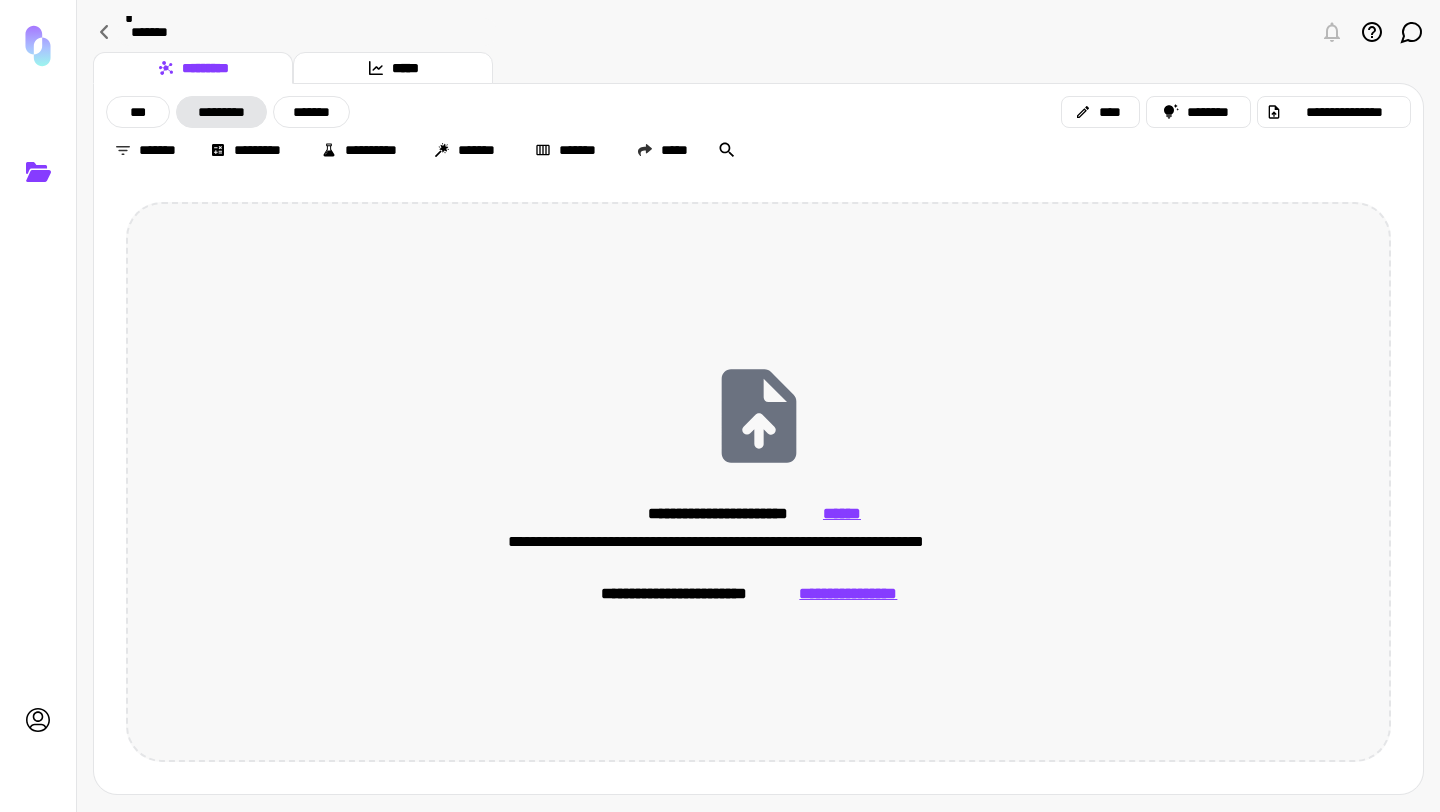 click on "**********" at bounding box center (758, 482) 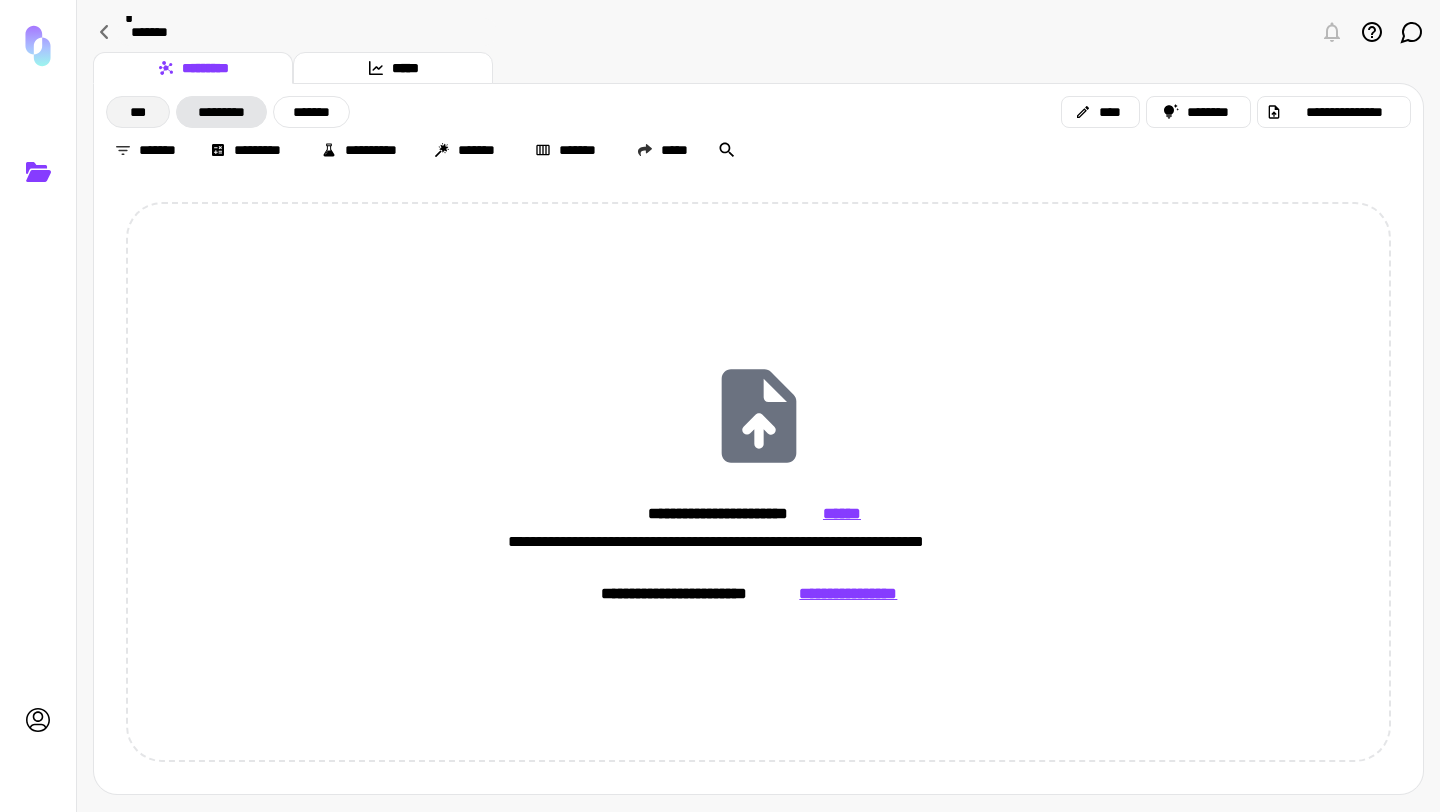 click on "***" at bounding box center (138, 112) 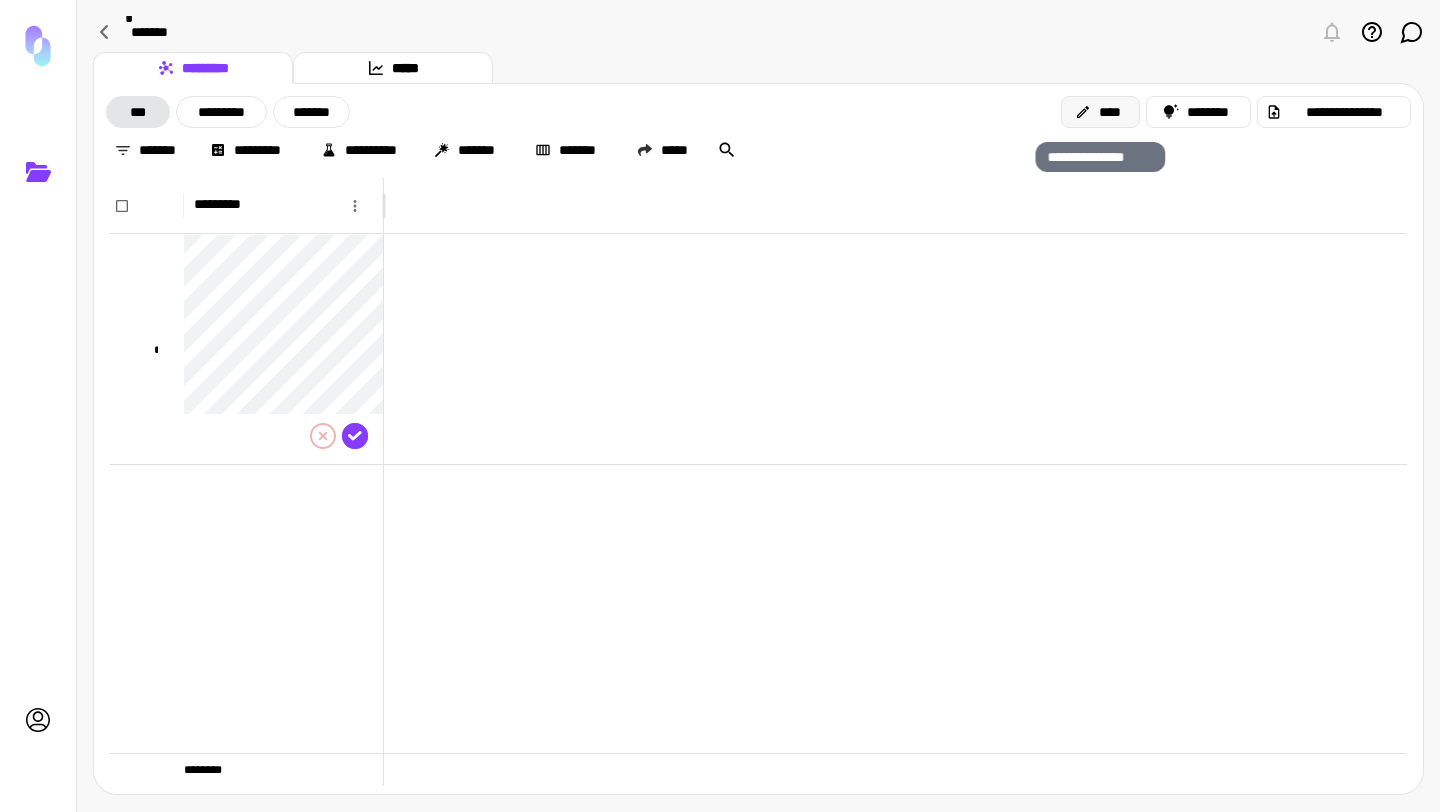 click on "****" at bounding box center [1100, 112] 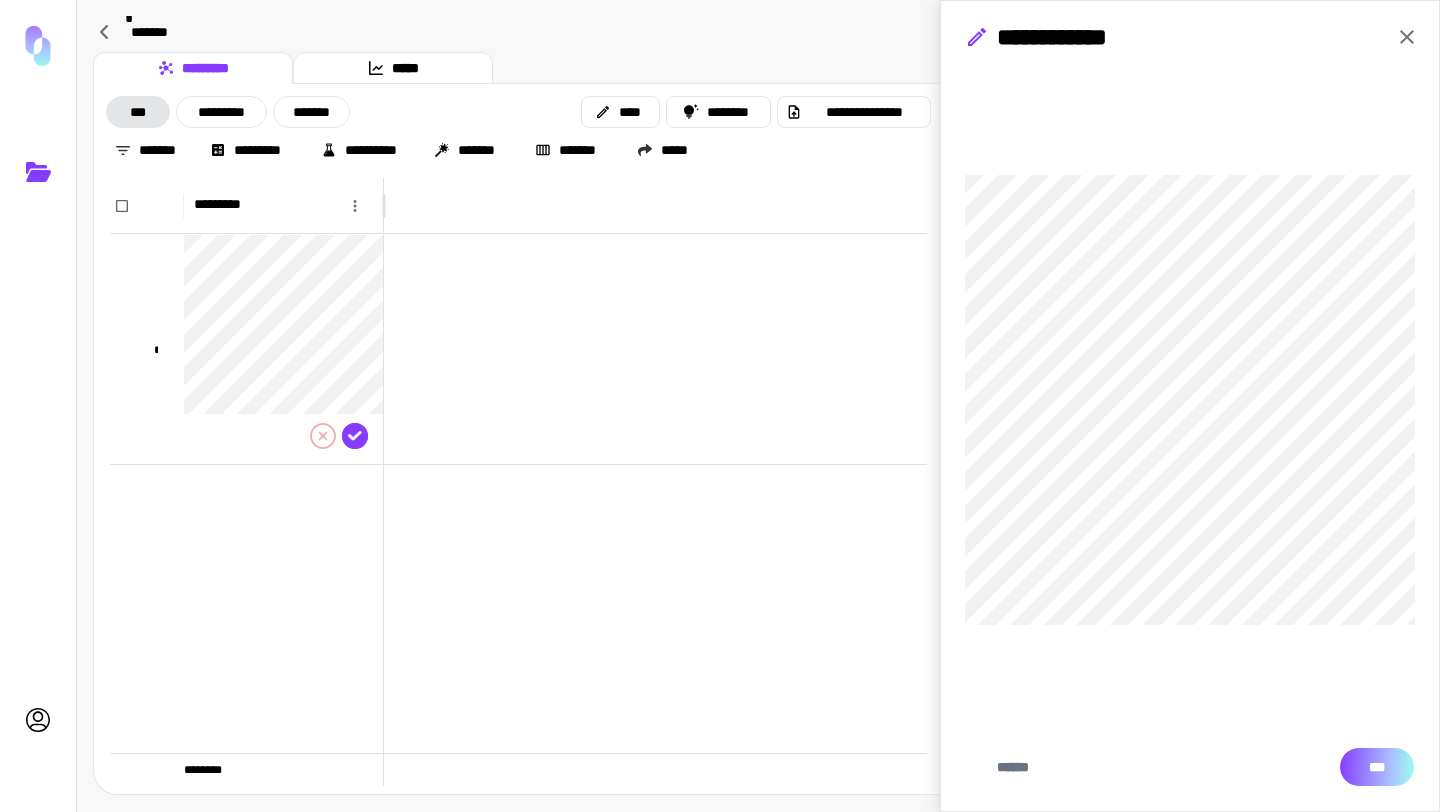 click on "***" at bounding box center [1377, 767] 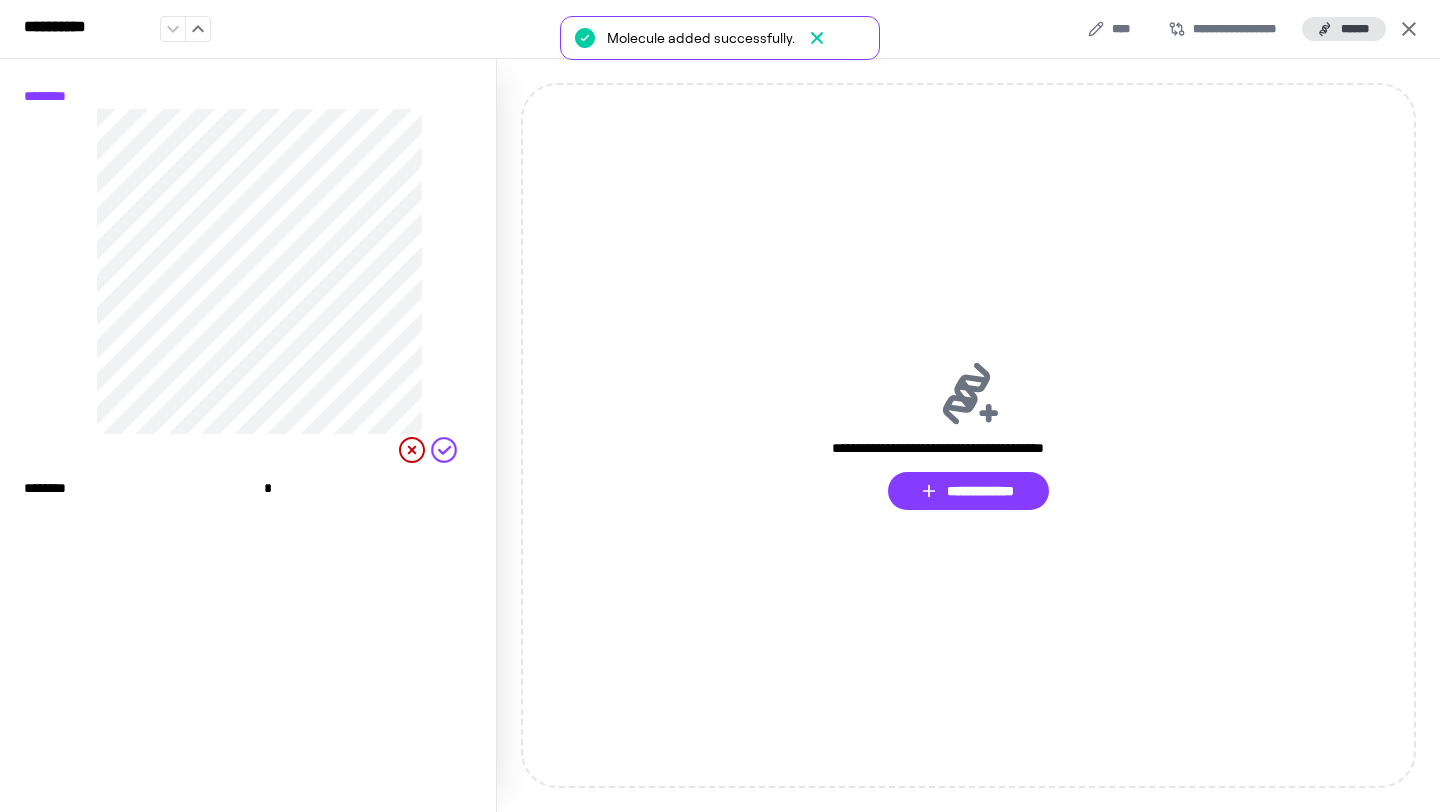 click 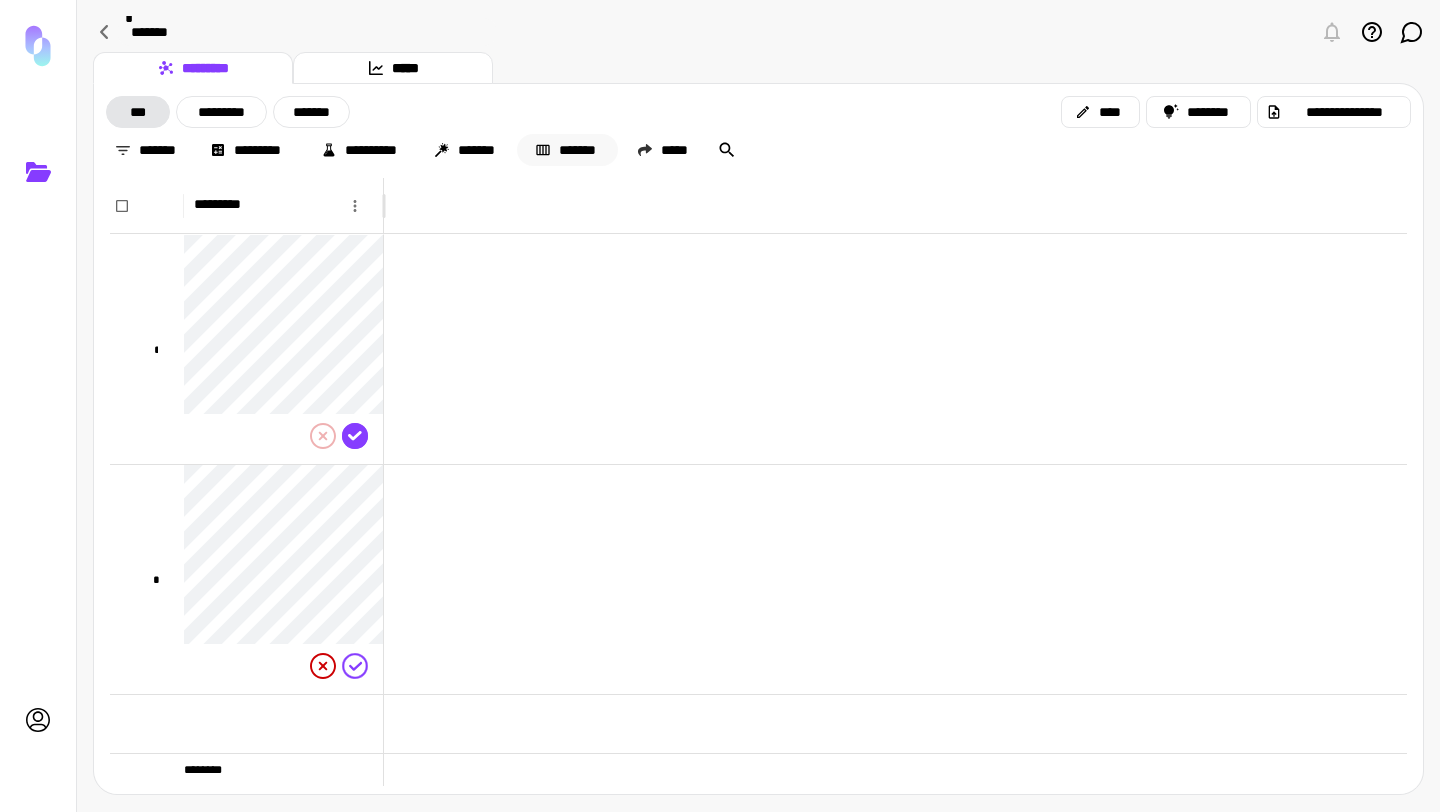 click on "*******" at bounding box center (567, 150) 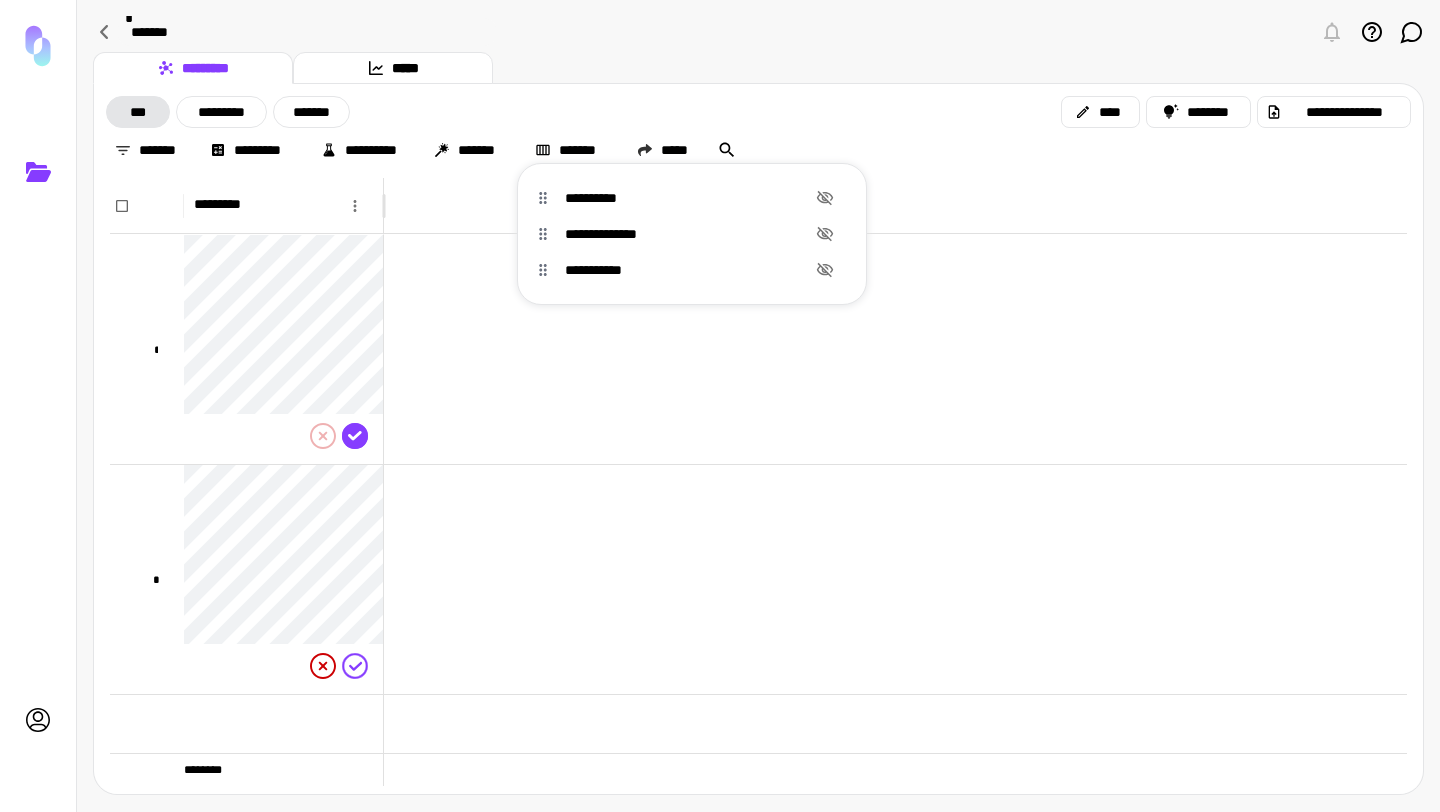 click at bounding box center [720, 406] 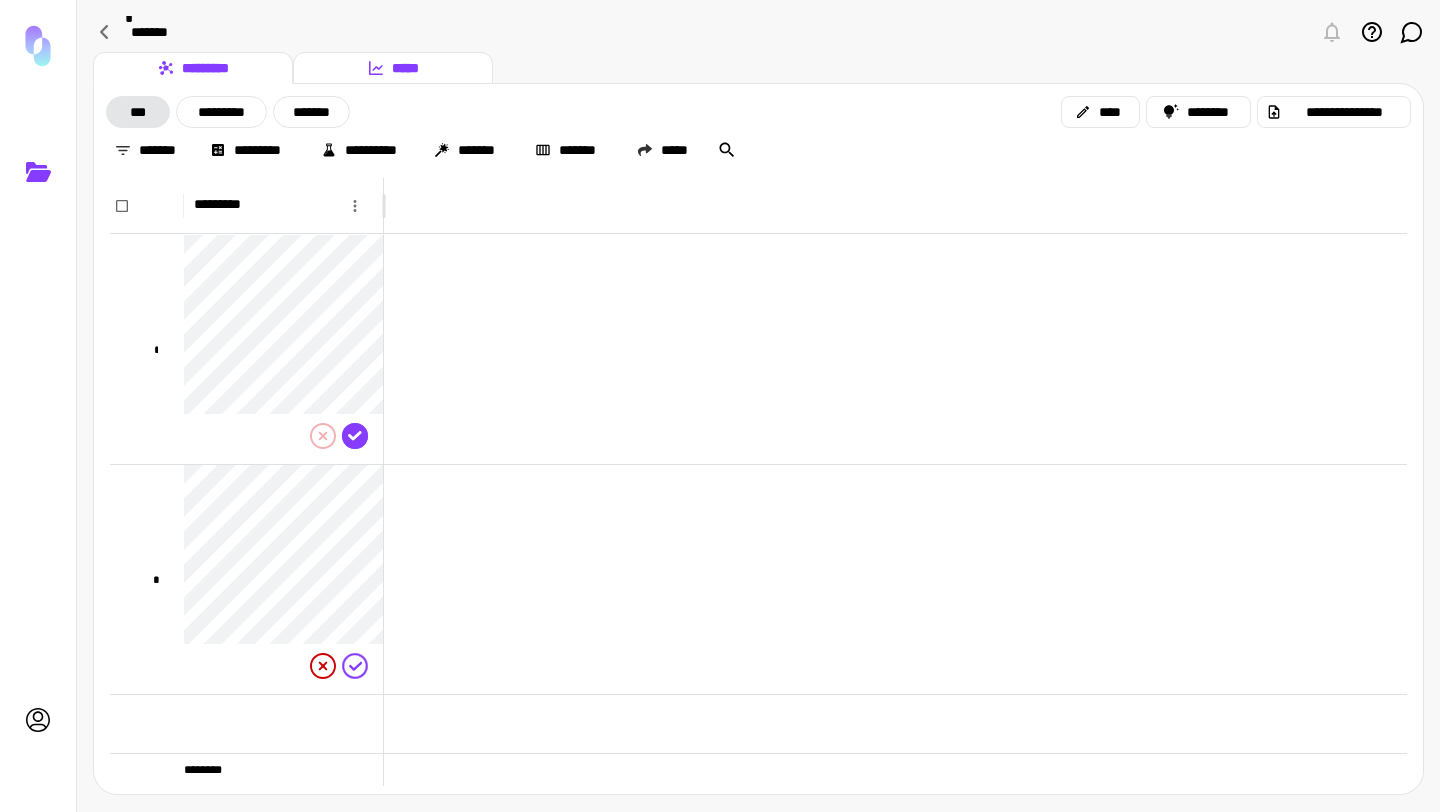 click on "*****" at bounding box center (393, 68) 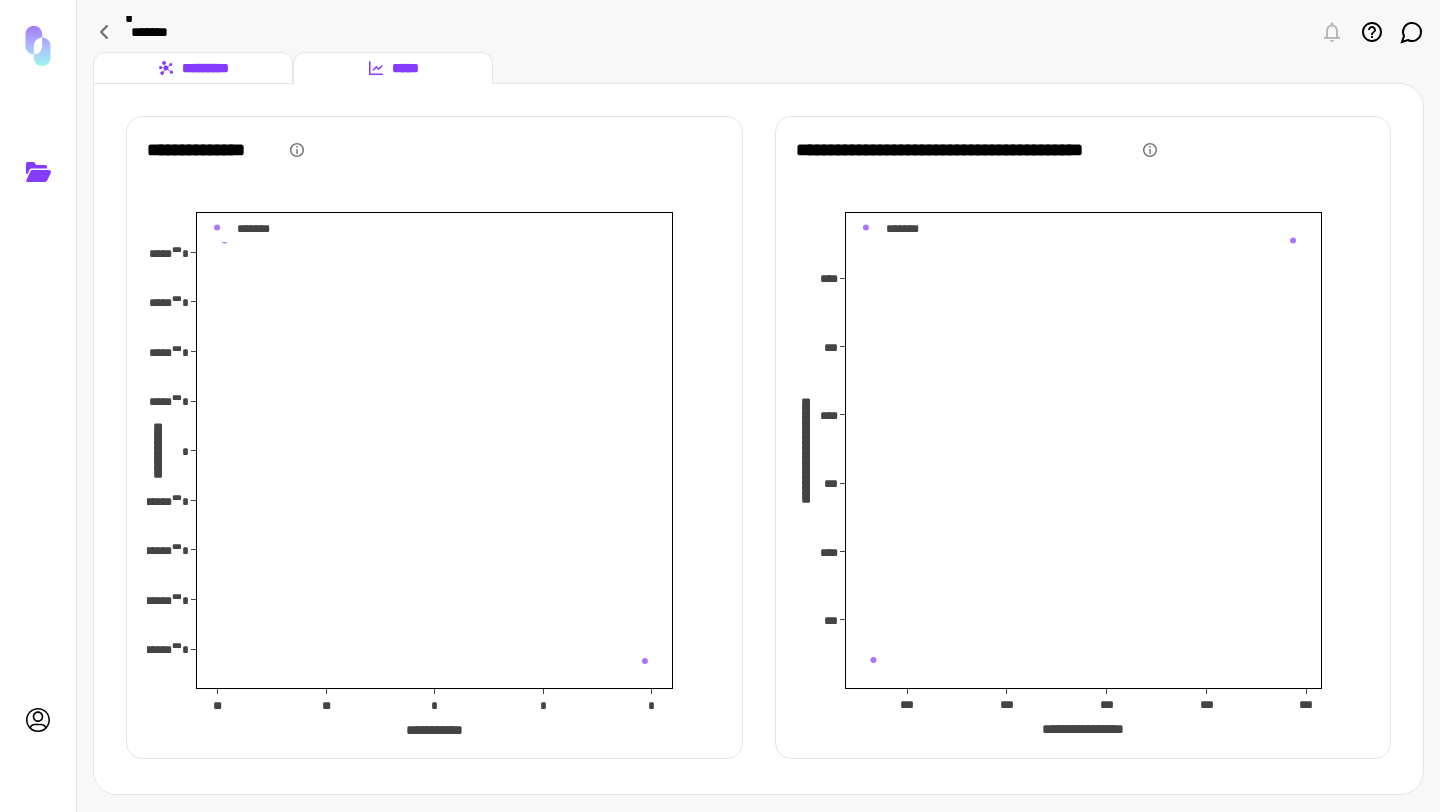 click on "*********" at bounding box center (193, 68) 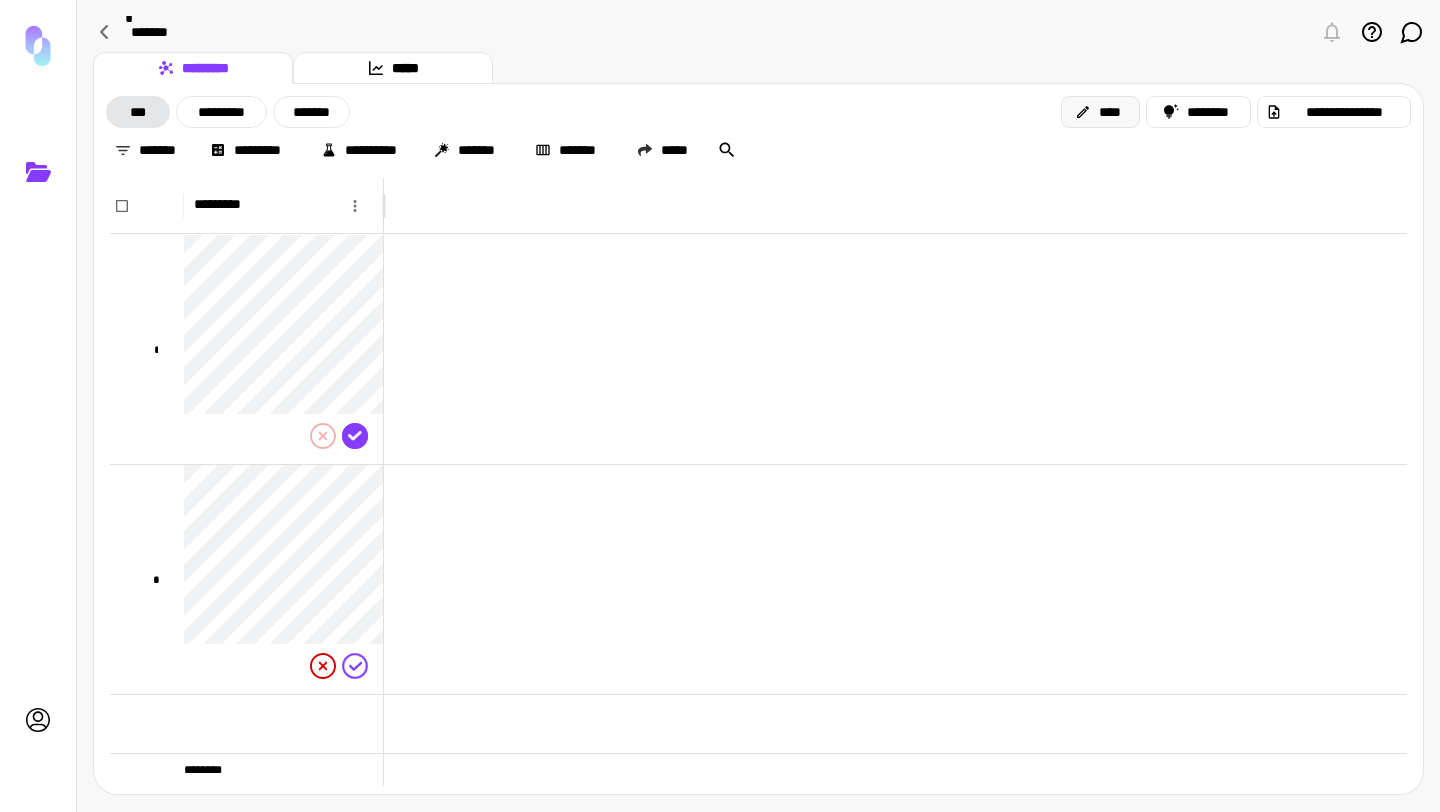 click 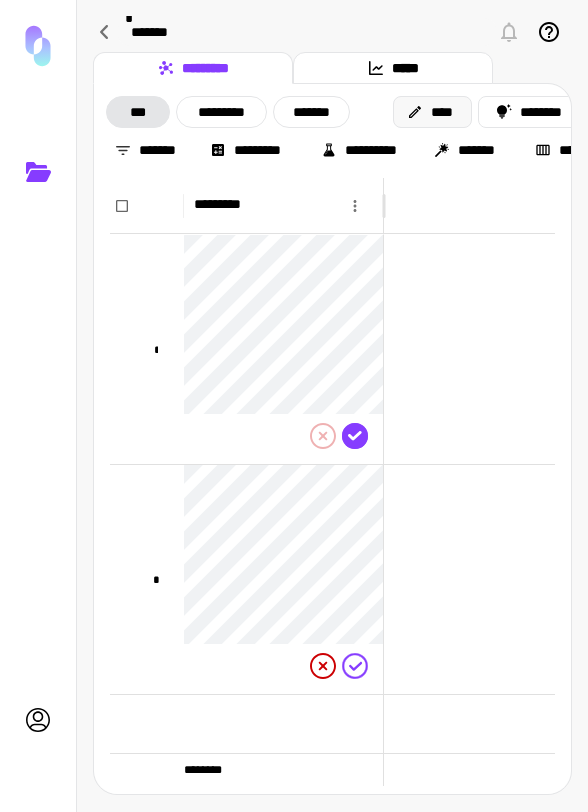 click on "****" at bounding box center [432, 112] 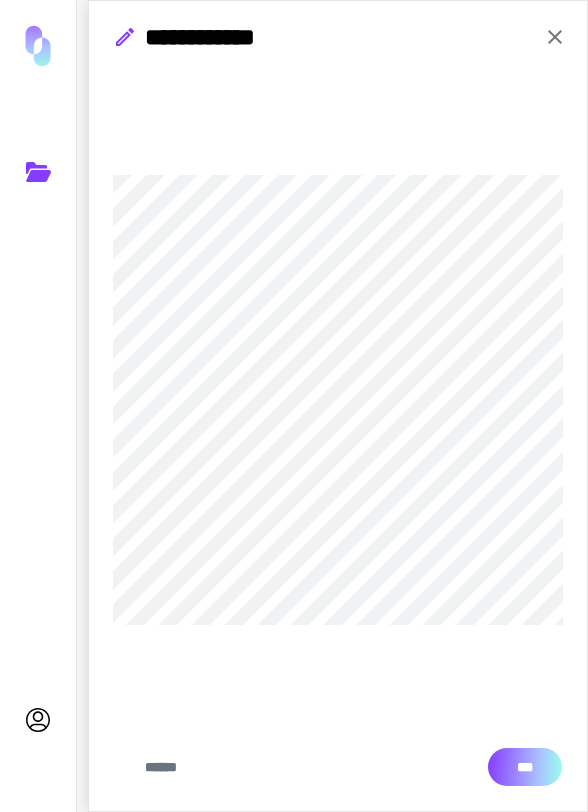 click on "***" at bounding box center [525, 767] 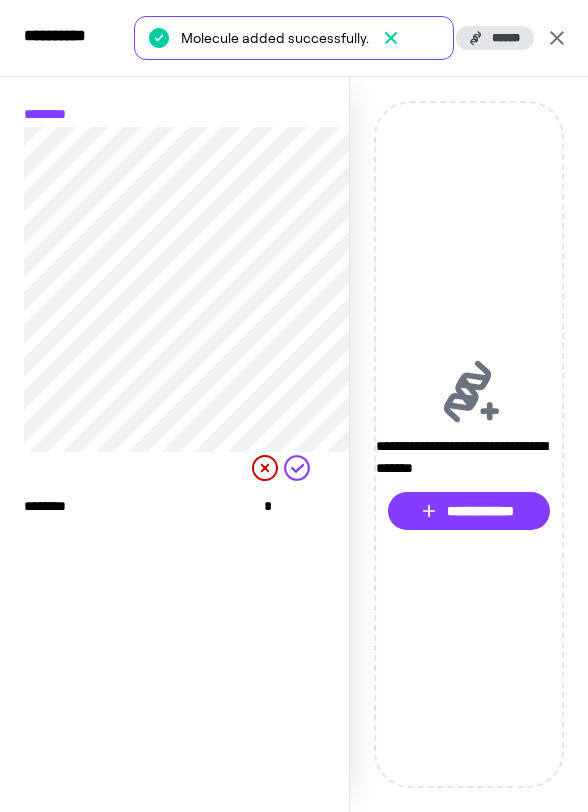 click 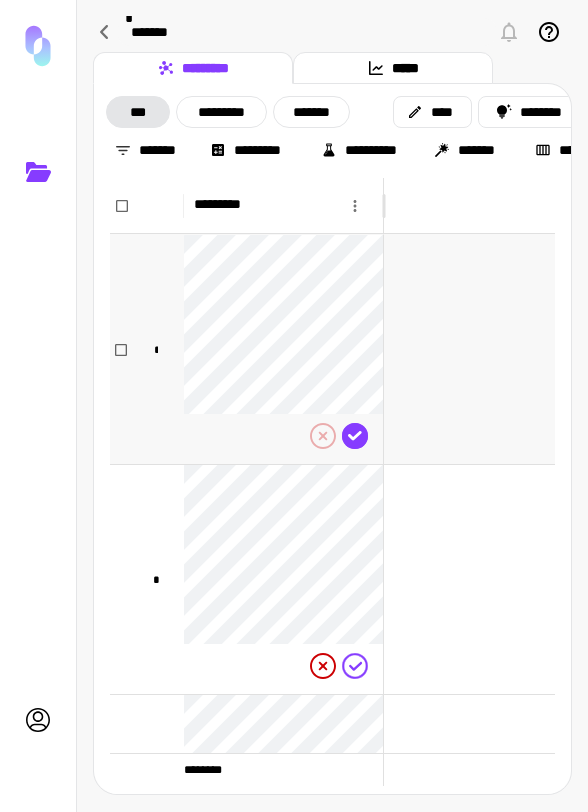 scroll, scrollTop: 108, scrollLeft: 0, axis: vertical 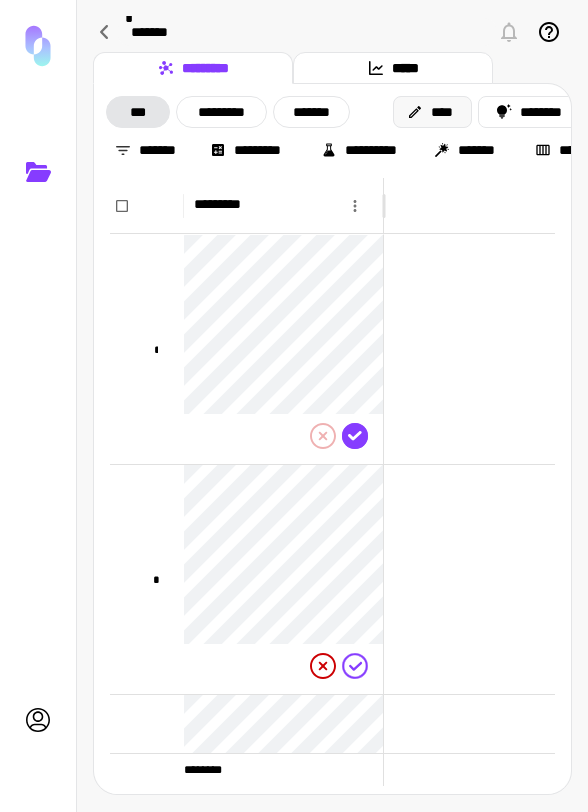 click on "****" at bounding box center [432, 112] 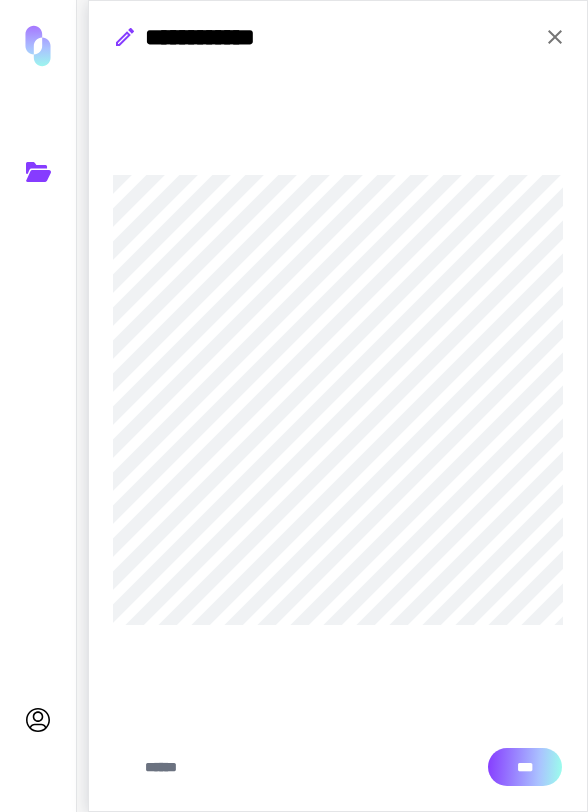 click on "***" at bounding box center (525, 767) 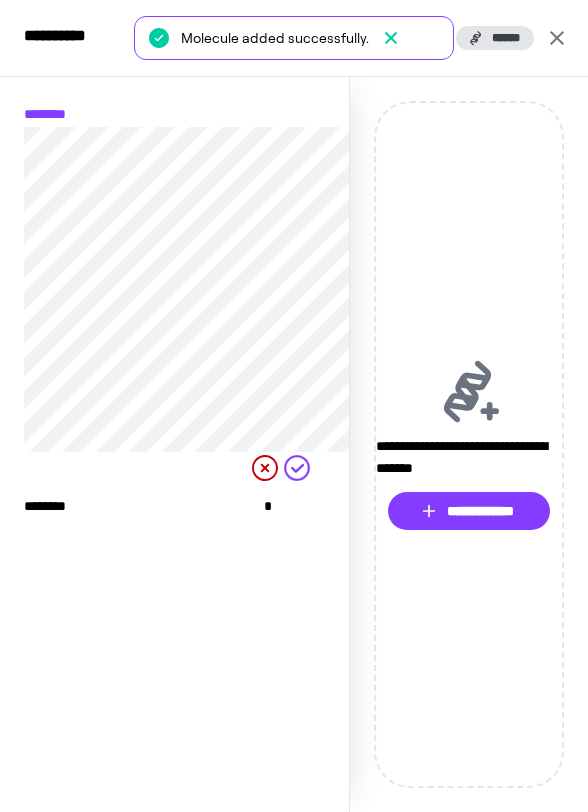 click 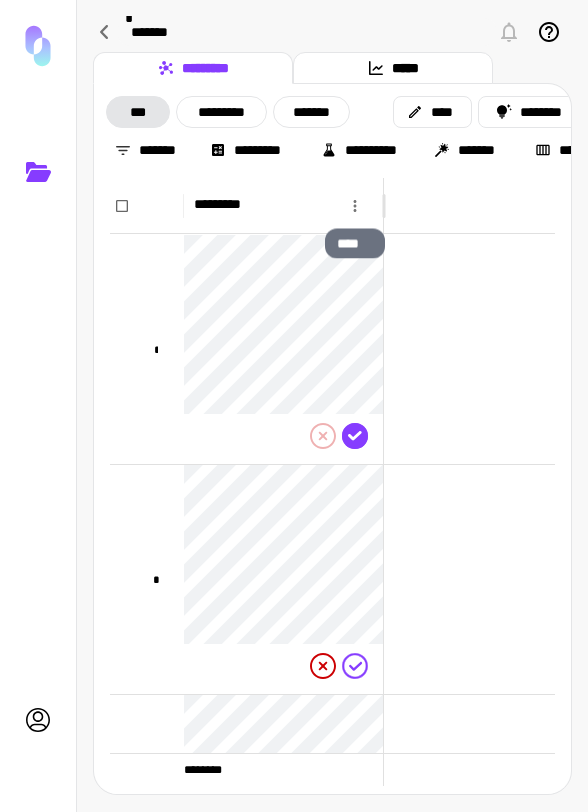 click 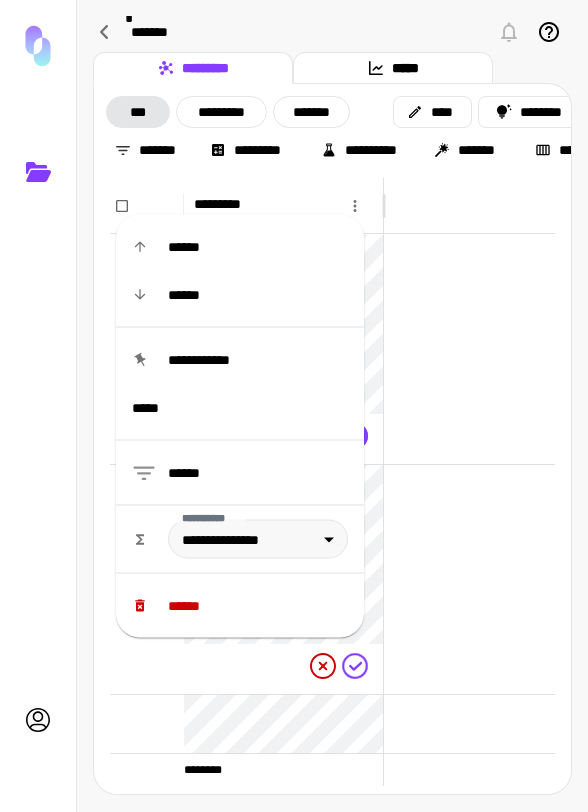 click at bounding box center [469, 206] 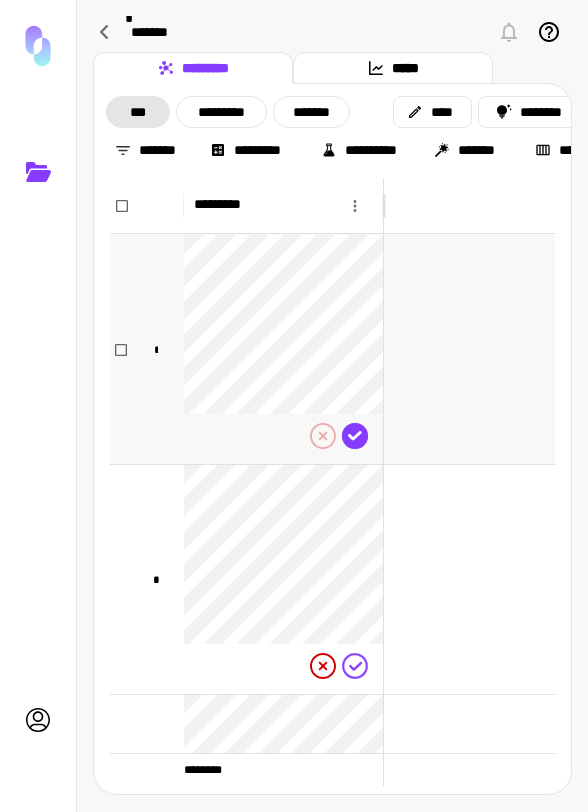 scroll, scrollTop: 188, scrollLeft: 0, axis: vertical 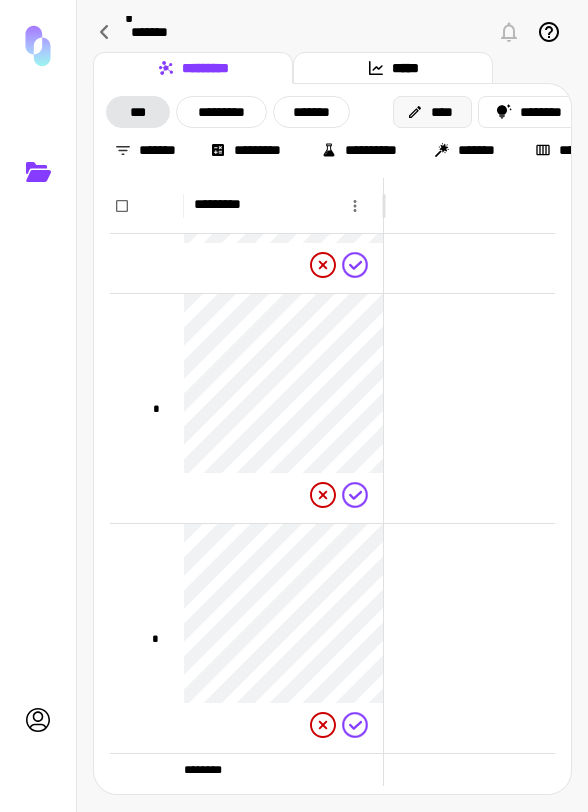 click on "****" at bounding box center [432, 112] 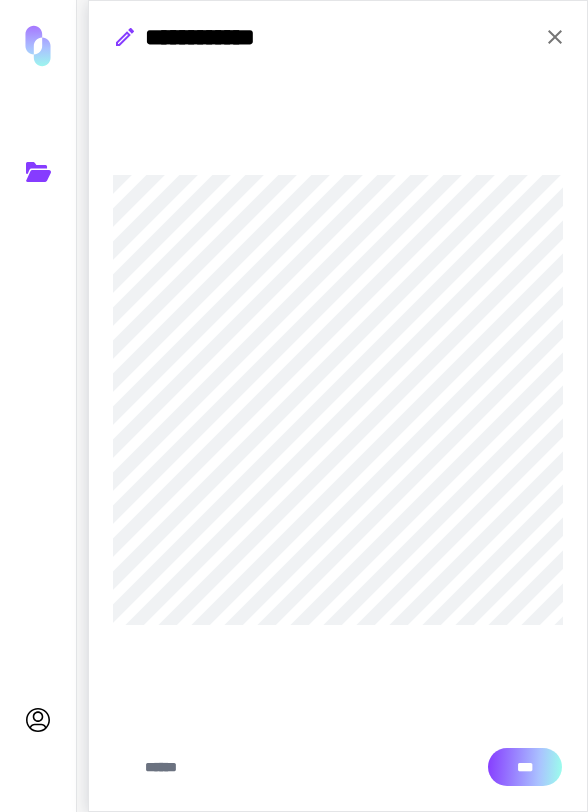 click on "***" at bounding box center [525, 767] 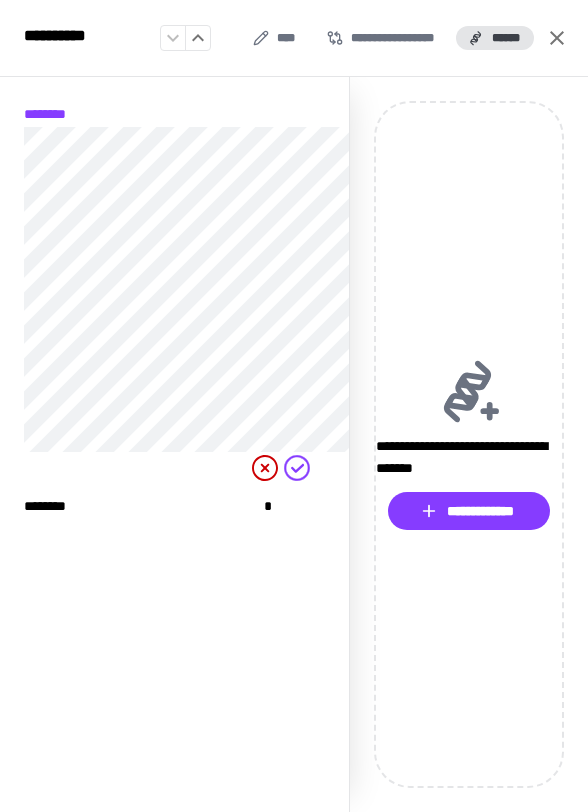 click 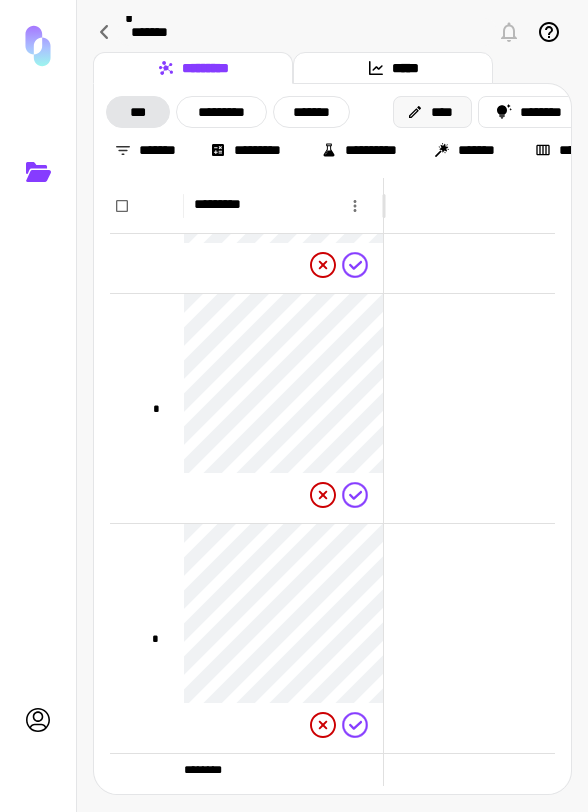 click on "****" at bounding box center [432, 112] 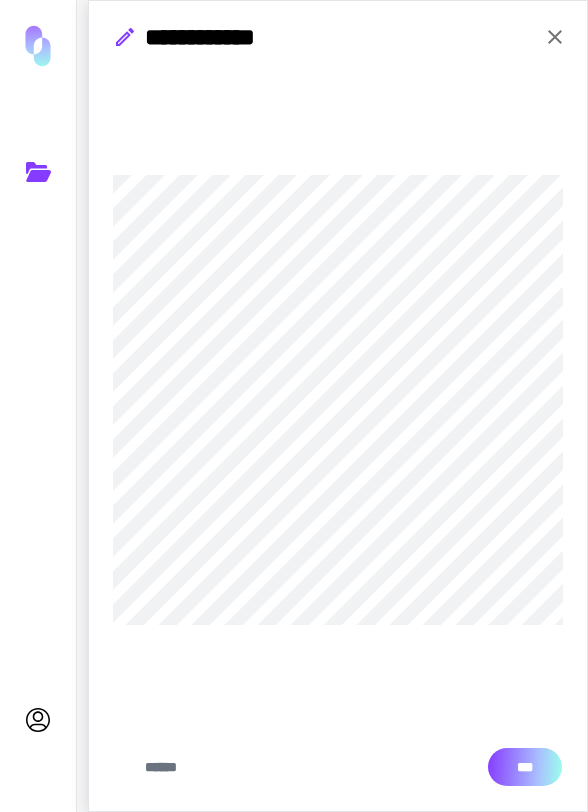 click on "***" at bounding box center [525, 767] 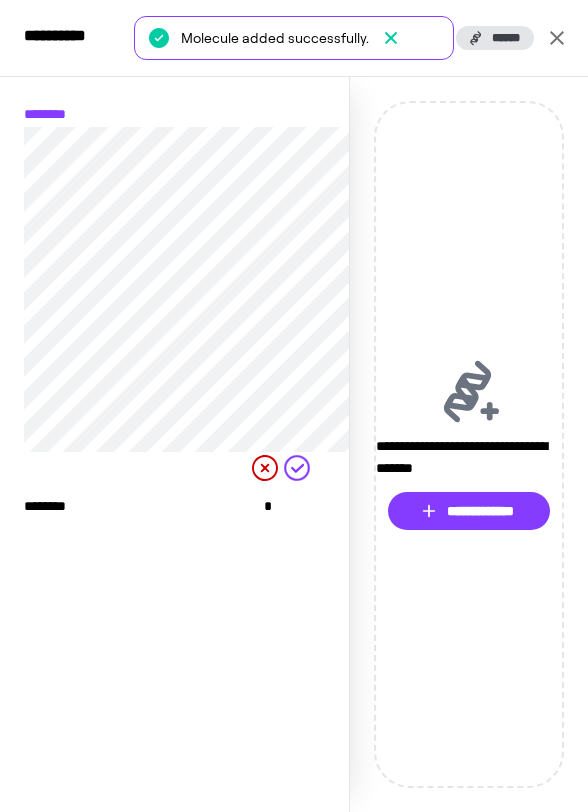 click 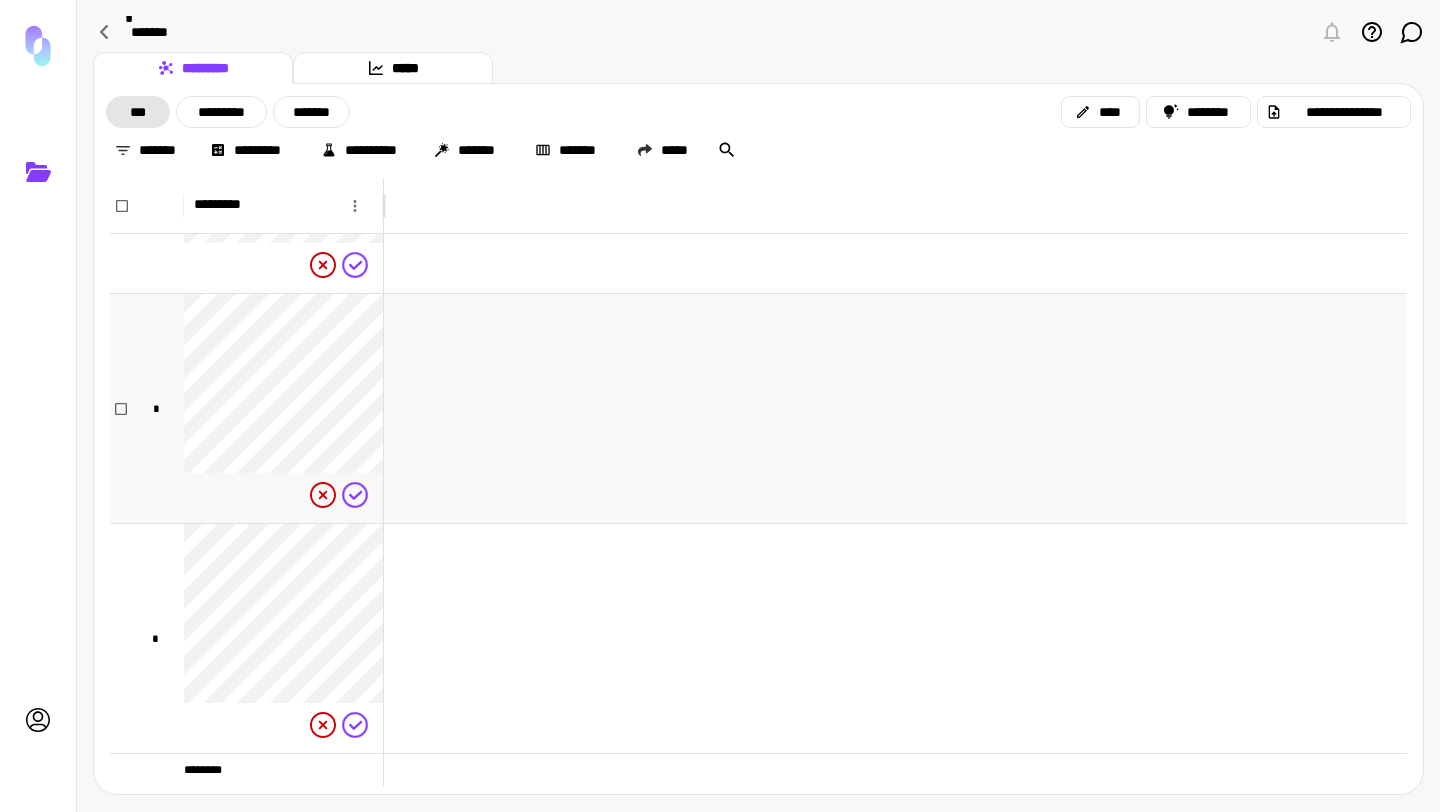 scroll, scrollTop: 495, scrollLeft: 0, axis: vertical 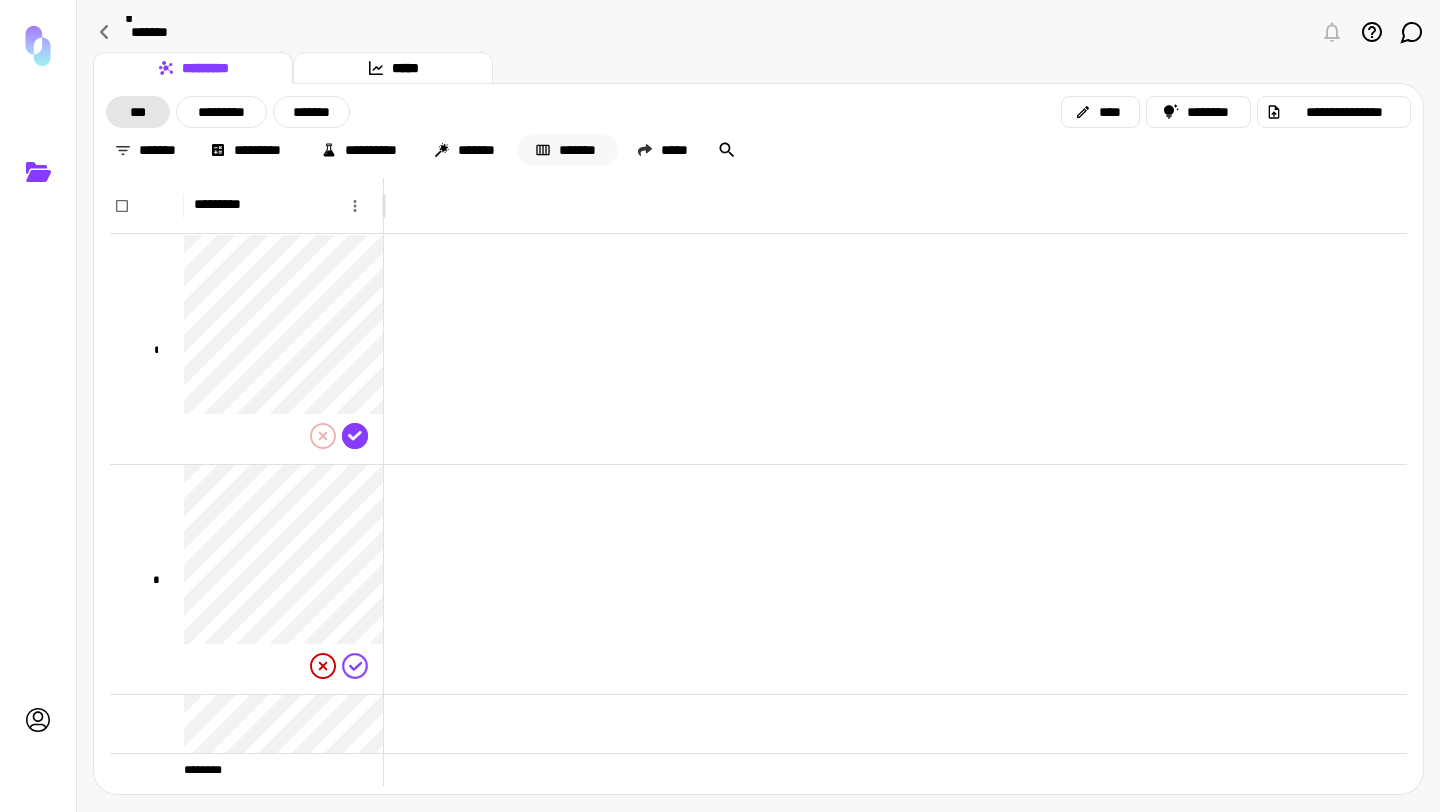 click on "*******" at bounding box center (567, 150) 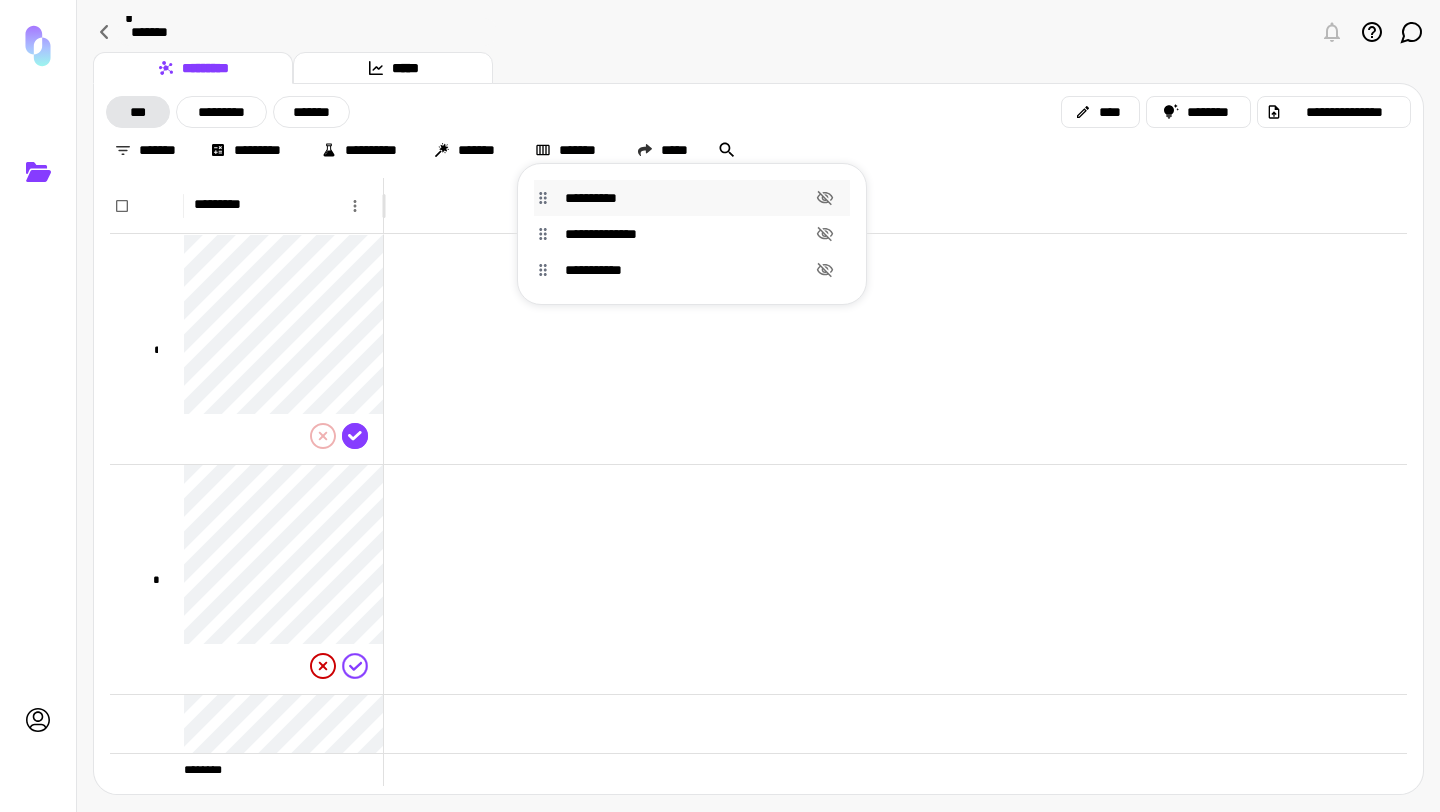 click on "**********" at bounding box center (688, 198) 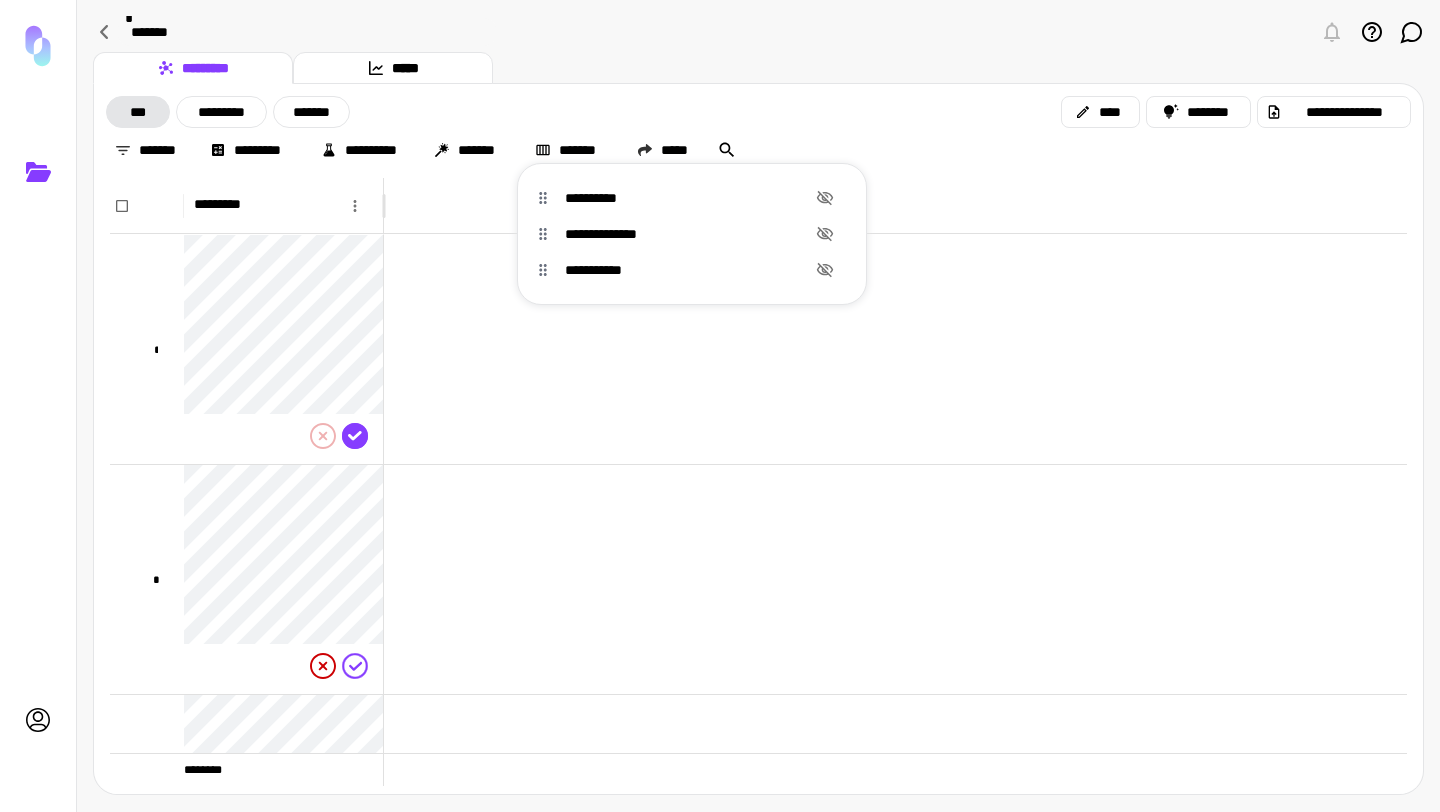 click at bounding box center (720, 406) 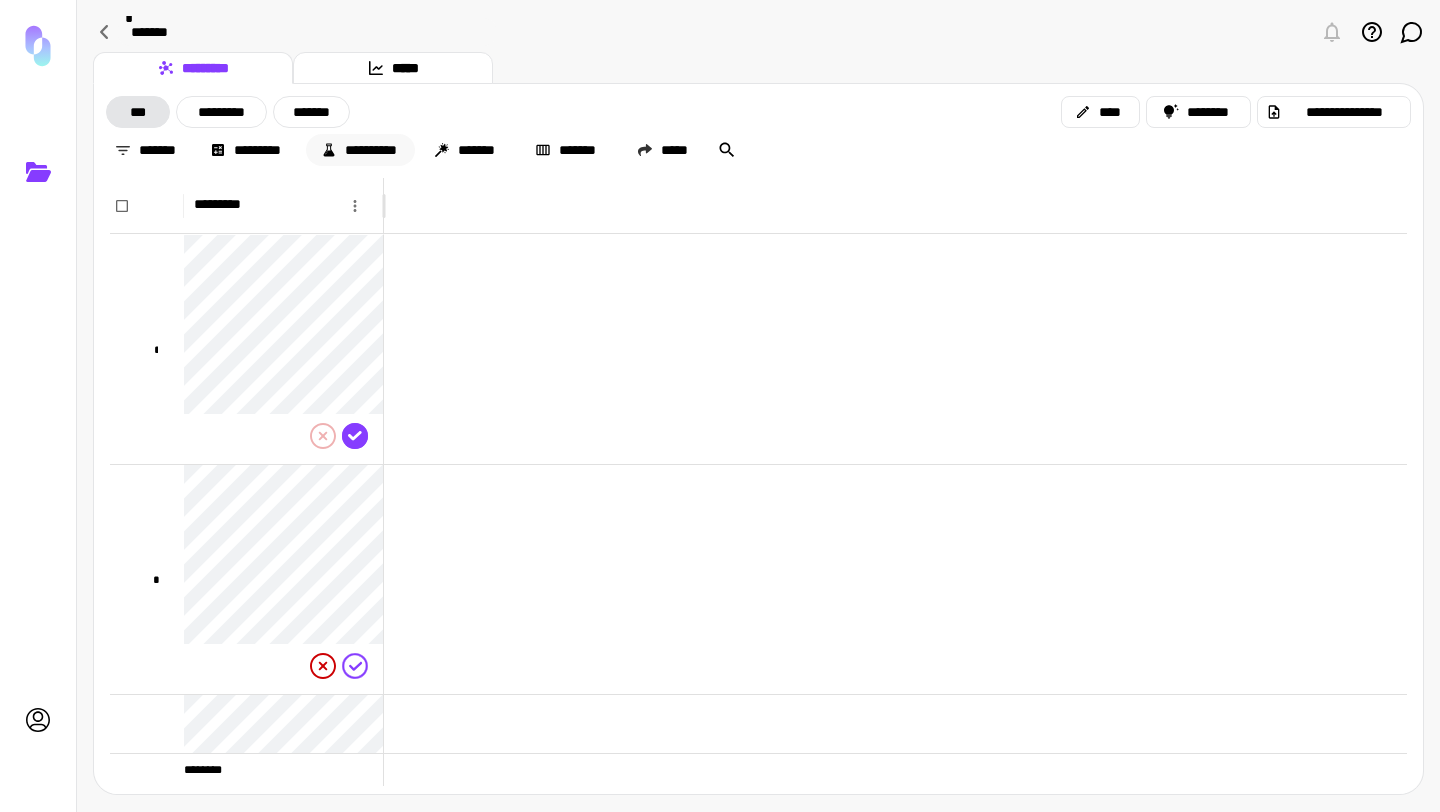 click on "**********" at bounding box center [360, 150] 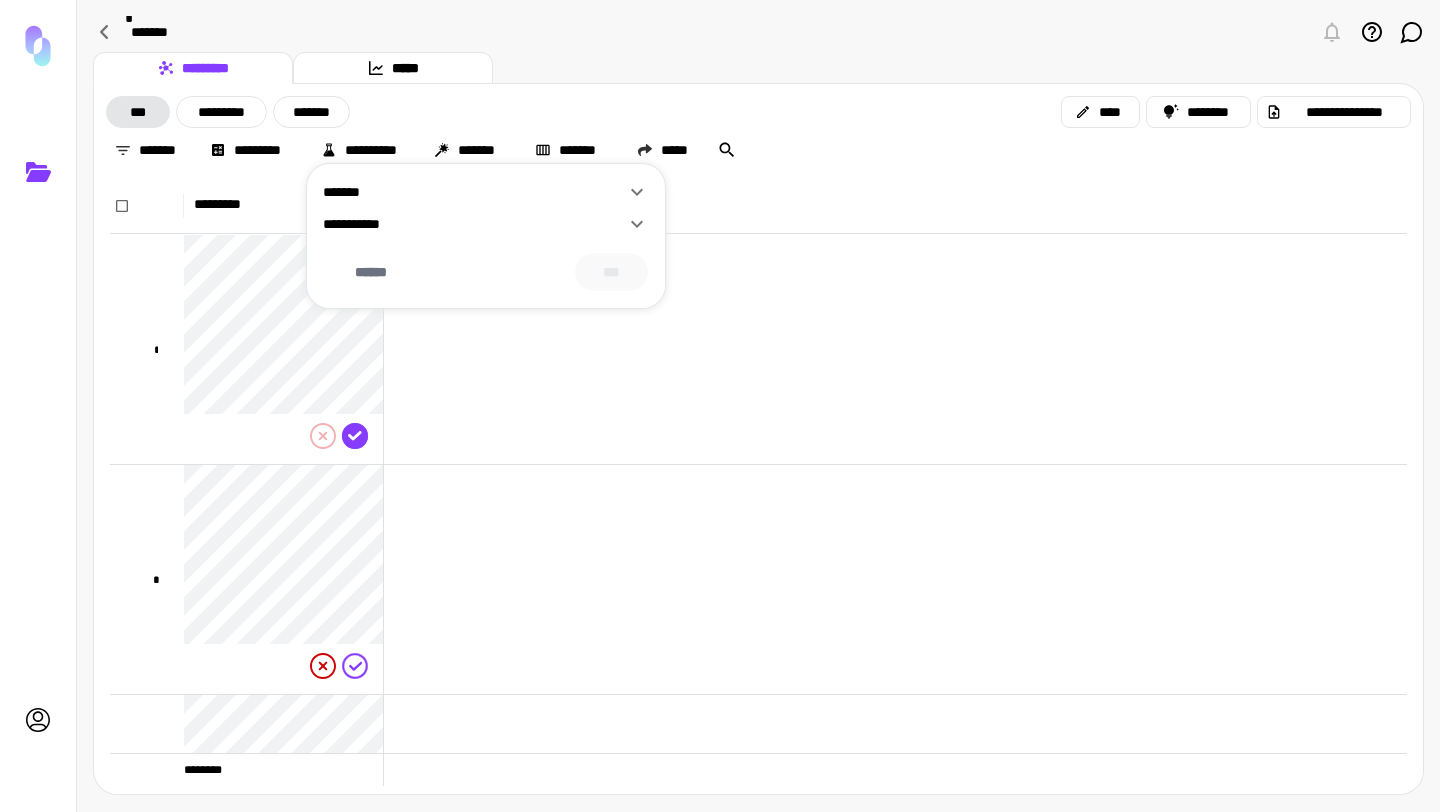 click on "*******" at bounding box center (474, 192) 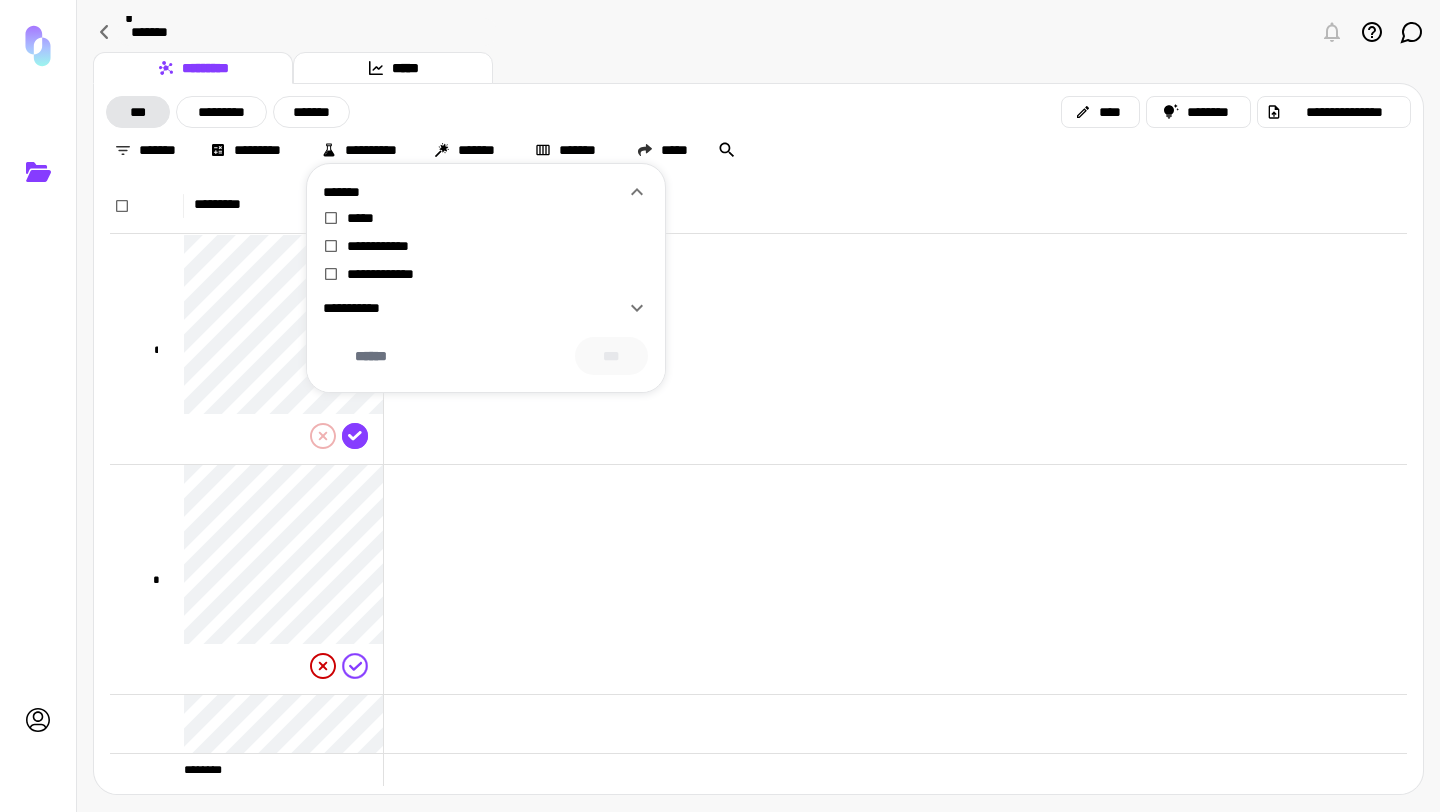 click 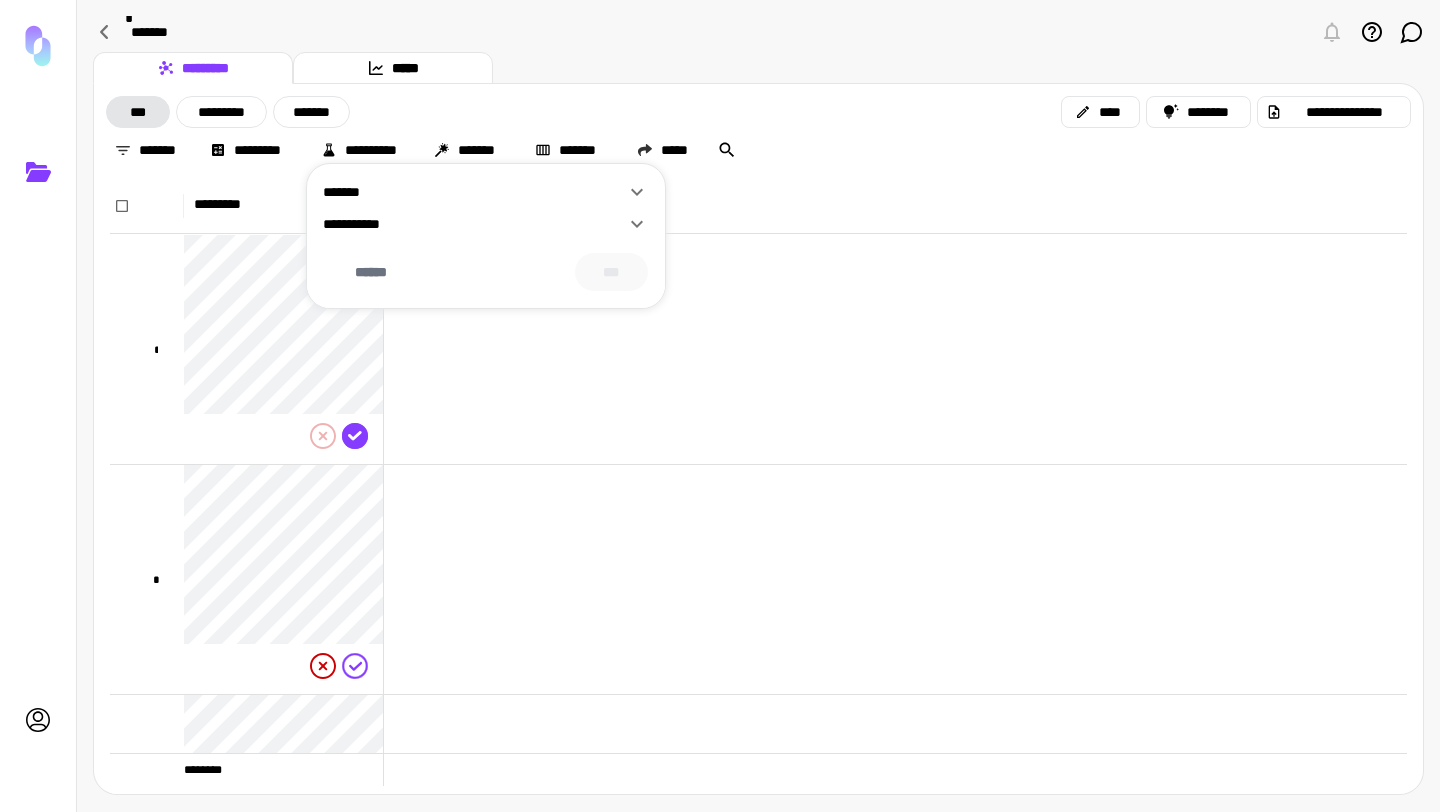 click at bounding box center [720, 406] 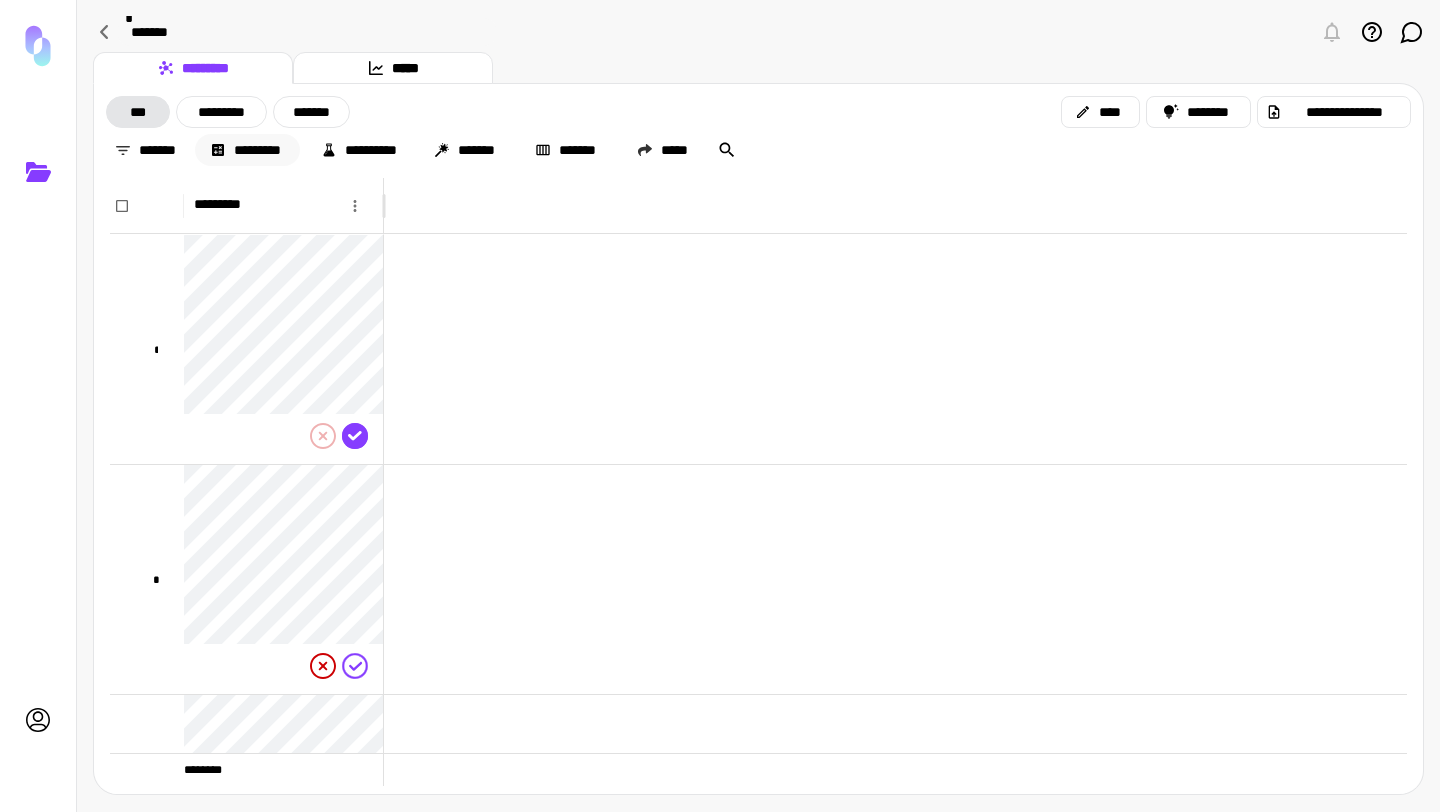 click on "*********" at bounding box center (247, 150) 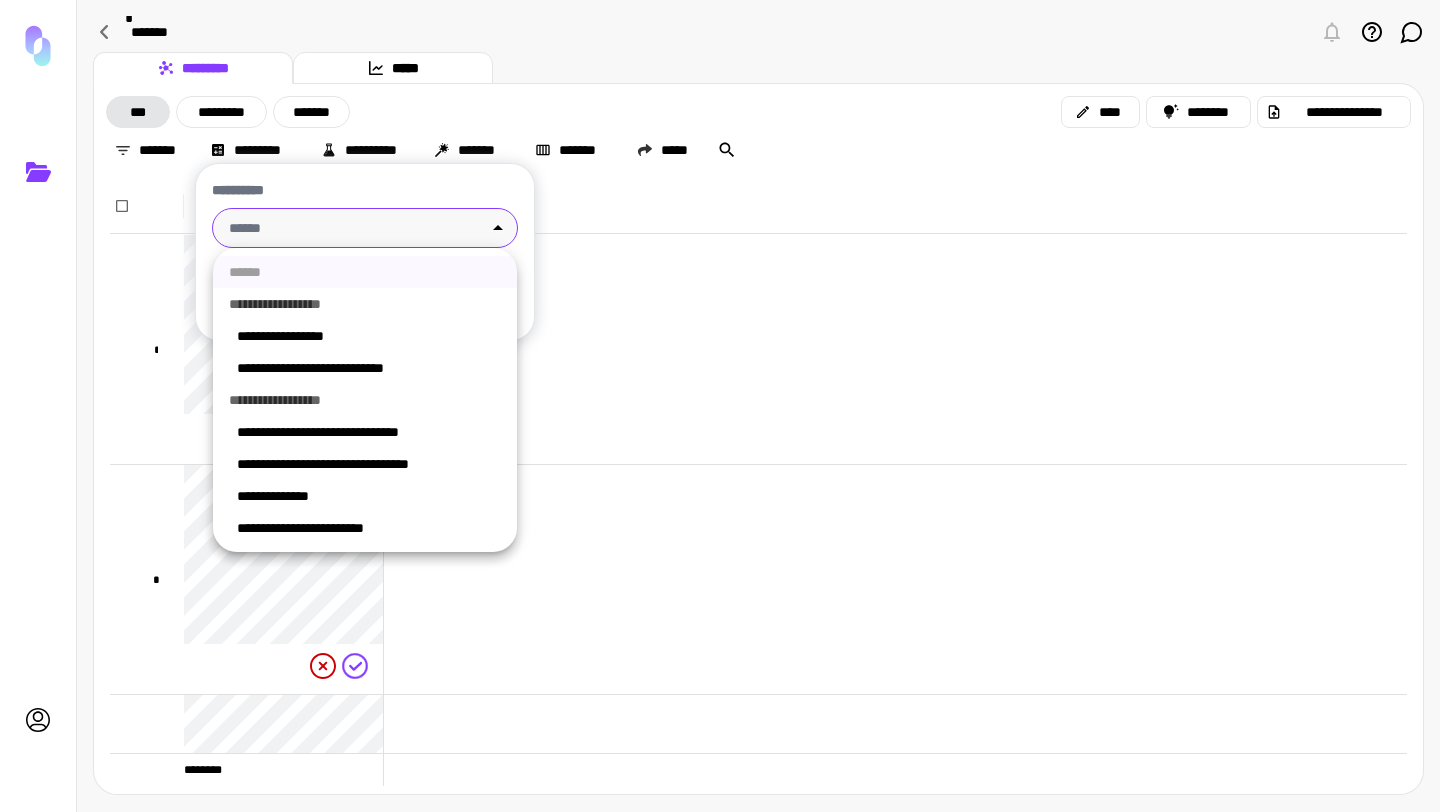 click on "**********" at bounding box center [720, 406] 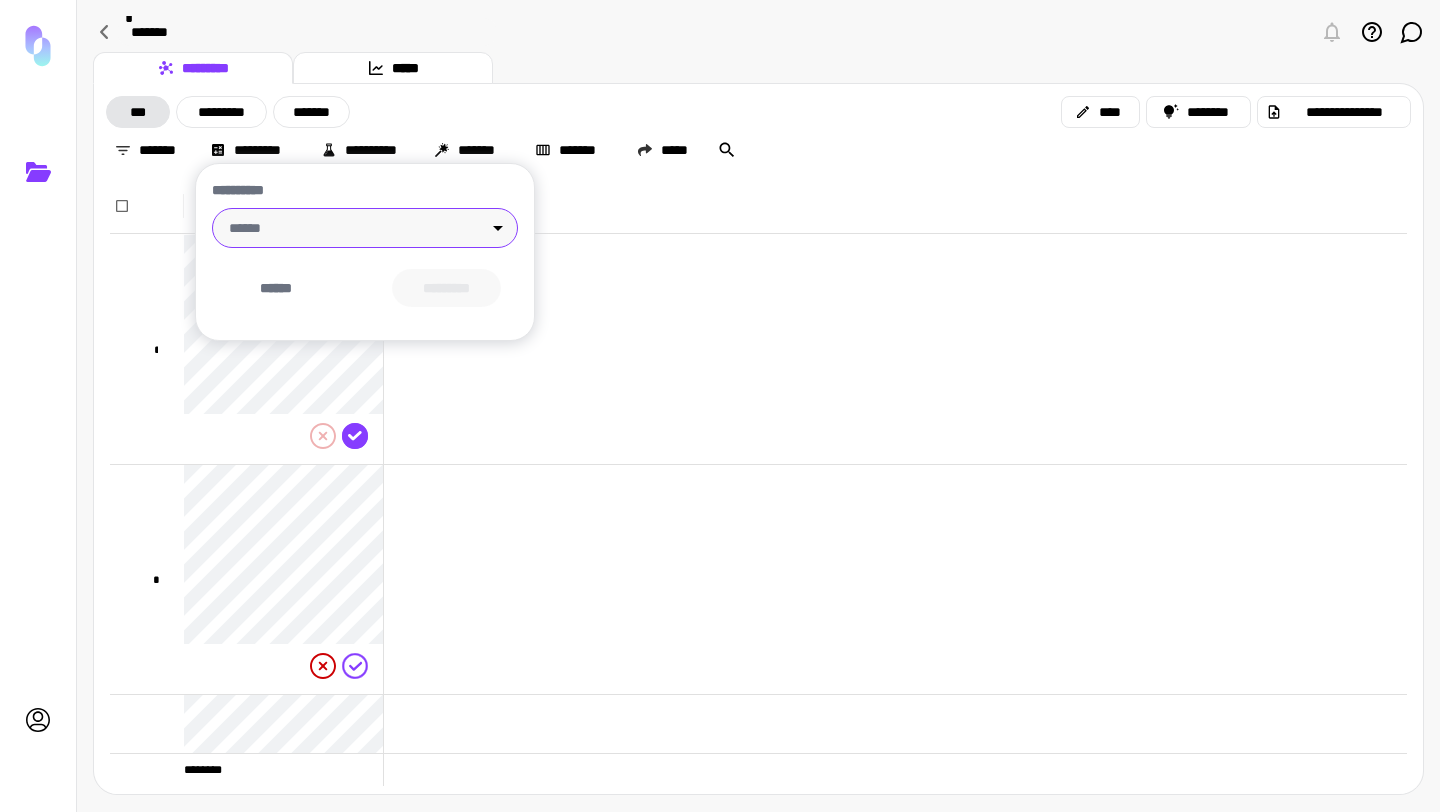 click at bounding box center [720, 406] 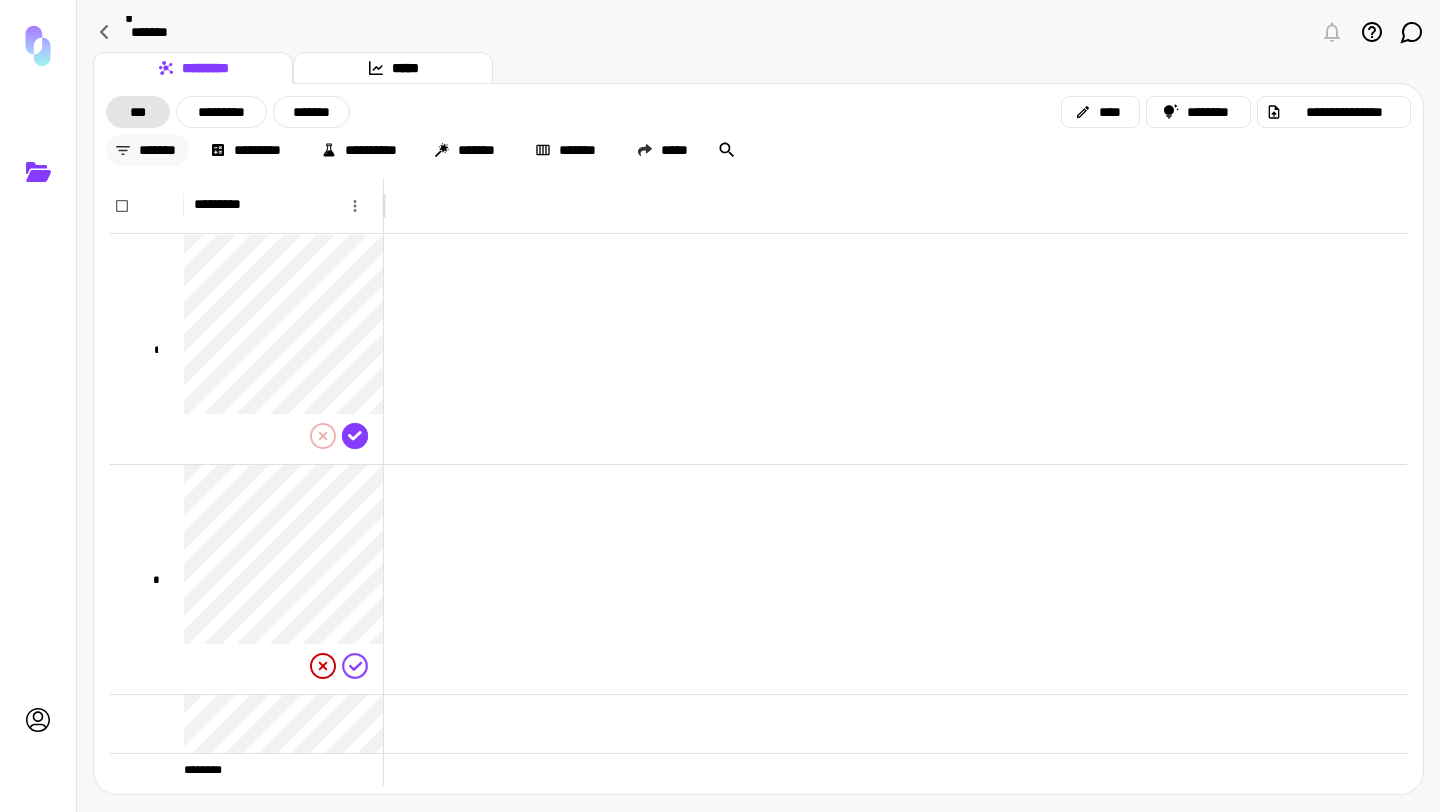 click on "*******" at bounding box center (147, 150) 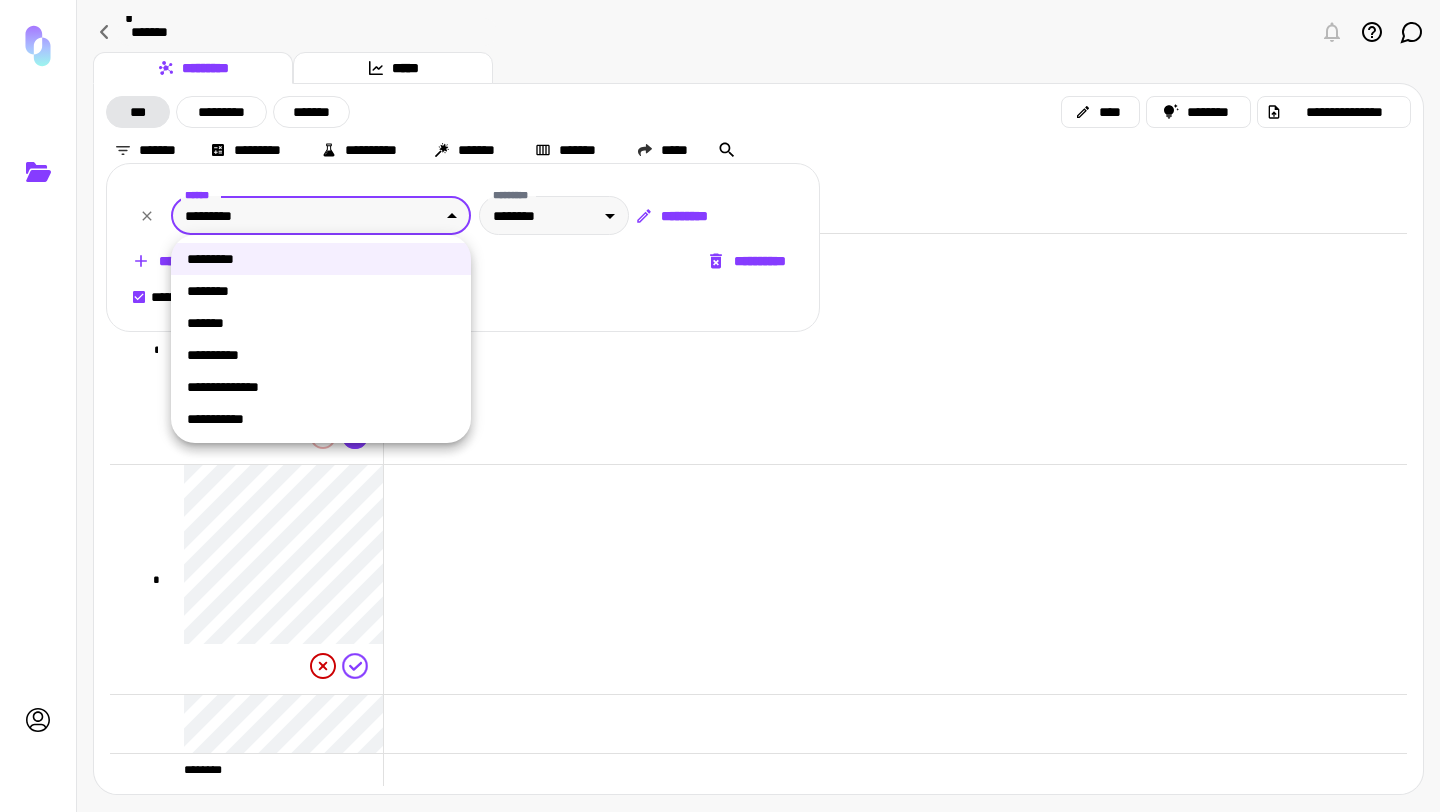 click on "**********" at bounding box center (720, 406) 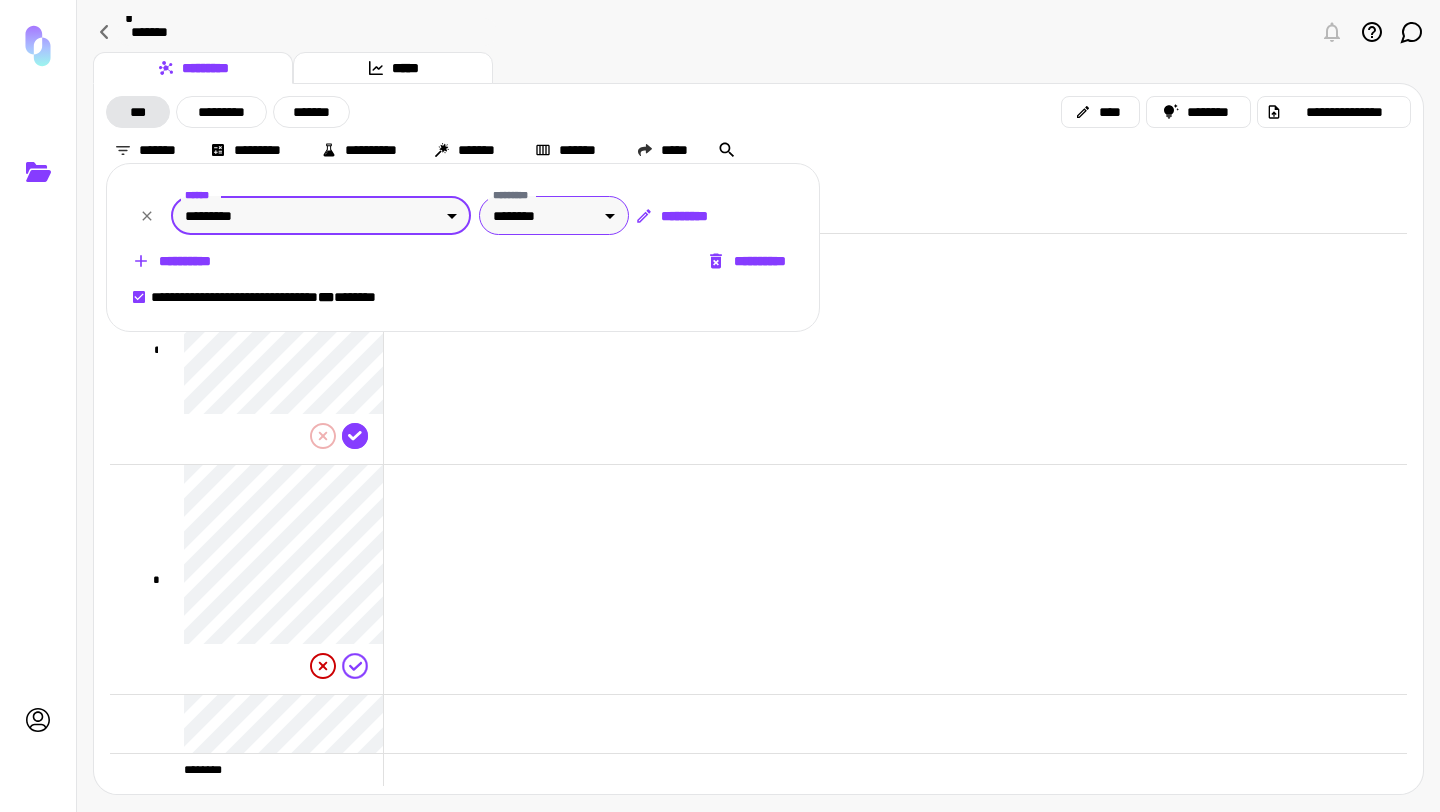 click on "**********" at bounding box center [720, 406] 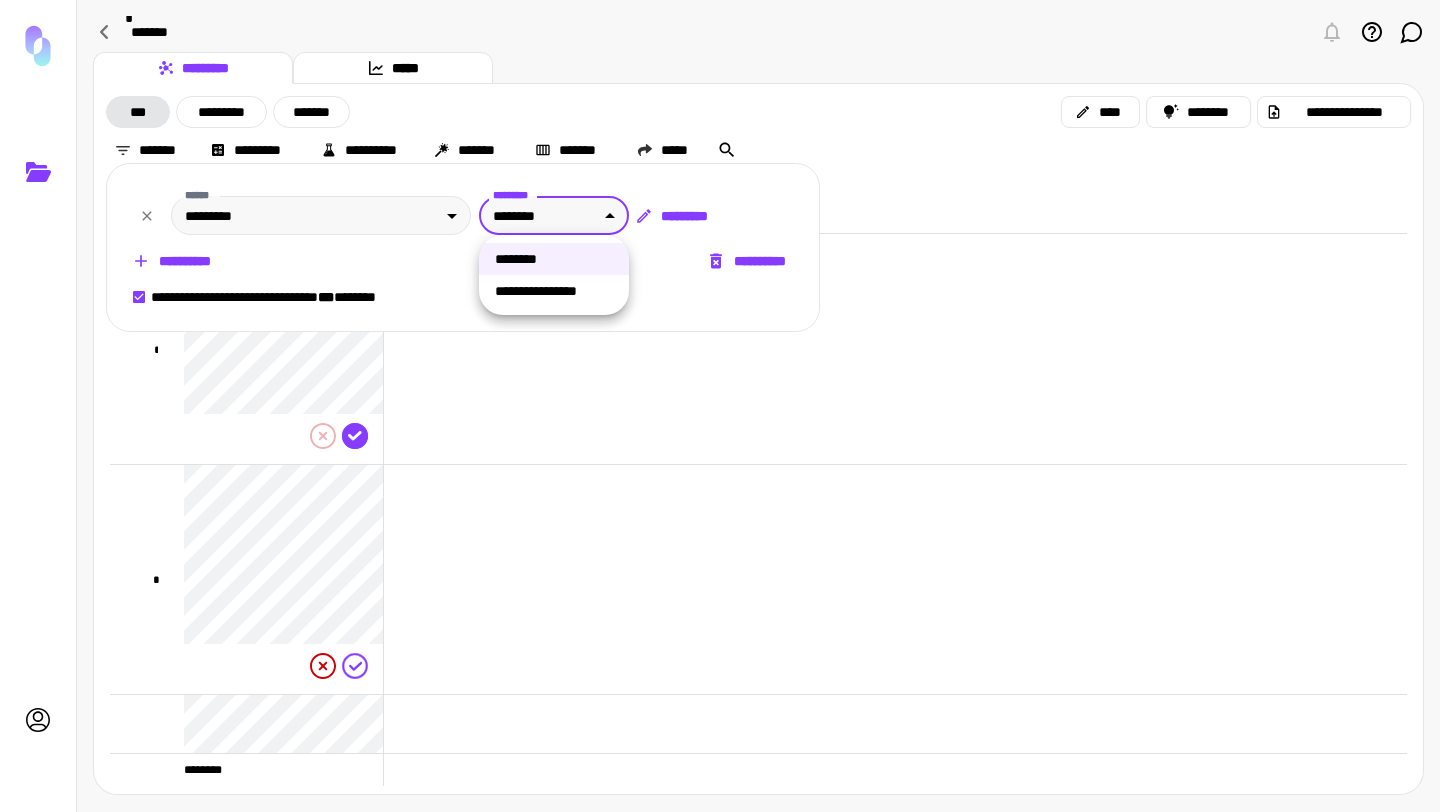 click at bounding box center [720, 406] 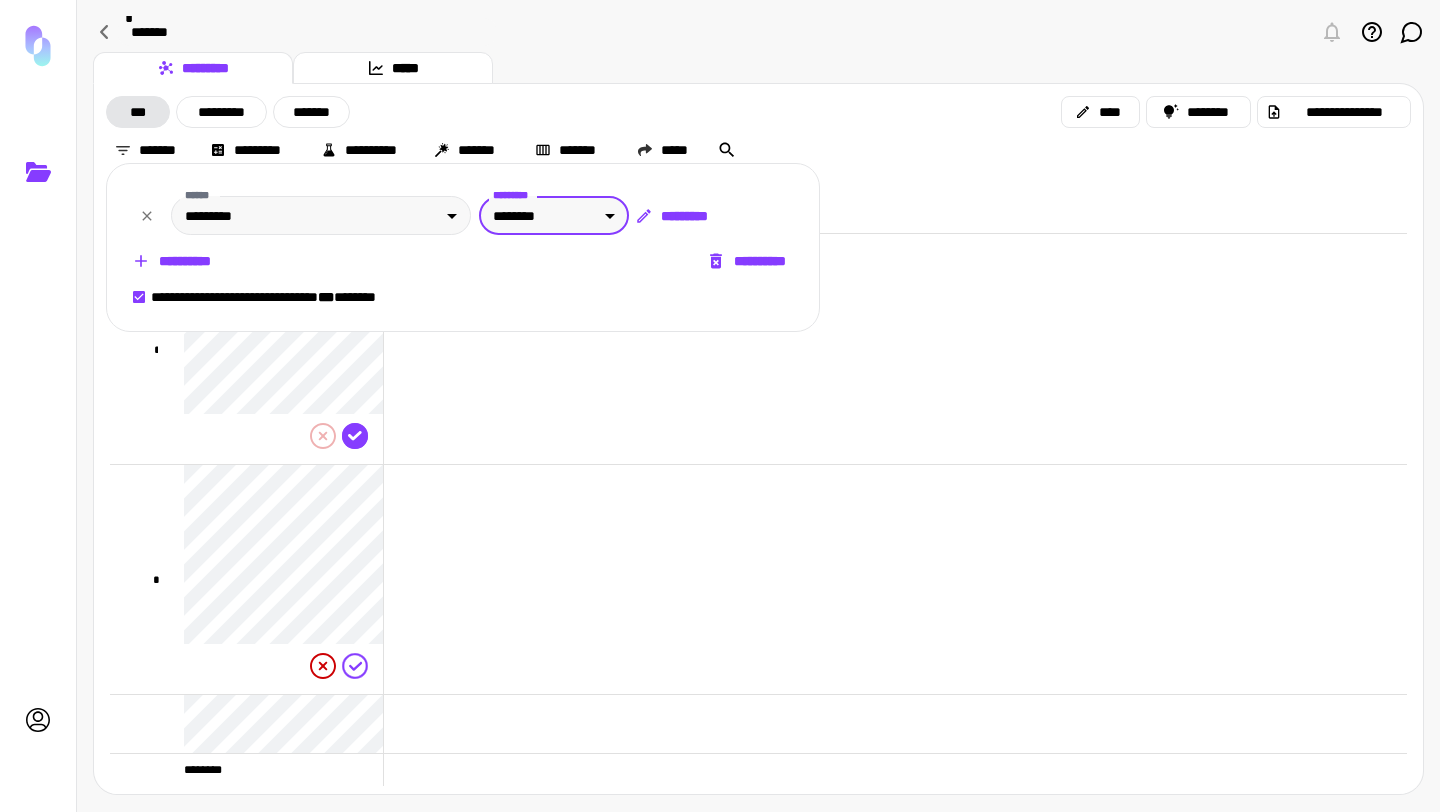 click at bounding box center (720, 406) 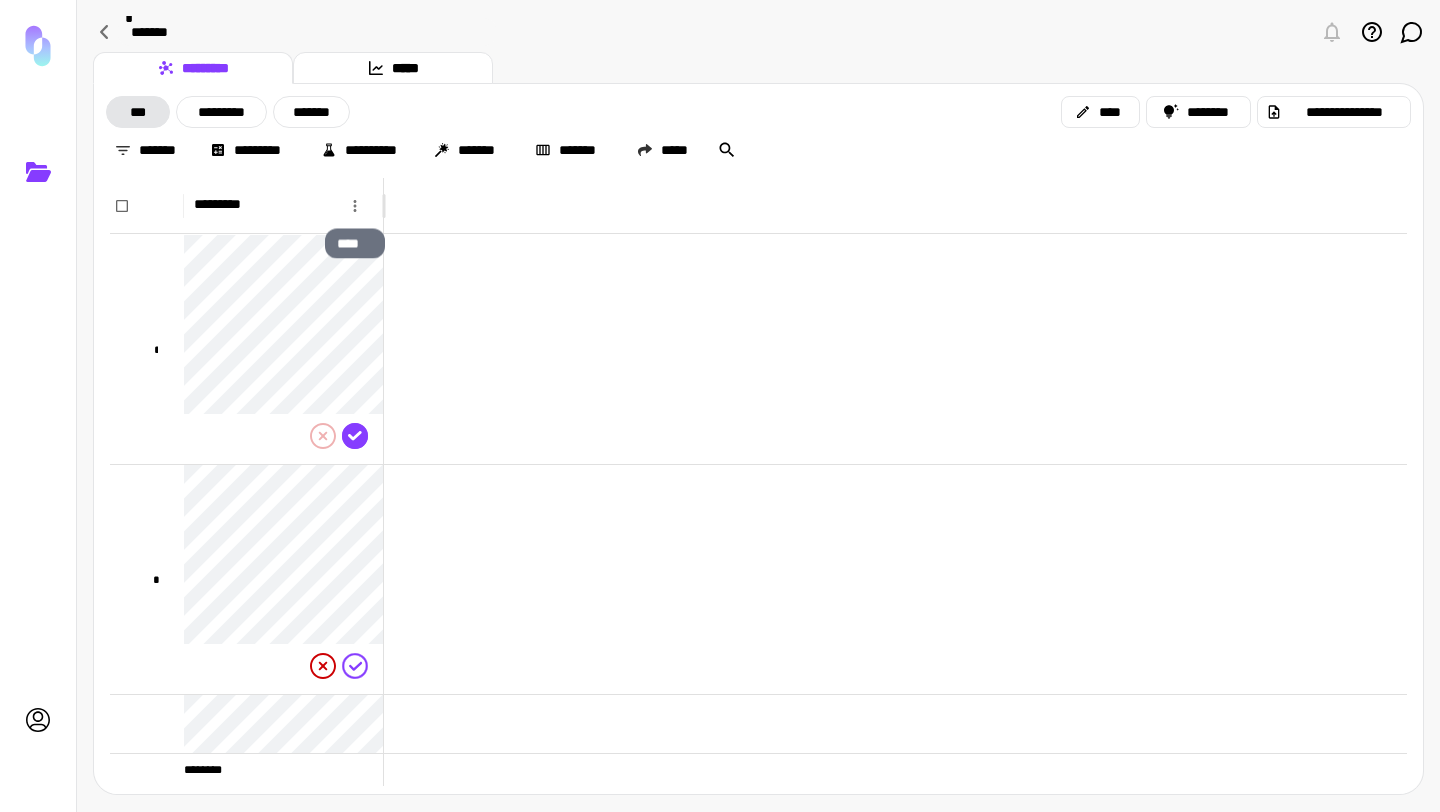 click 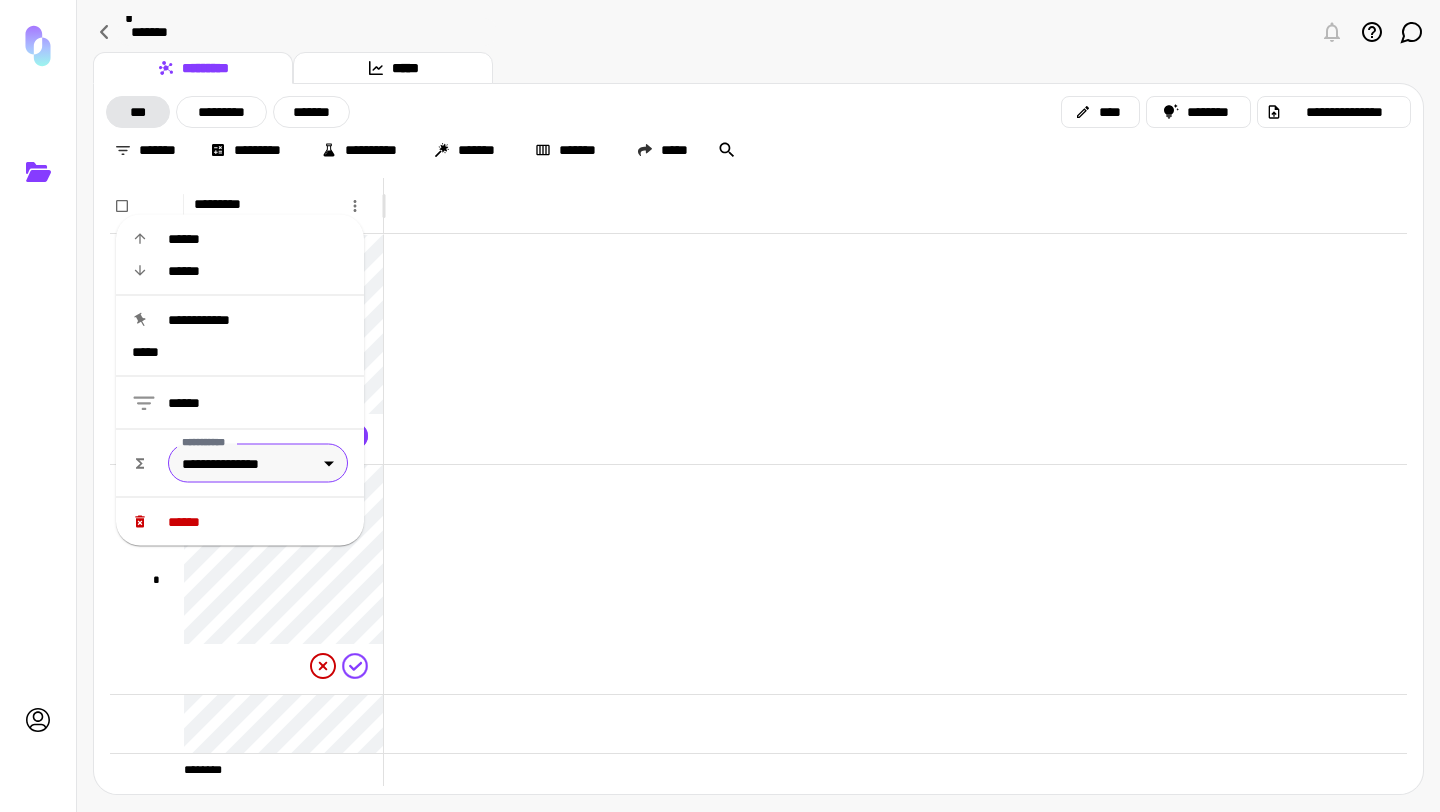 click on "**********" at bounding box center [720, 406] 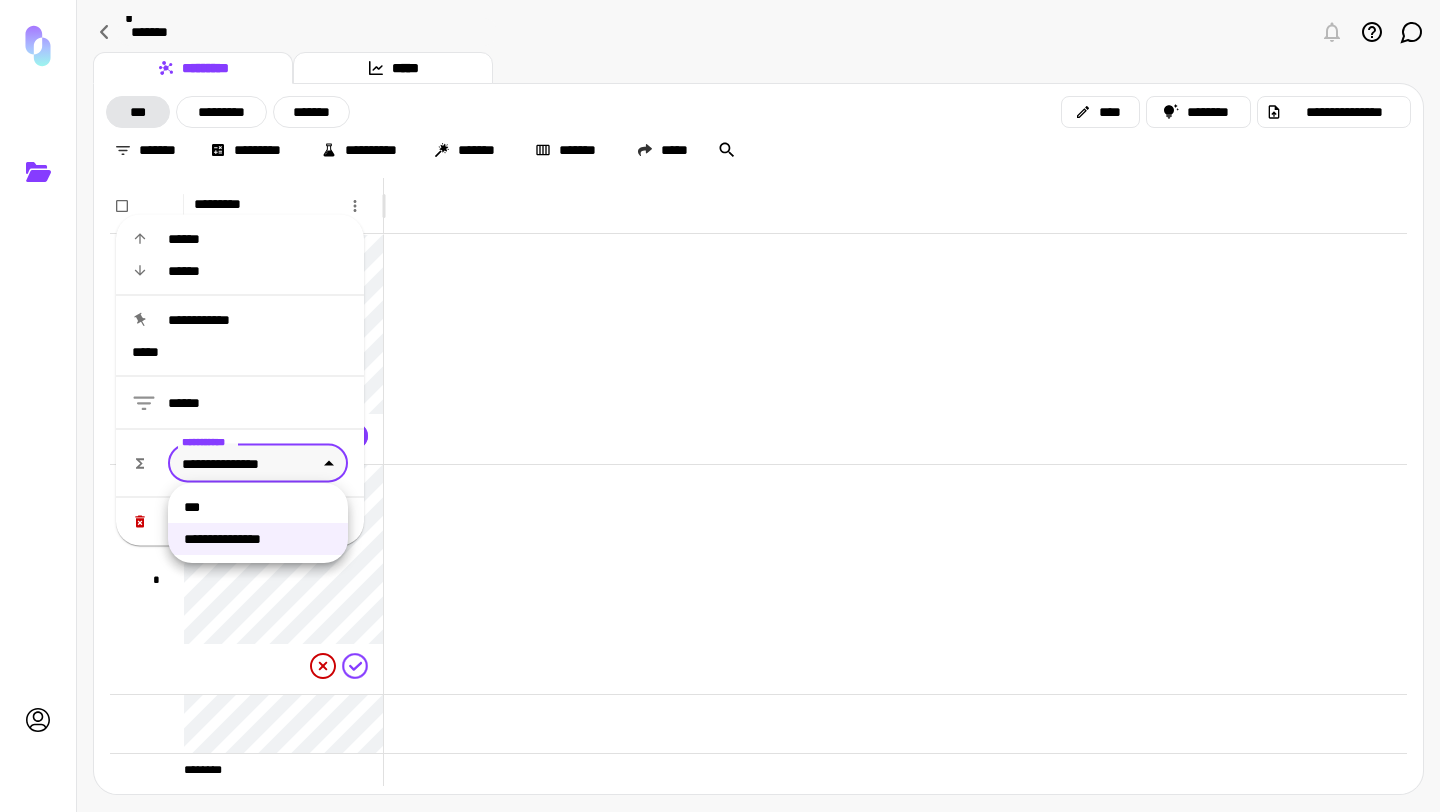 click at bounding box center [720, 406] 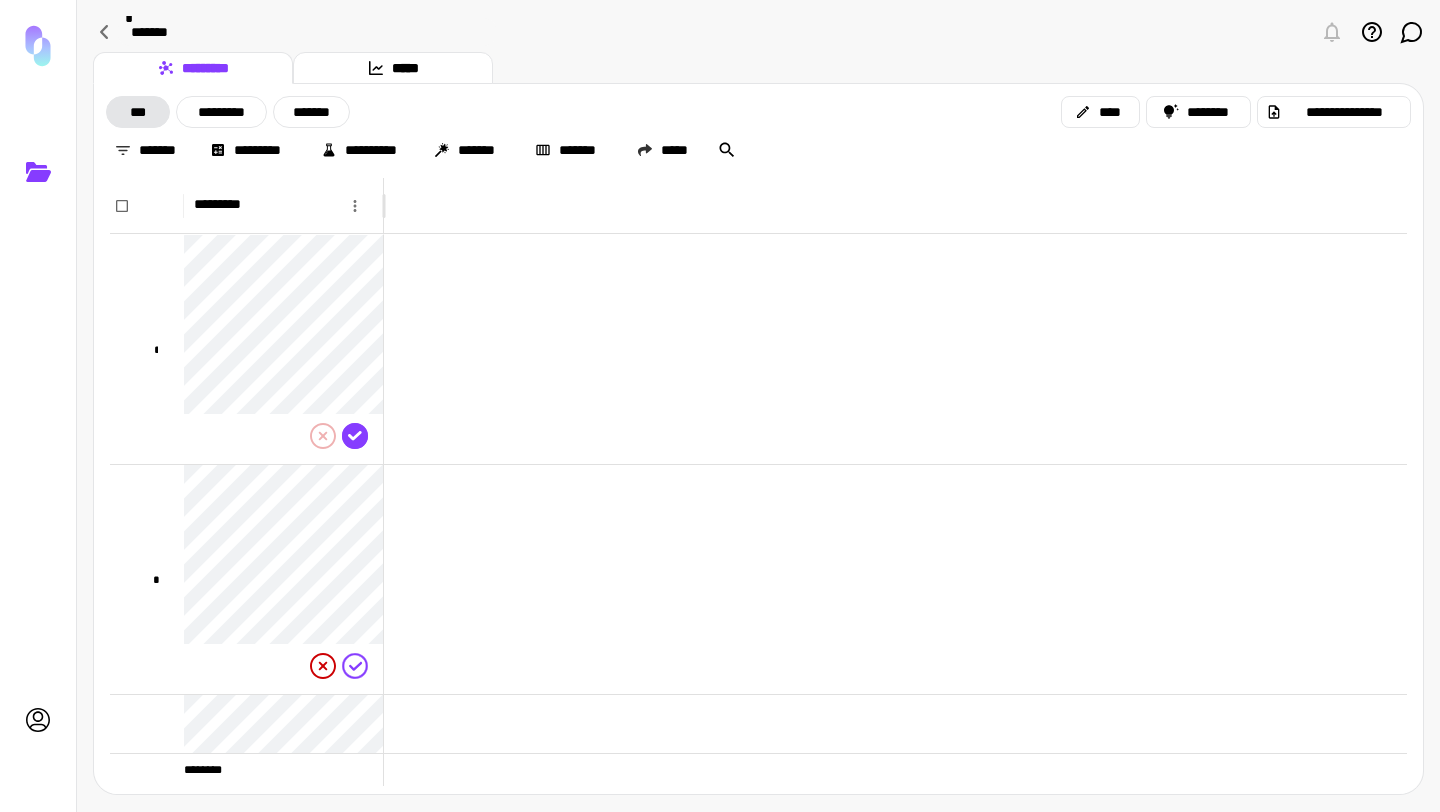 click on "**********" at bounding box center (758, 131) 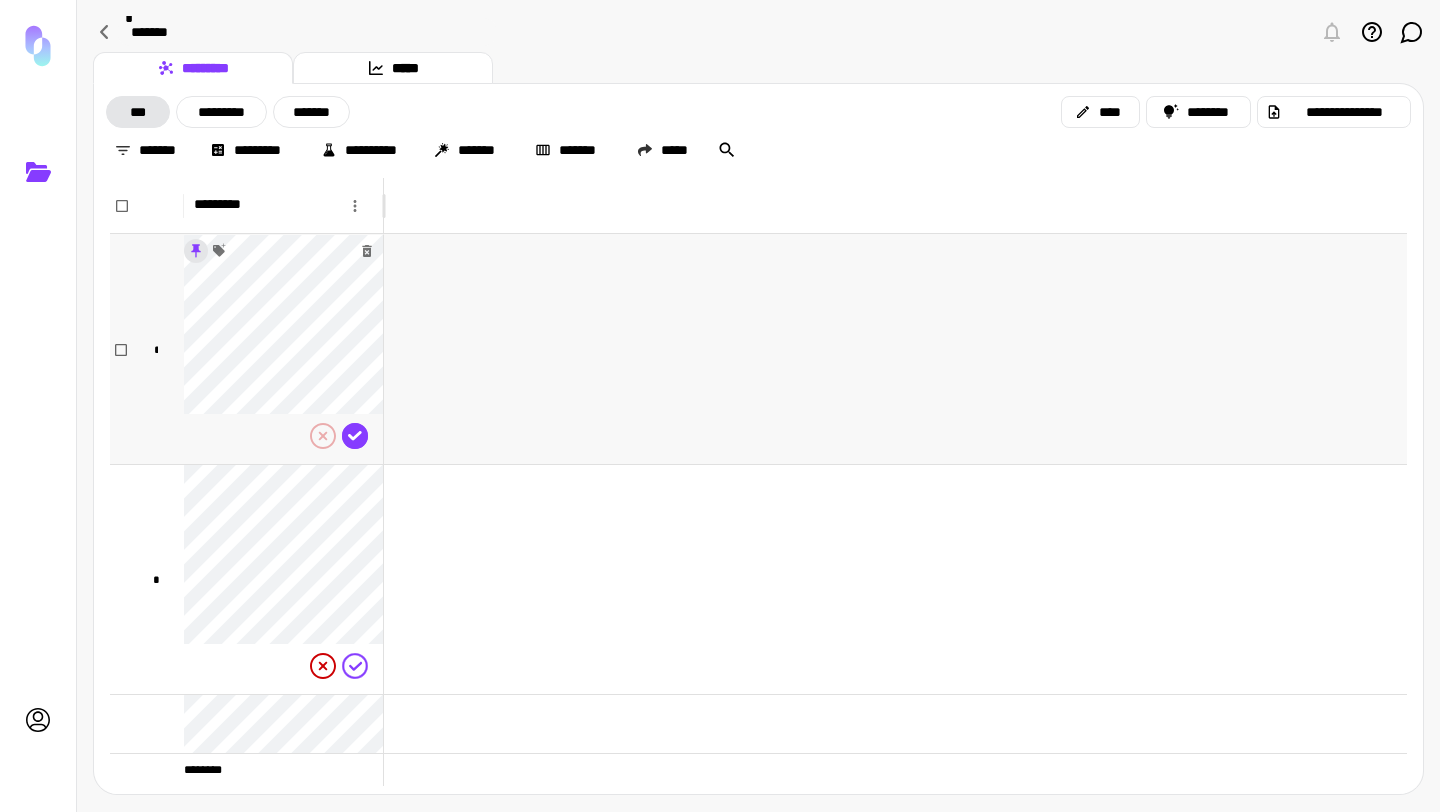 click 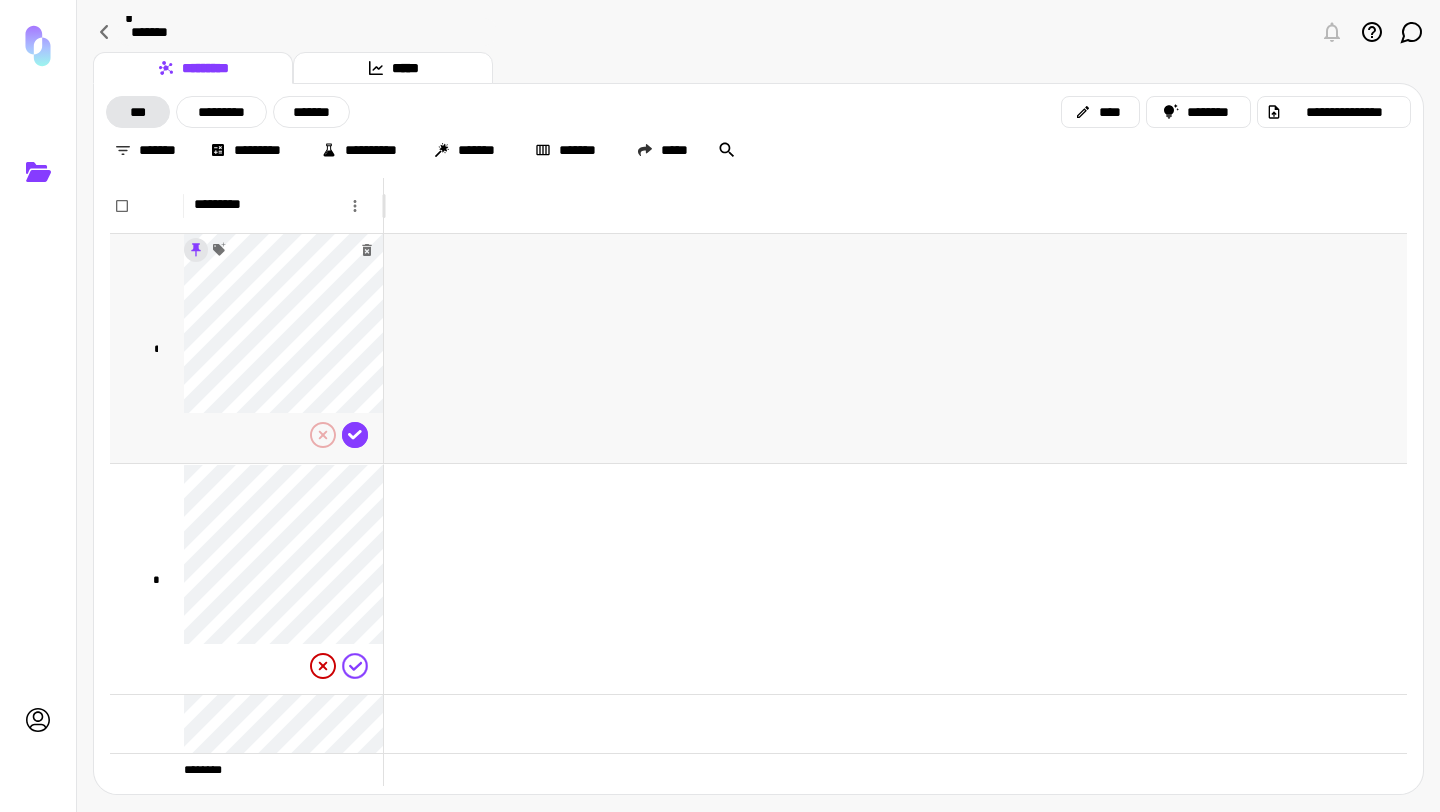 click 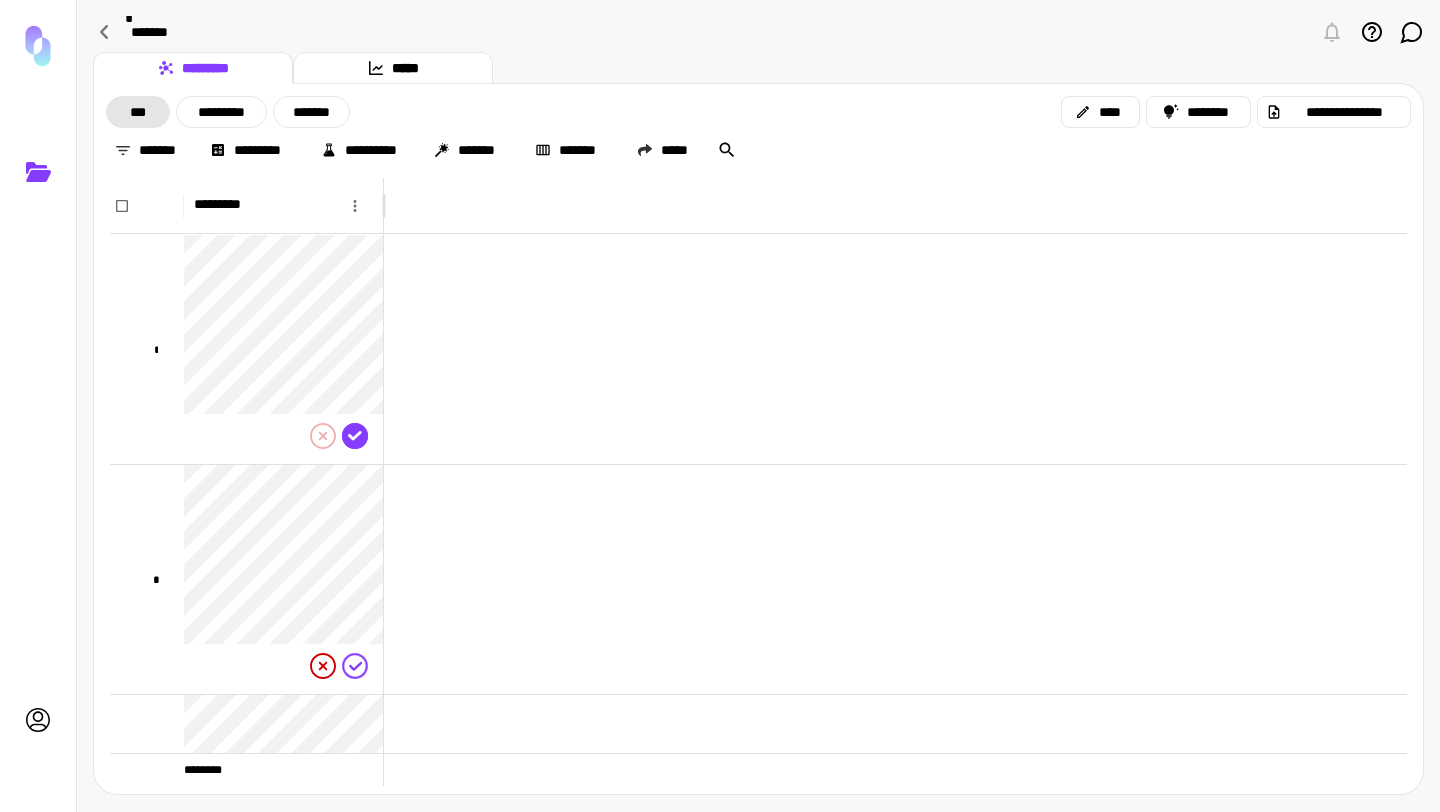 click 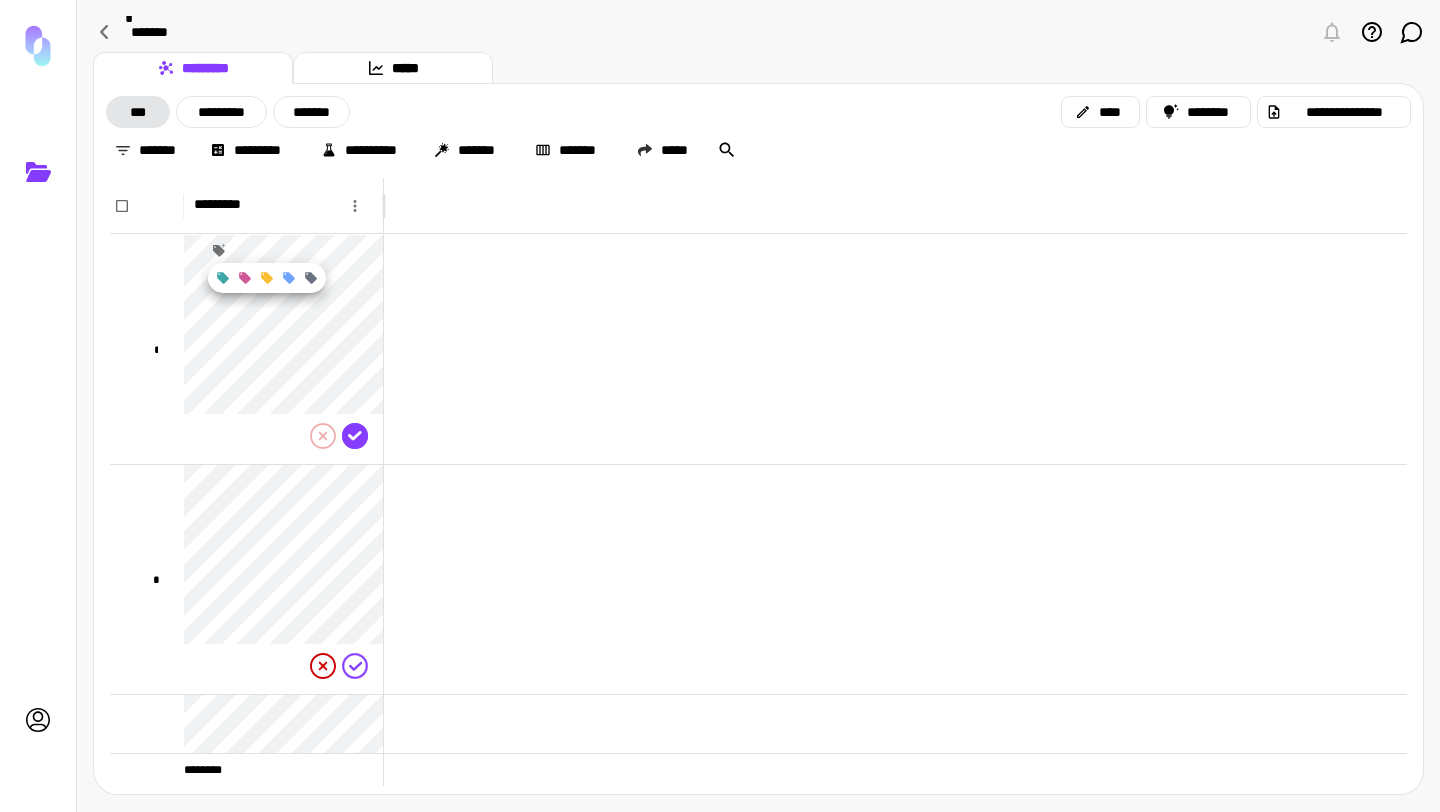 click at bounding box center (720, 406) 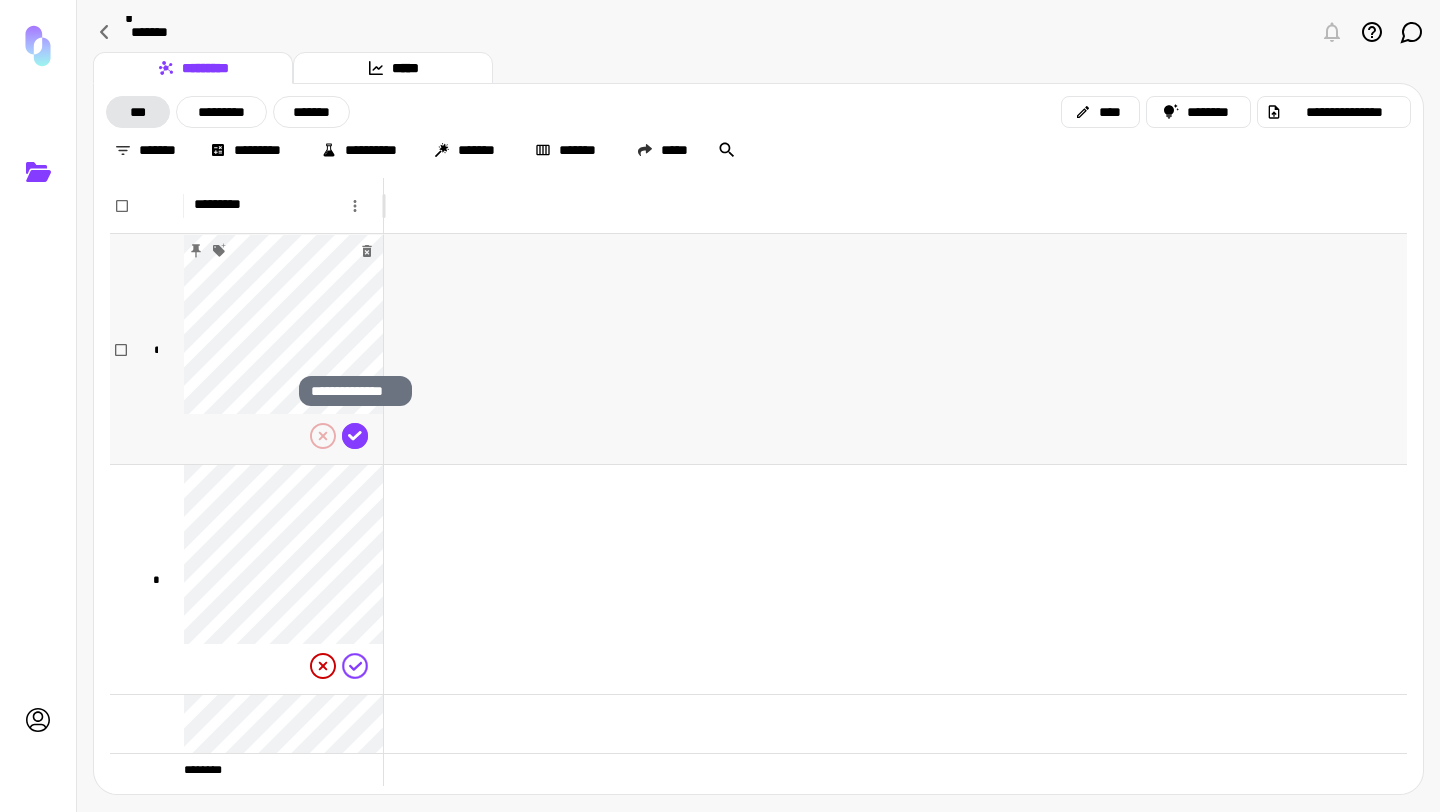 click 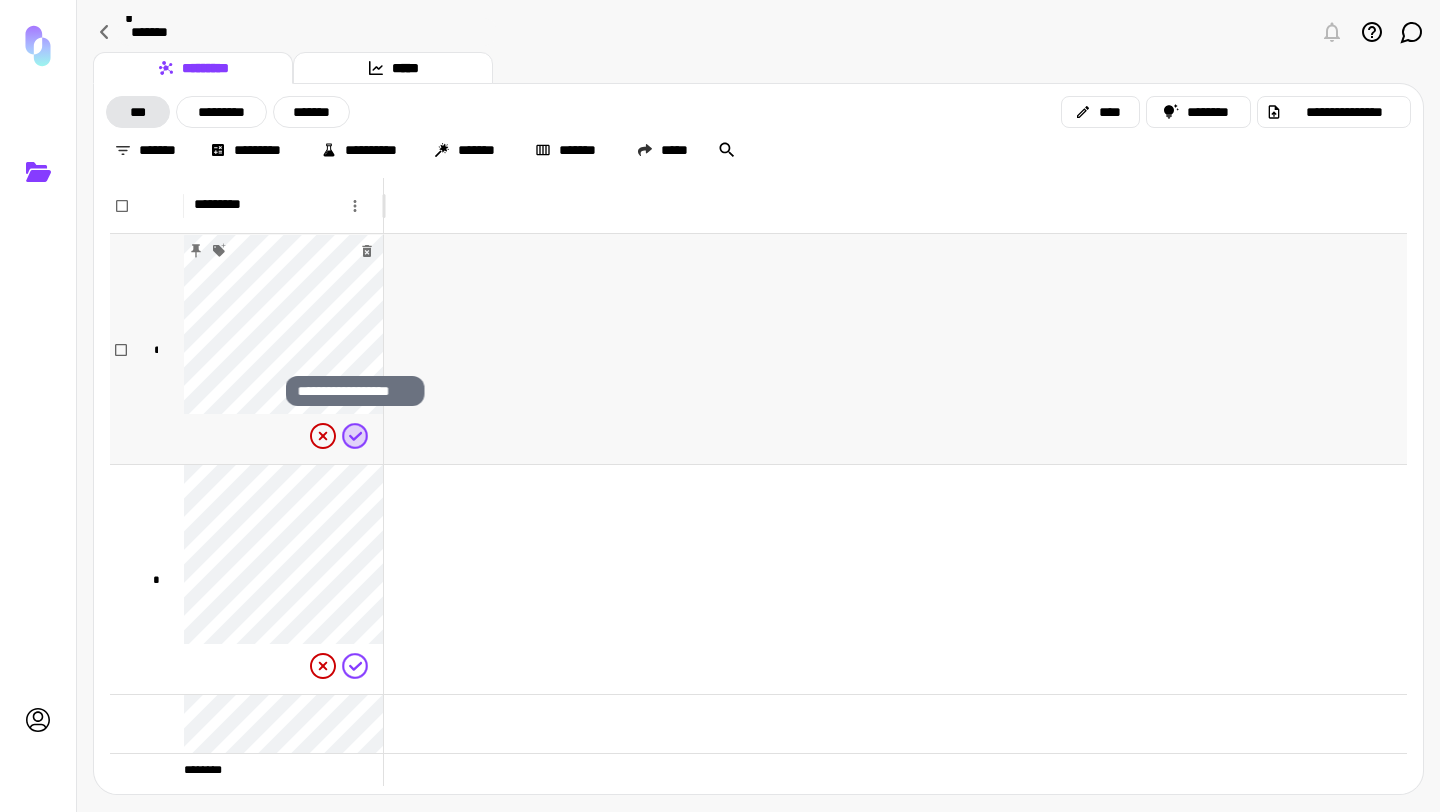 click 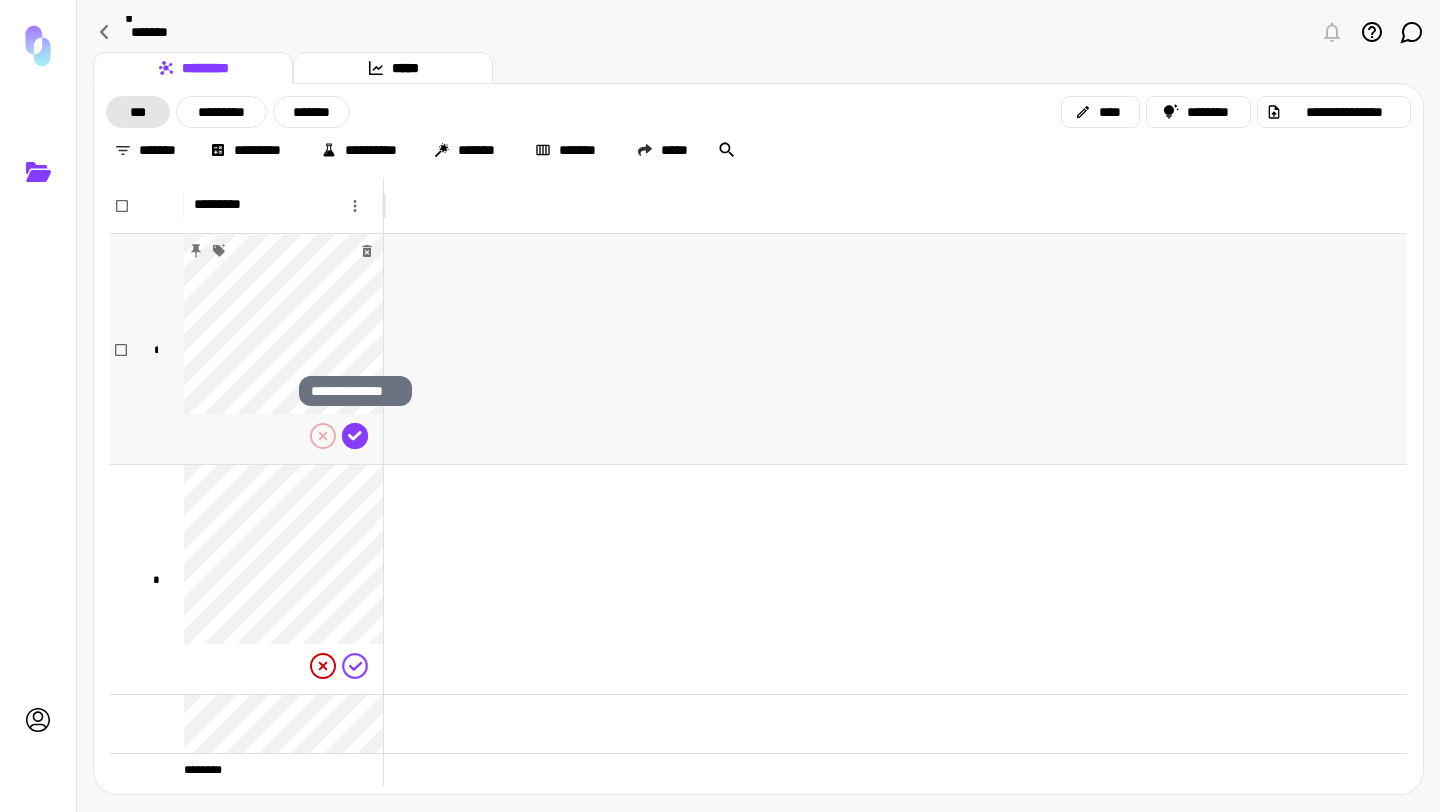 click 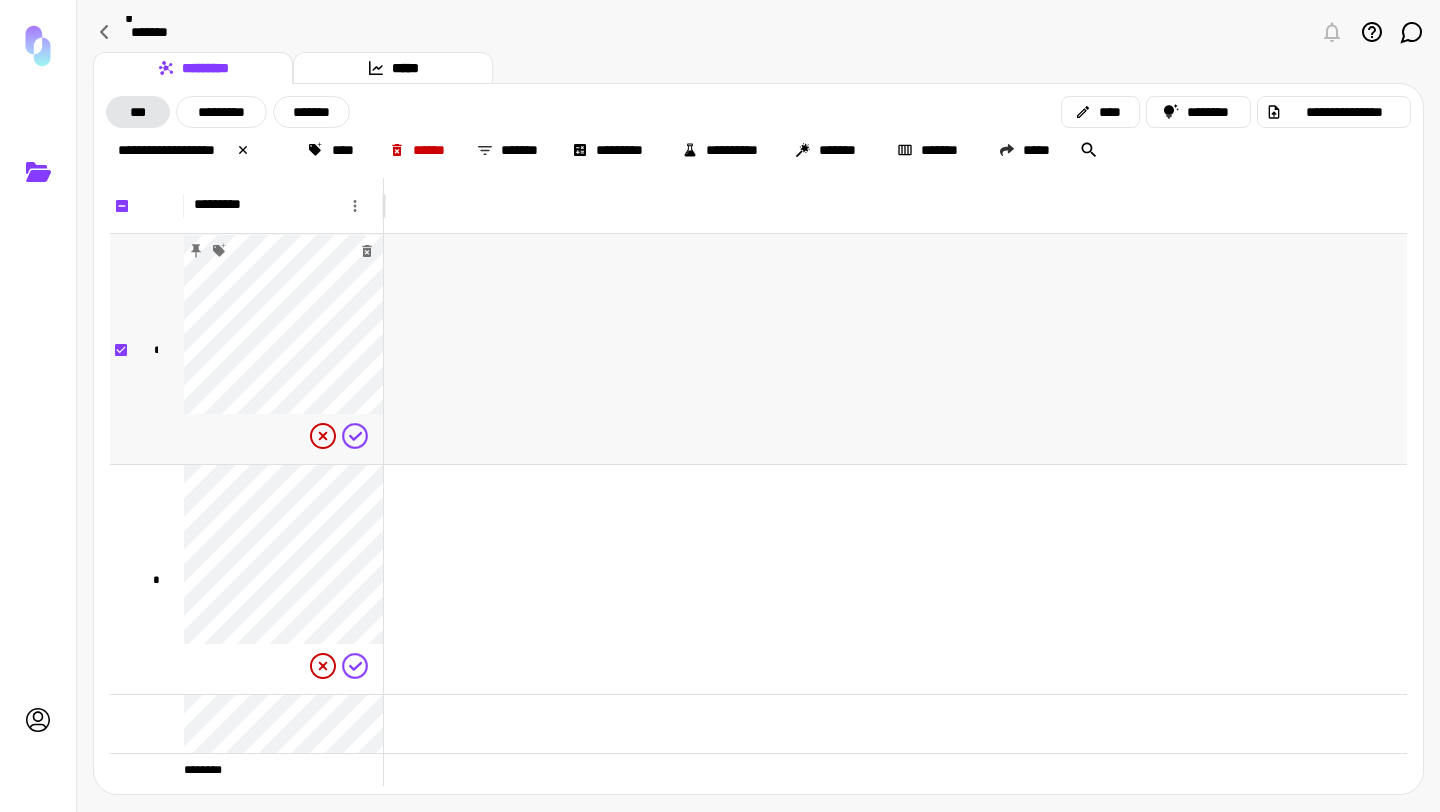 click on "*" at bounding box center [156, 349] 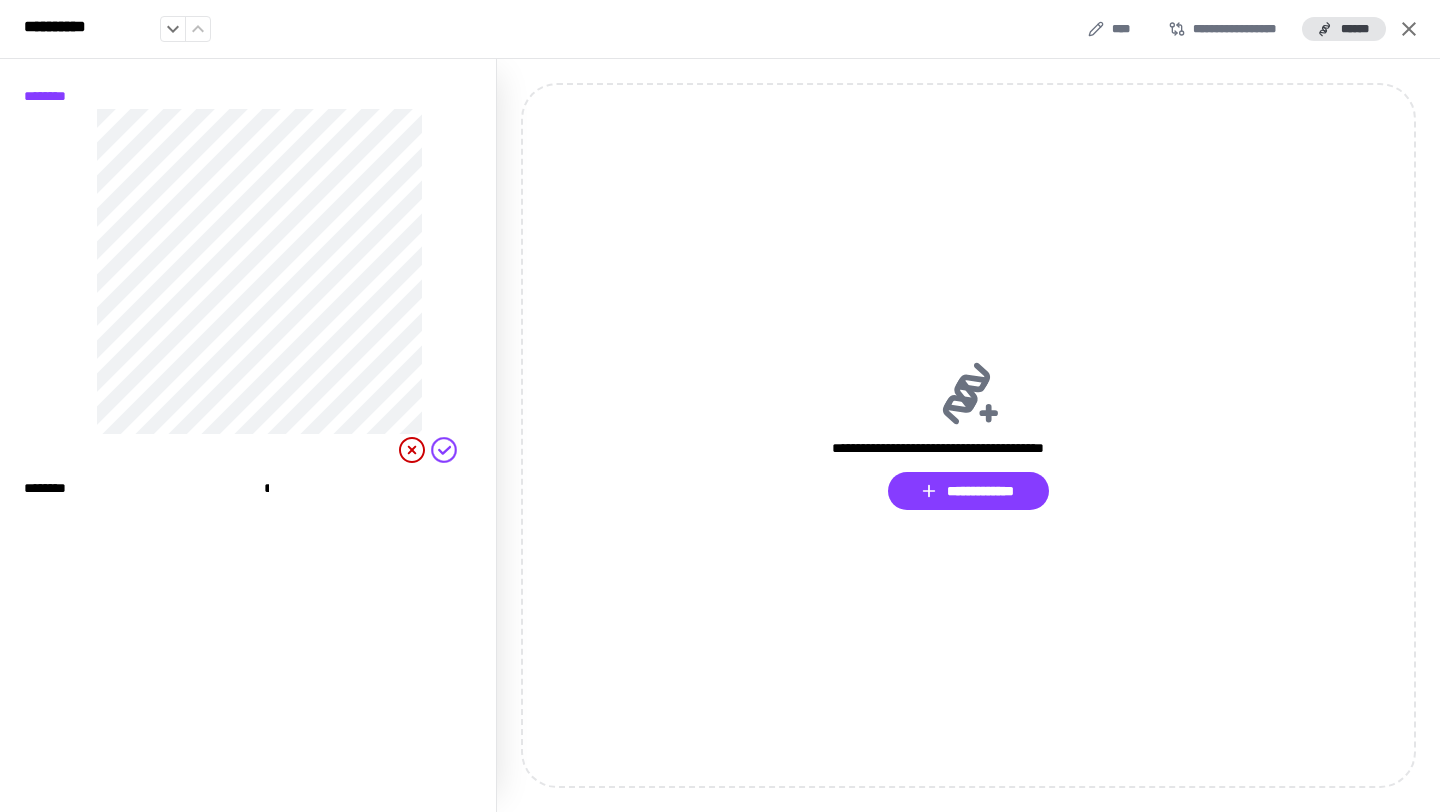 click on "******** *" at bounding box center [260, 496] 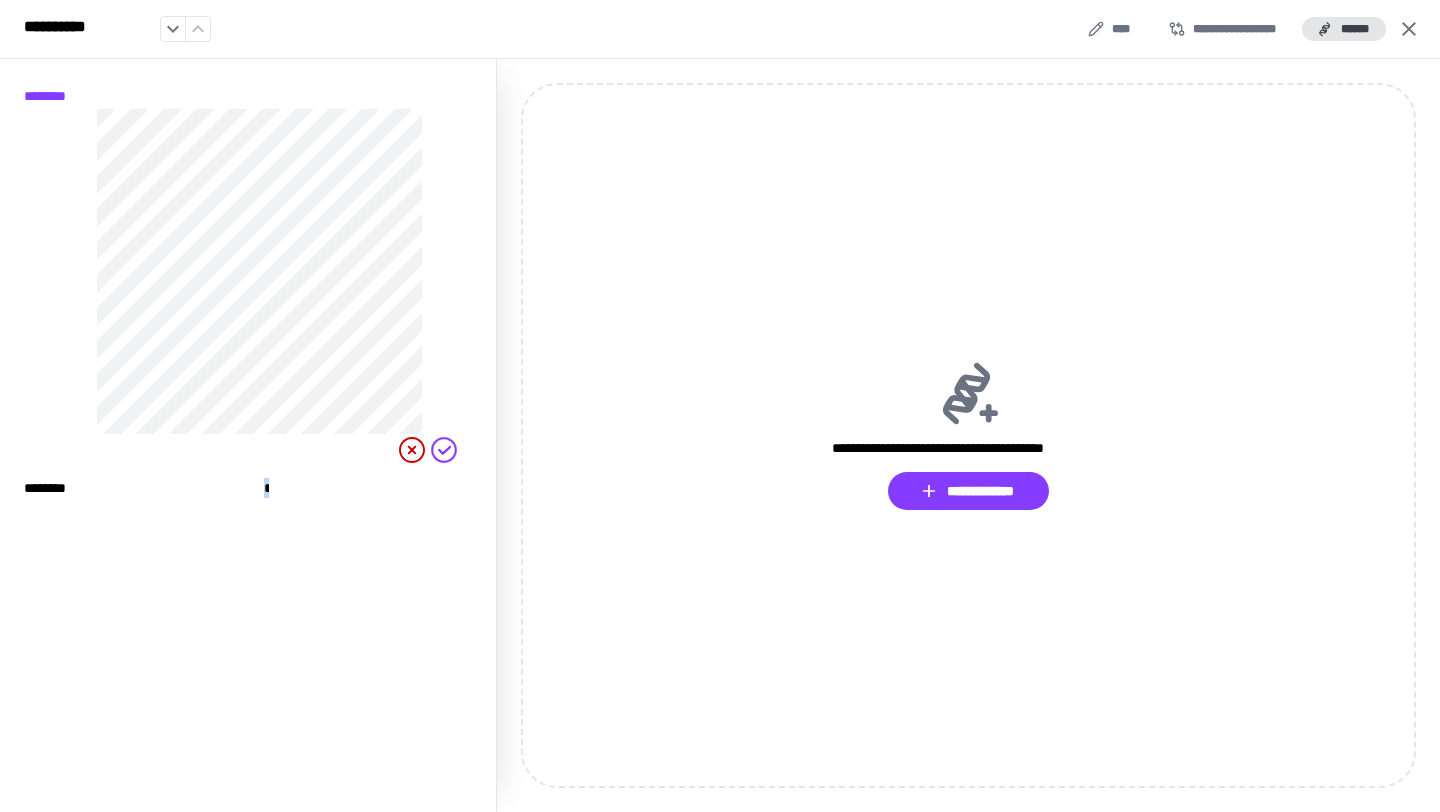 drag, startPoint x: 271, startPoint y: 484, endPoint x: 255, endPoint y: 484, distance: 16 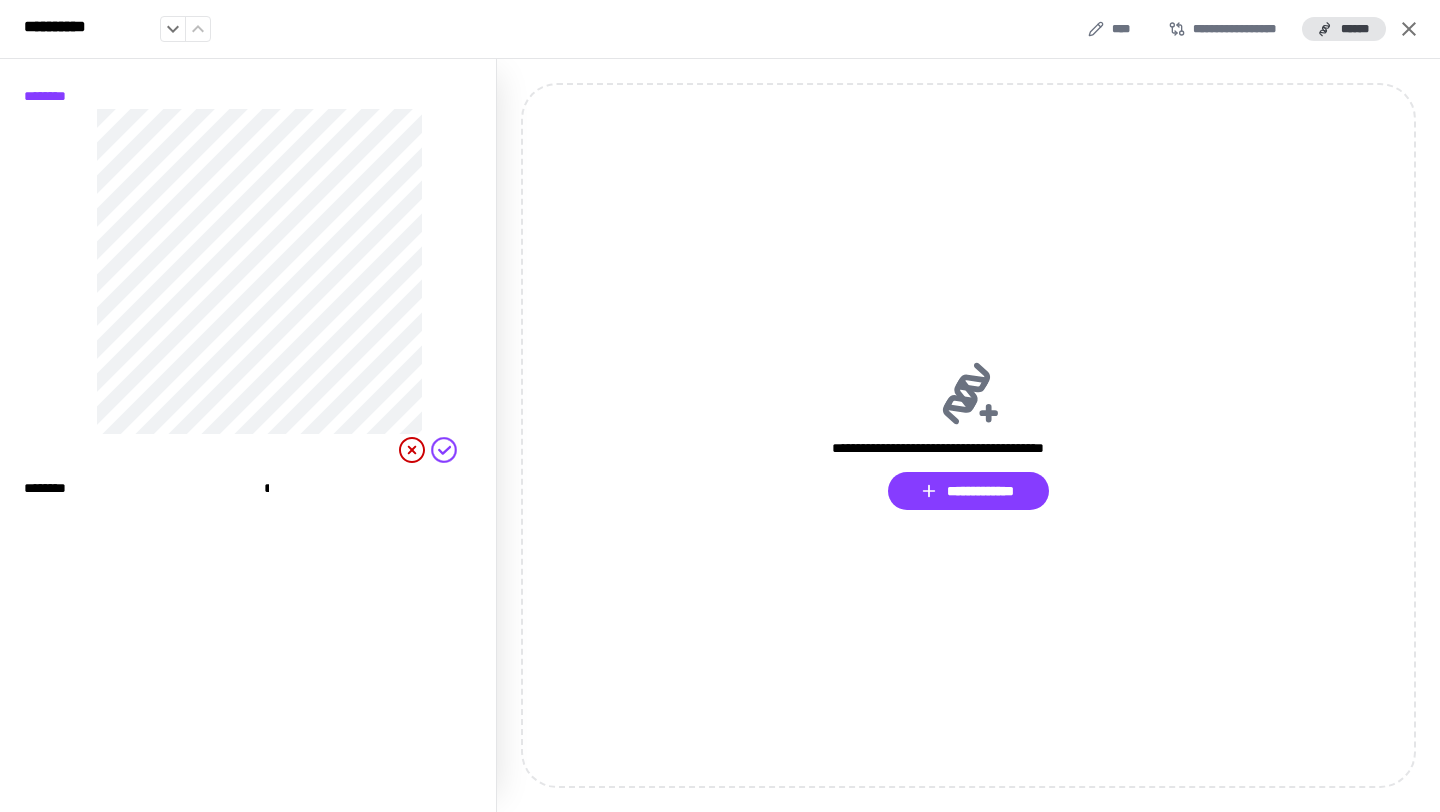 click on "******** *" at bounding box center [84, 29] 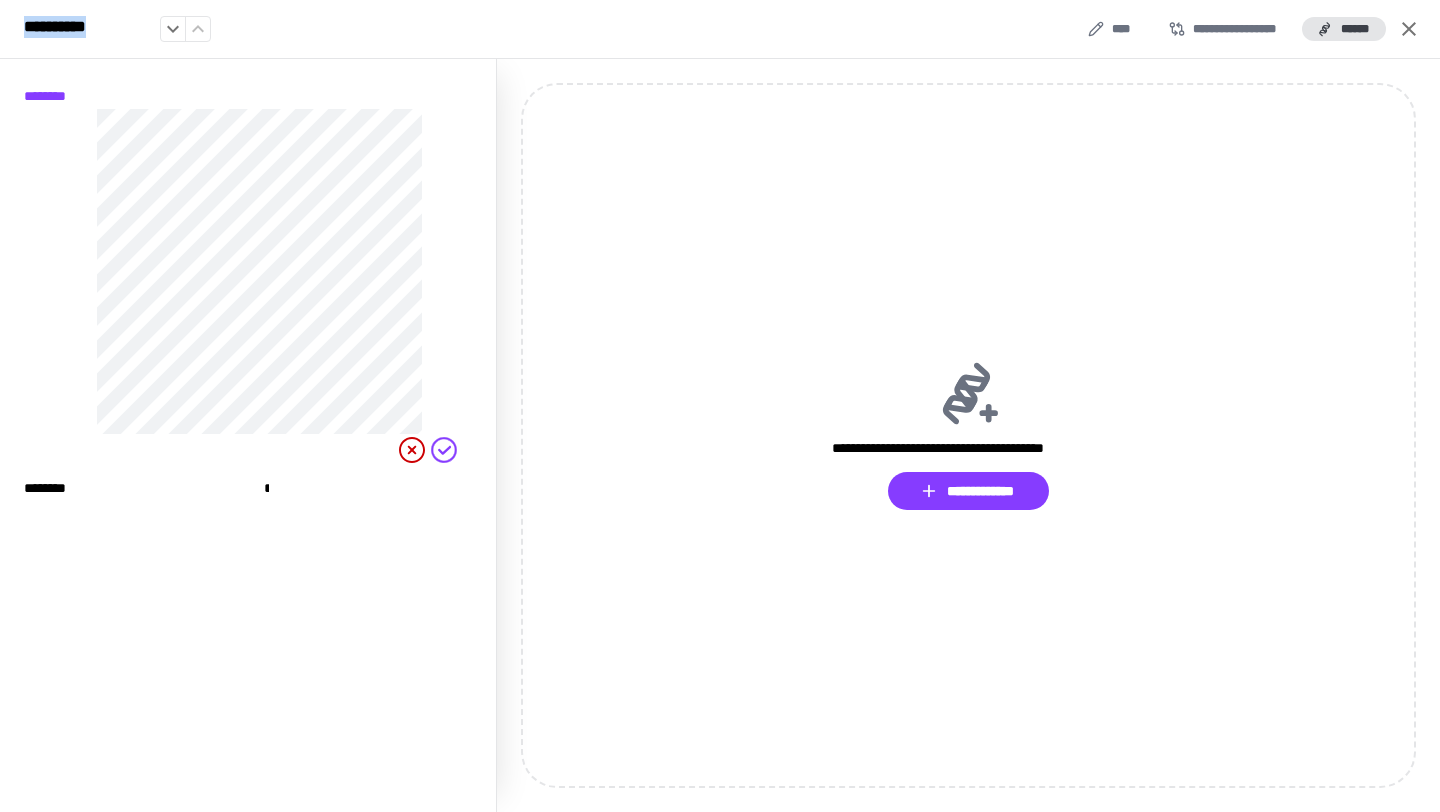 drag, startPoint x: 98, startPoint y: 27, endPoint x: 39, endPoint y: 27, distance: 59 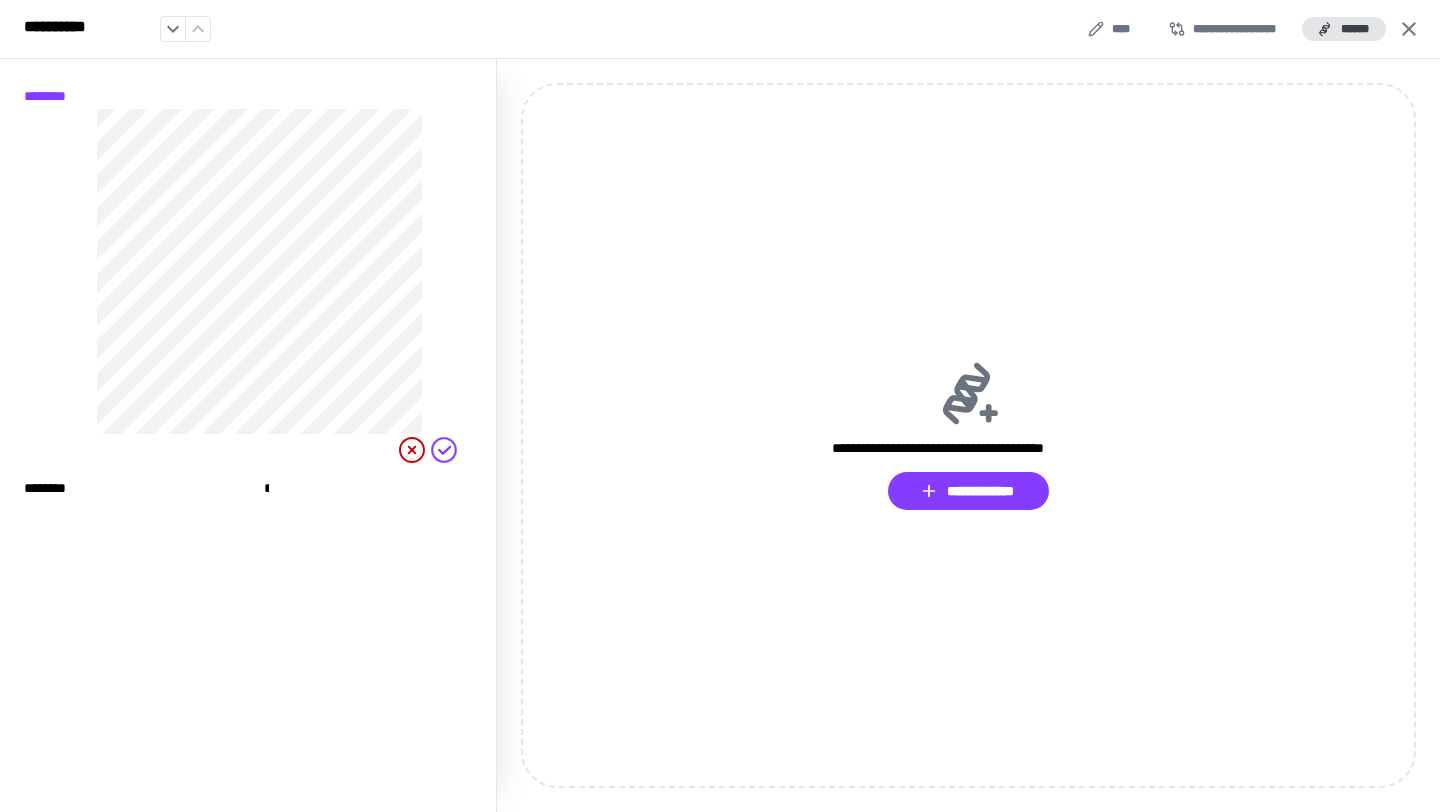 click on "**********" at bounding box center (720, 29) 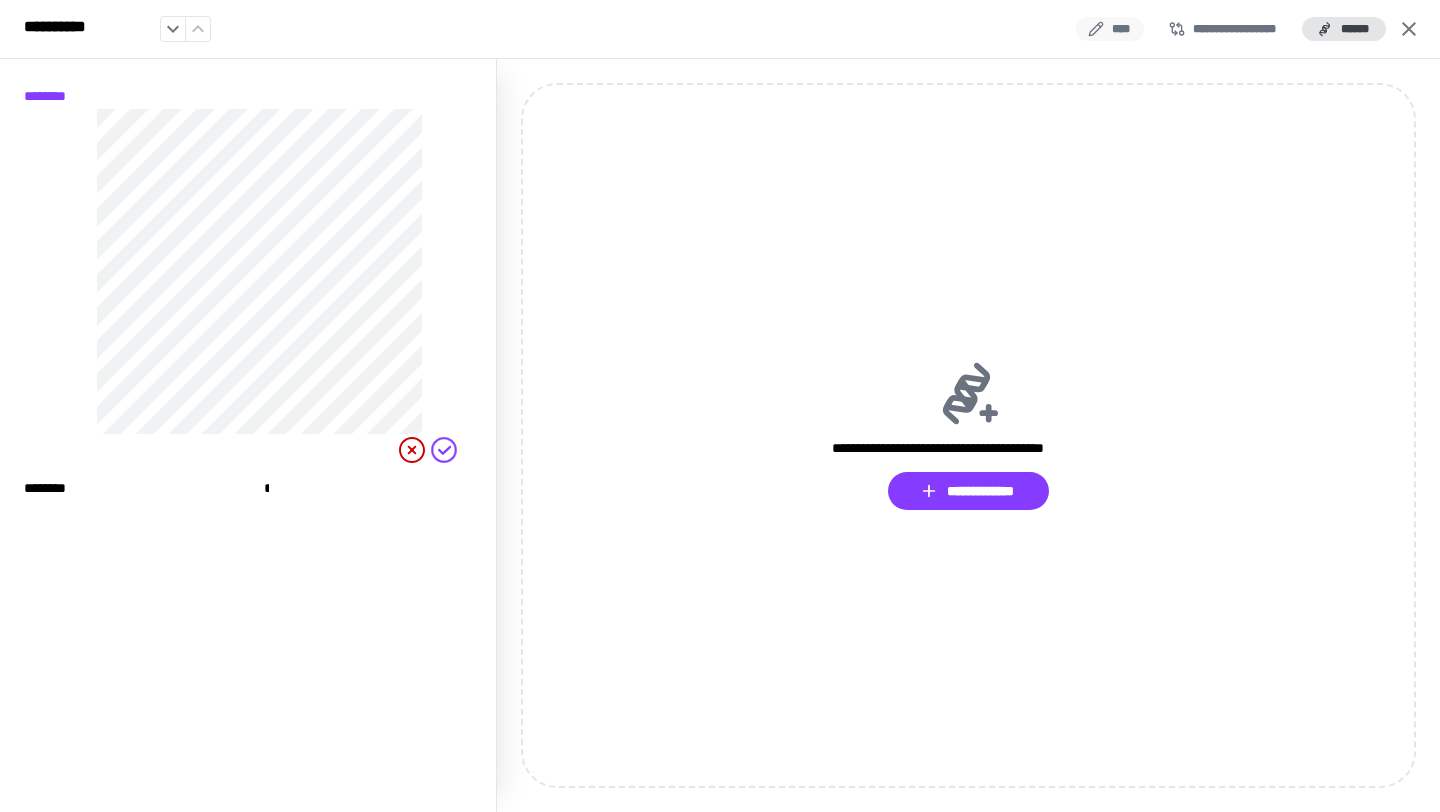 click 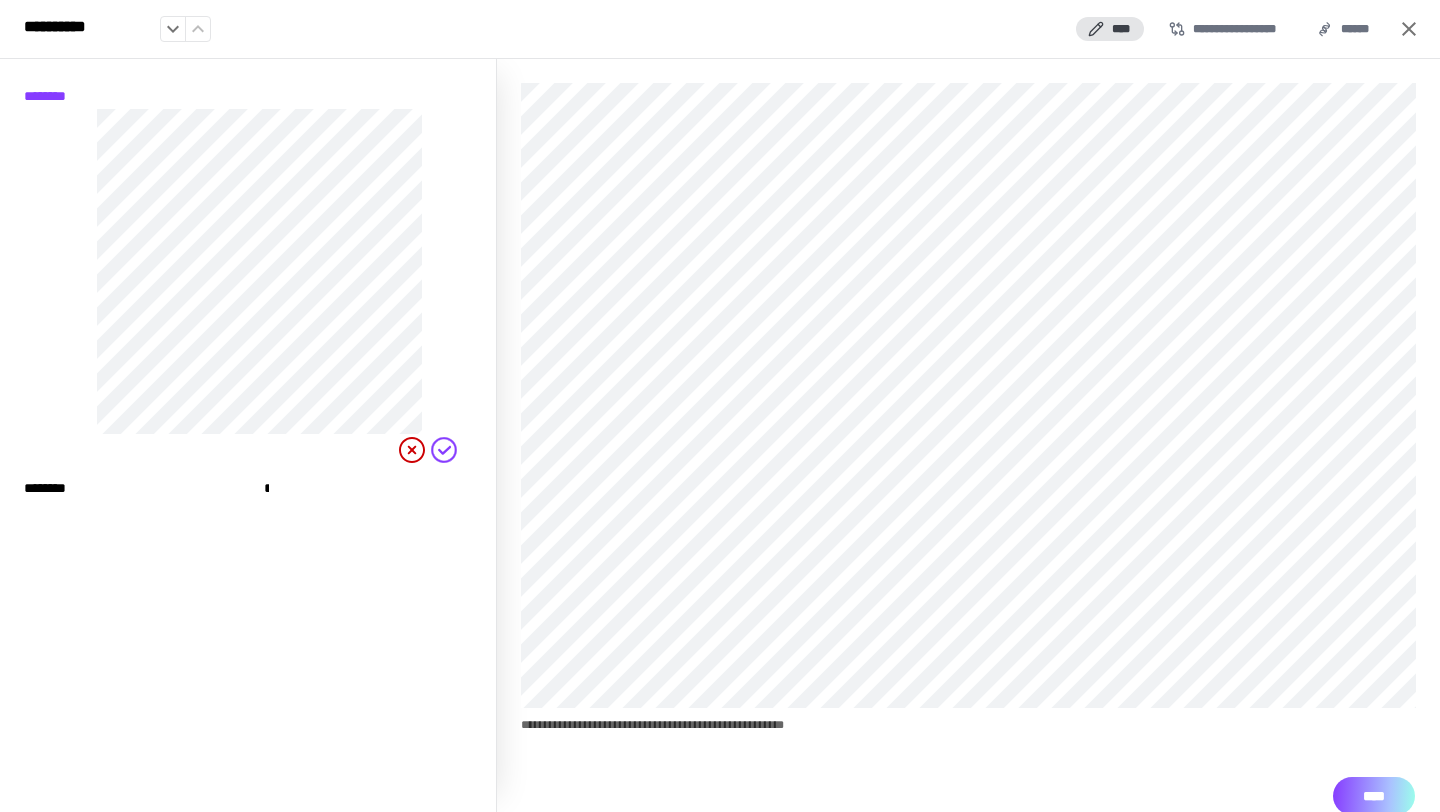 click on "****" at bounding box center [1374, 796] 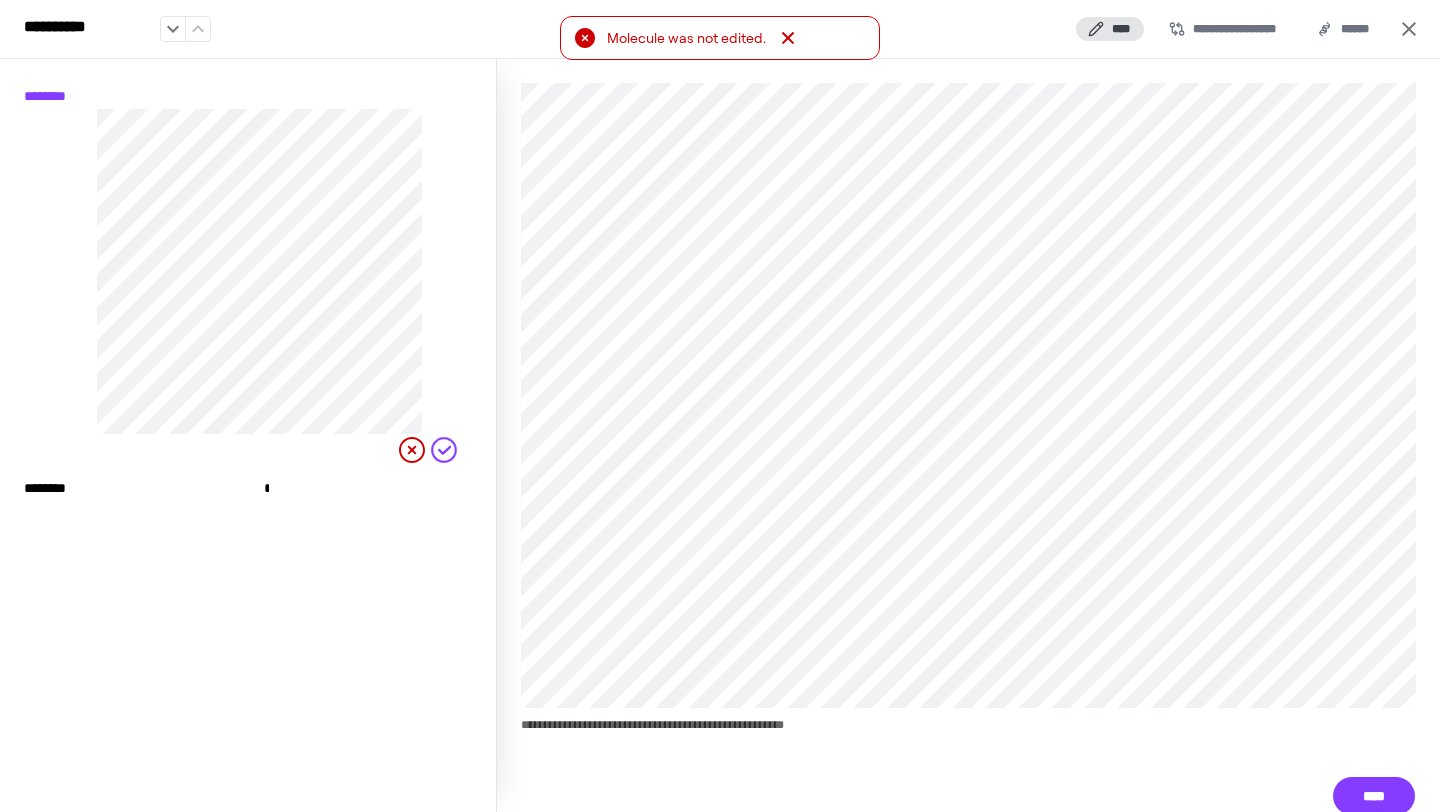 click 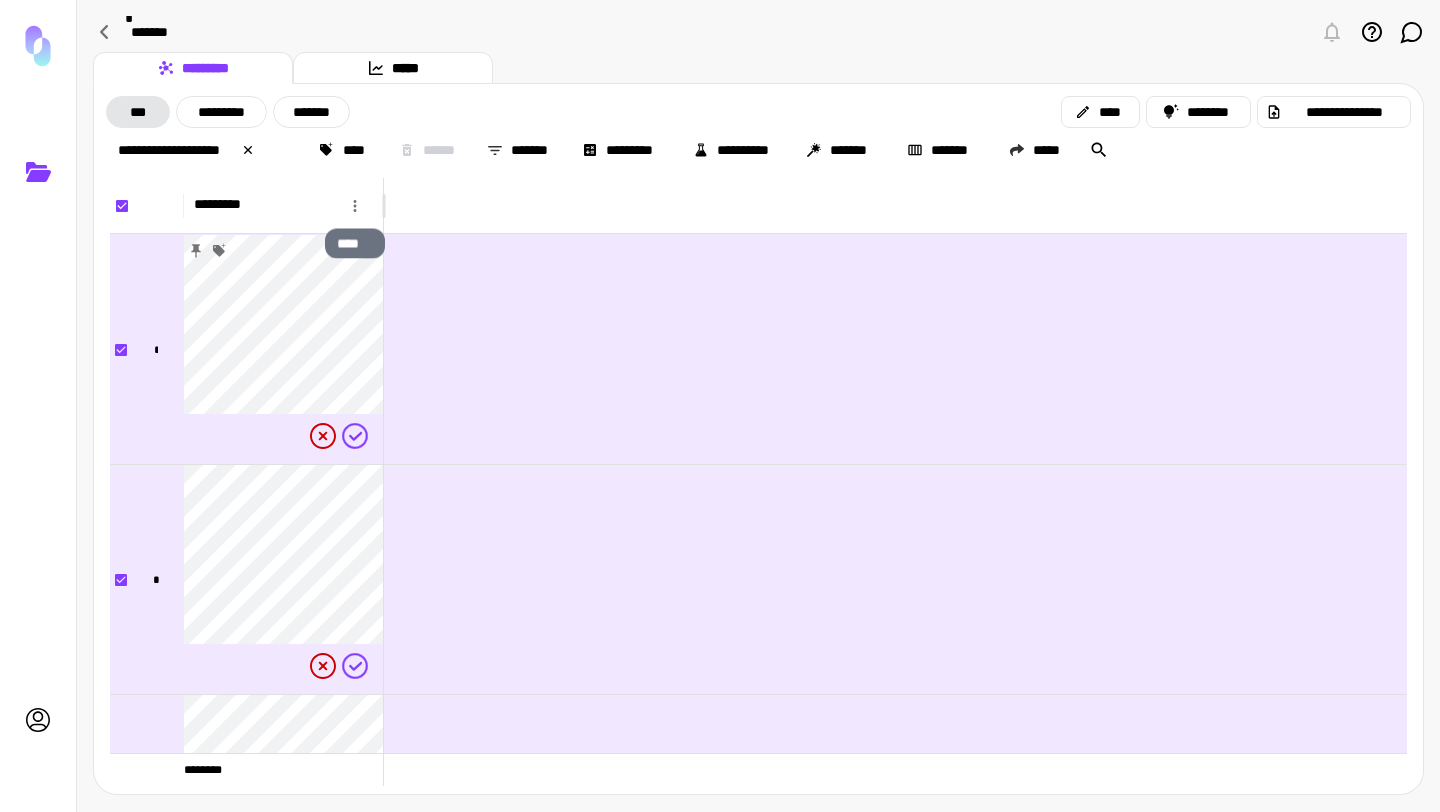 click 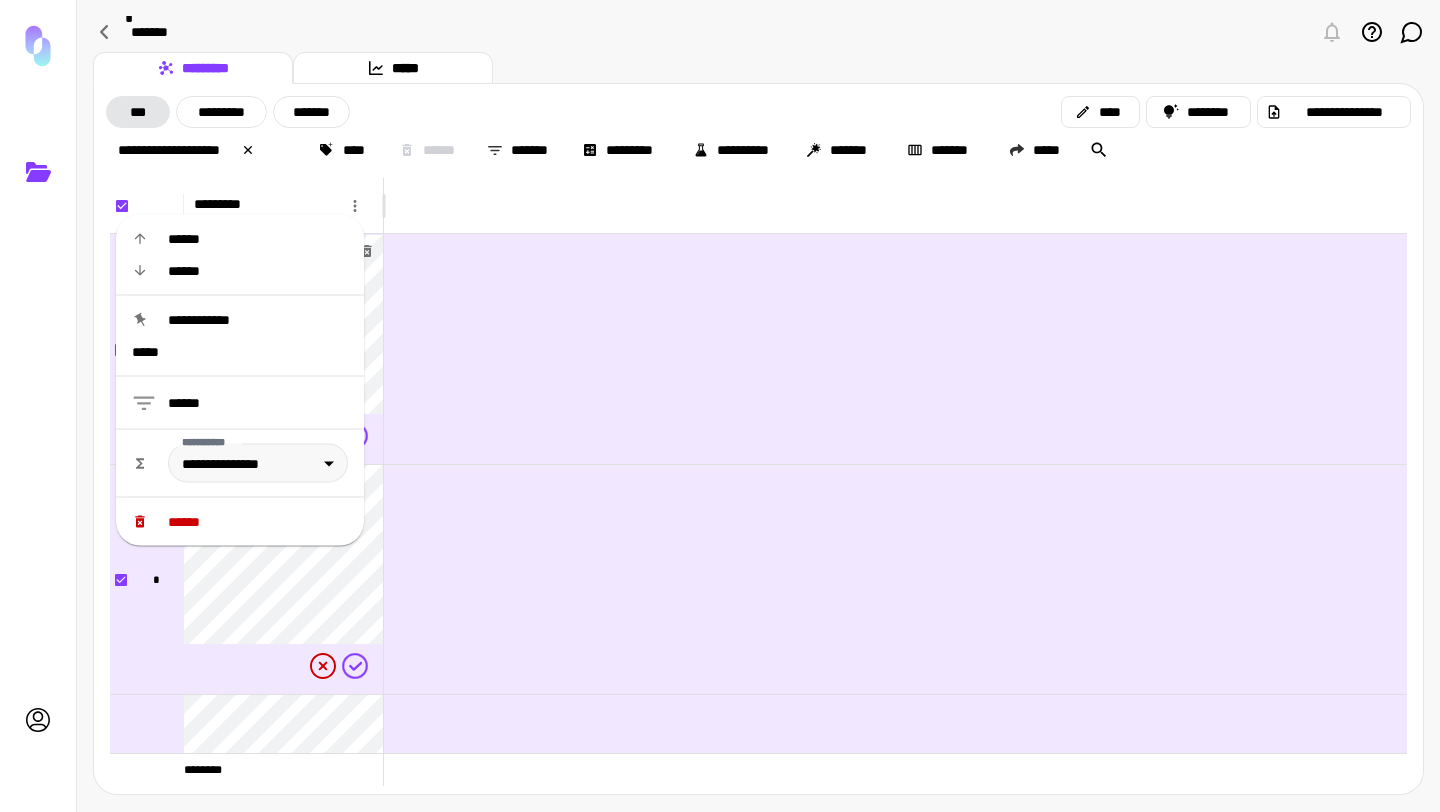 click on "******" at bounding box center [258, 239] 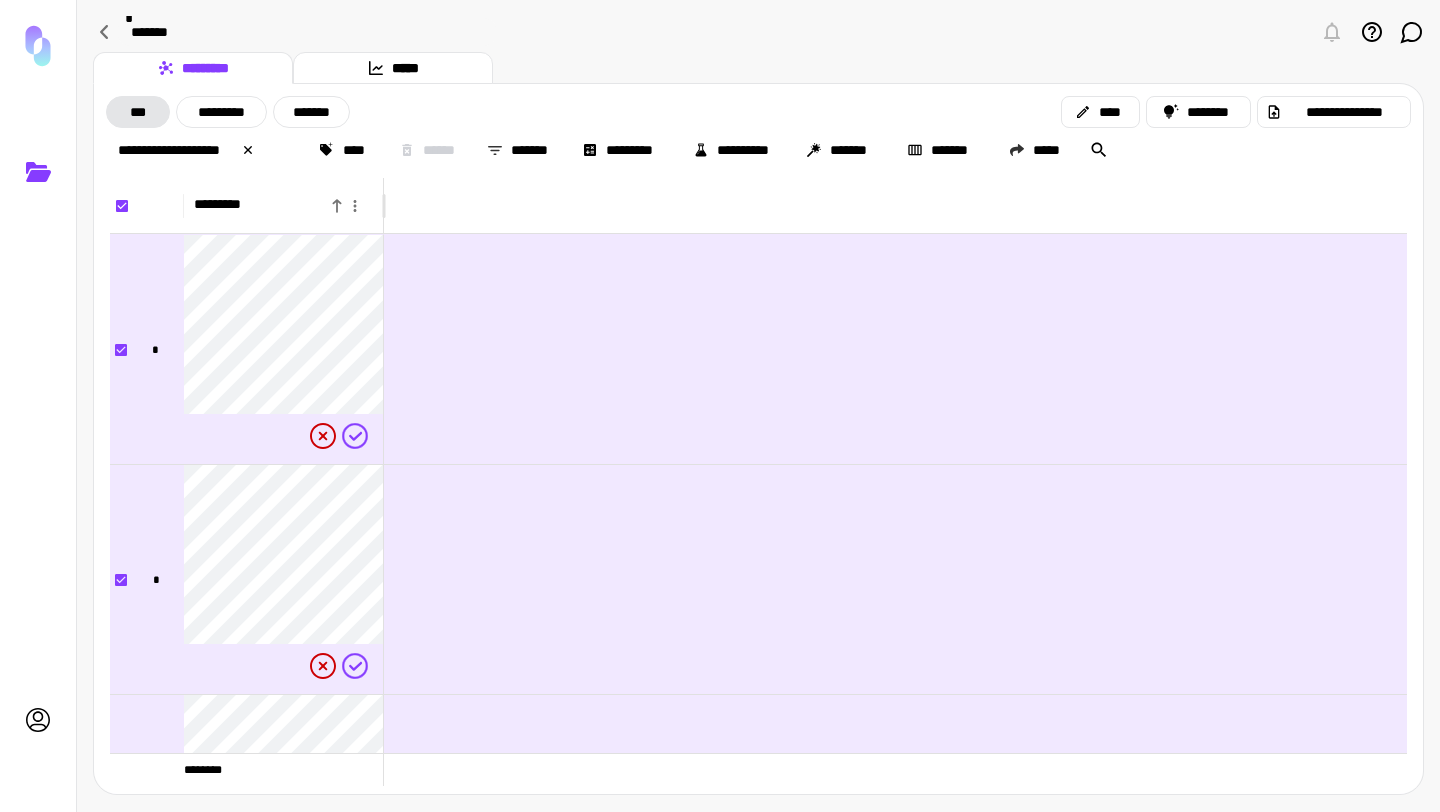 click 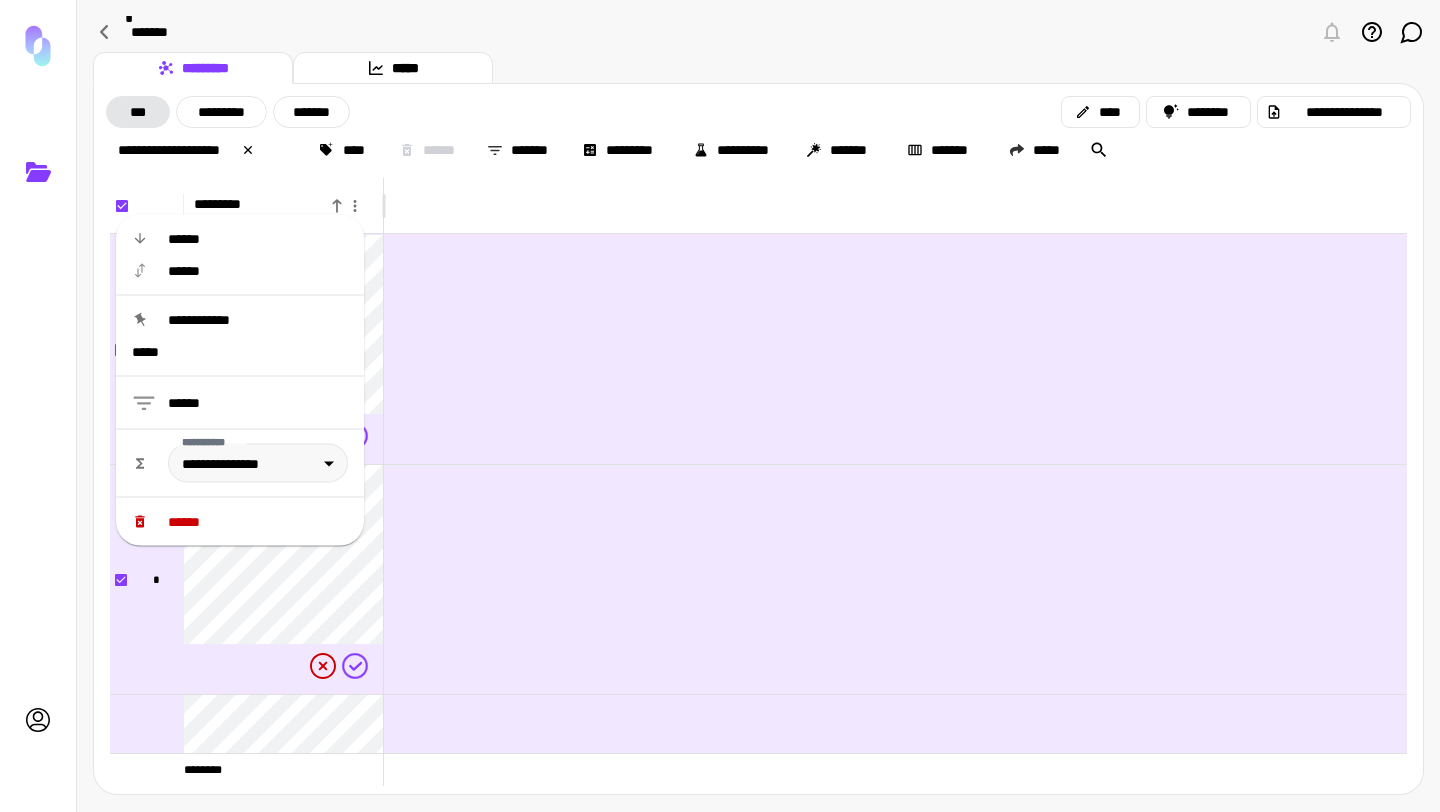 click on "******" at bounding box center [258, 239] 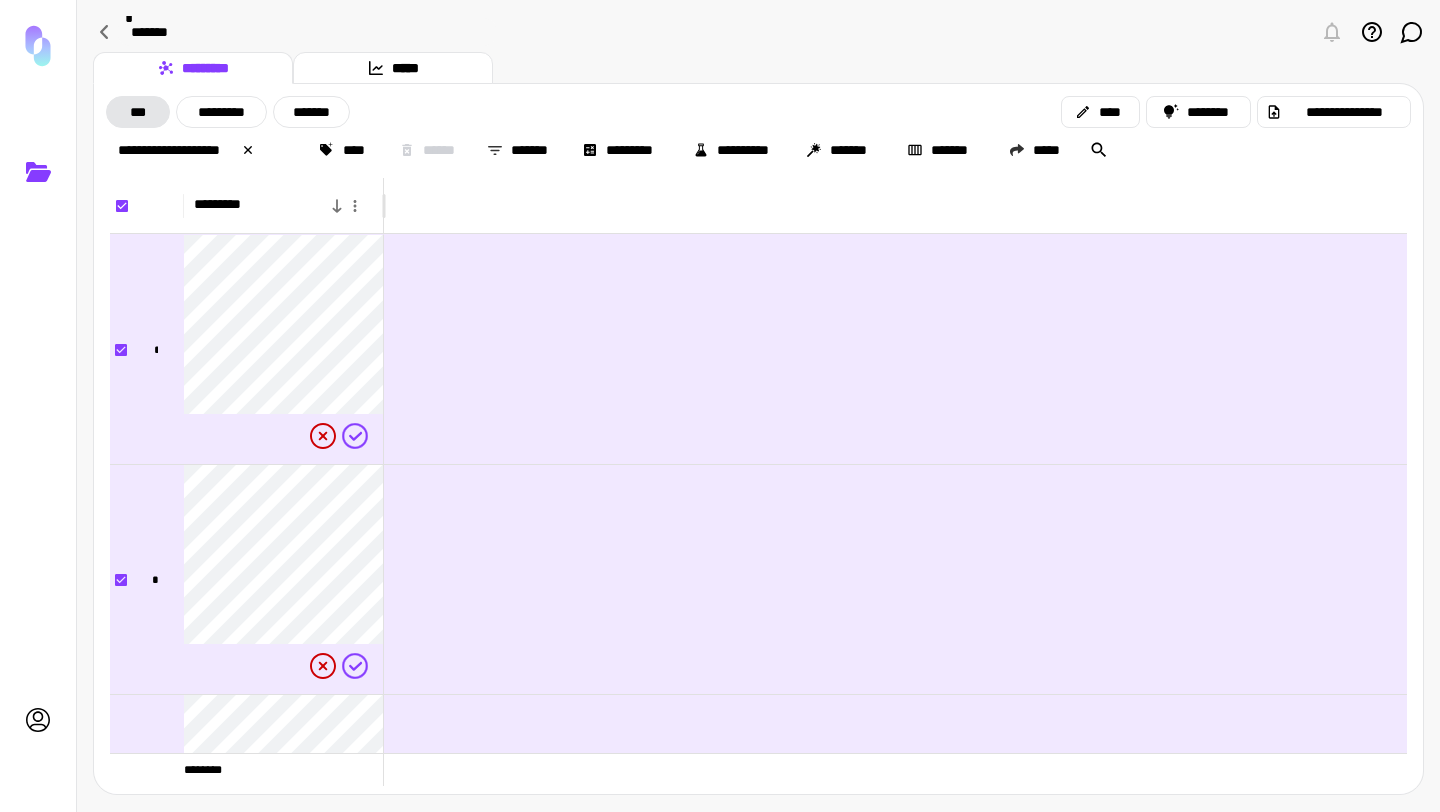 click at bounding box center [895, 206] 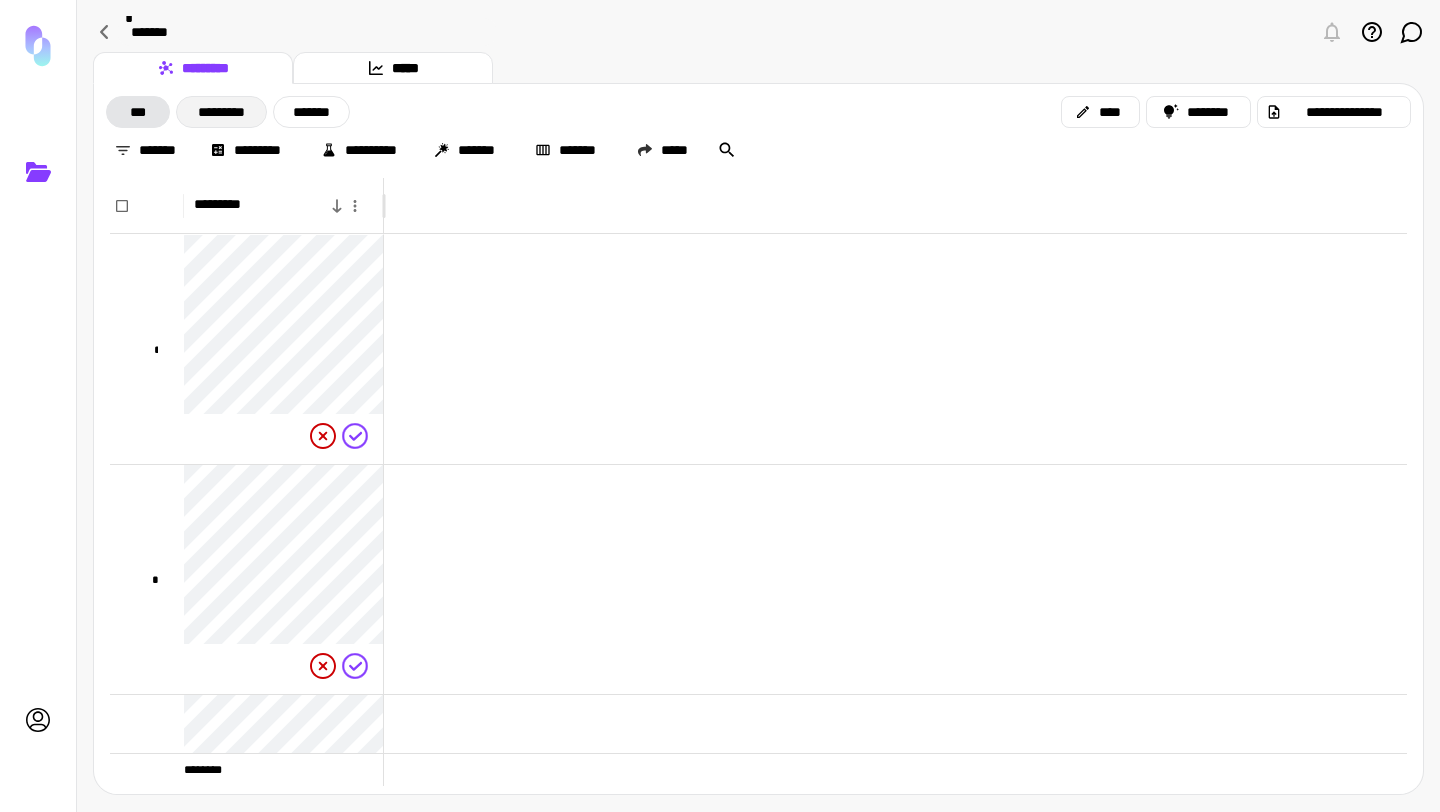 click on "*********" at bounding box center [221, 112] 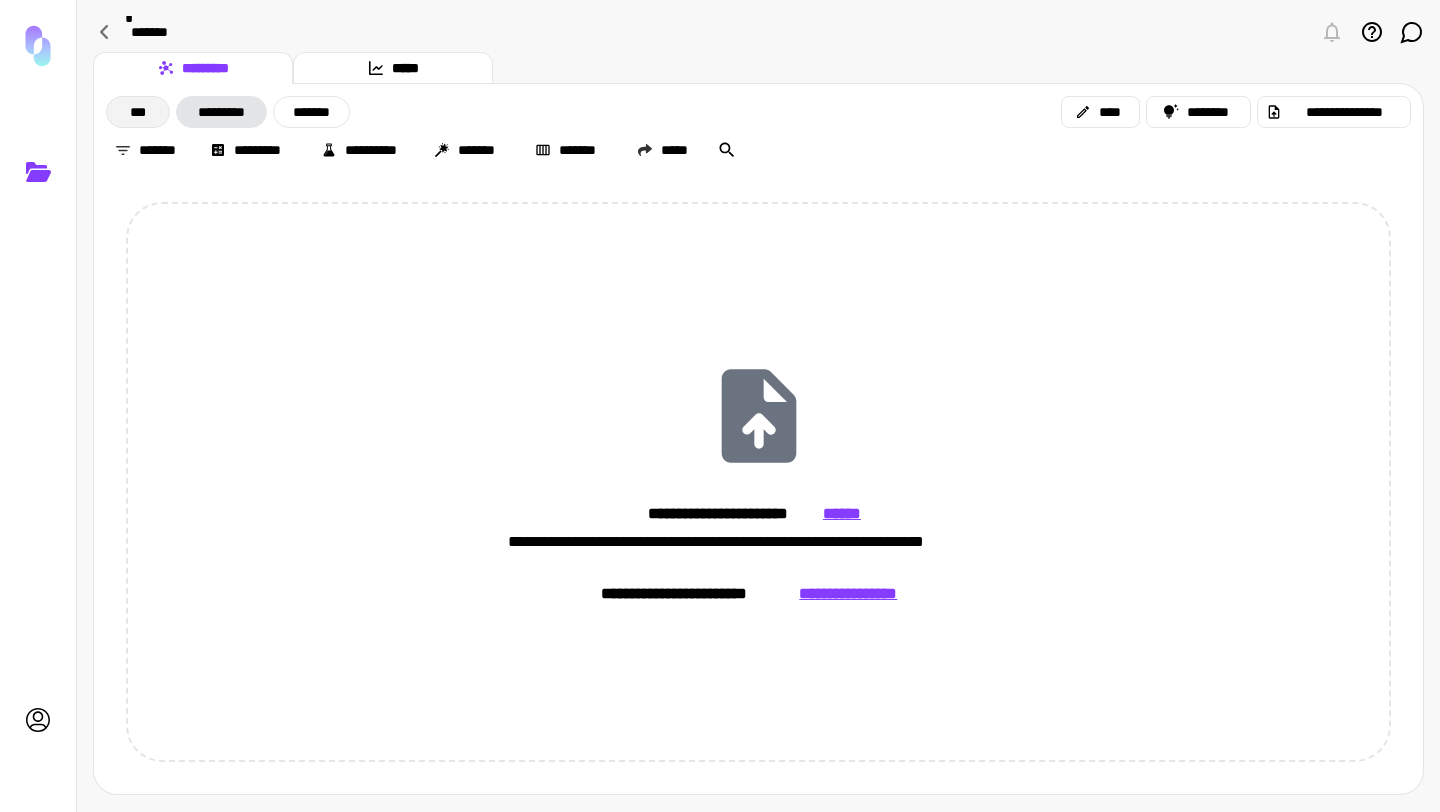 click on "***" at bounding box center (138, 112) 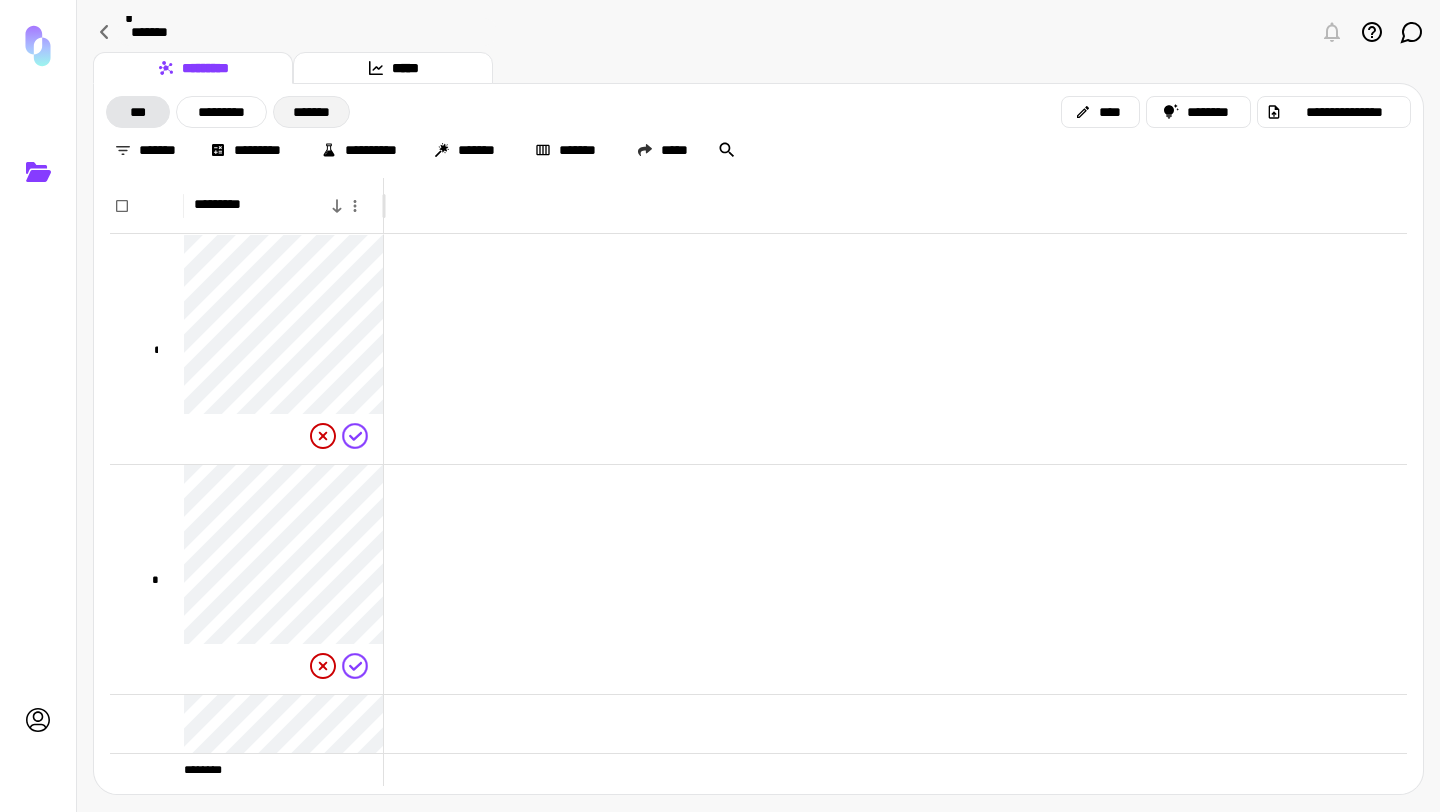 click on "*******" at bounding box center [311, 112] 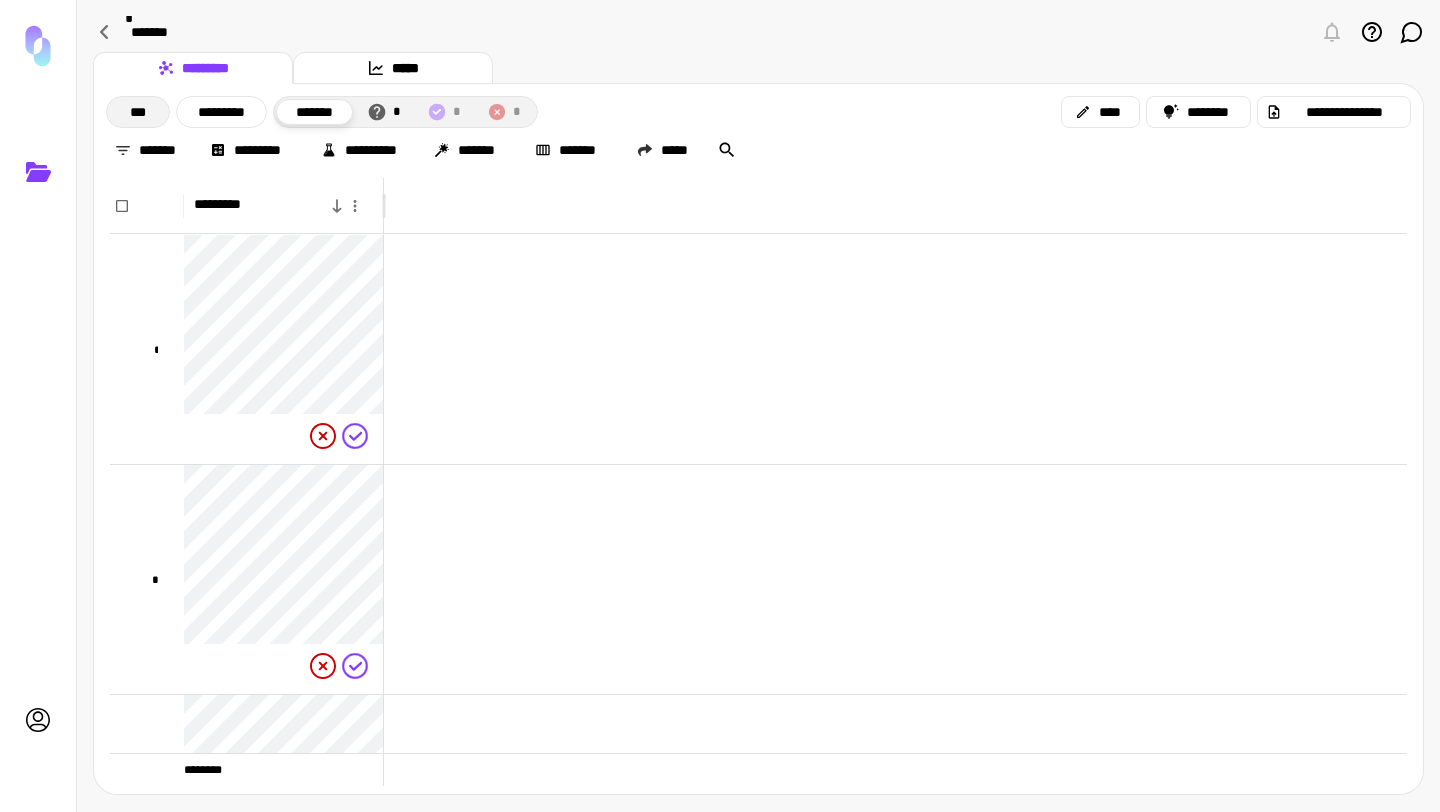 click on "***" at bounding box center [138, 112] 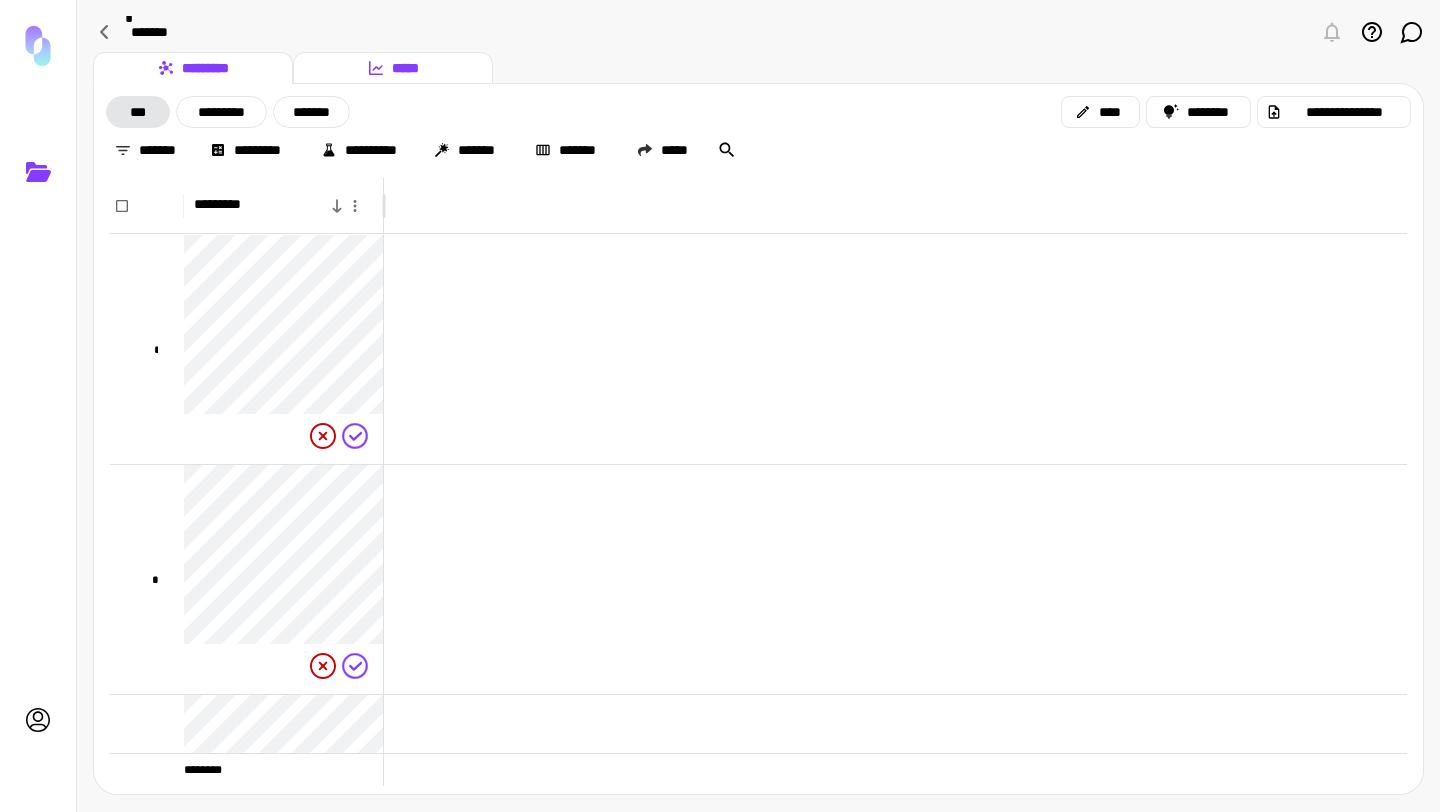 click on "*****" at bounding box center (393, 68) 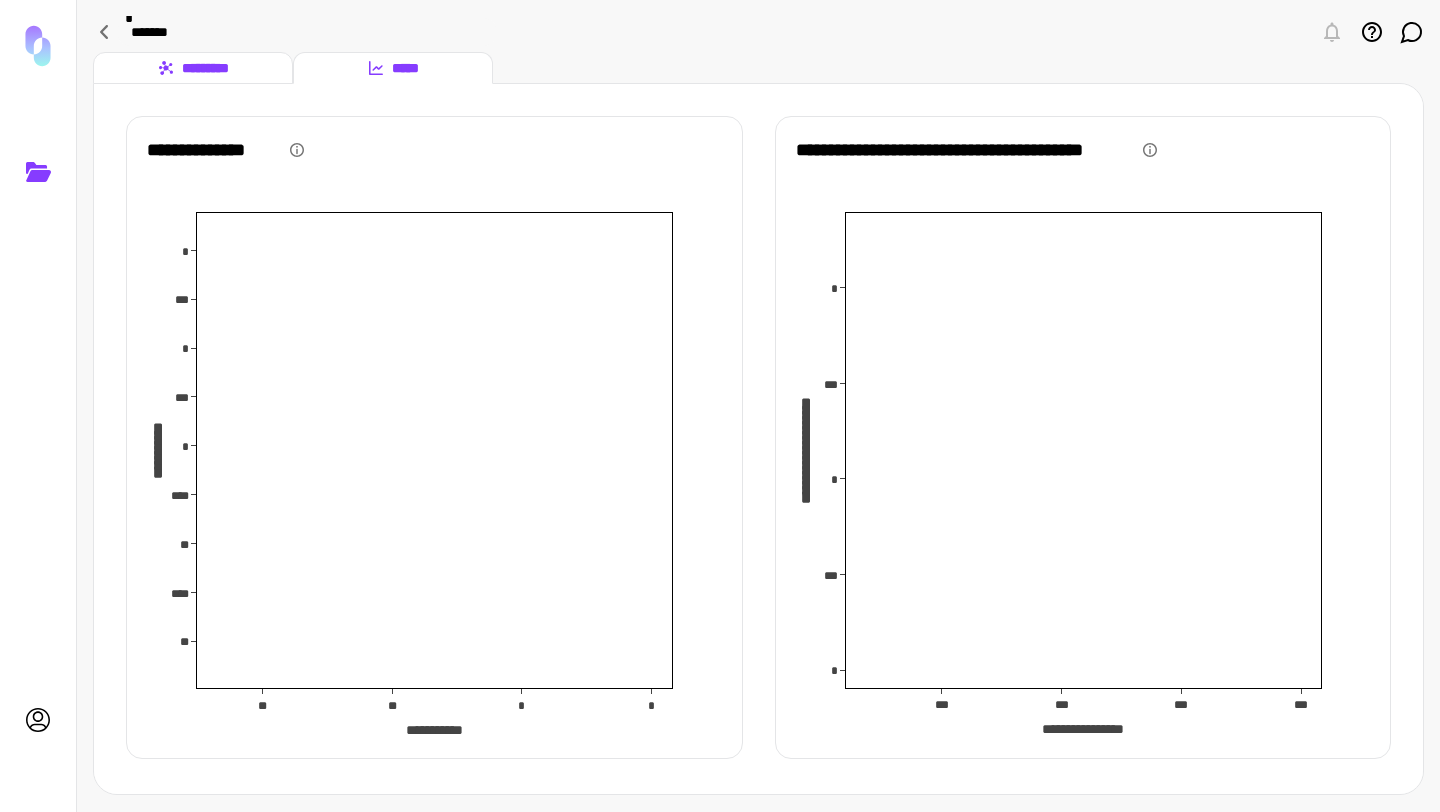 click on "*********" at bounding box center [193, 68] 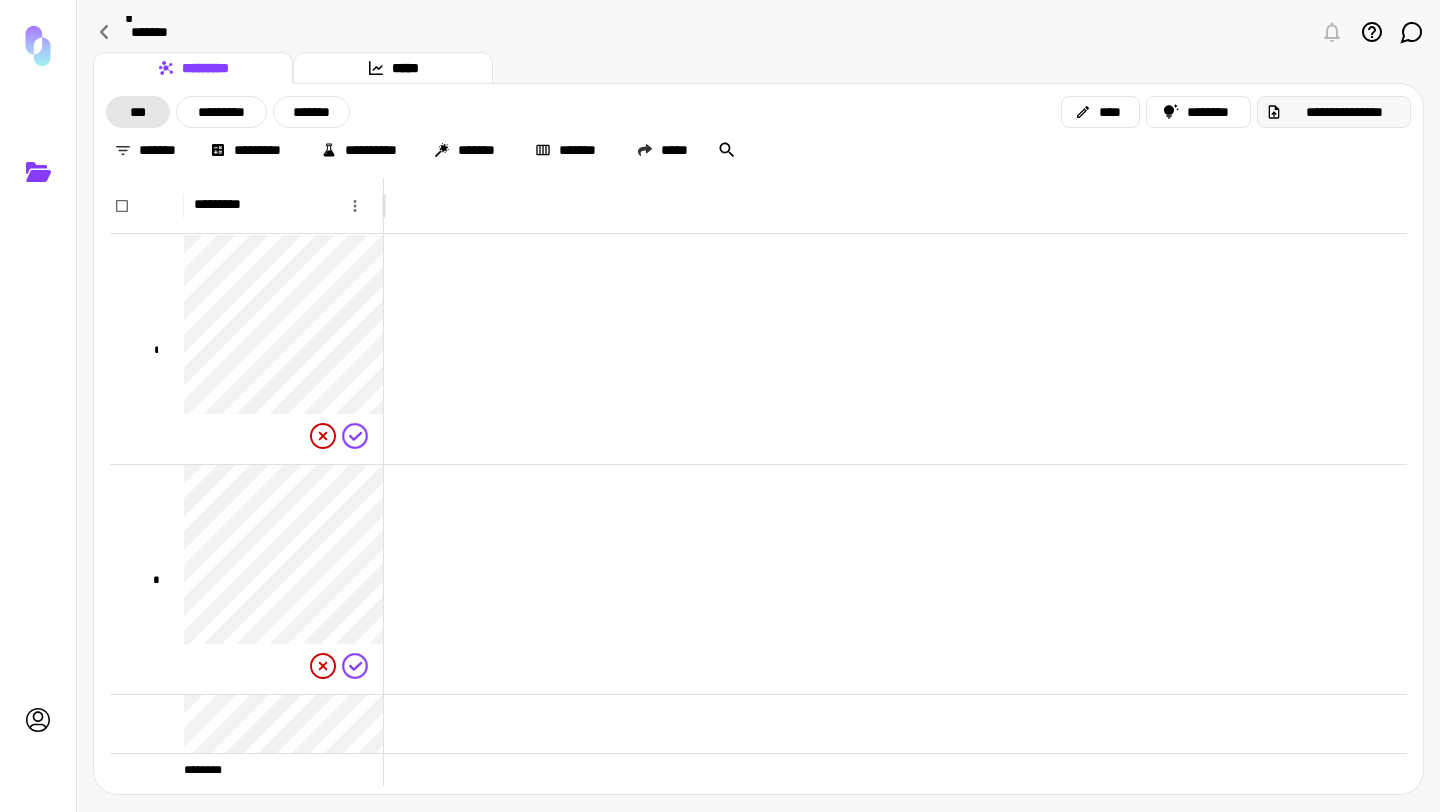 click on "**********" at bounding box center [1334, 112] 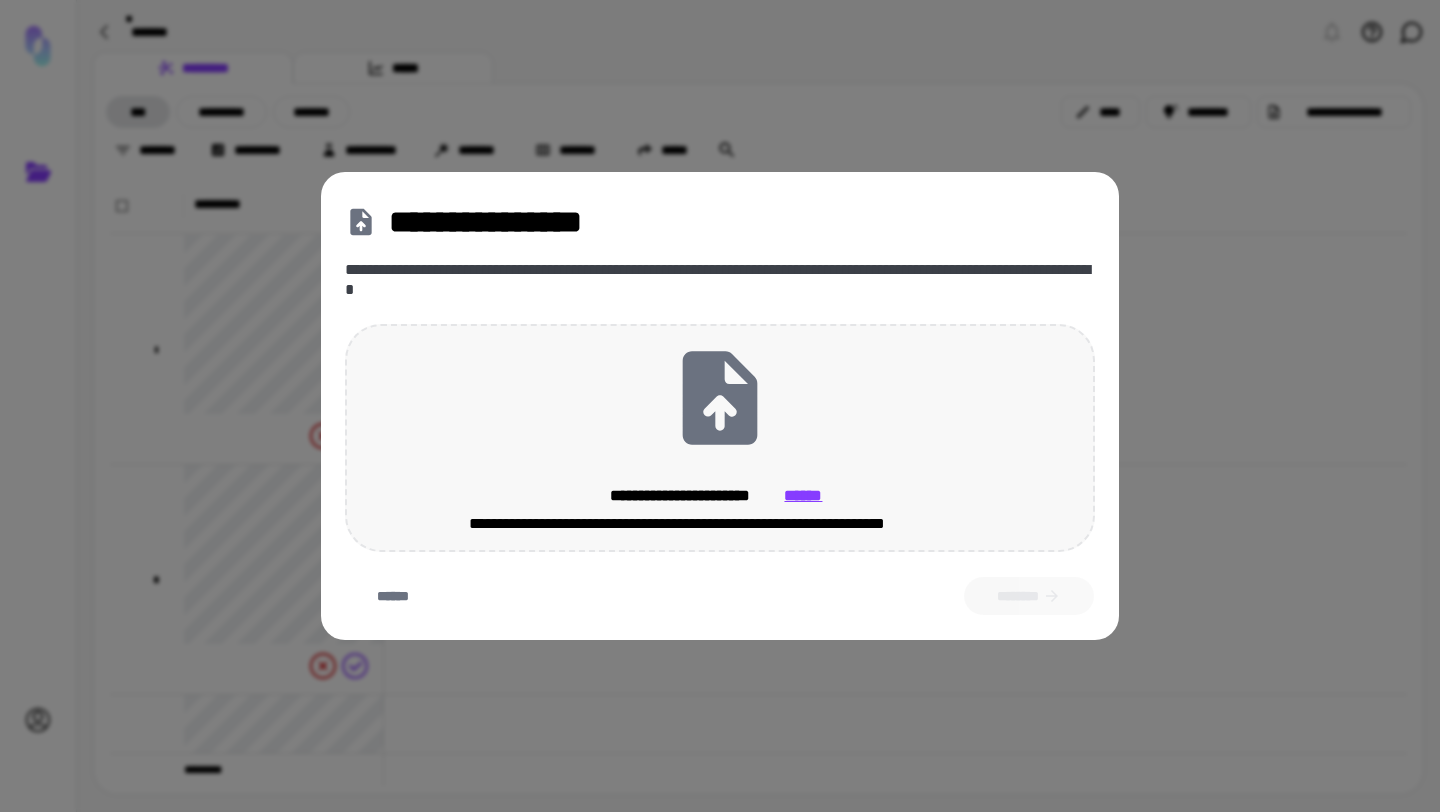 click on "**********" at bounding box center [720, 438] 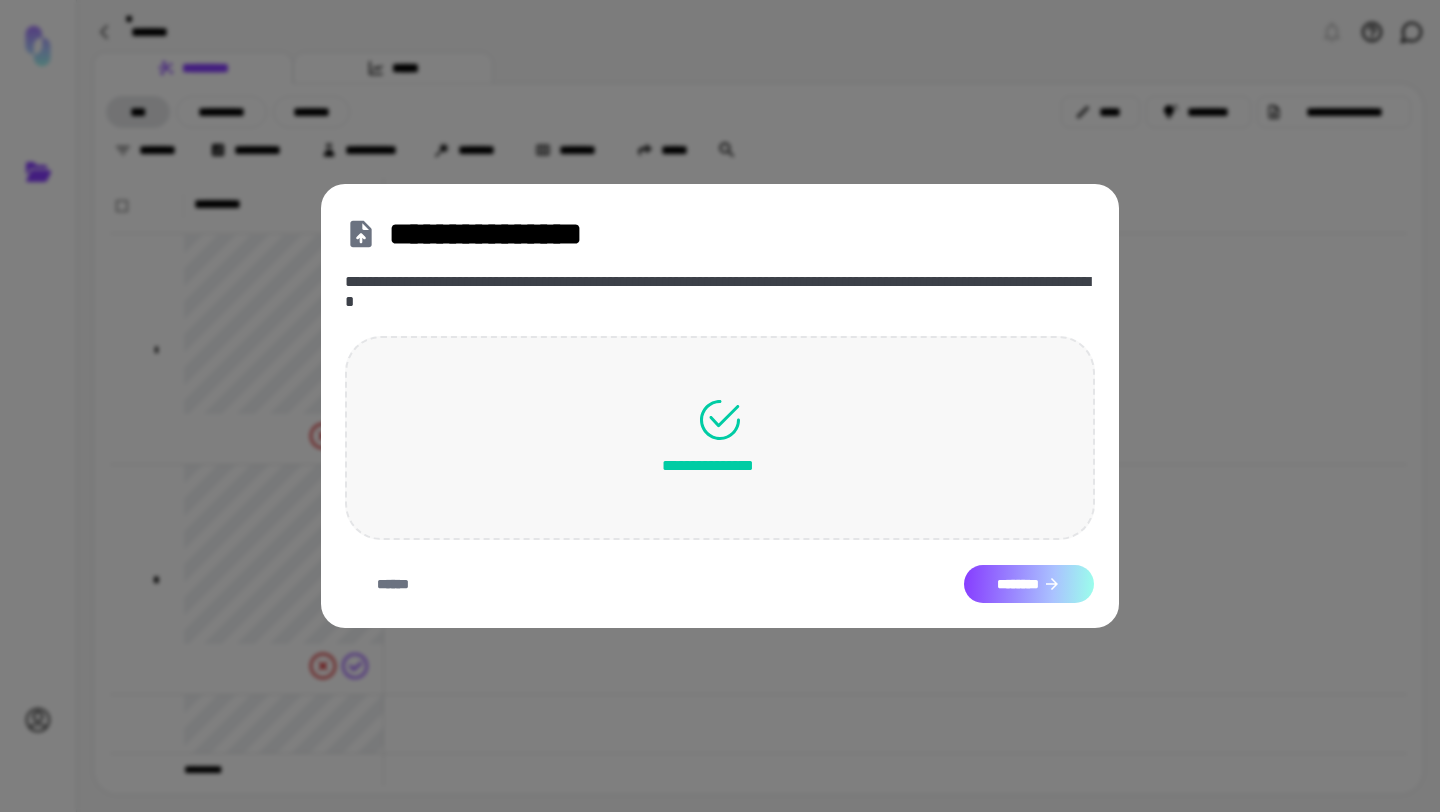 click on "********" at bounding box center (1029, 584) 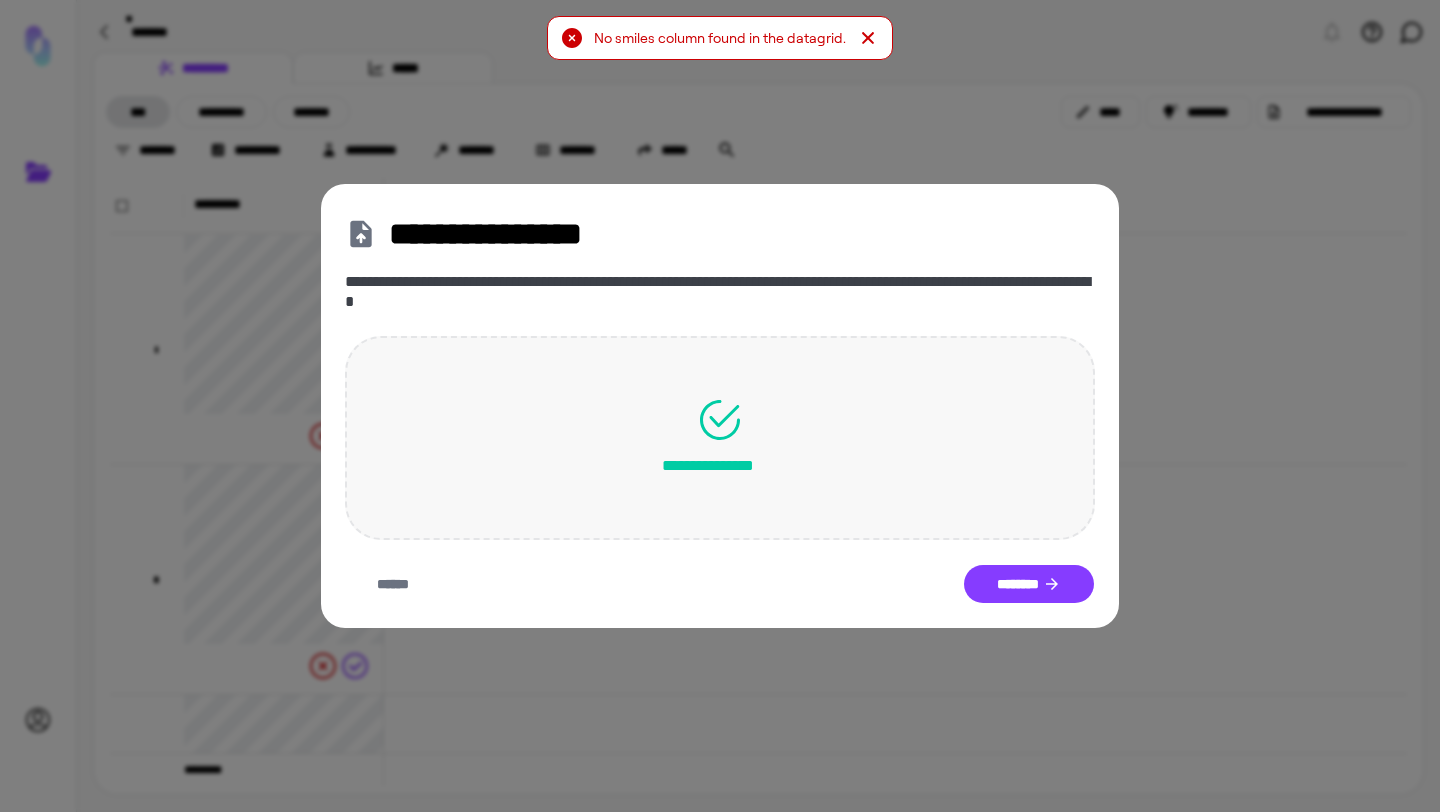 drag, startPoint x: 593, startPoint y: 33, endPoint x: 848, endPoint y: 36, distance: 255.01764 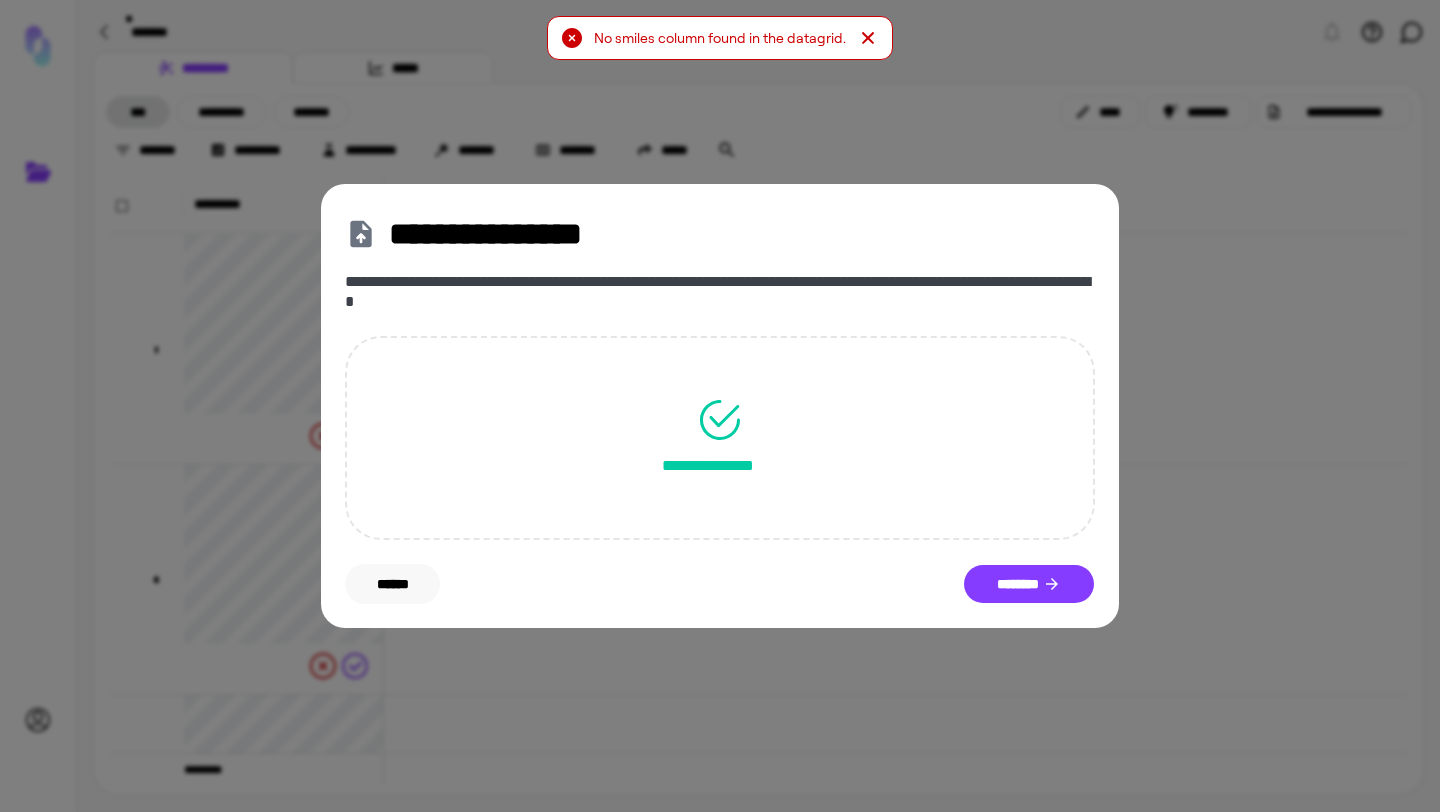 click on "******" at bounding box center [392, 584] 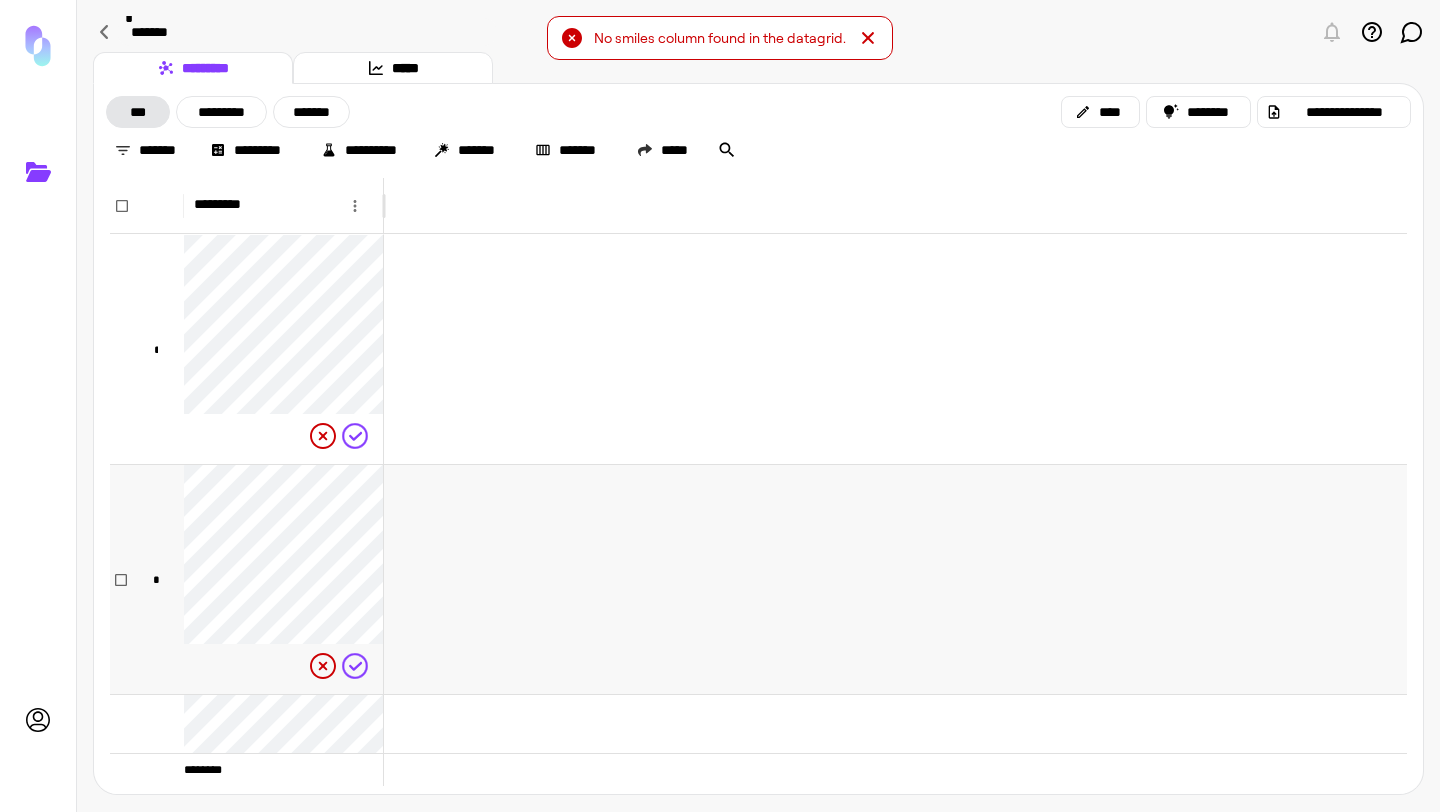 scroll, scrollTop: 153, scrollLeft: 0, axis: vertical 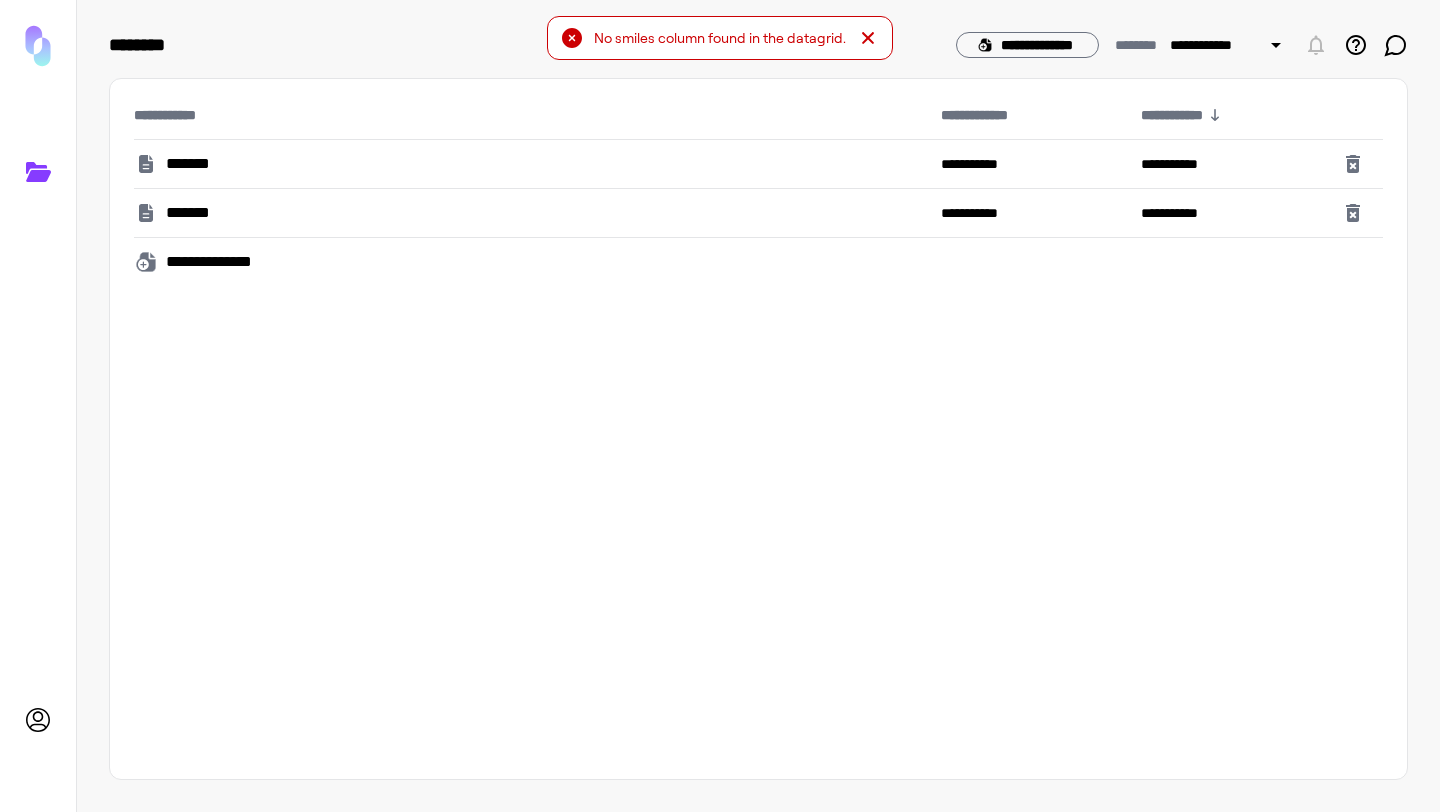 click on "*******" at bounding box center (529, 164) 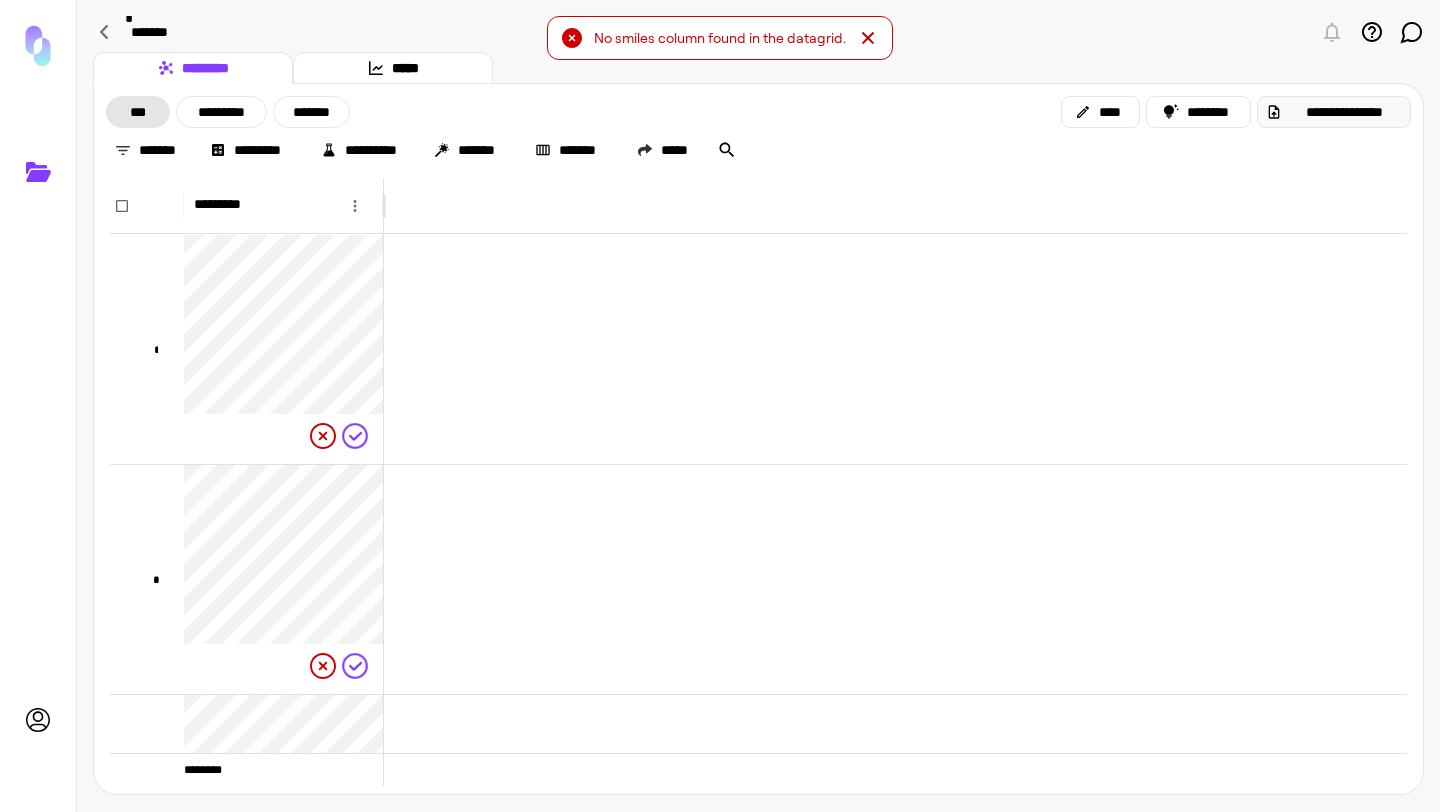 click on "**********" at bounding box center [1334, 112] 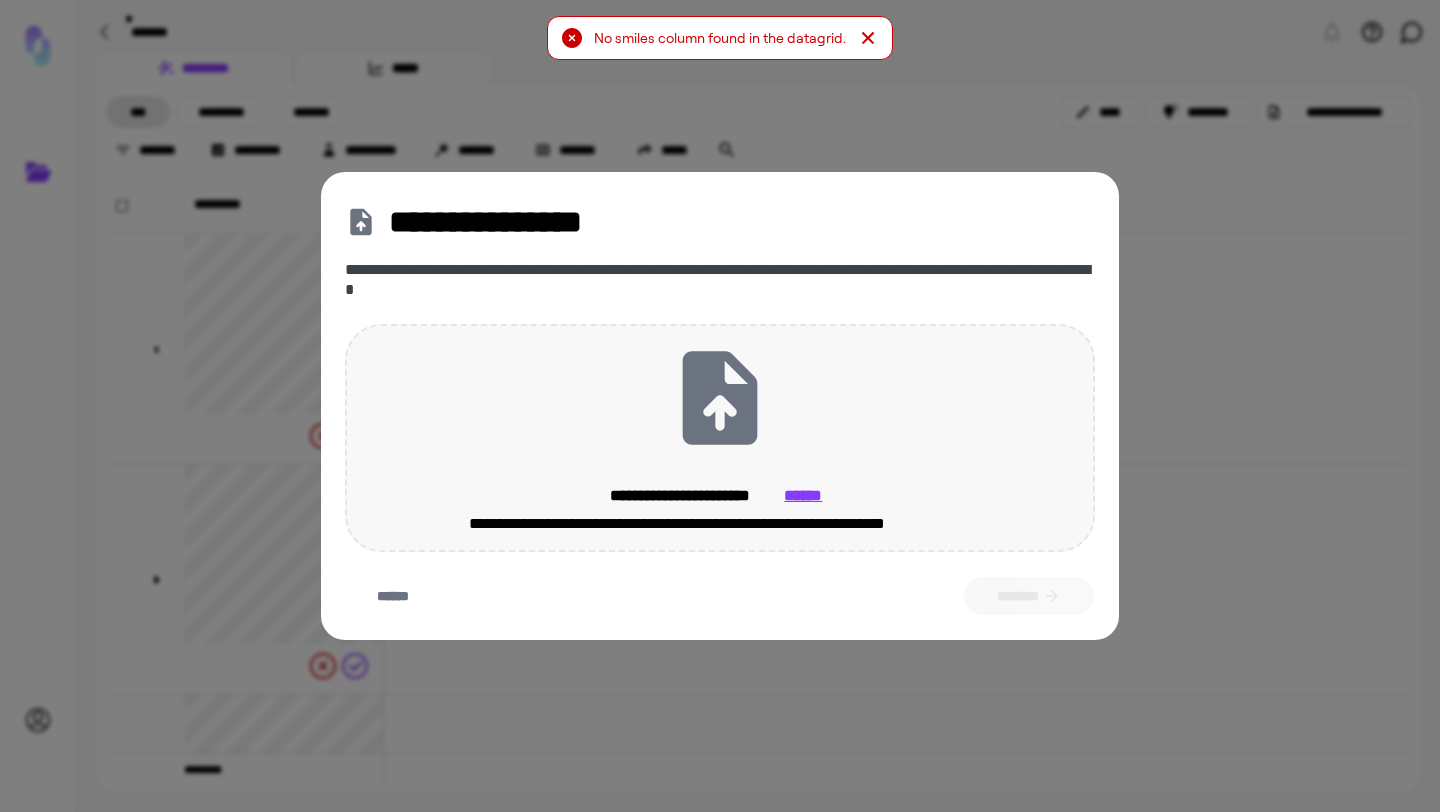 click 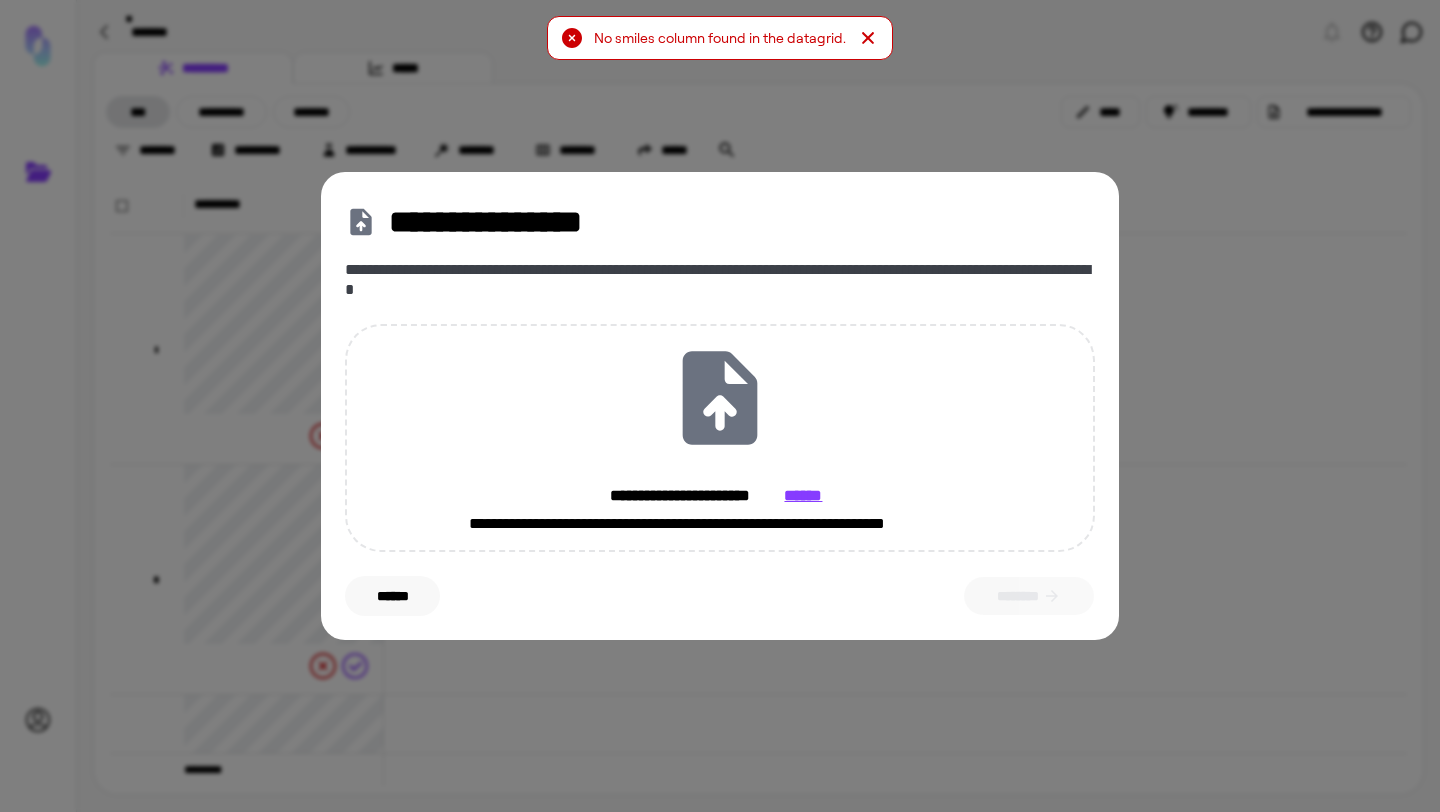 click on "******" at bounding box center [392, 596] 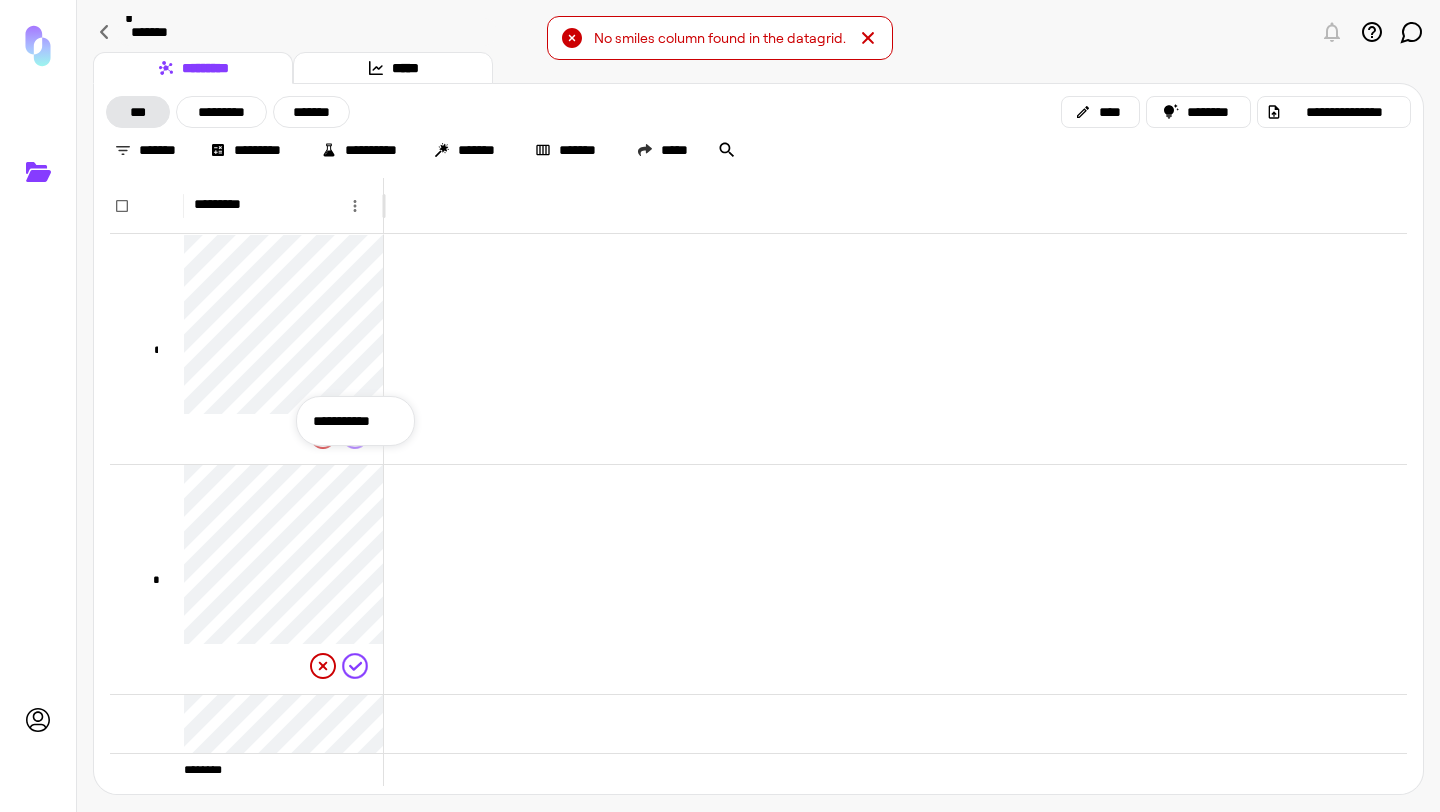 click at bounding box center (720, 406) 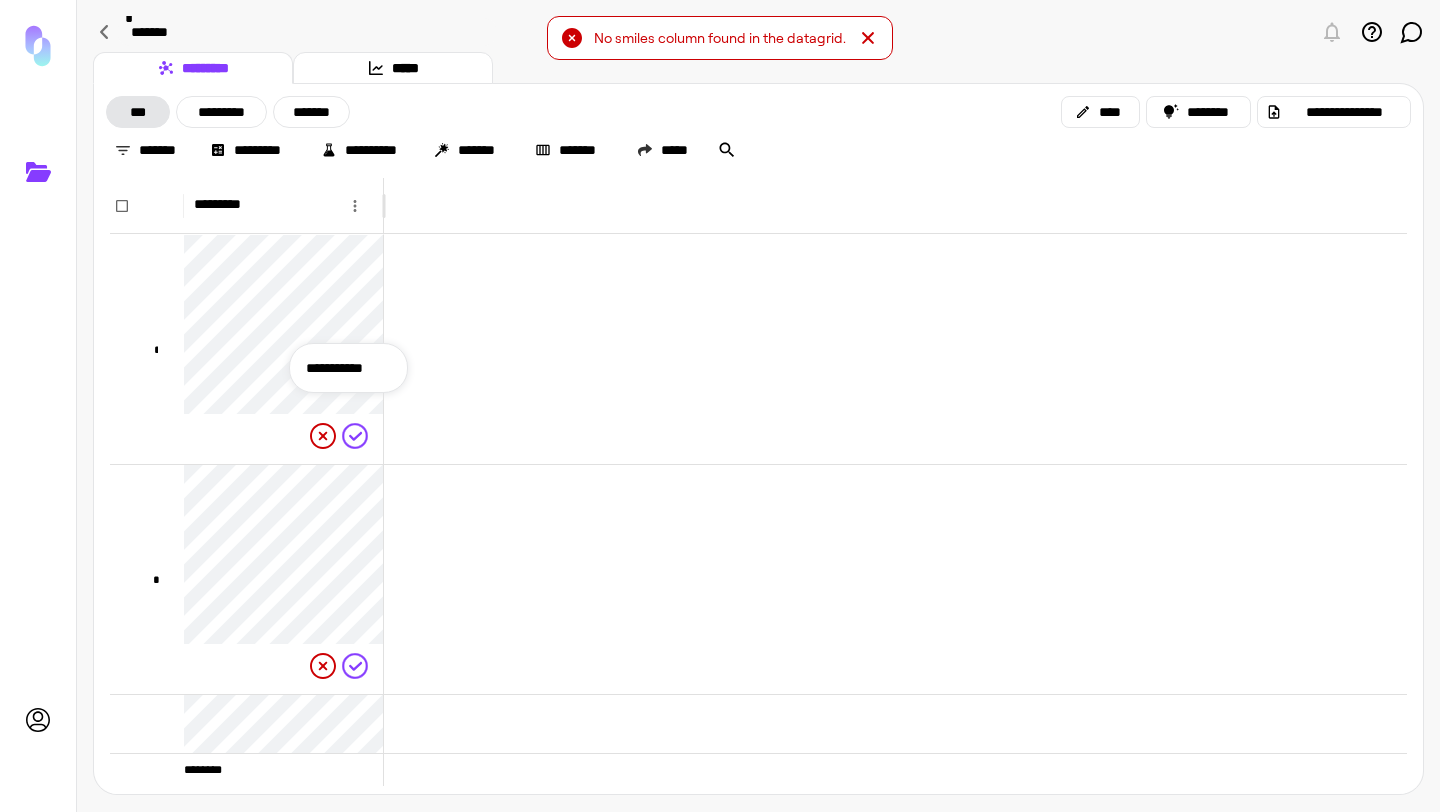 click on "**********" at bounding box center [348, 368] 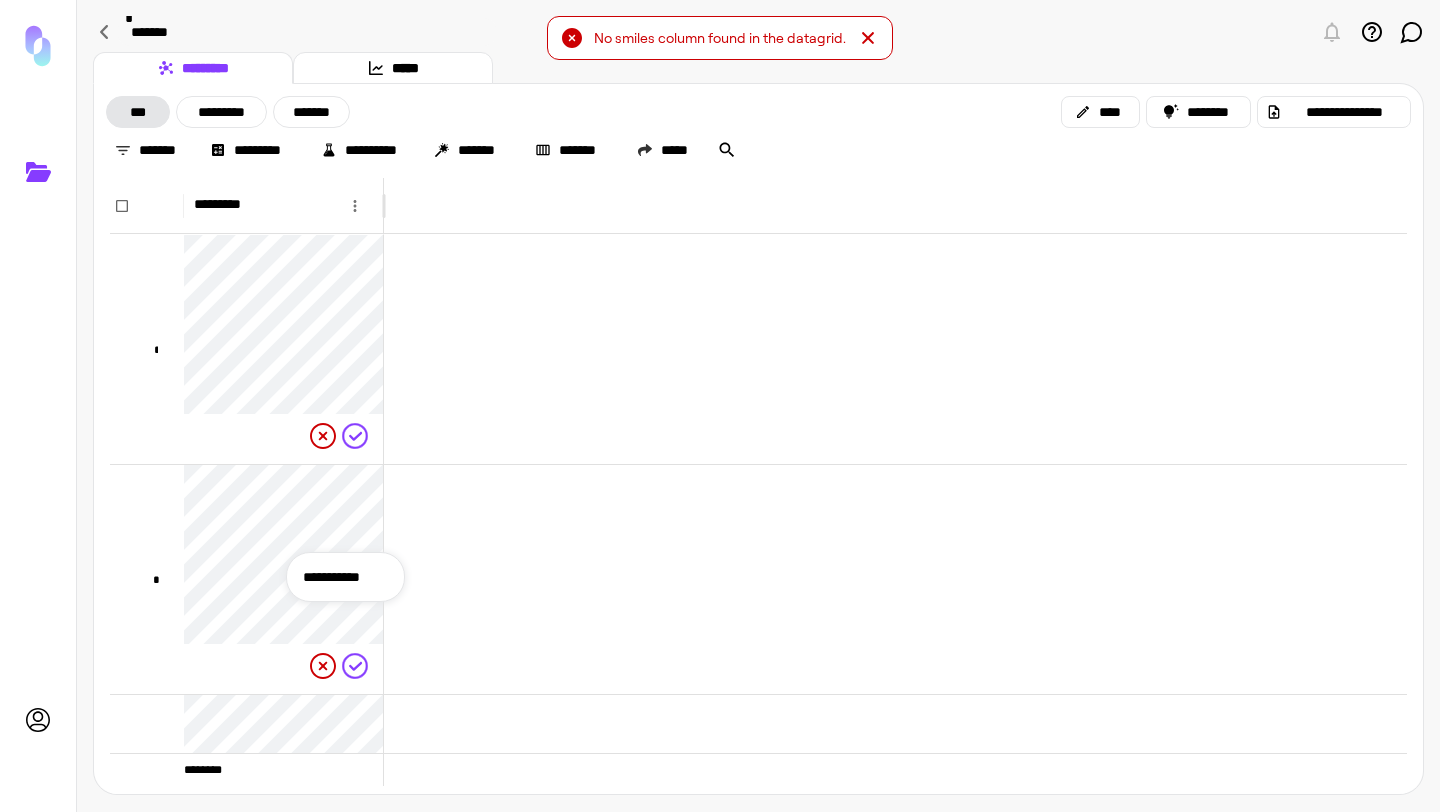click on "**********" at bounding box center [345, 577] 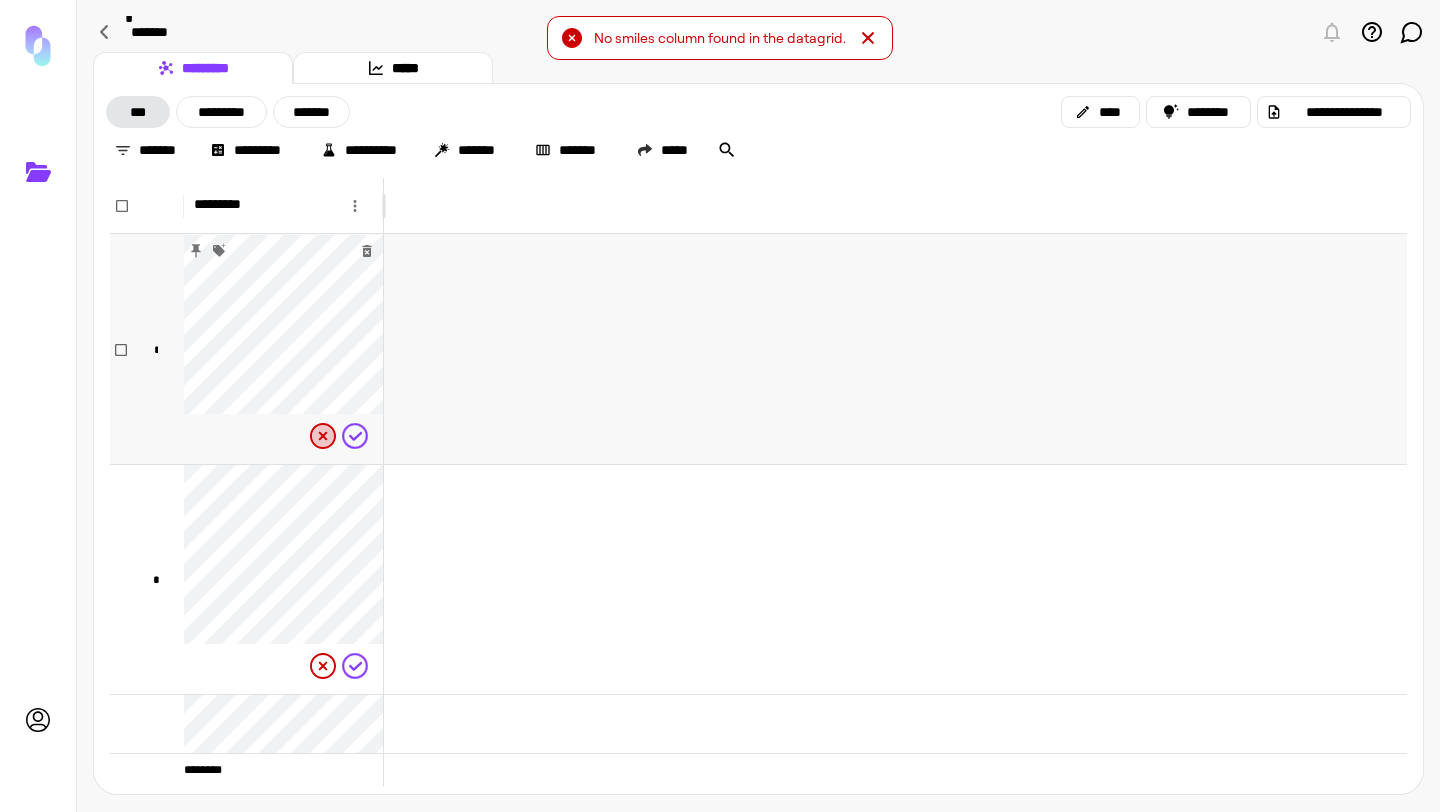 scroll, scrollTop: 181, scrollLeft: 0, axis: vertical 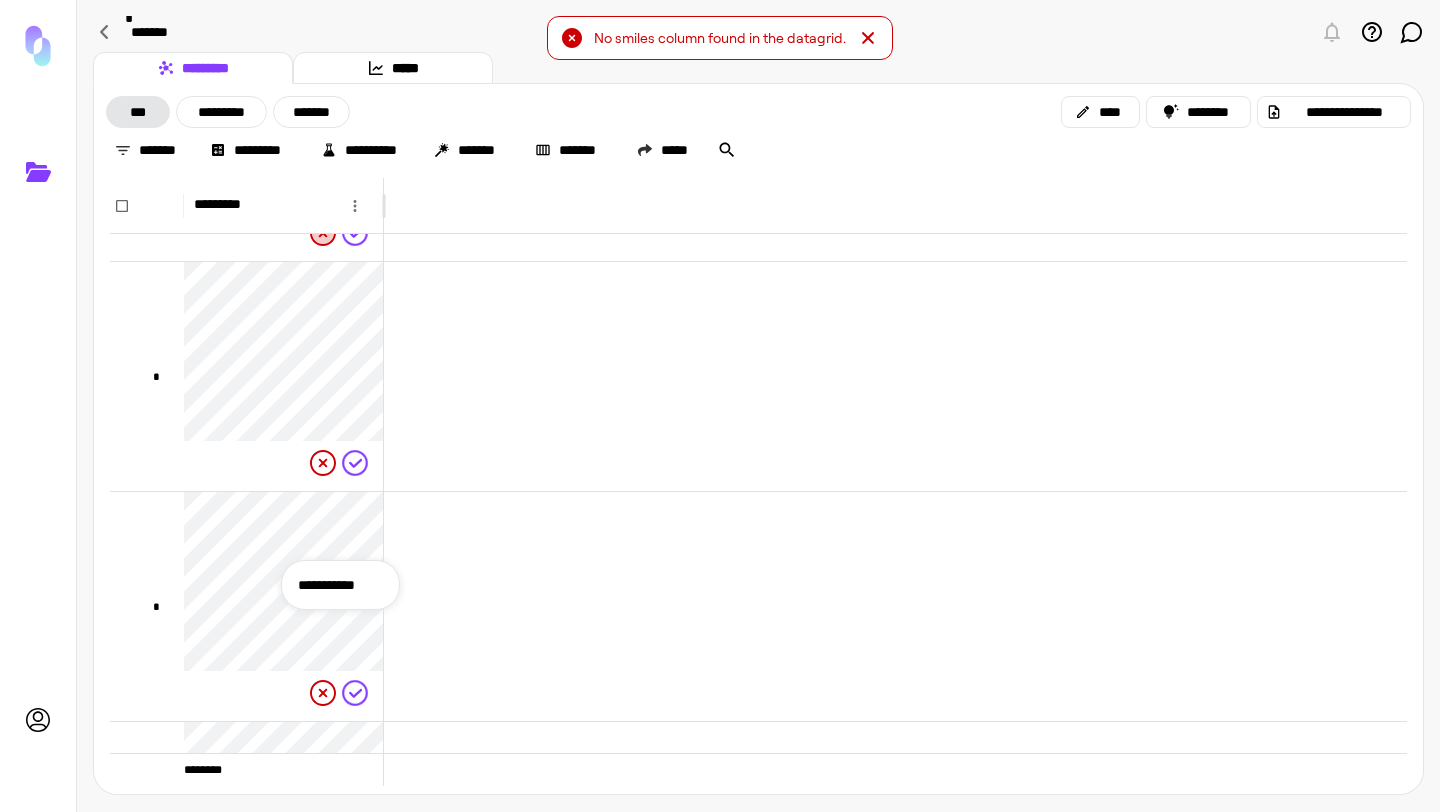 click on "**********" at bounding box center (340, 585) 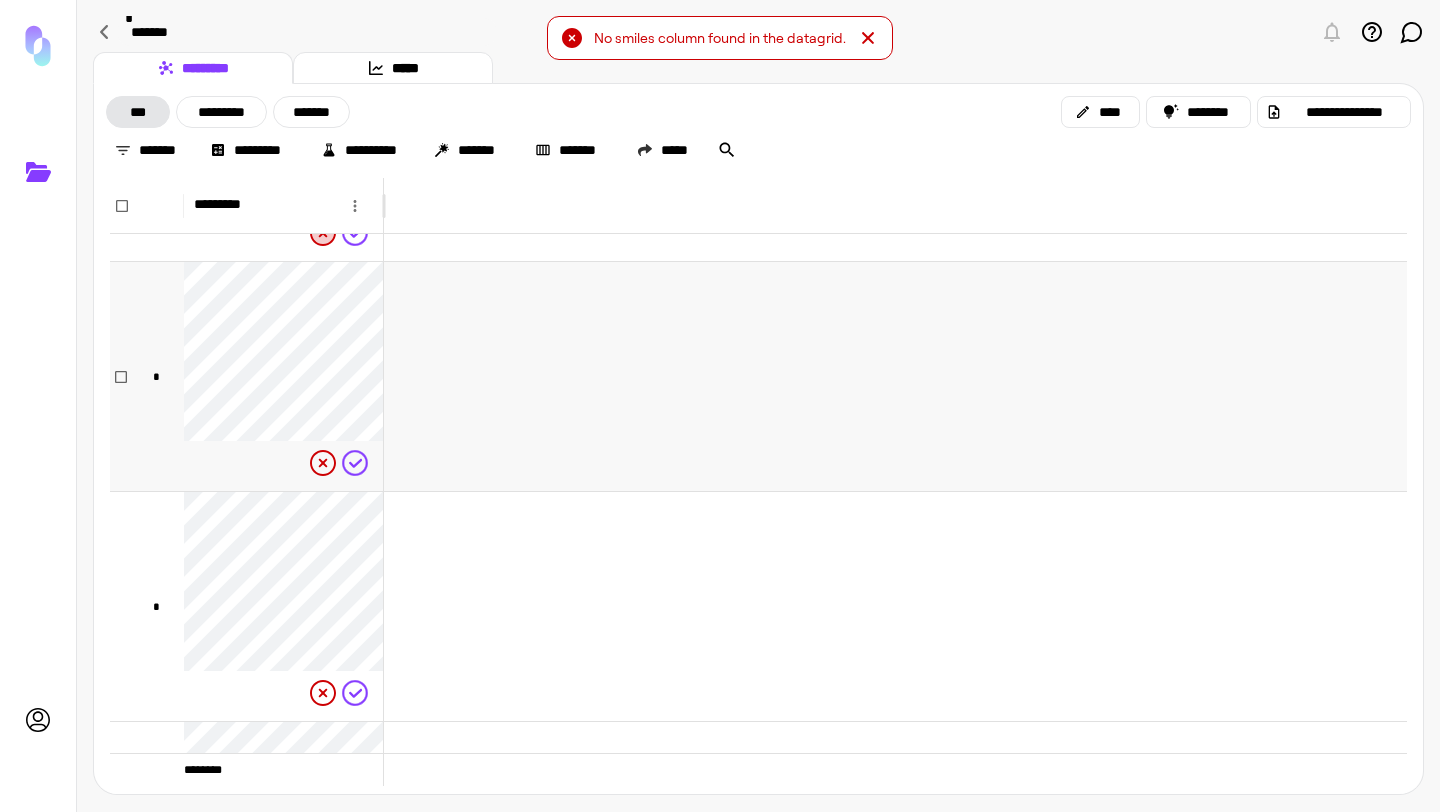 scroll, scrollTop: 297, scrollLeft: 0, axis: vertical 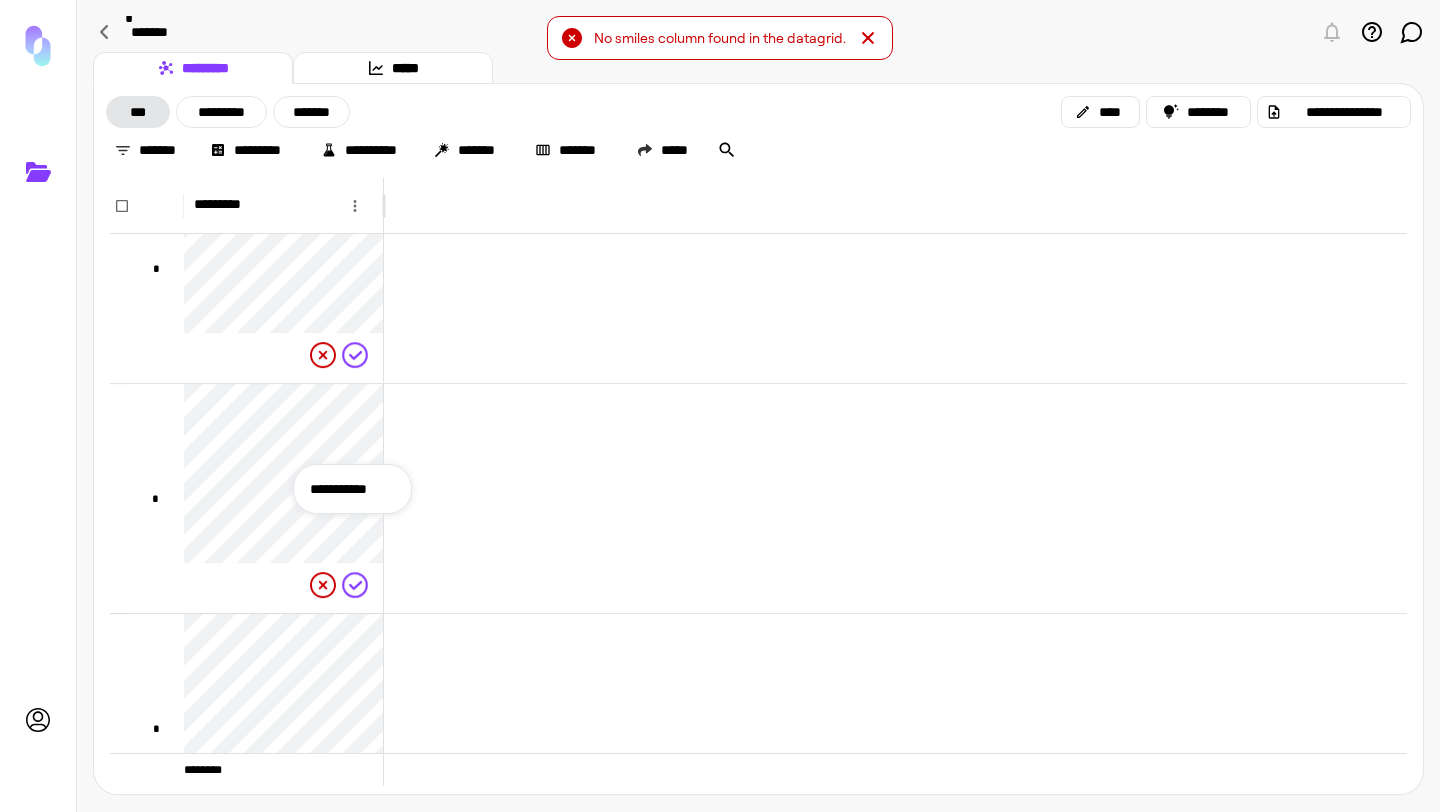 click on "**********" at bounding box center (352, 489) 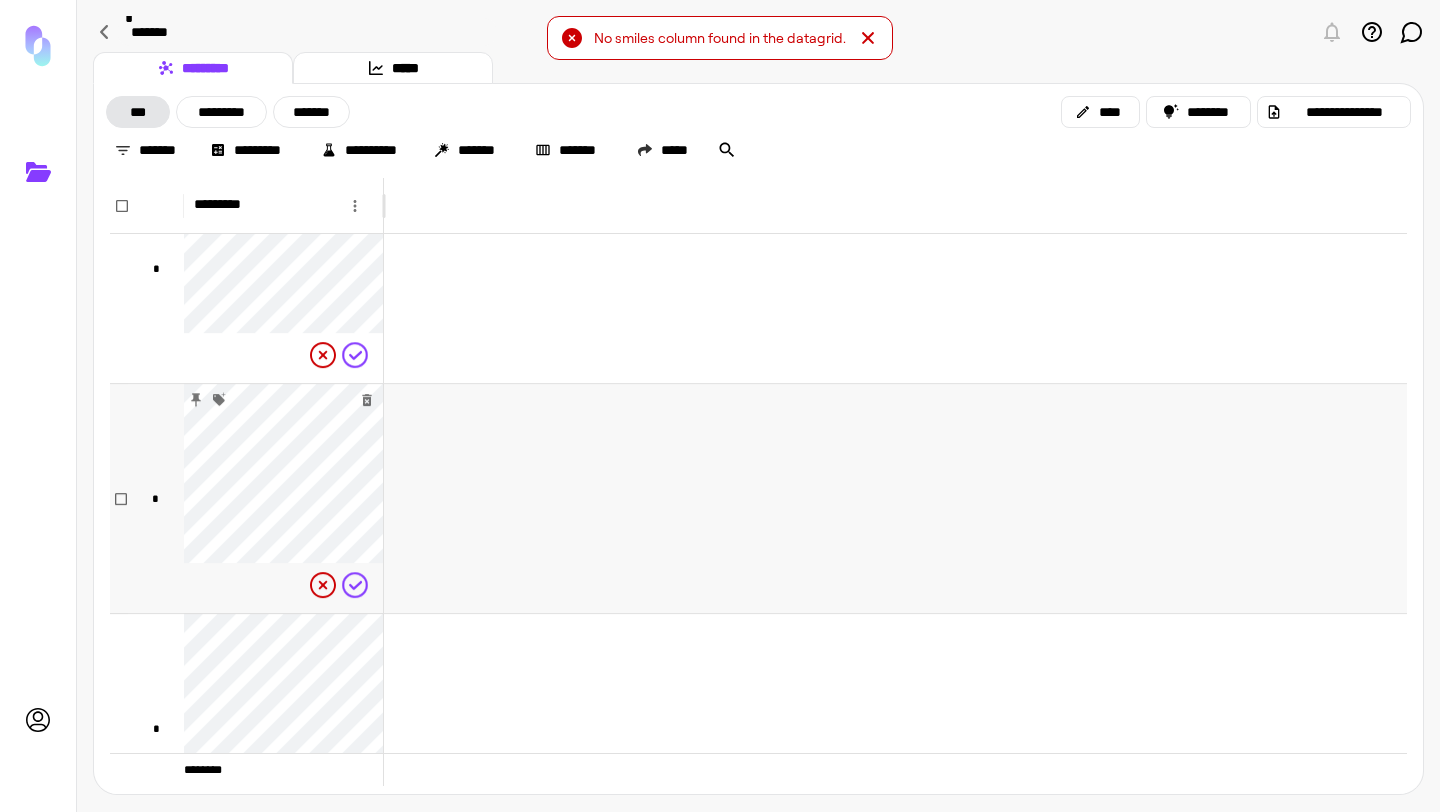 scroll, scrollTop: 685, scrollLeft: 0, axis: vertical 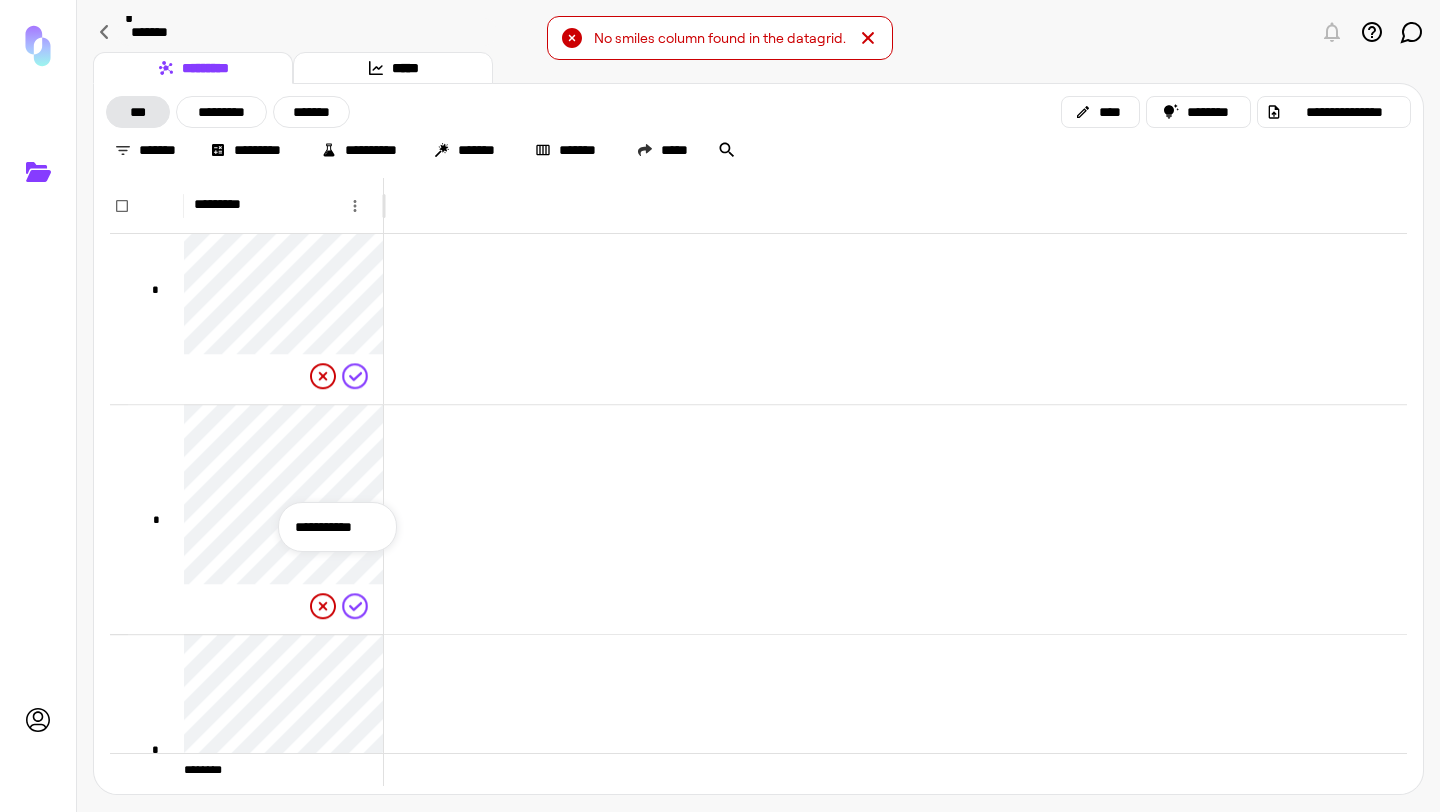 click on "**********" at bounding box center (337, 527) 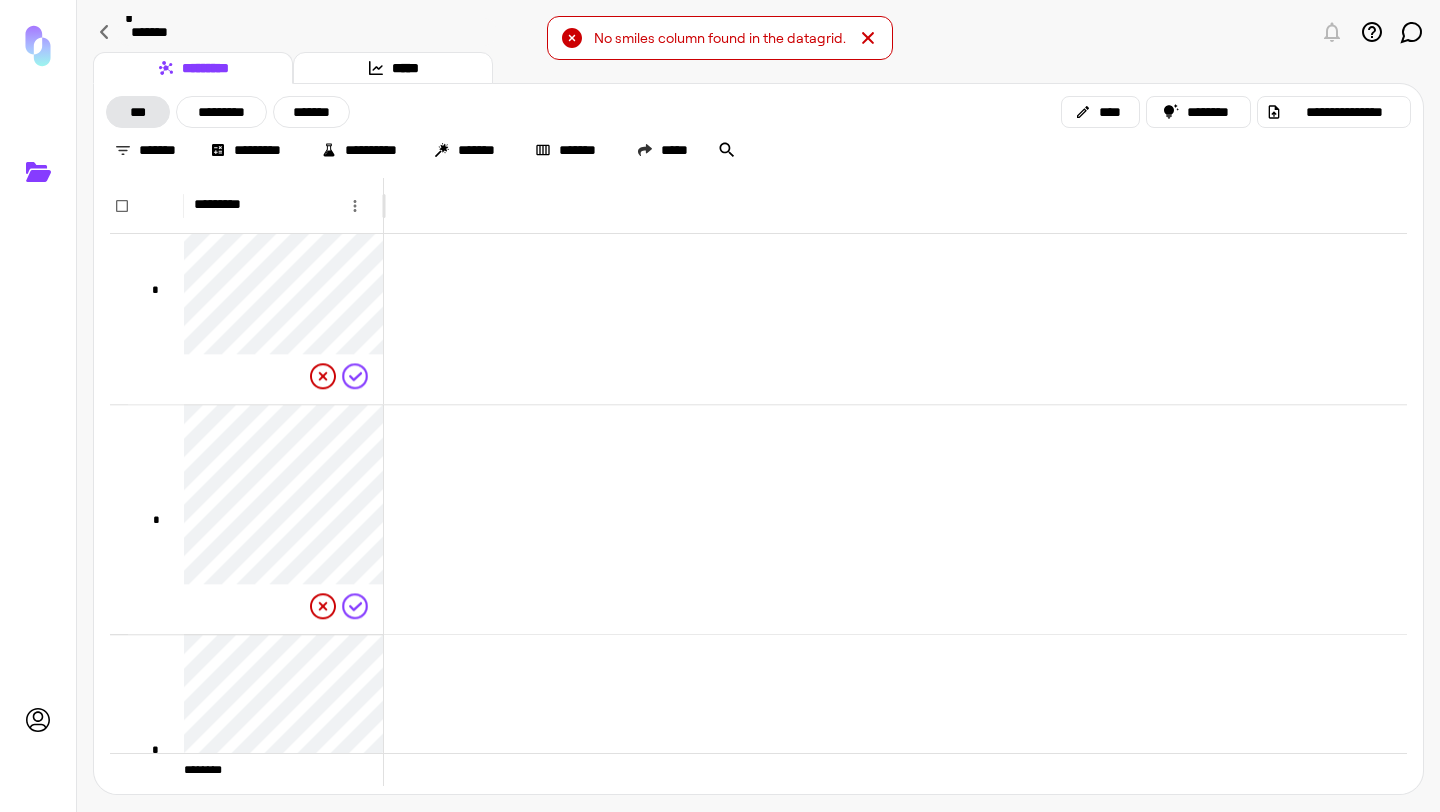 scroll, scrollTop: 861, scrollLeft: 0, axis: vertical 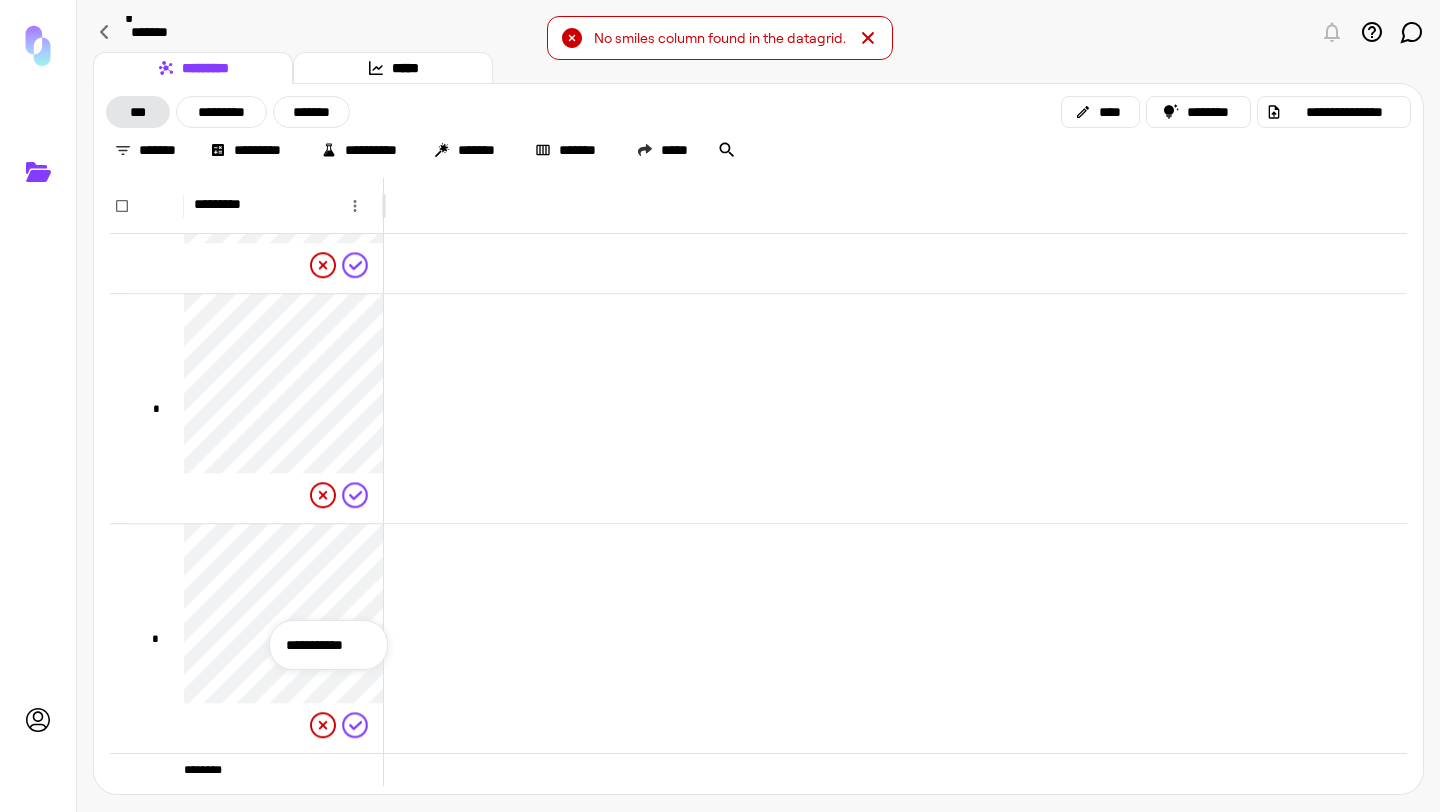 click on "**********" at bounding box center [328, 645] 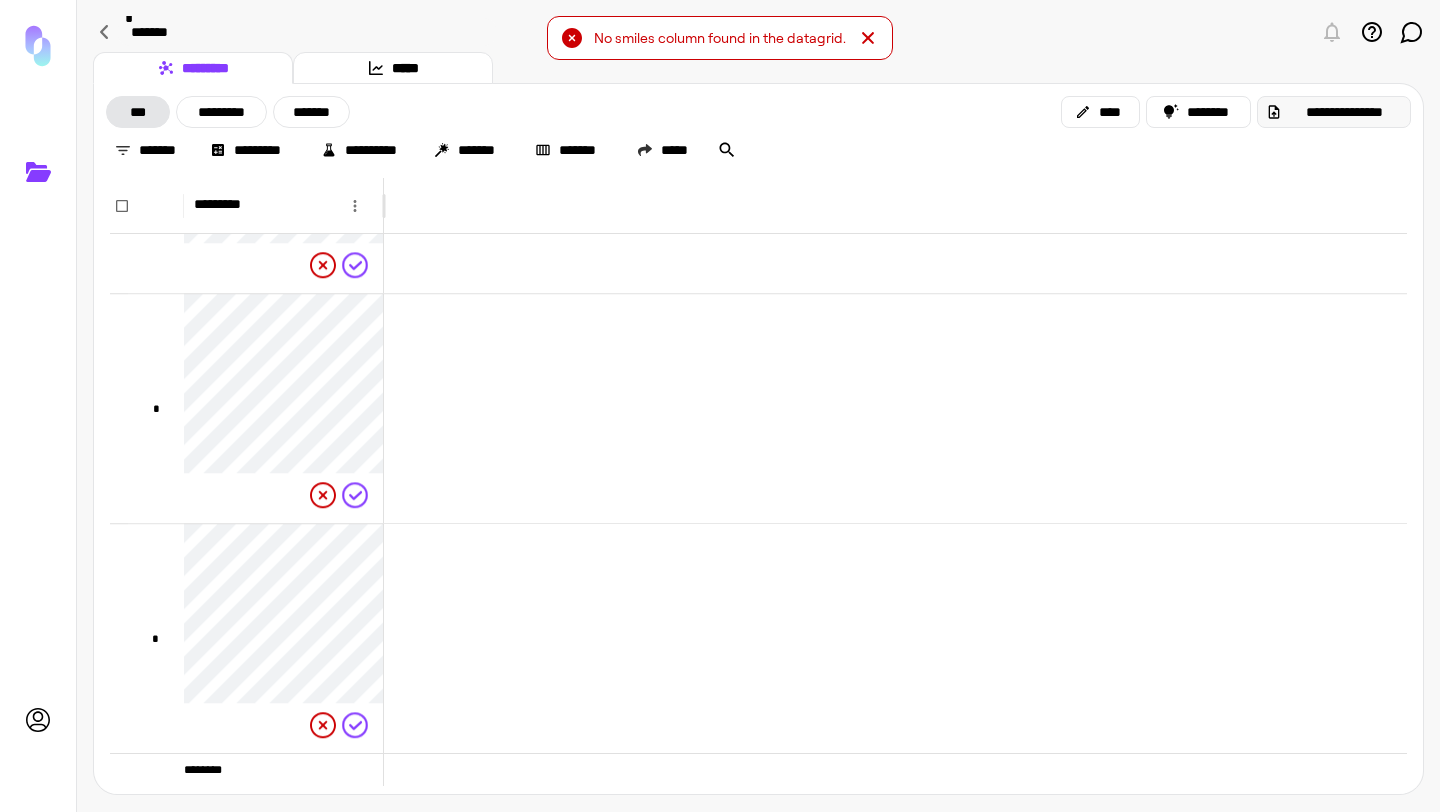 click on "**********" at bounding box center [1344, 112] 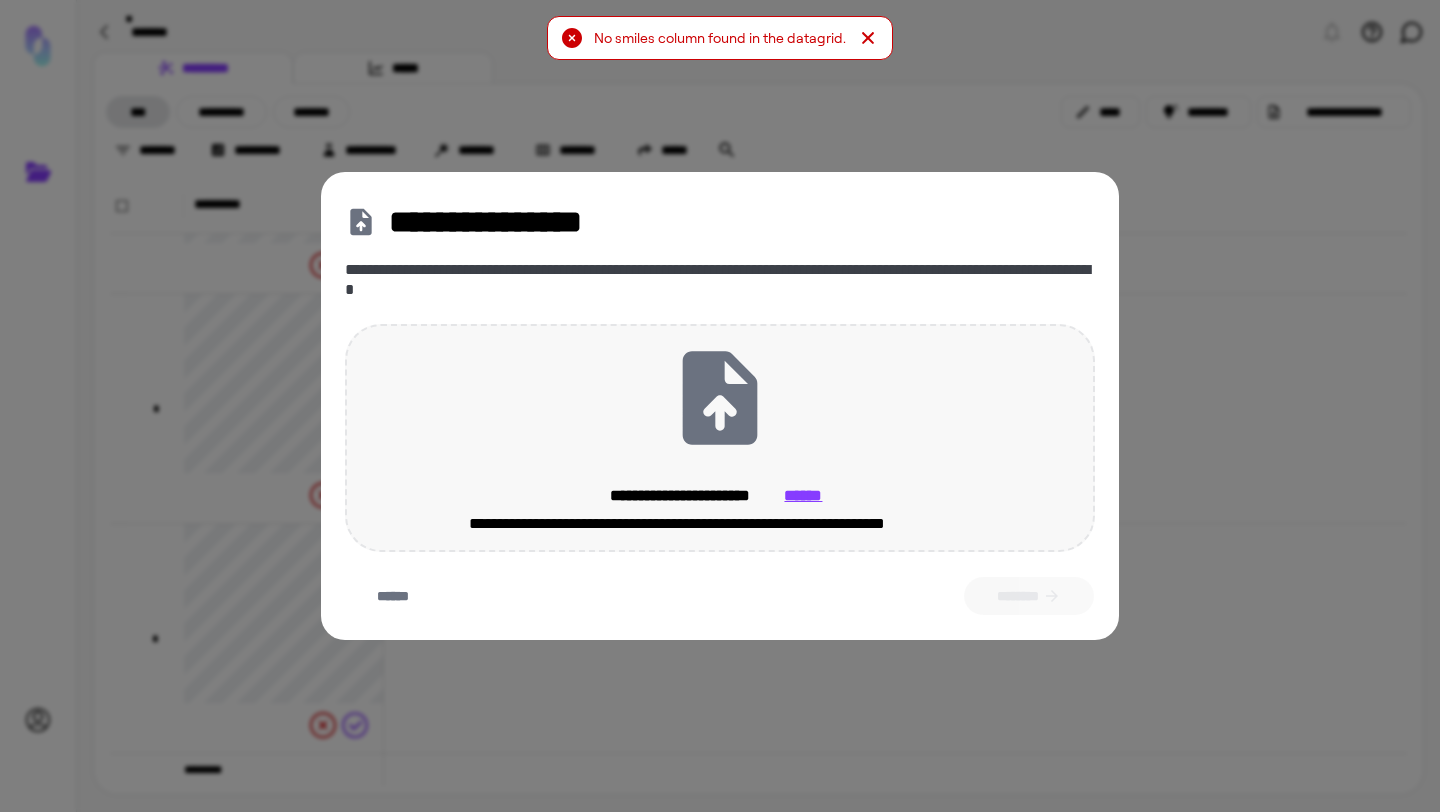 click 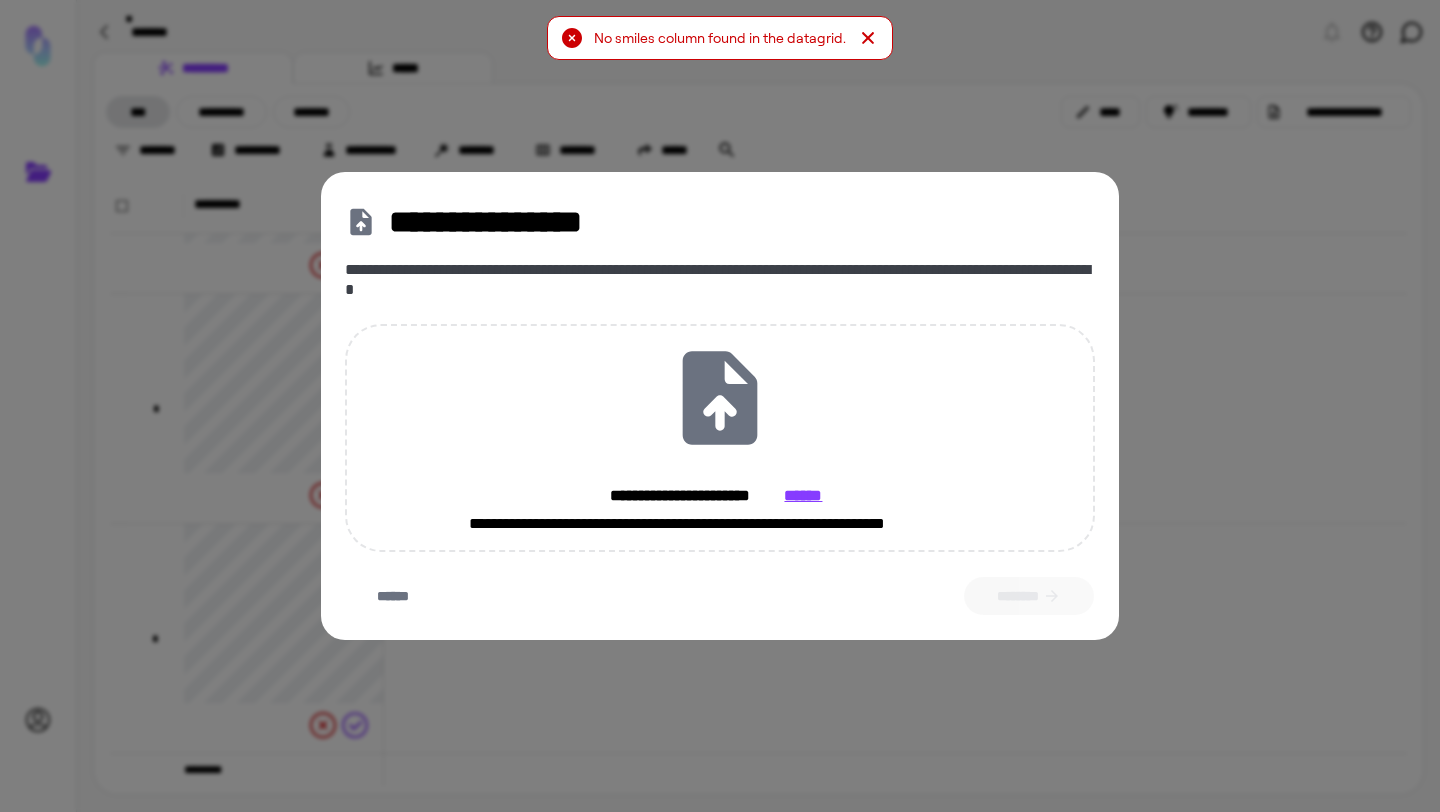 click on "**********" at bounding box center [720, 406] 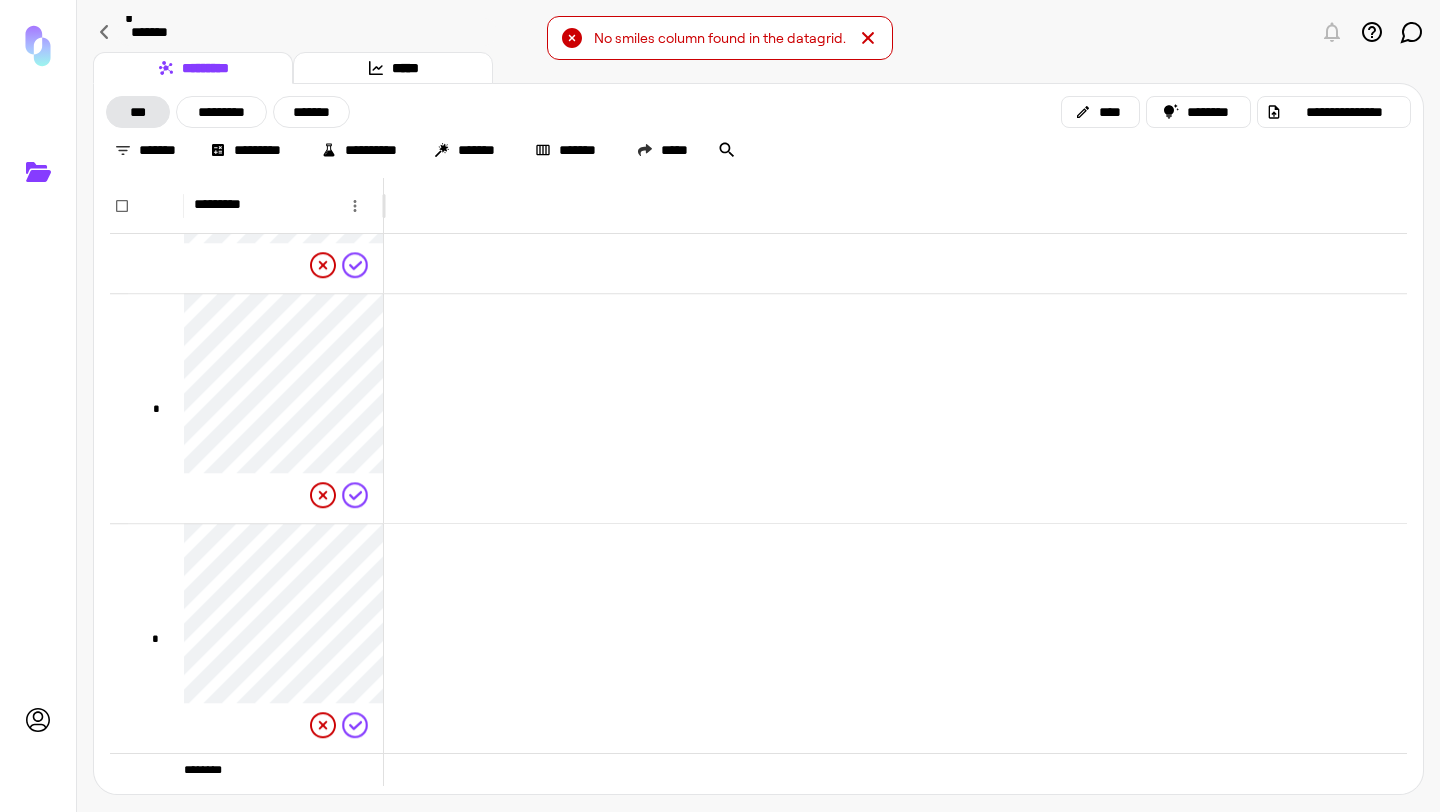 click 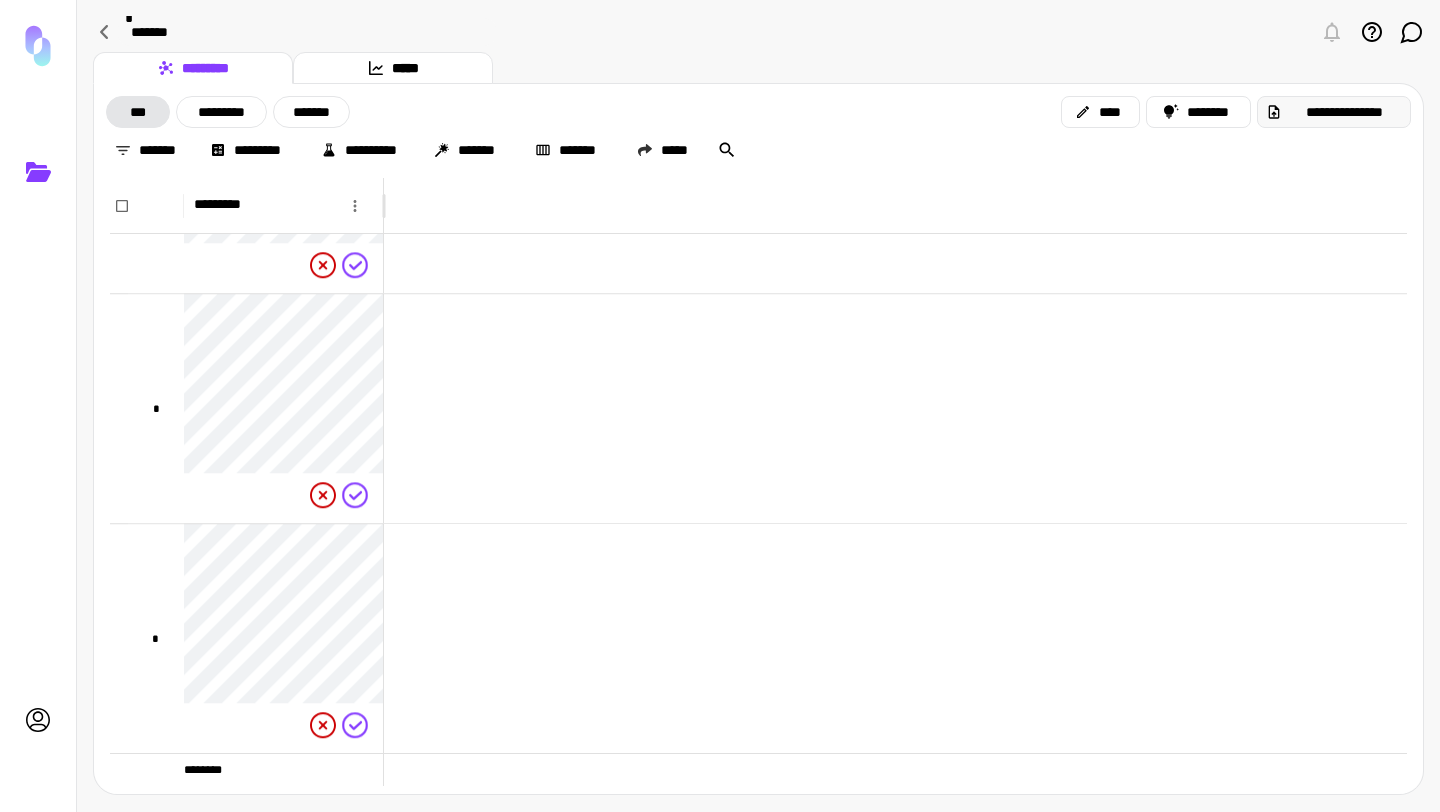 click on "**********" at bounding box center [1344, 112] 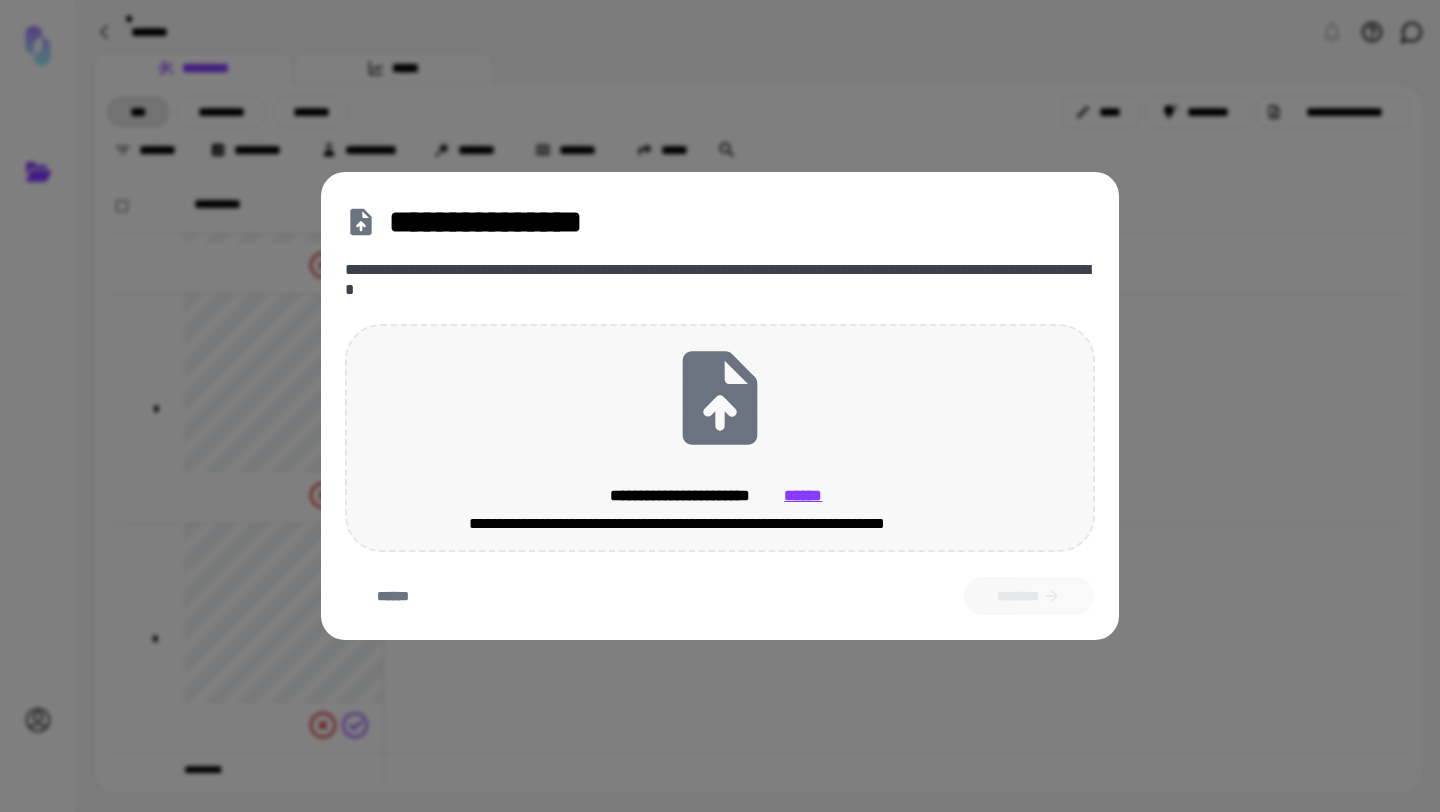 click on "**********" at bounding box center [720, 438] 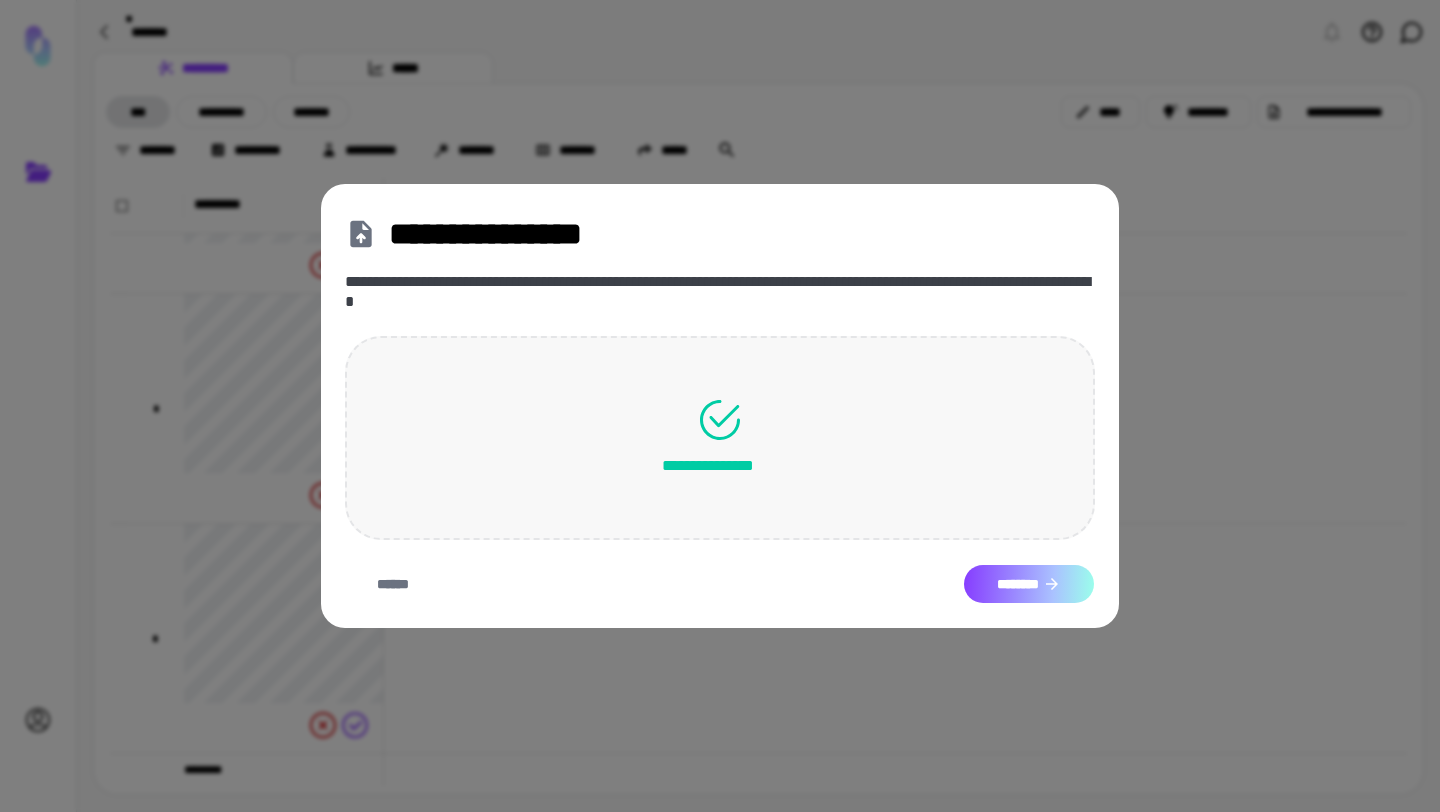 click on "********" at bounding box center (1029, 584) 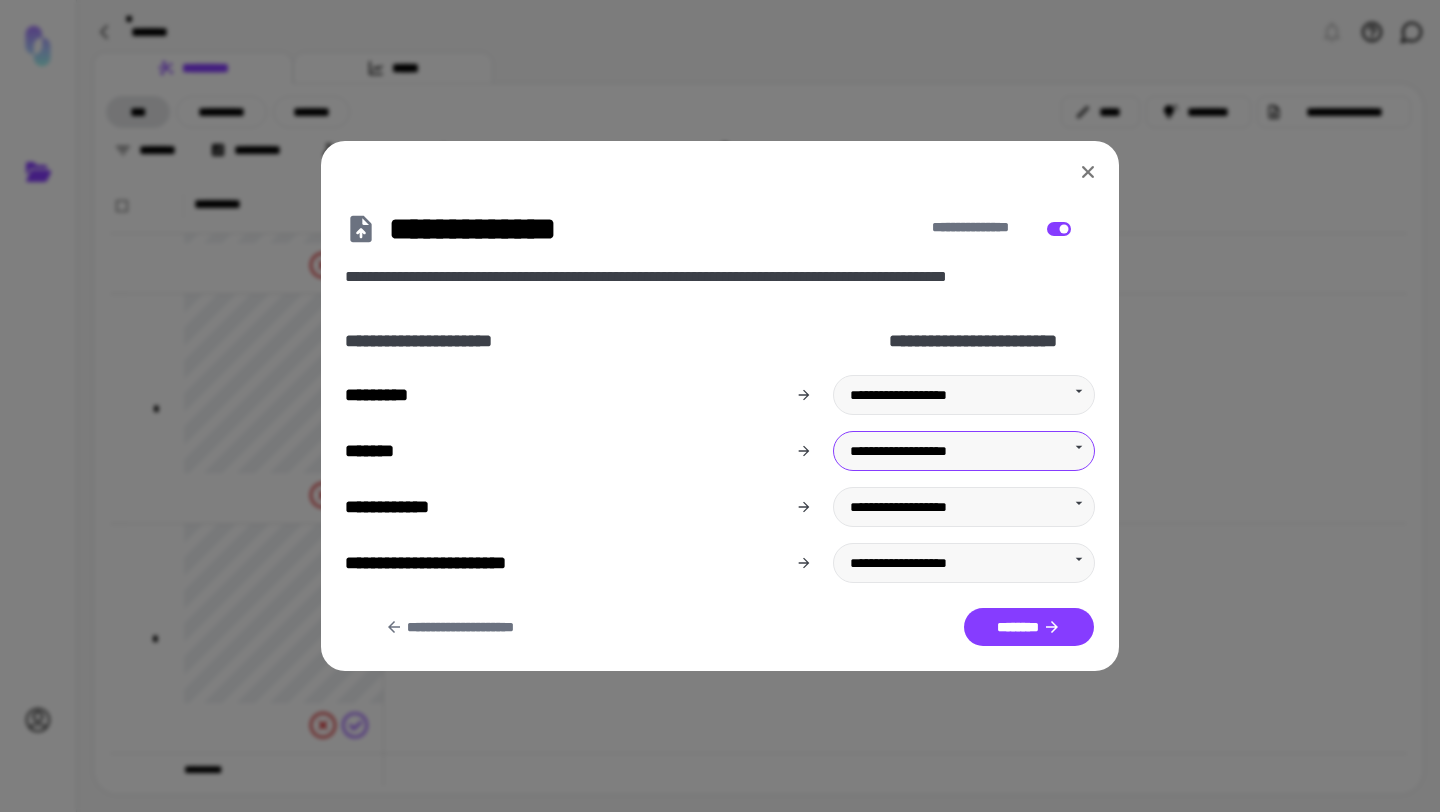 click on "**********" at bounding box center (720, 406) 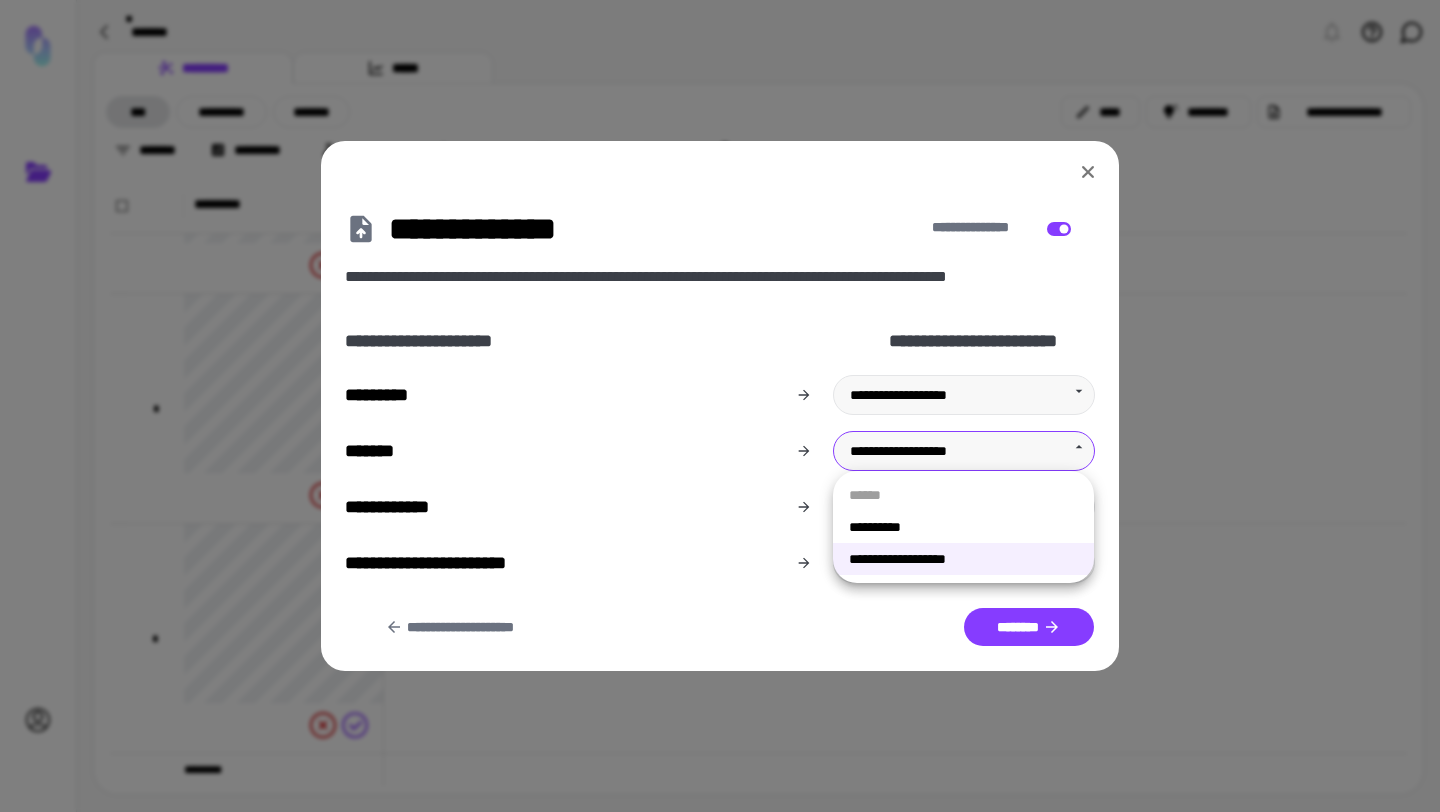 click on "**********" at bounding box center (963, 559) 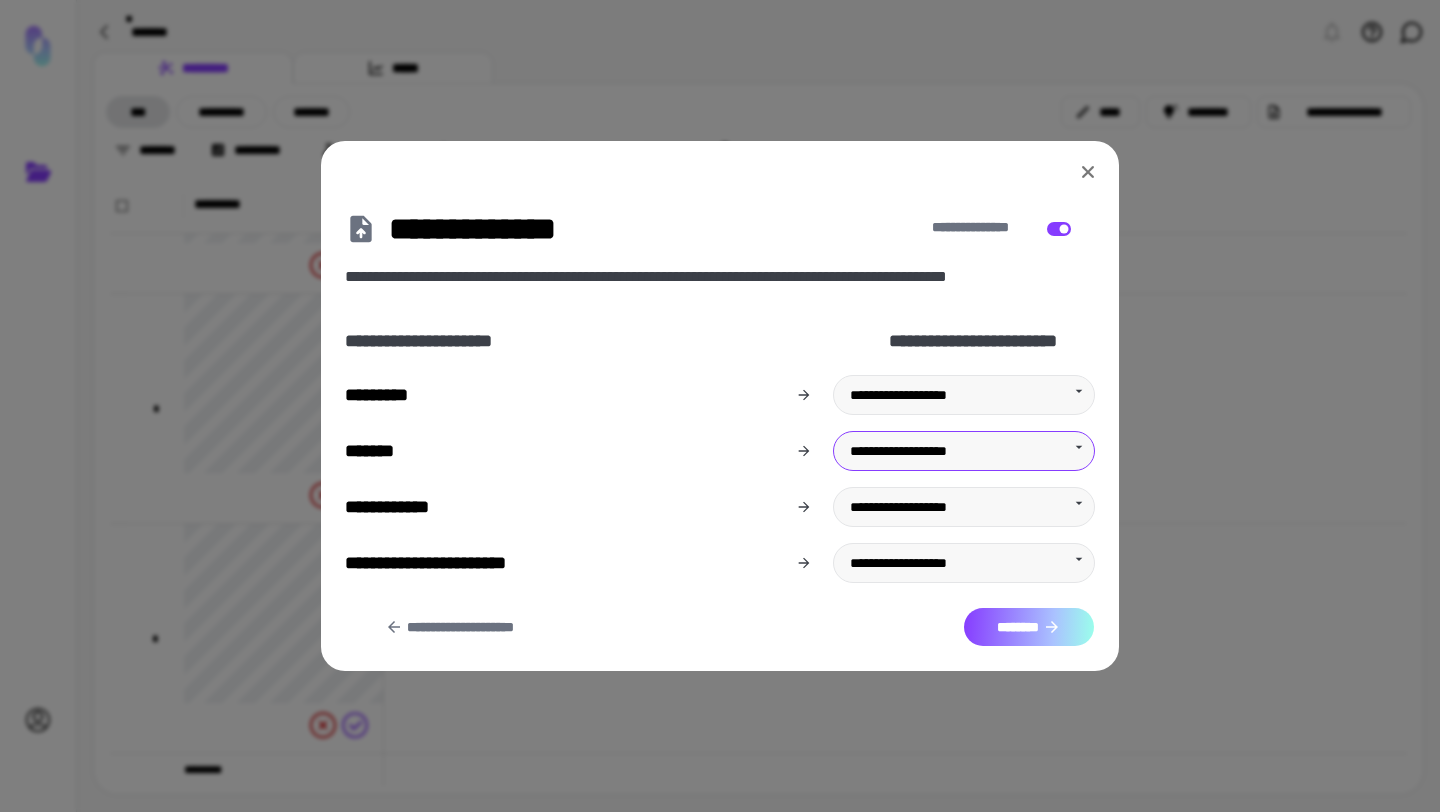 click on "********" at bounding box center [1029, 627] 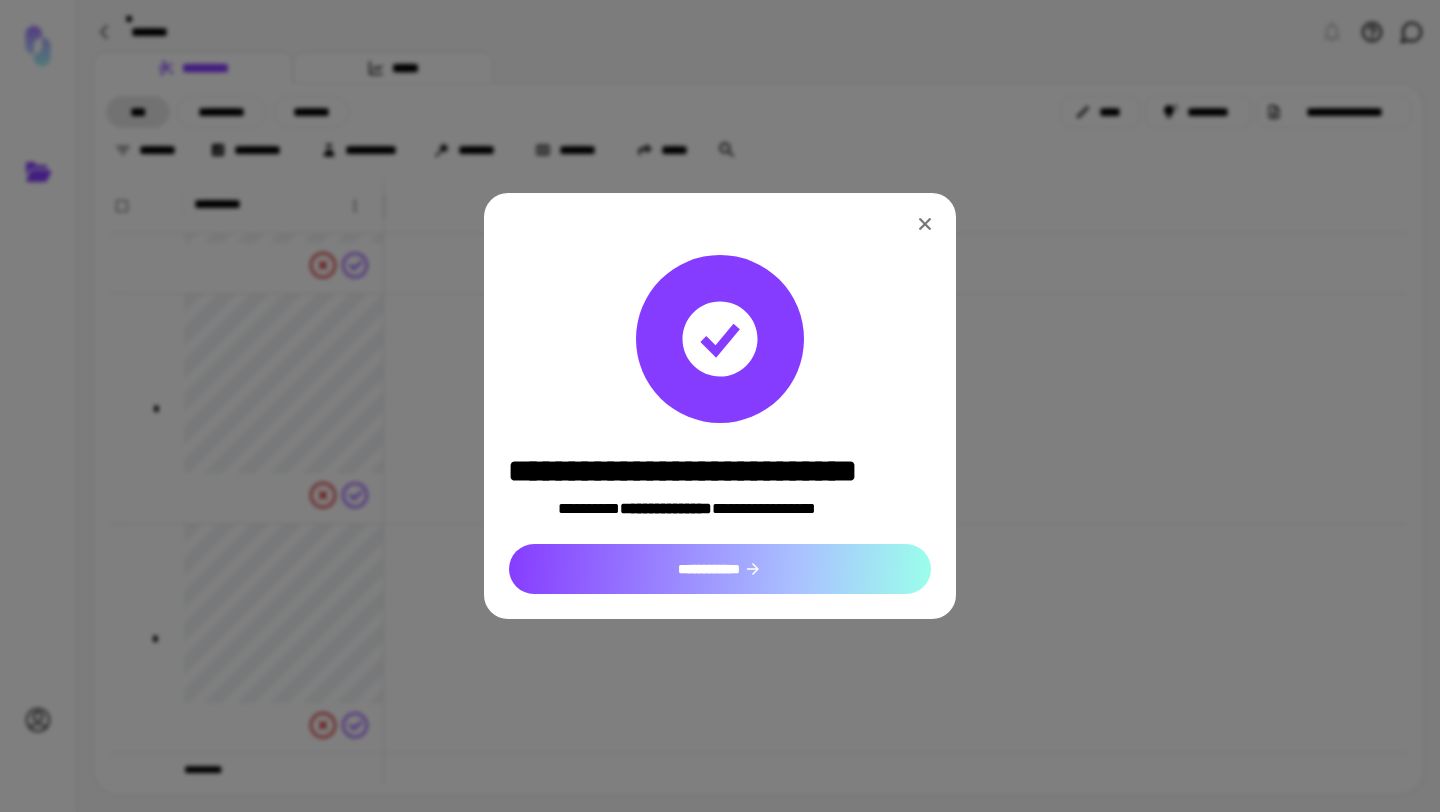 click on "**********" at bounding box center [720, 569] 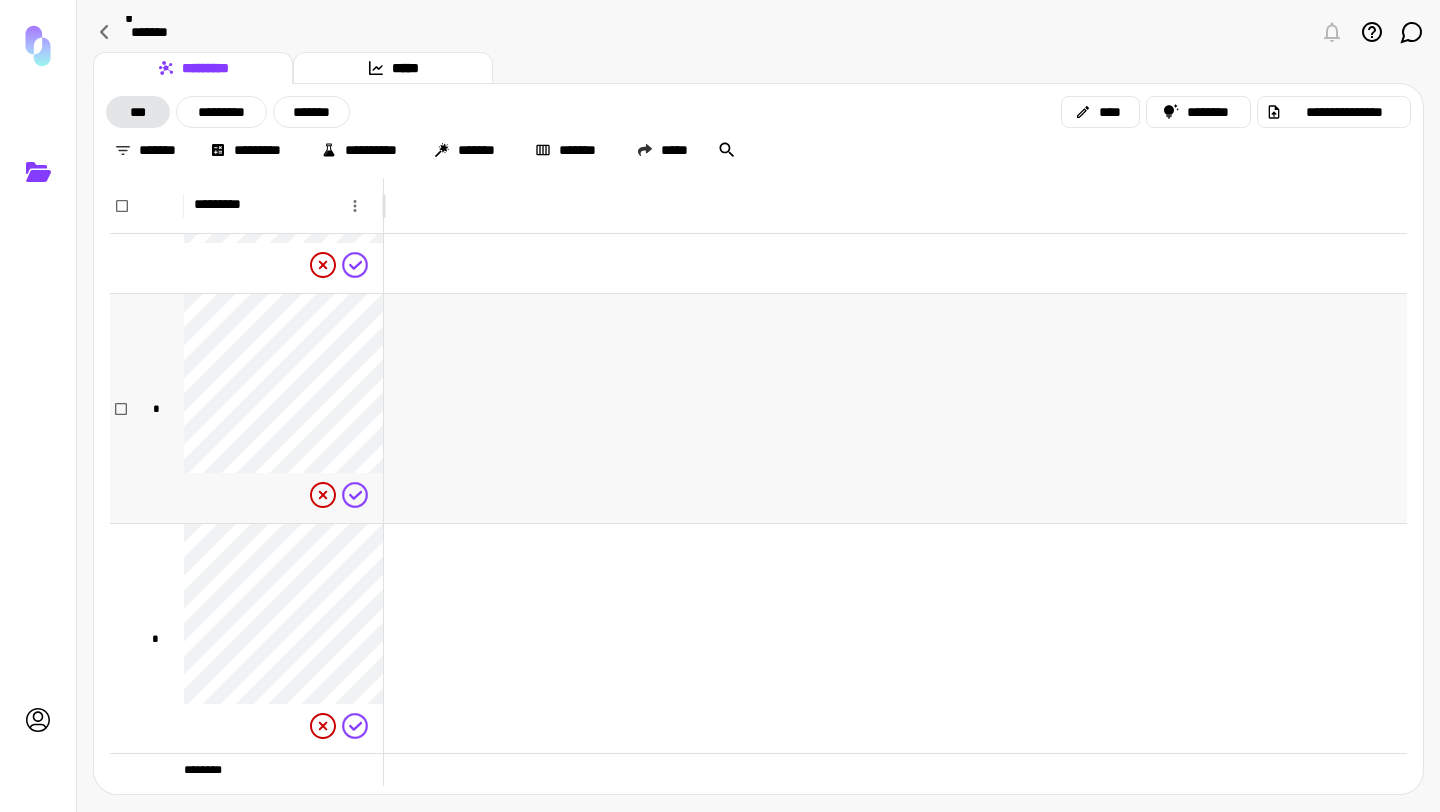 scroll, scrollTop: 622, scrollLeft: 0, axis: vertical 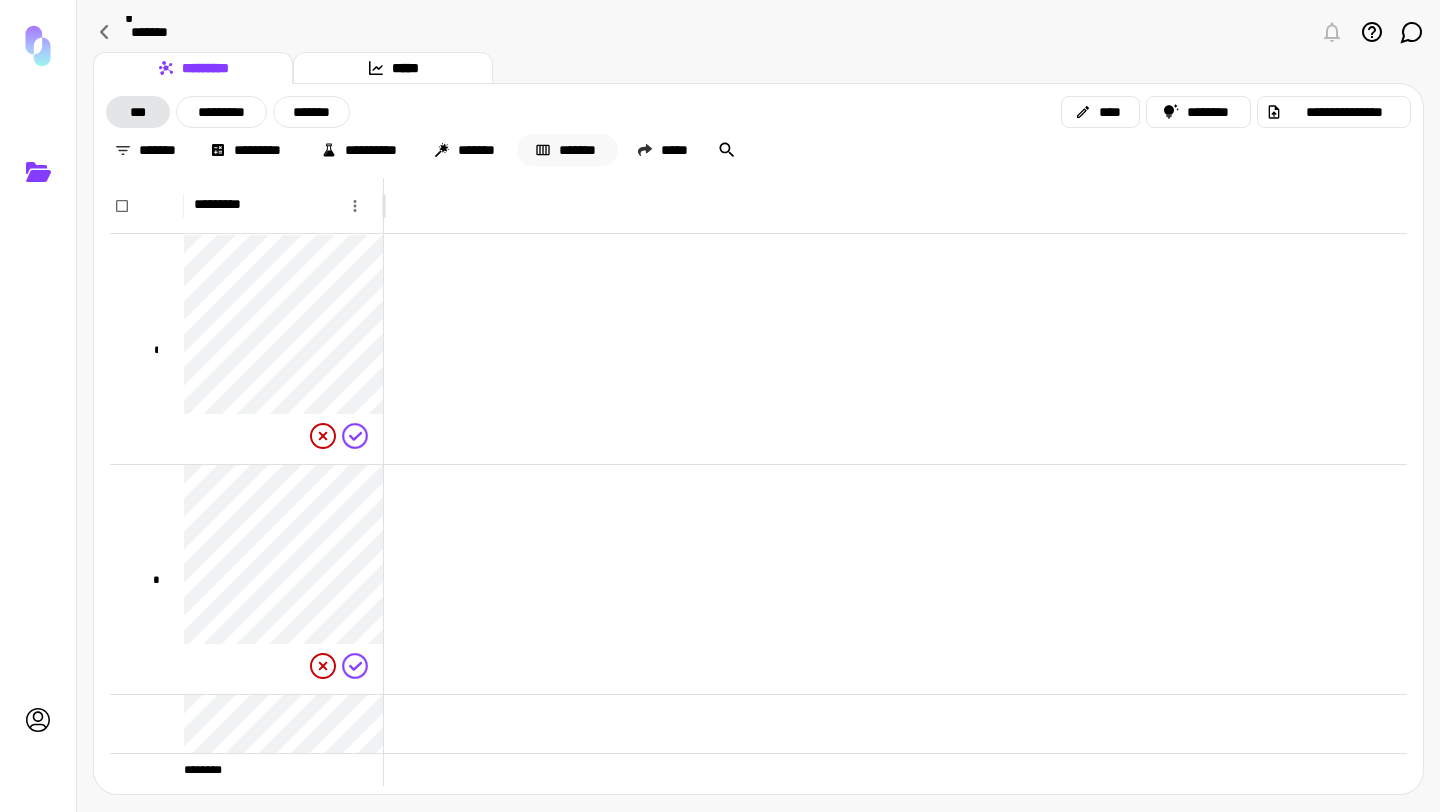 click on "*******" at bounding box center [567, 150] 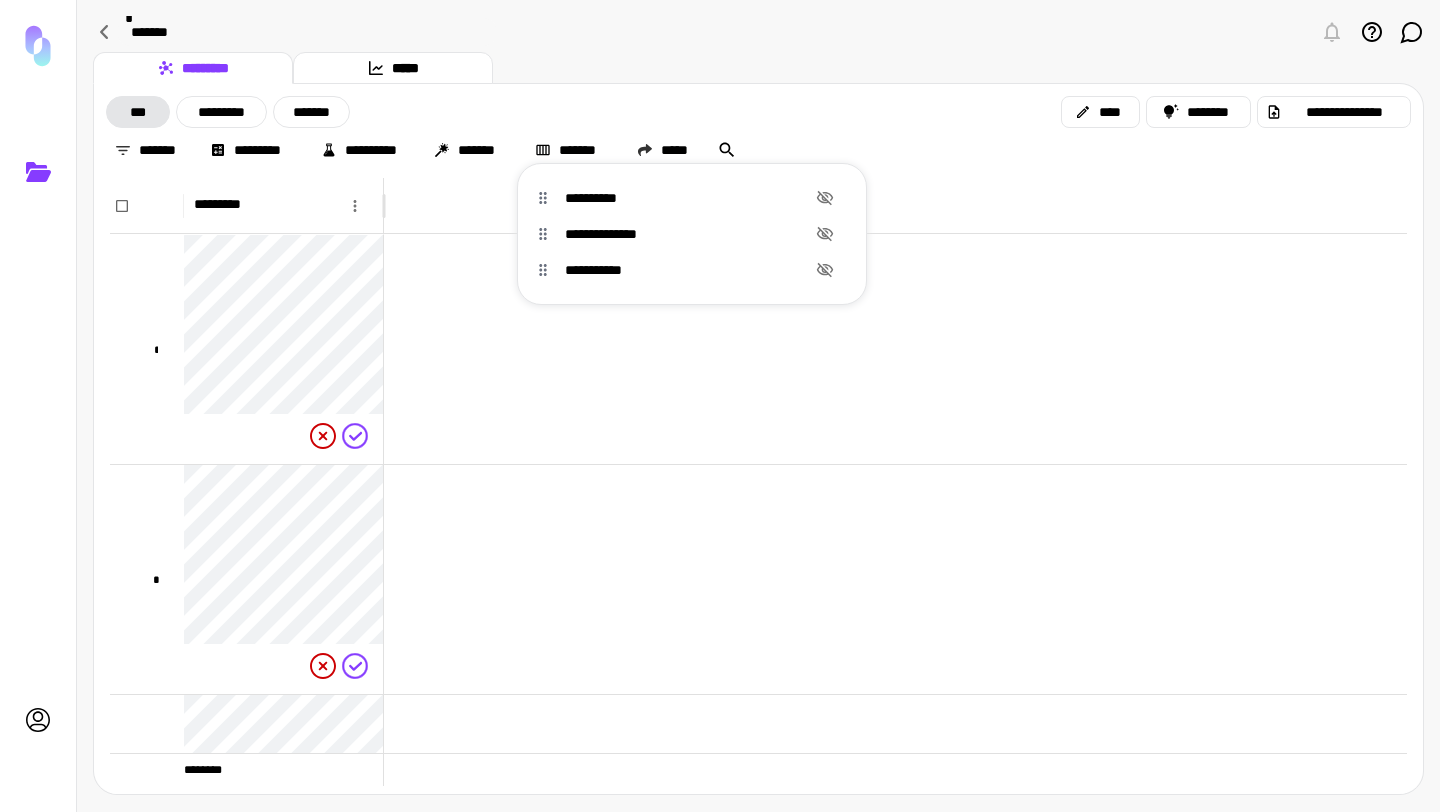 click at bounding box center (720, 406) 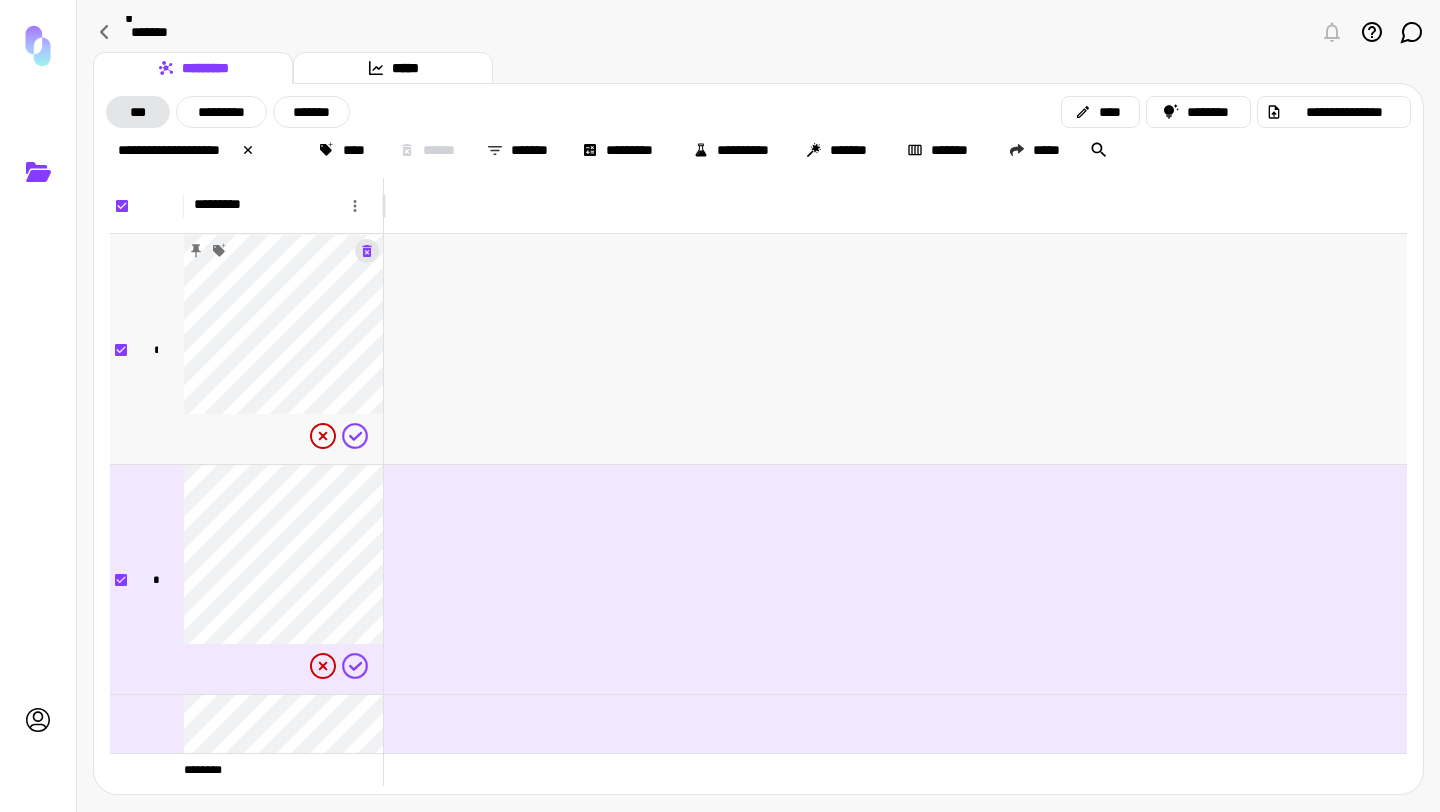 click 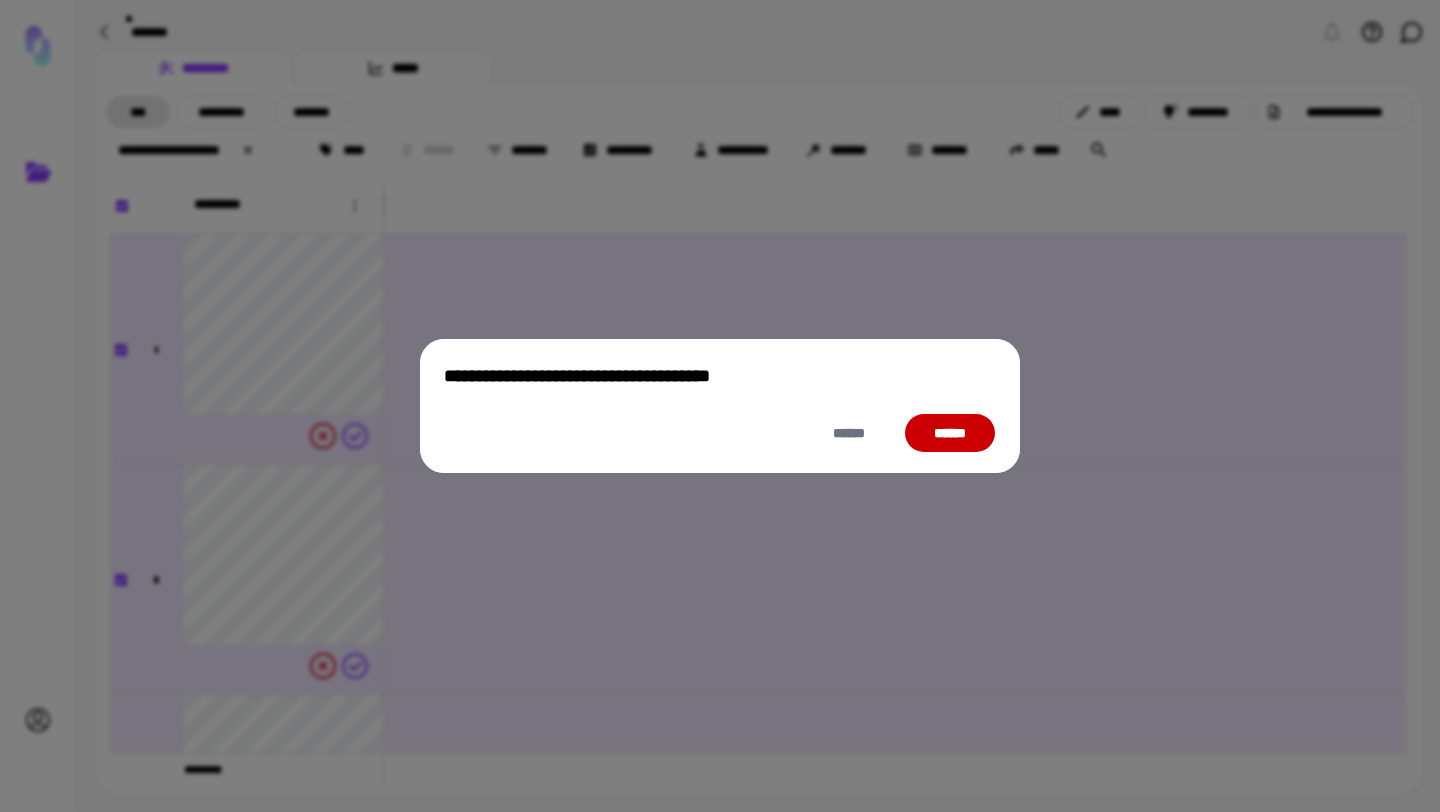 click on "******" at bounding box center (950, 433) 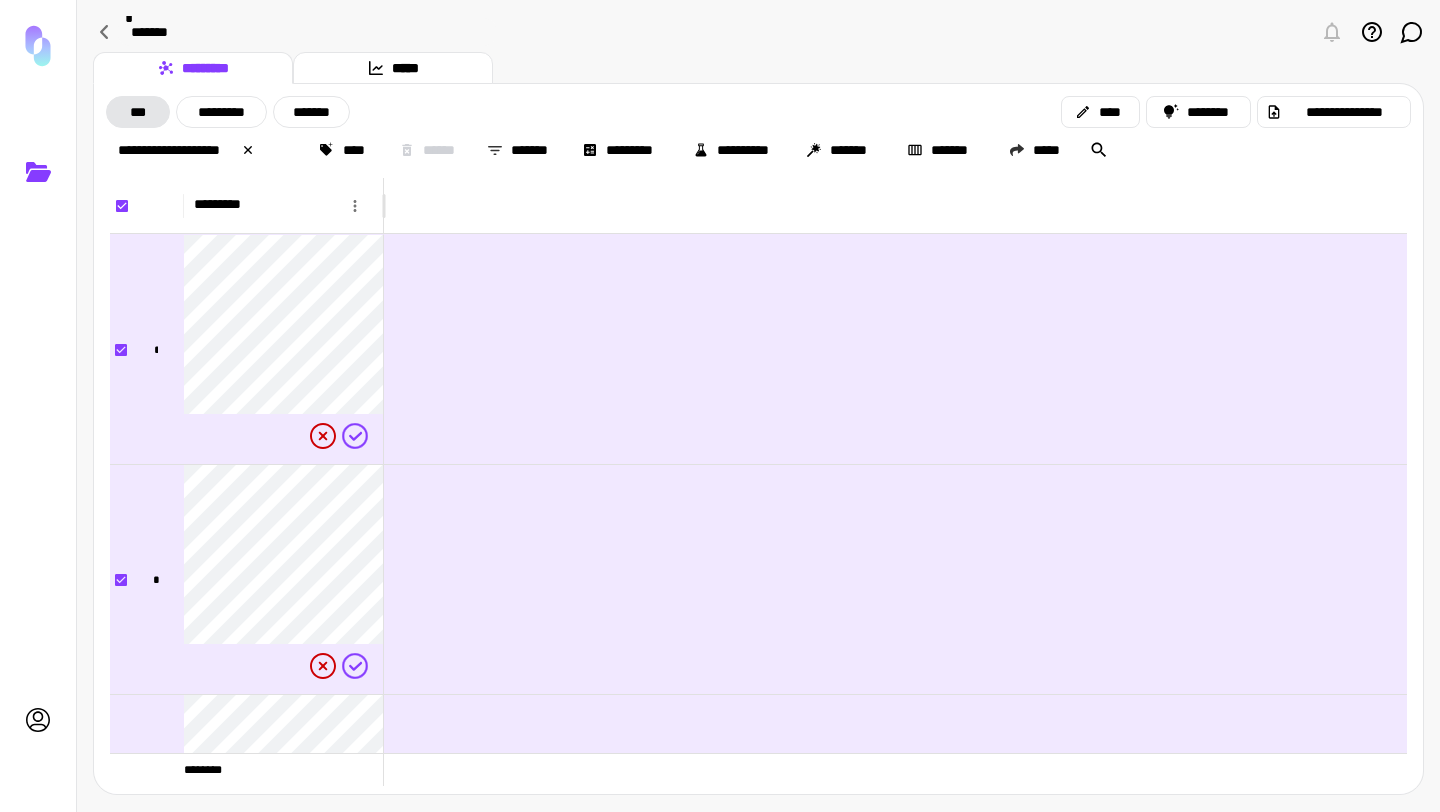 click 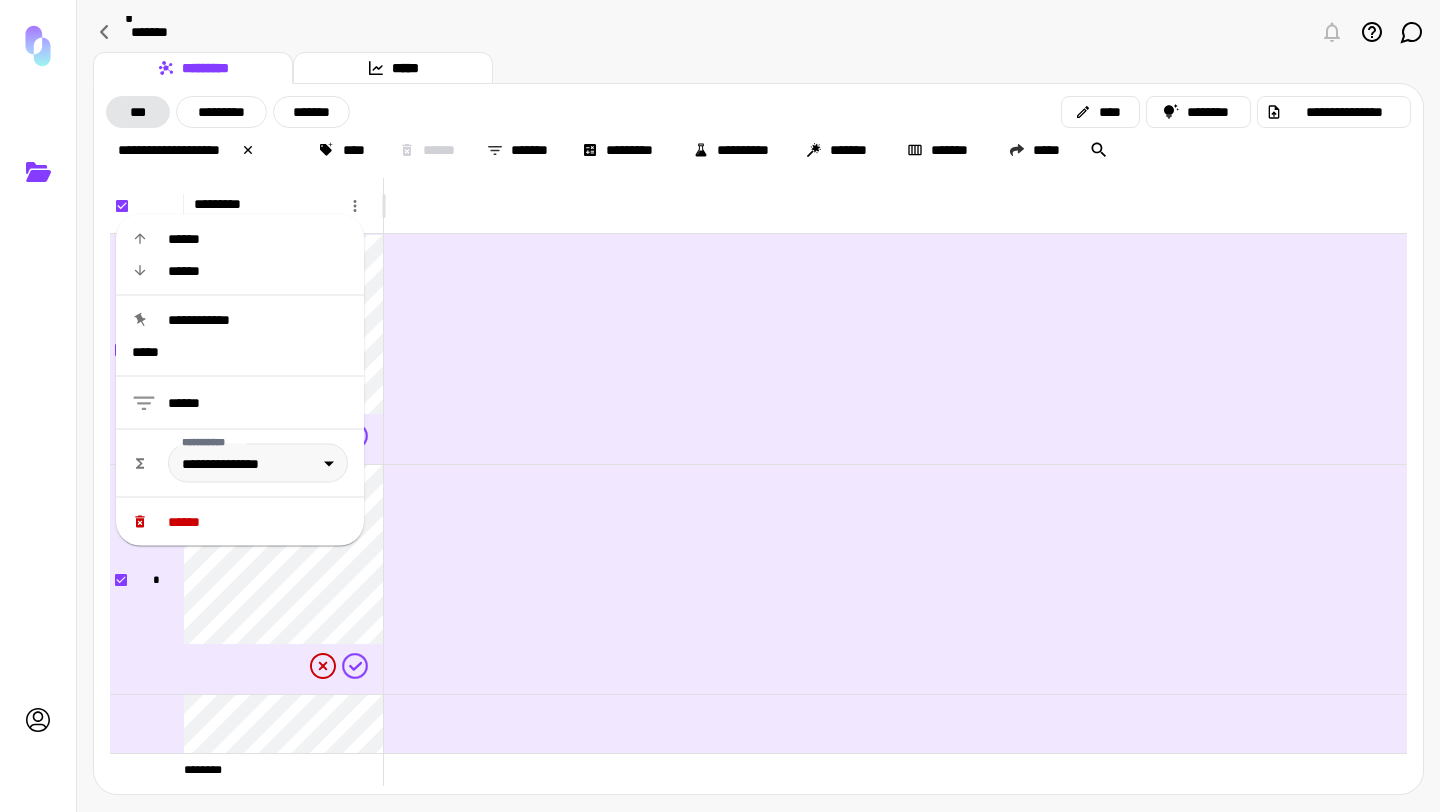 click on "******" at bounding box center [258, 522] 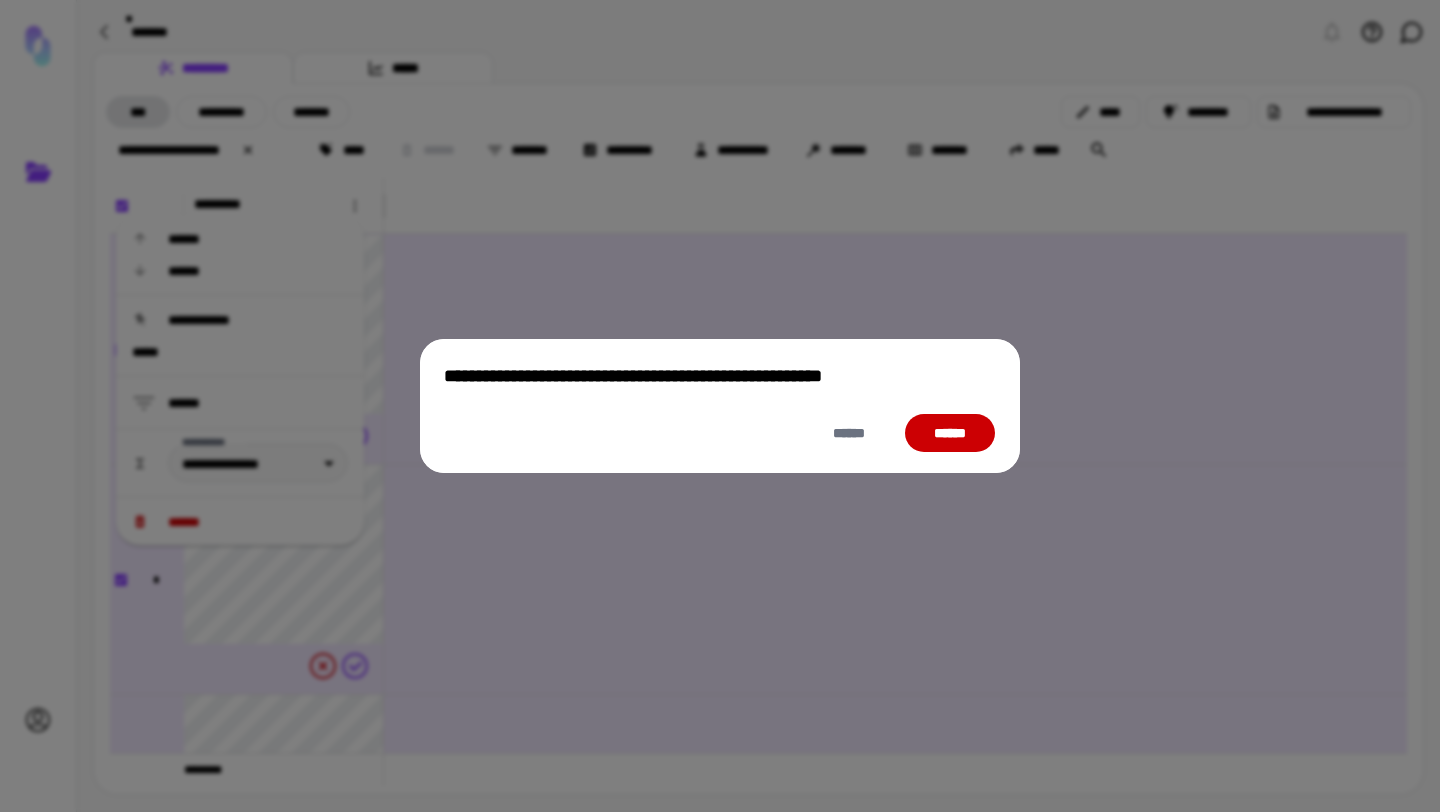 click on "******" at bounding box center [950, 433] 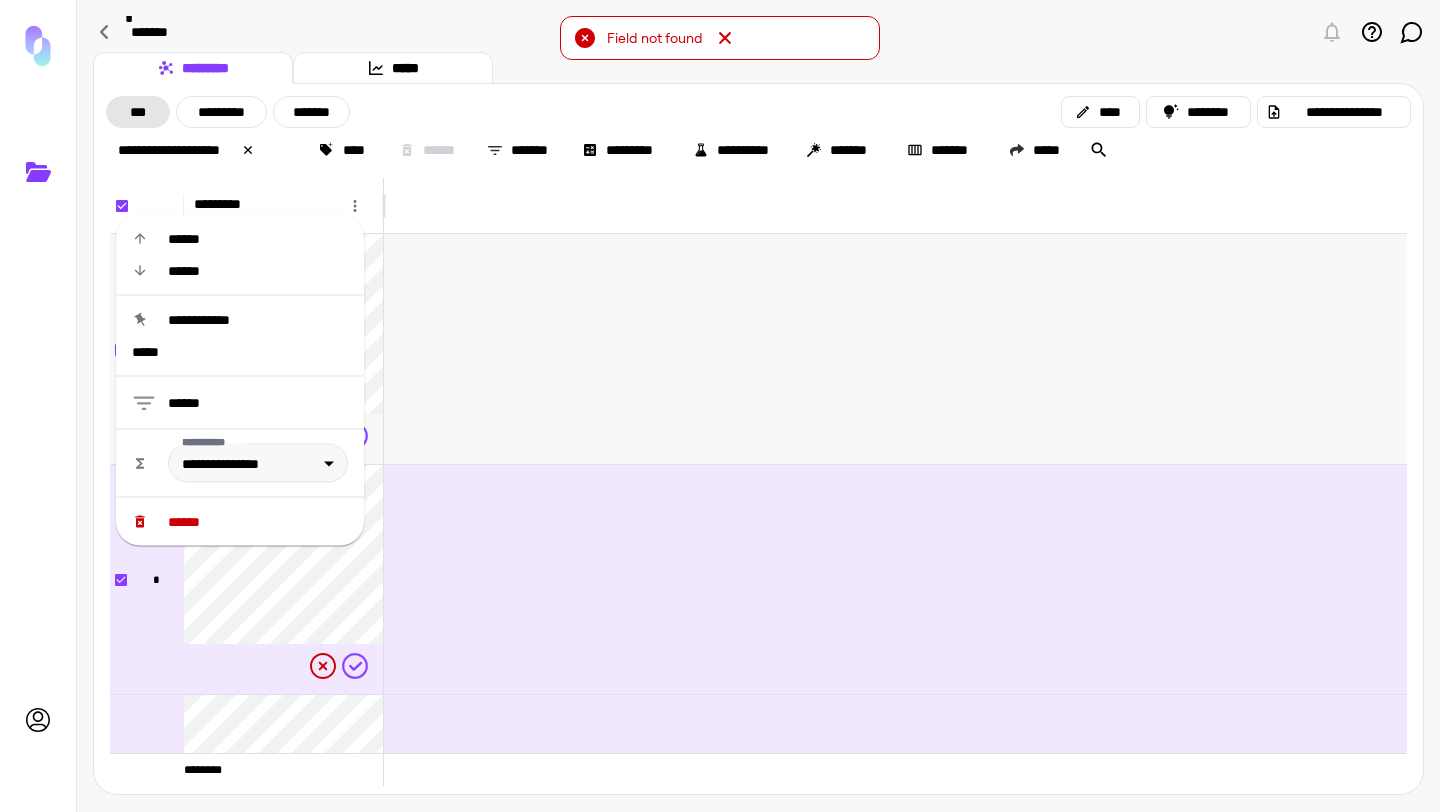click at bounding box center [895, 349] 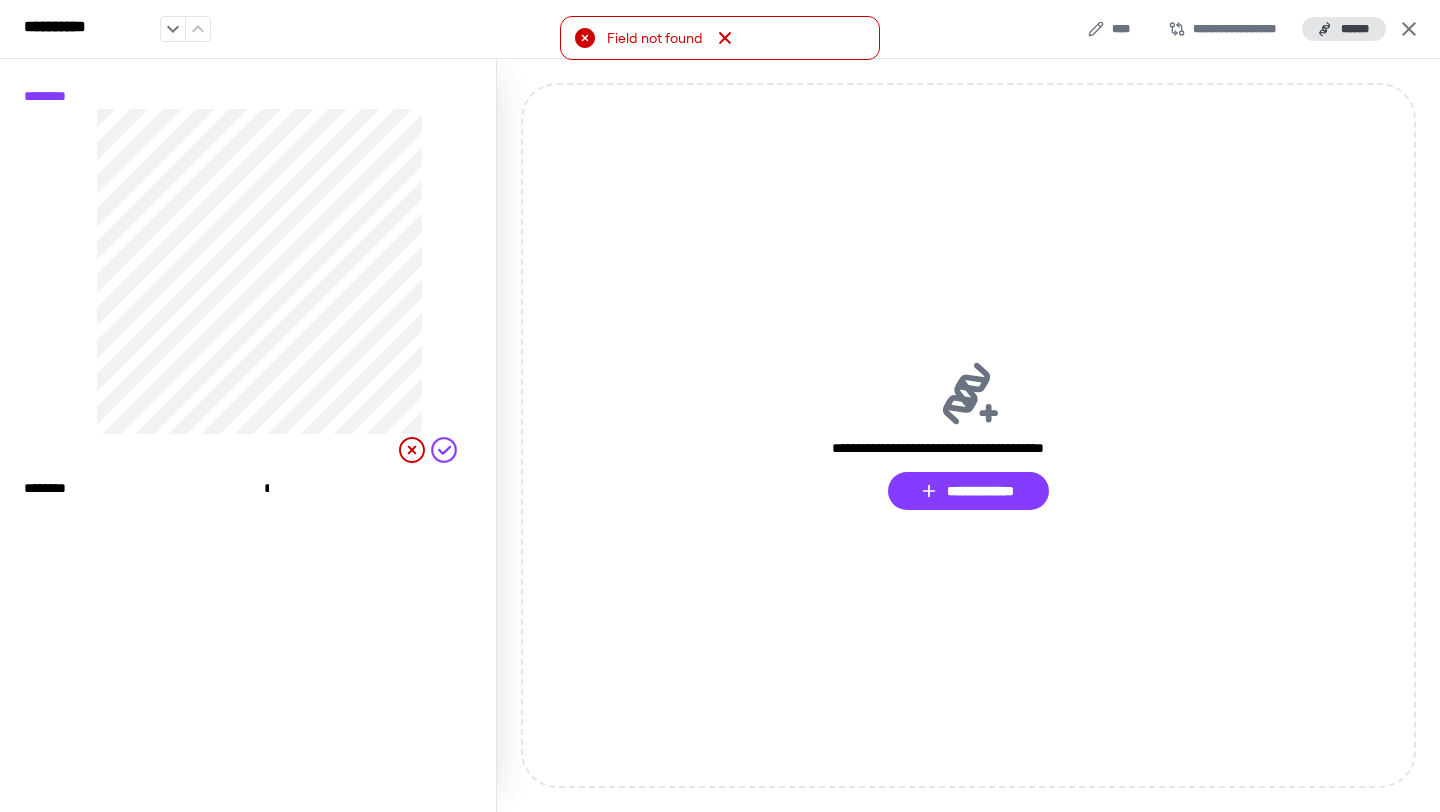 click 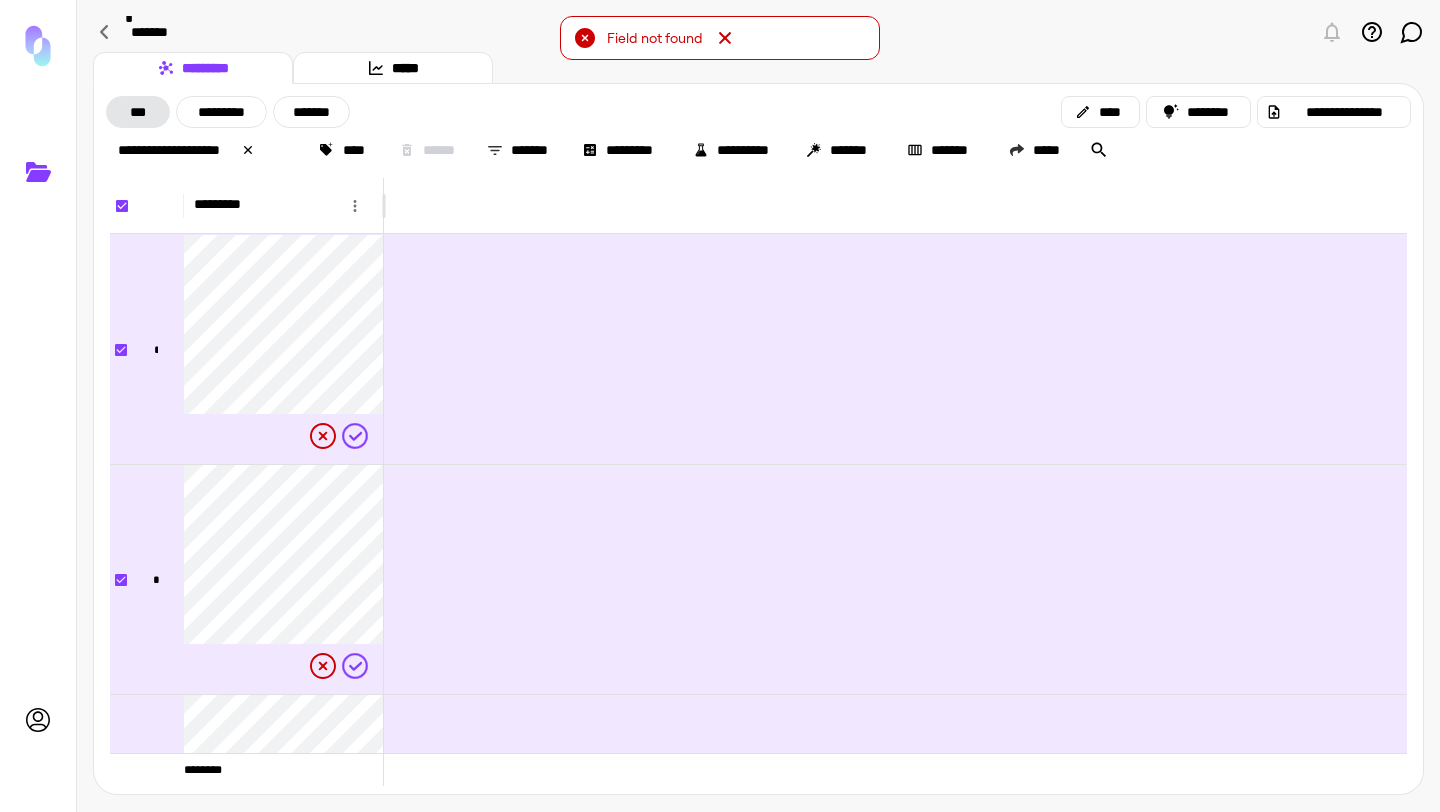 click 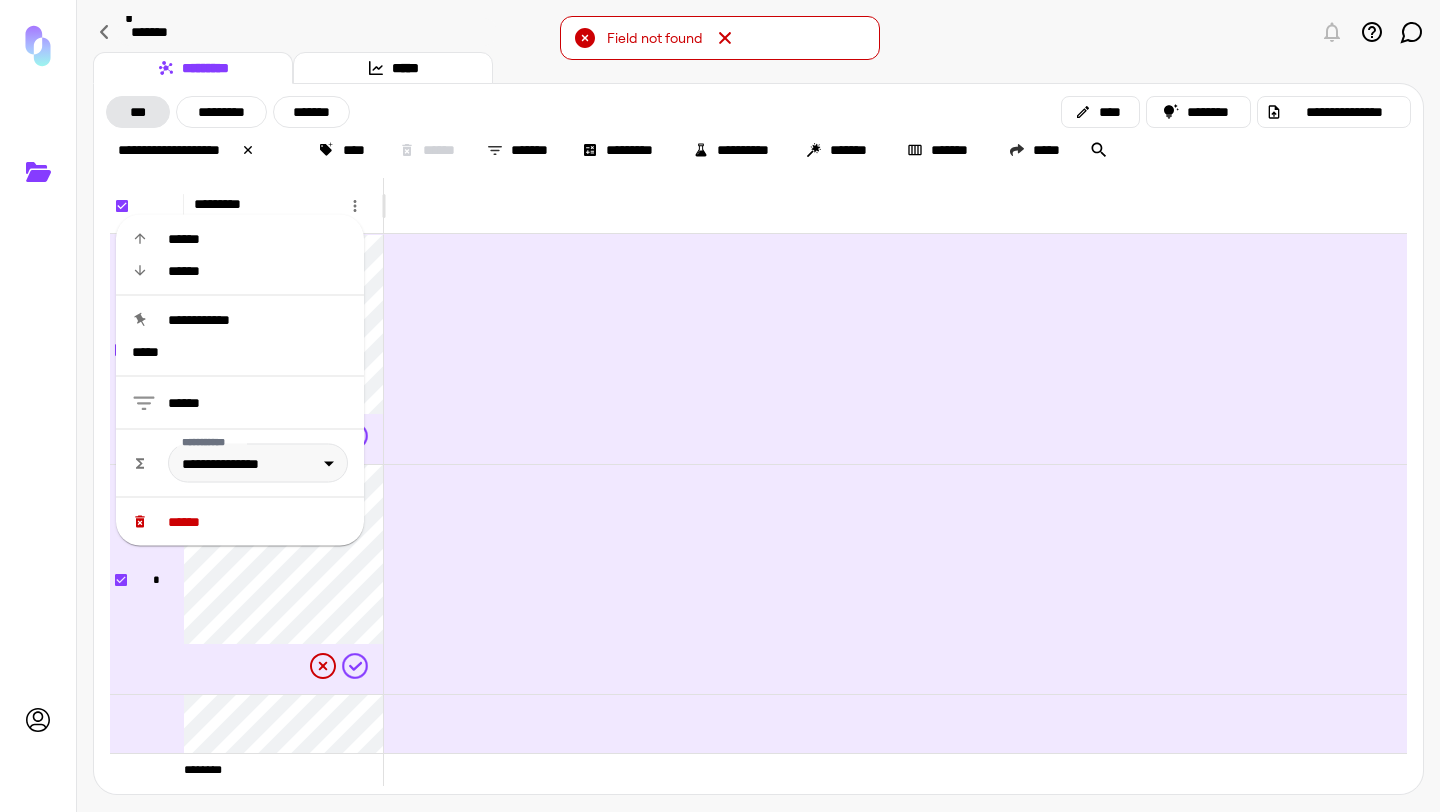 click on "******" at bounding box center [258, 522] 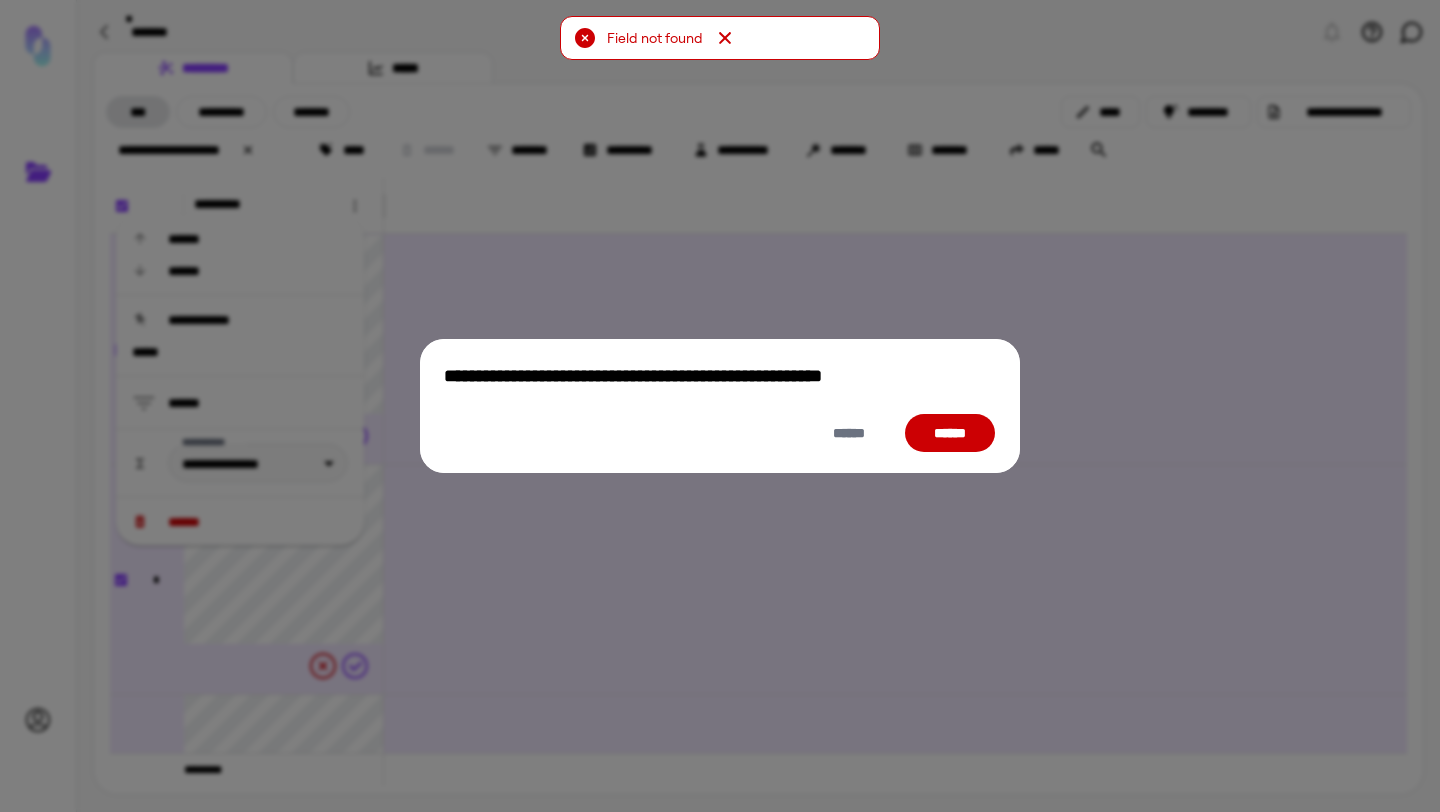 click on "******" at bounding box center [950, 433] 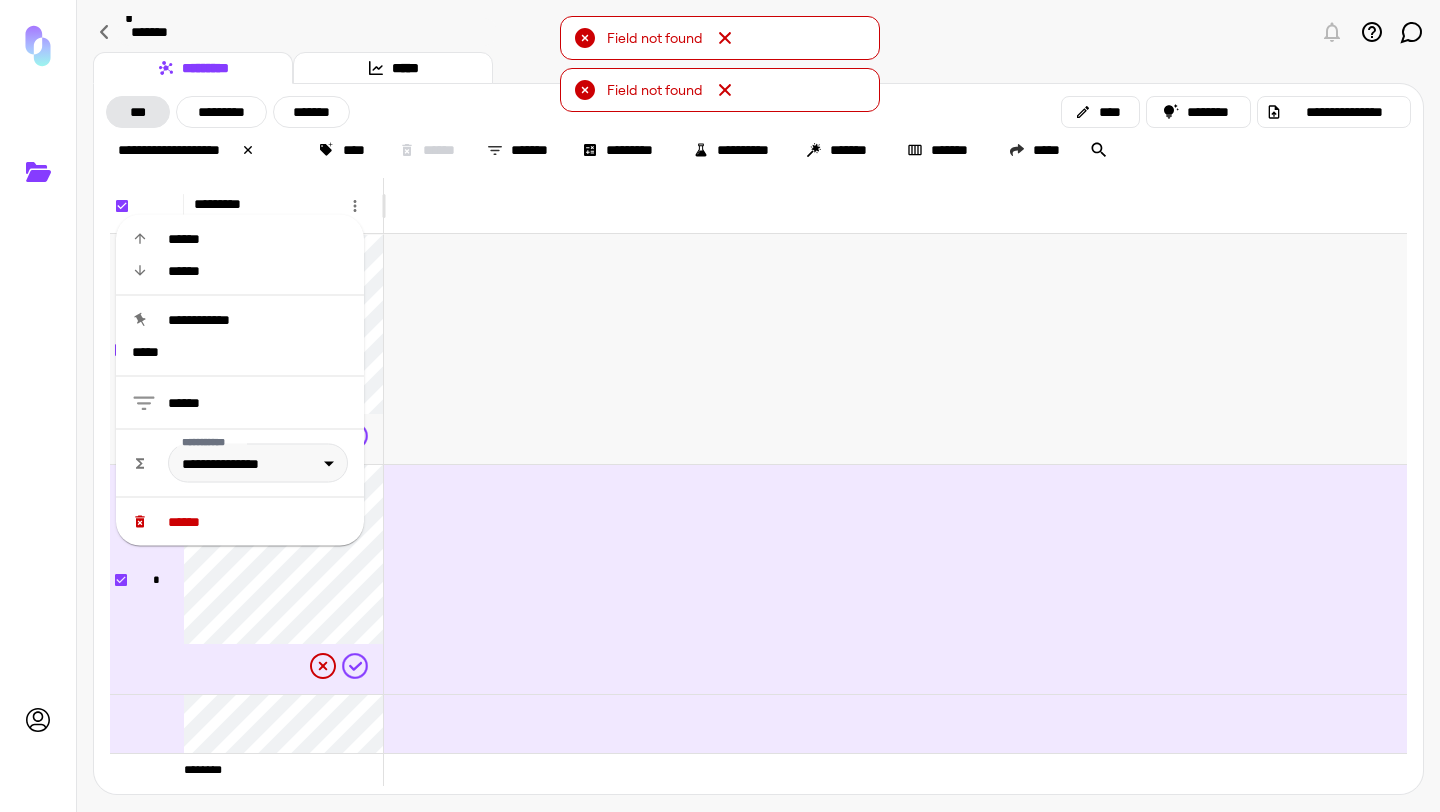 click at bounding box center (895, 349) 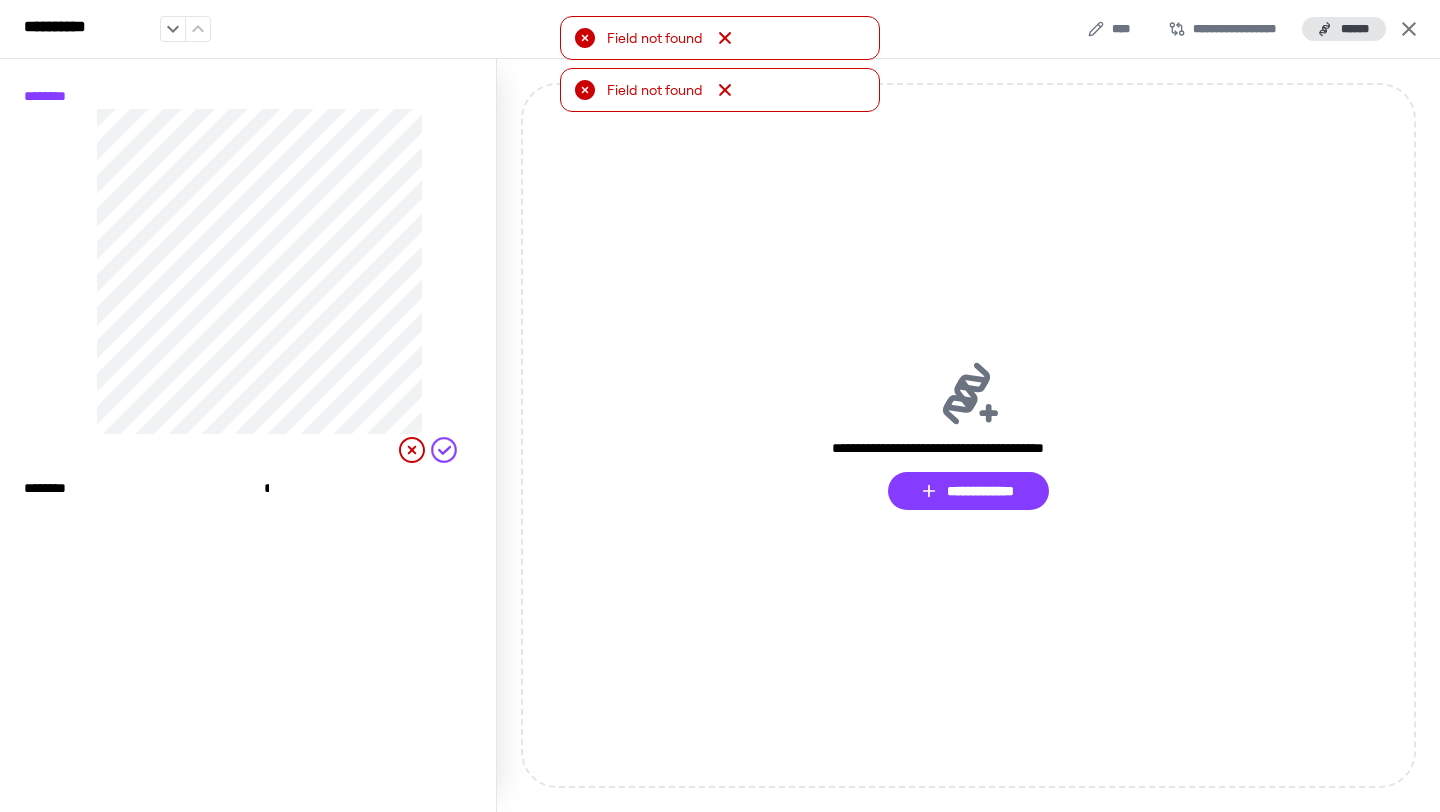 click on "**********" at bounding box center [720, 29] 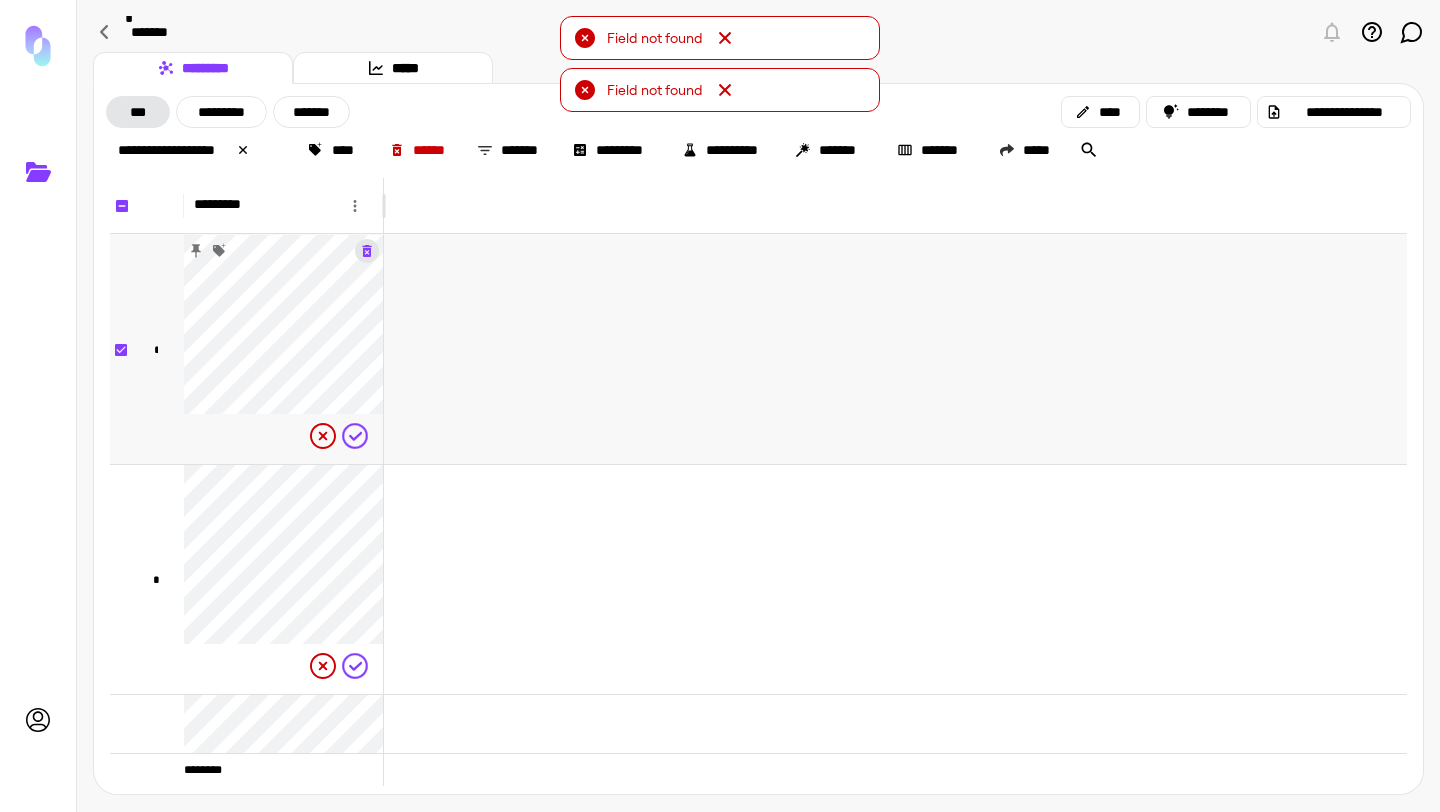 click 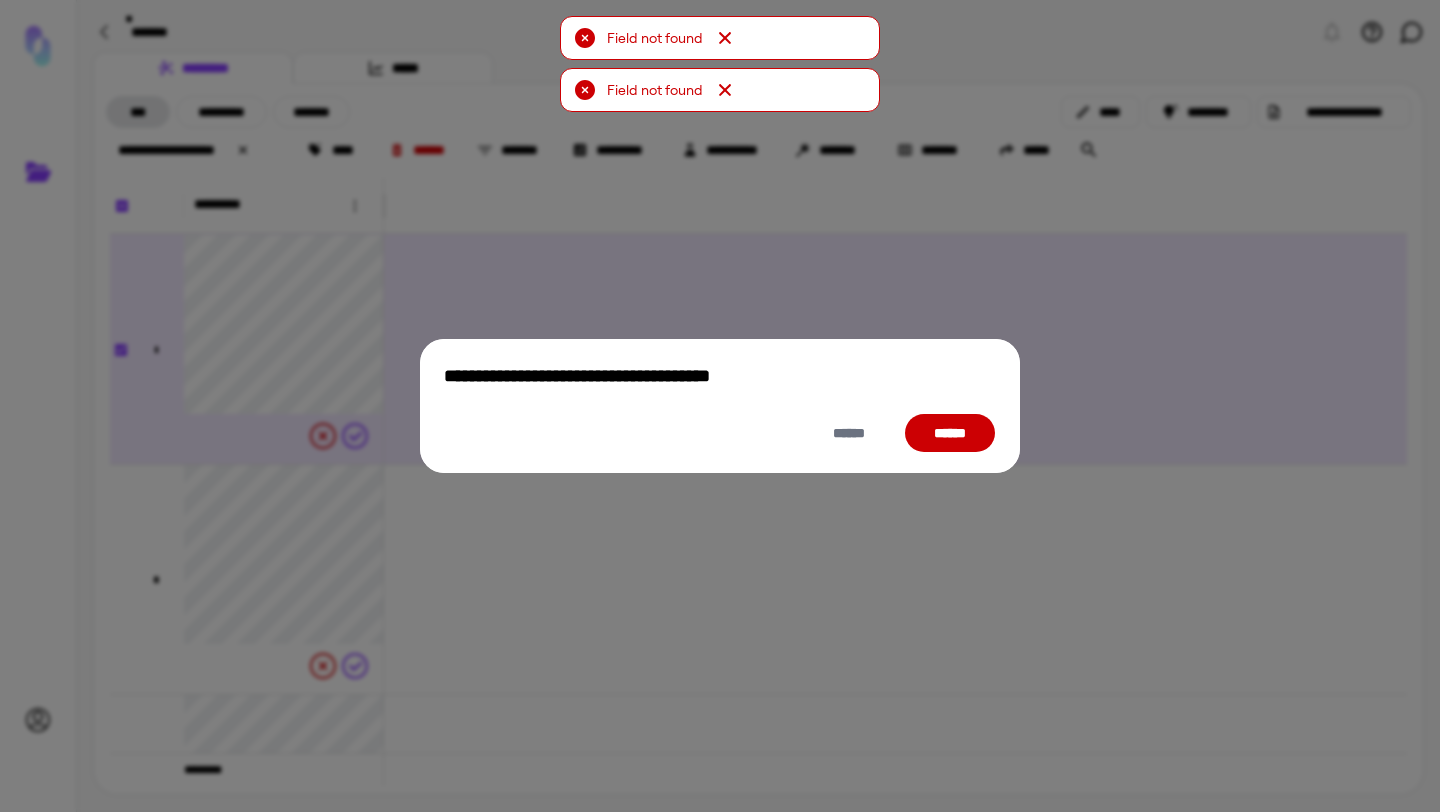 click on "******" at bounding box center [950, 433] 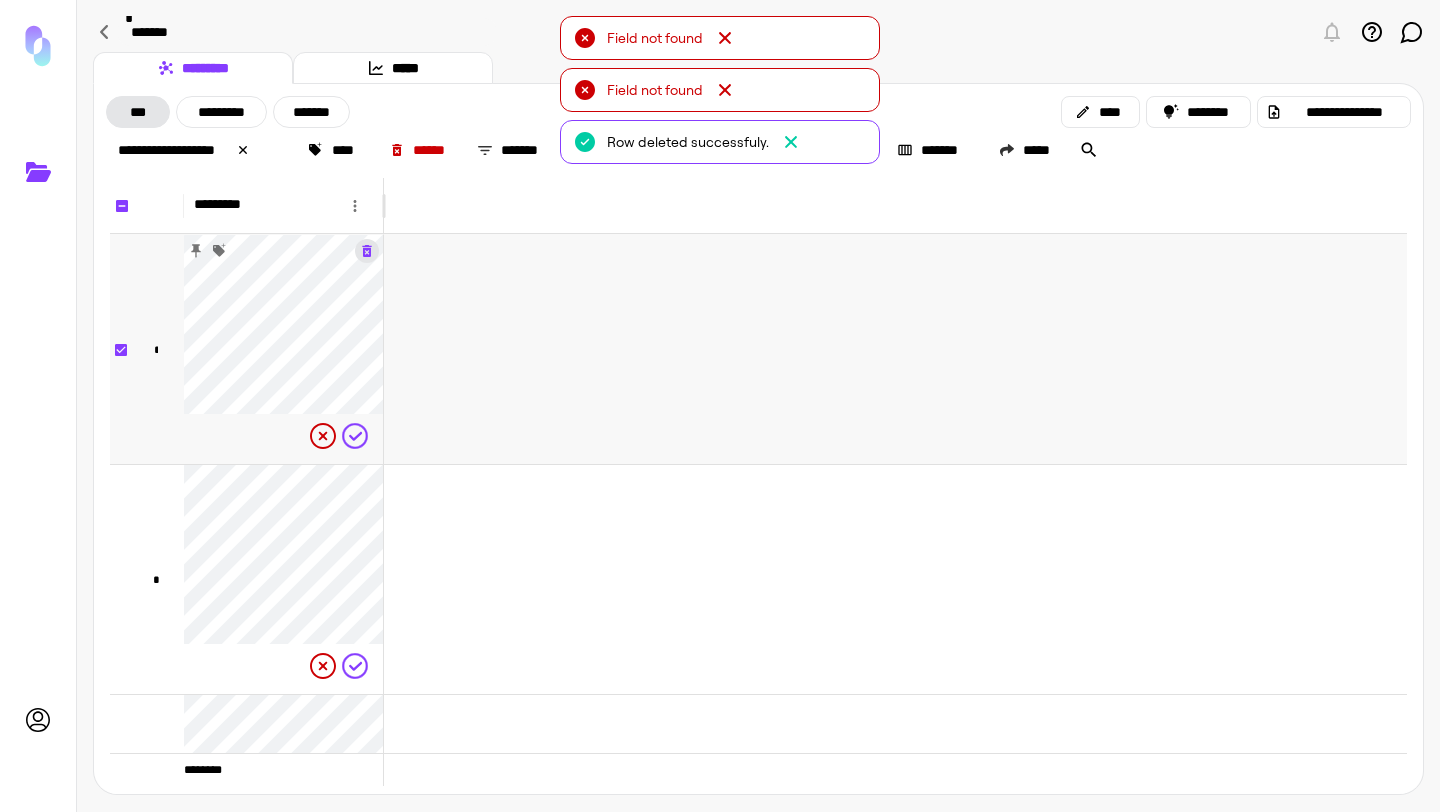 click 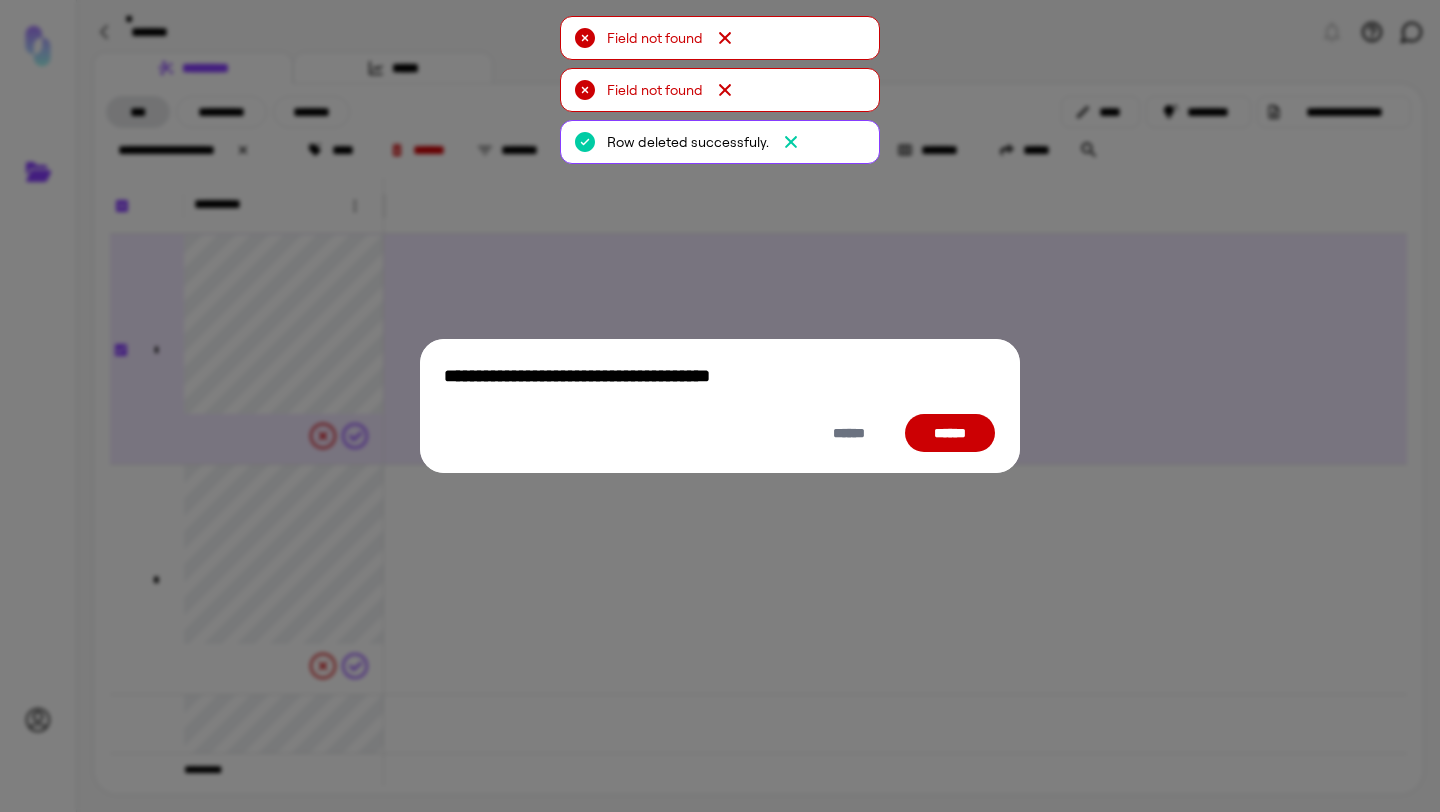 click on "******" at bounding box center [950, 433] 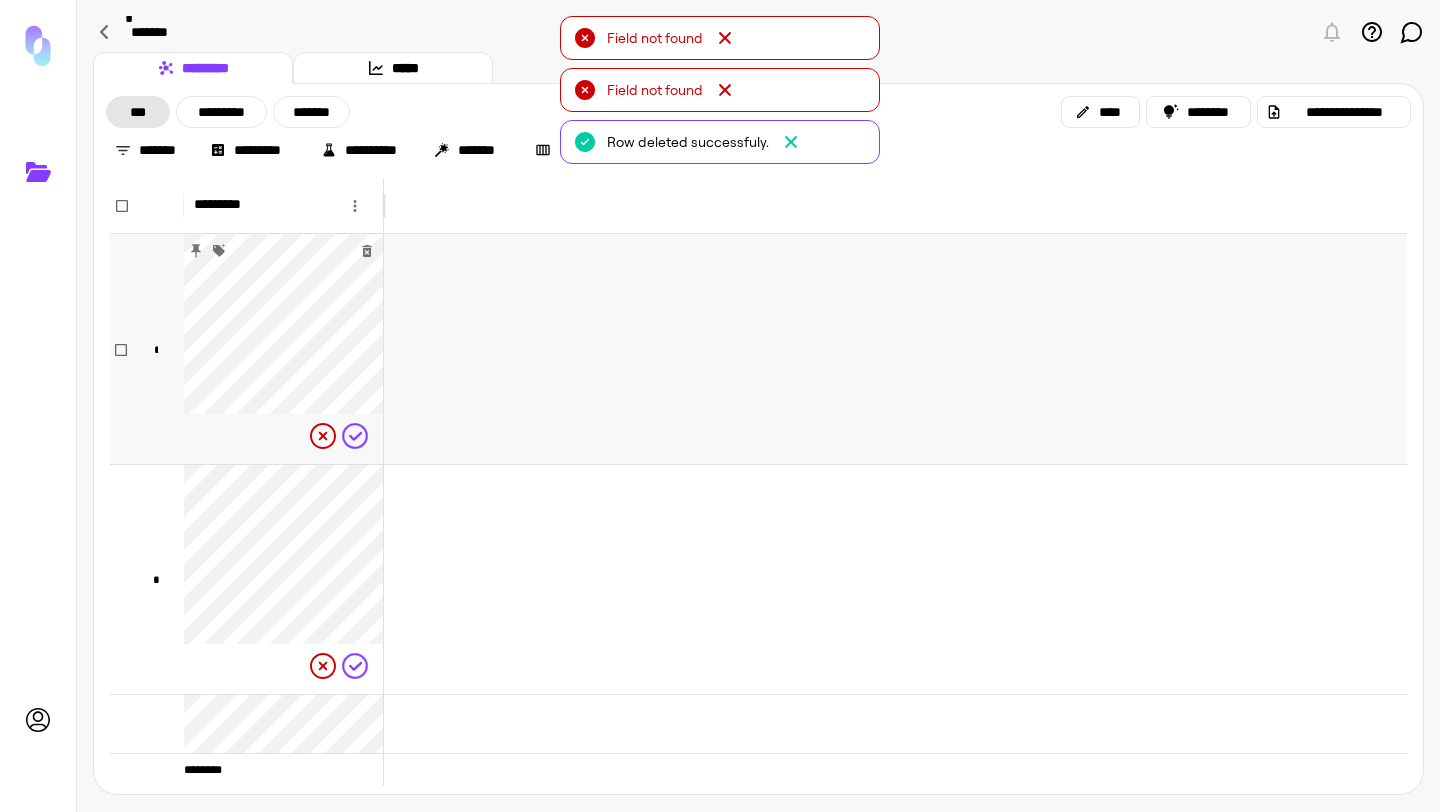 scroll, scrollTop: 193, scrollLeft: 0, axis: vertical 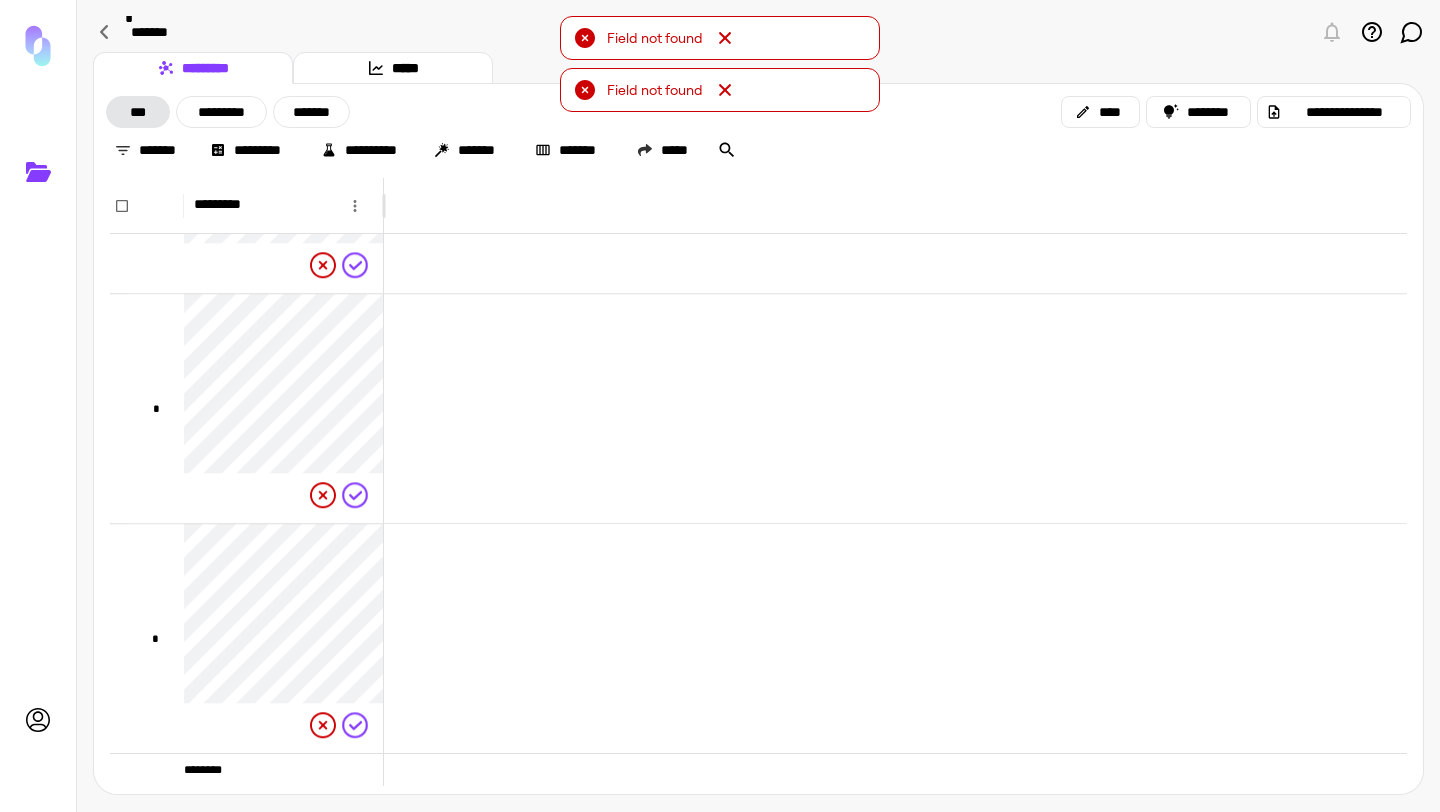 click on "**********" at bounding box center (758, 486) 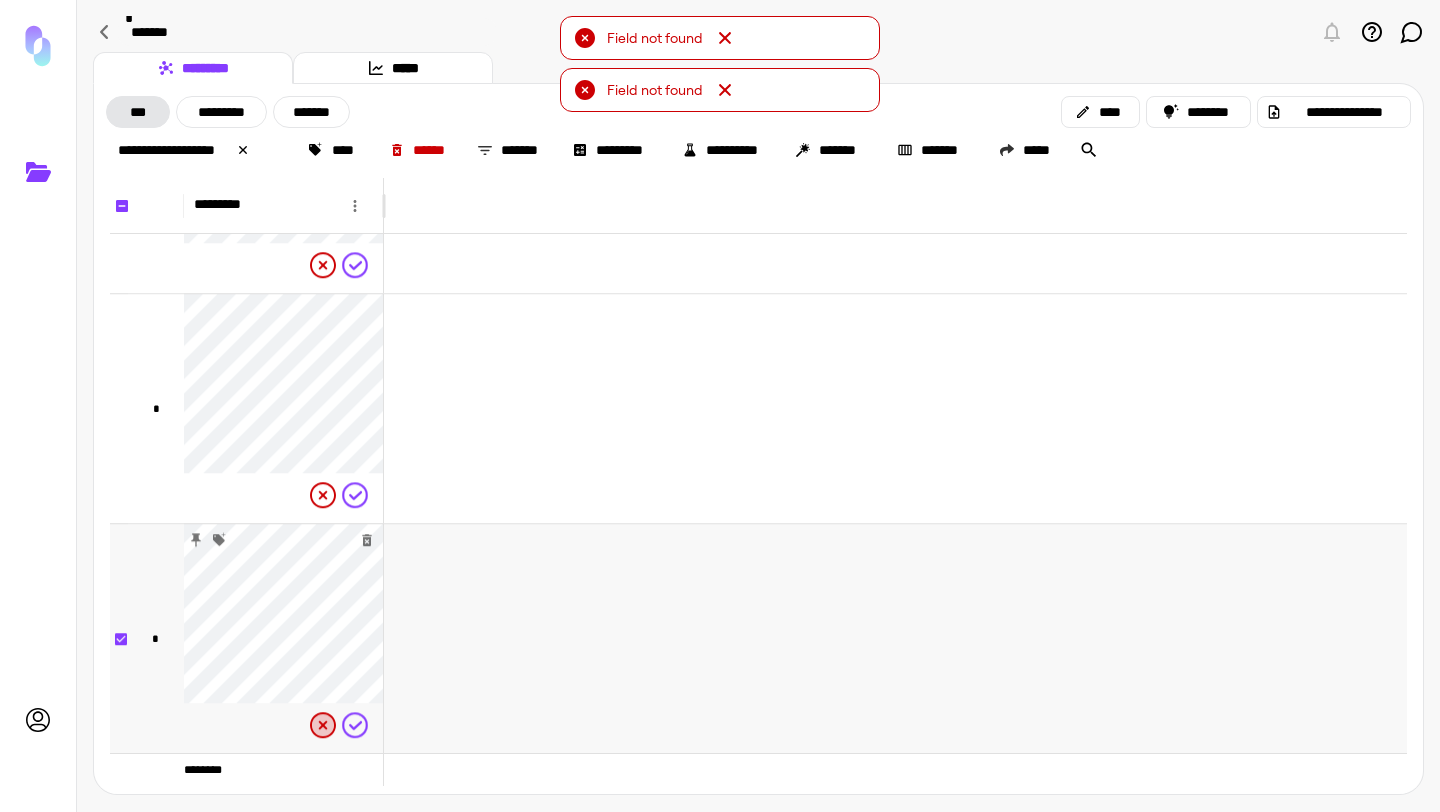 click 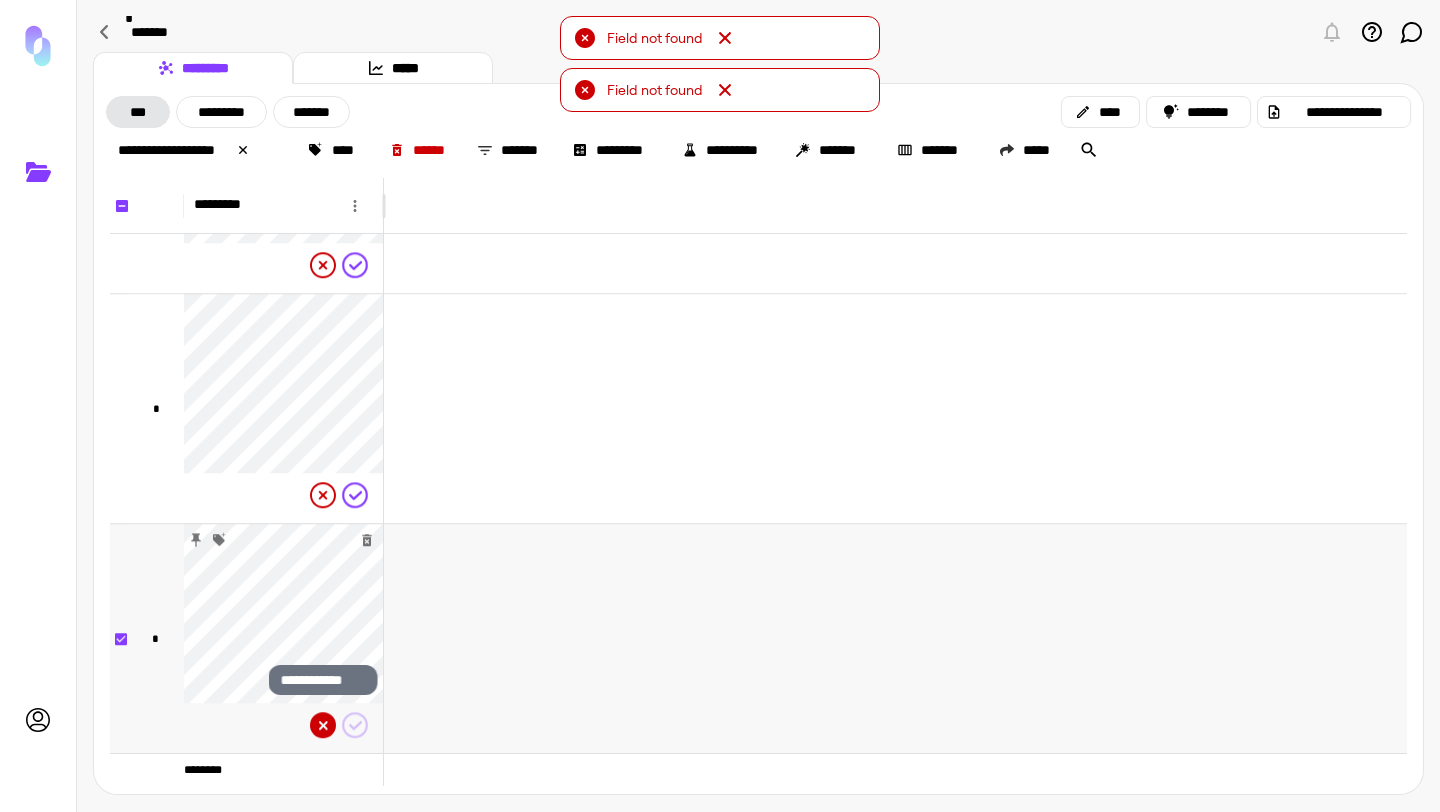 click 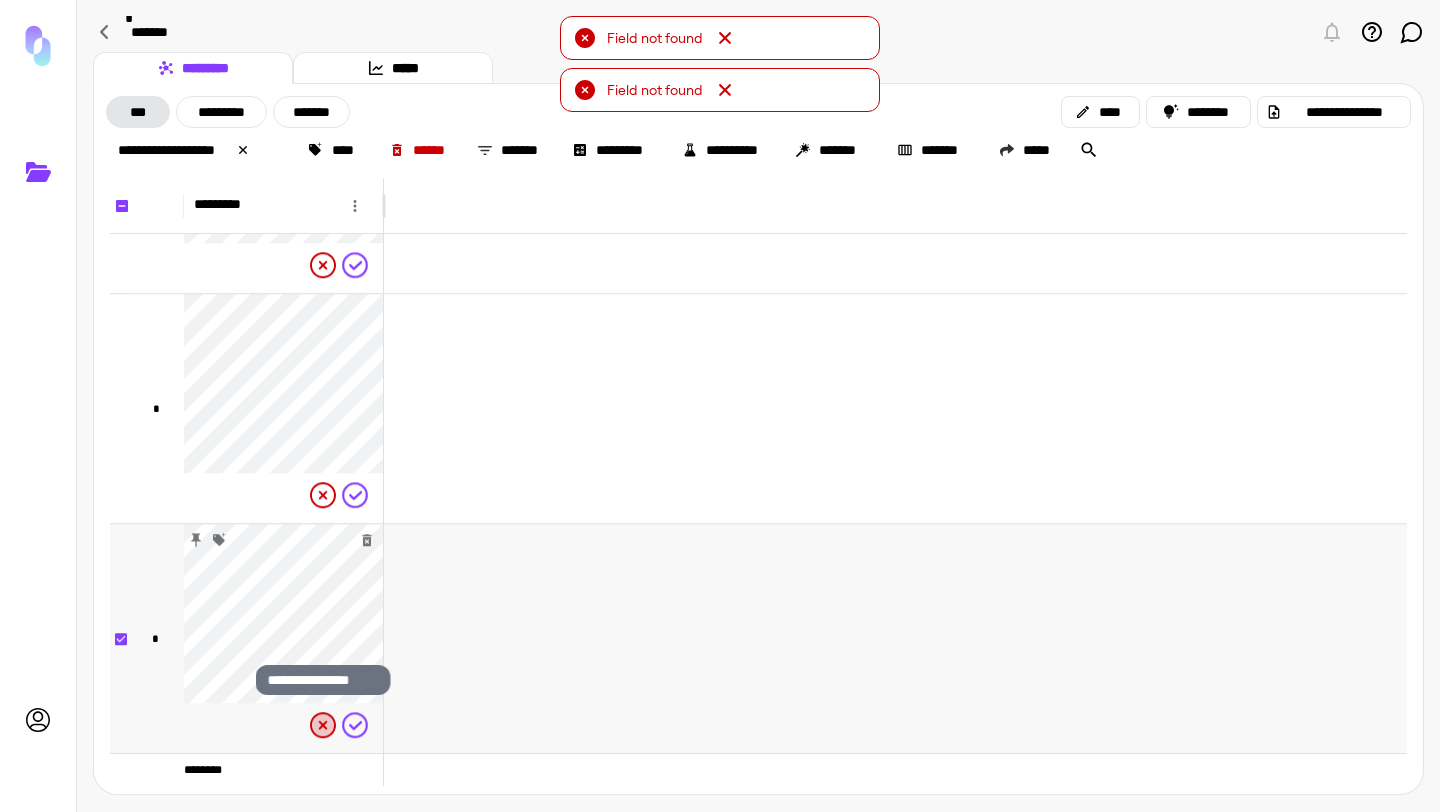 click 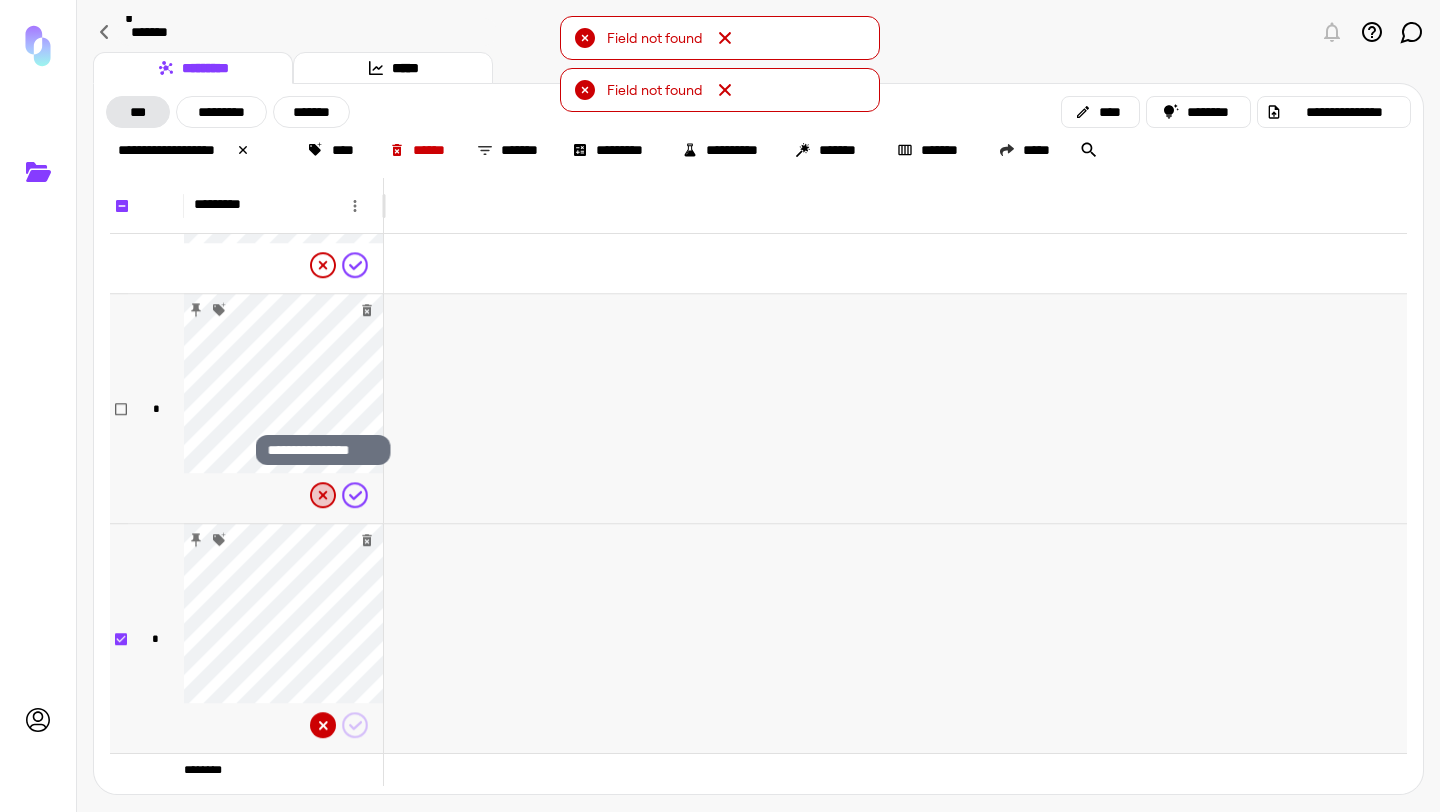 click 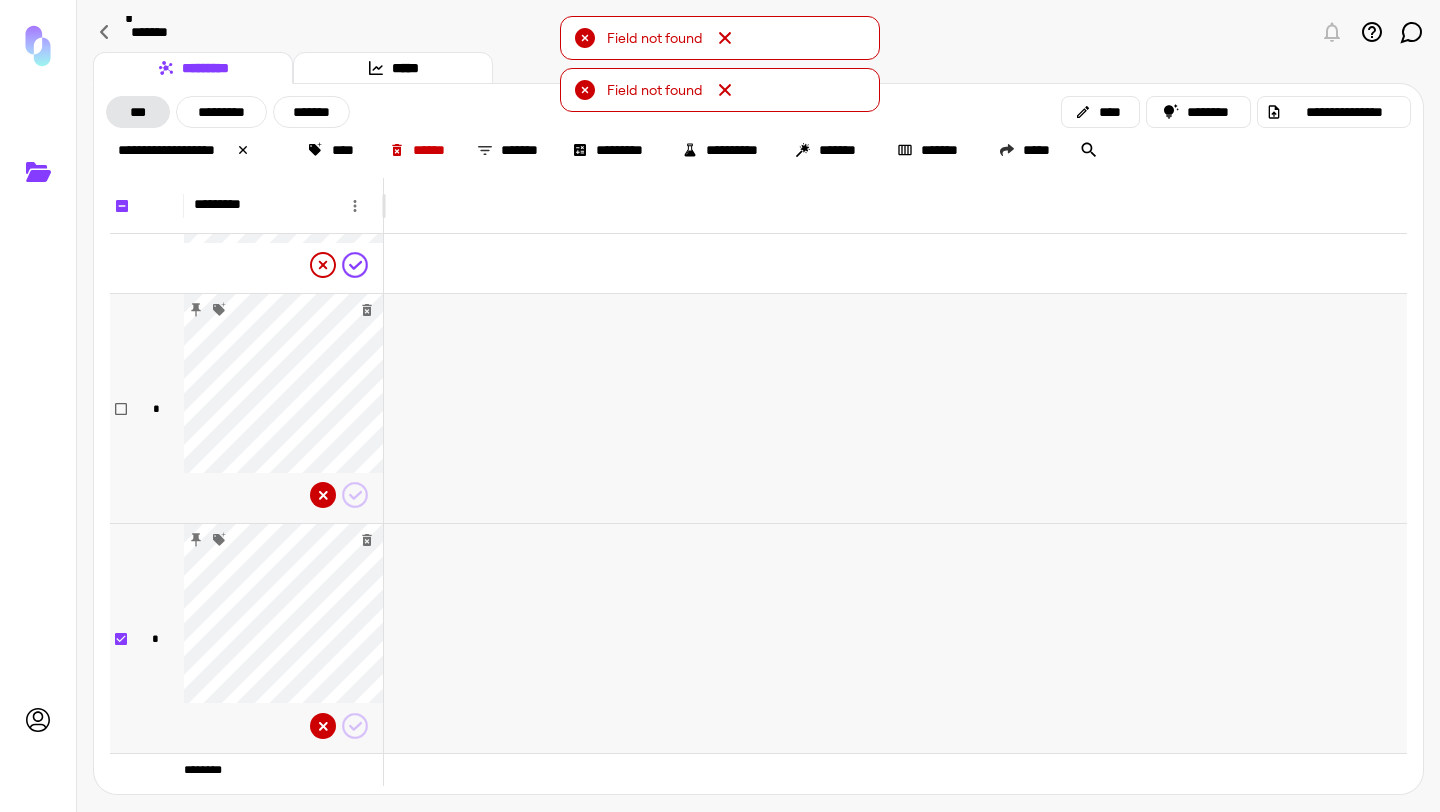 scroll, scrollTop: 703, scrollLeft: 0, axis: vertical 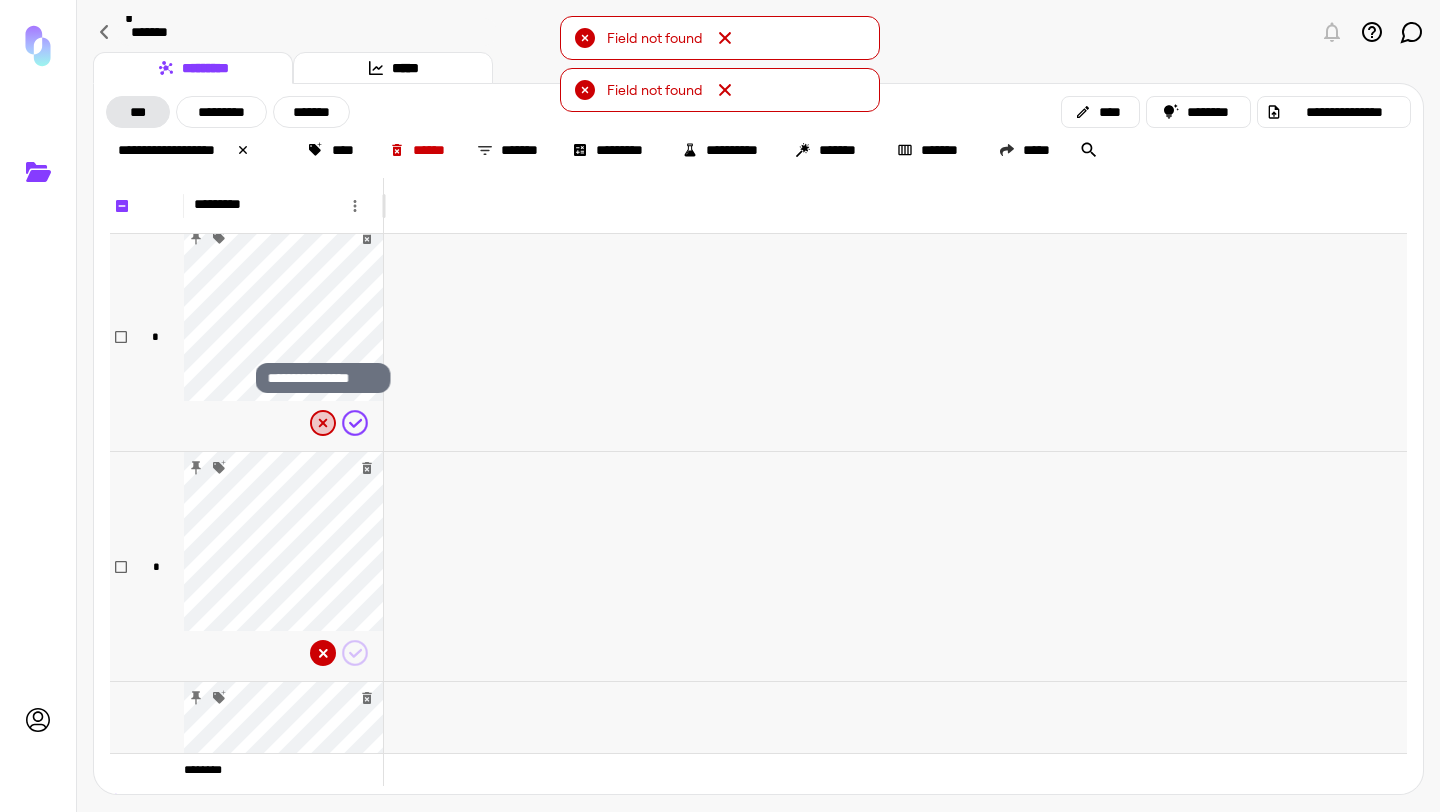 click 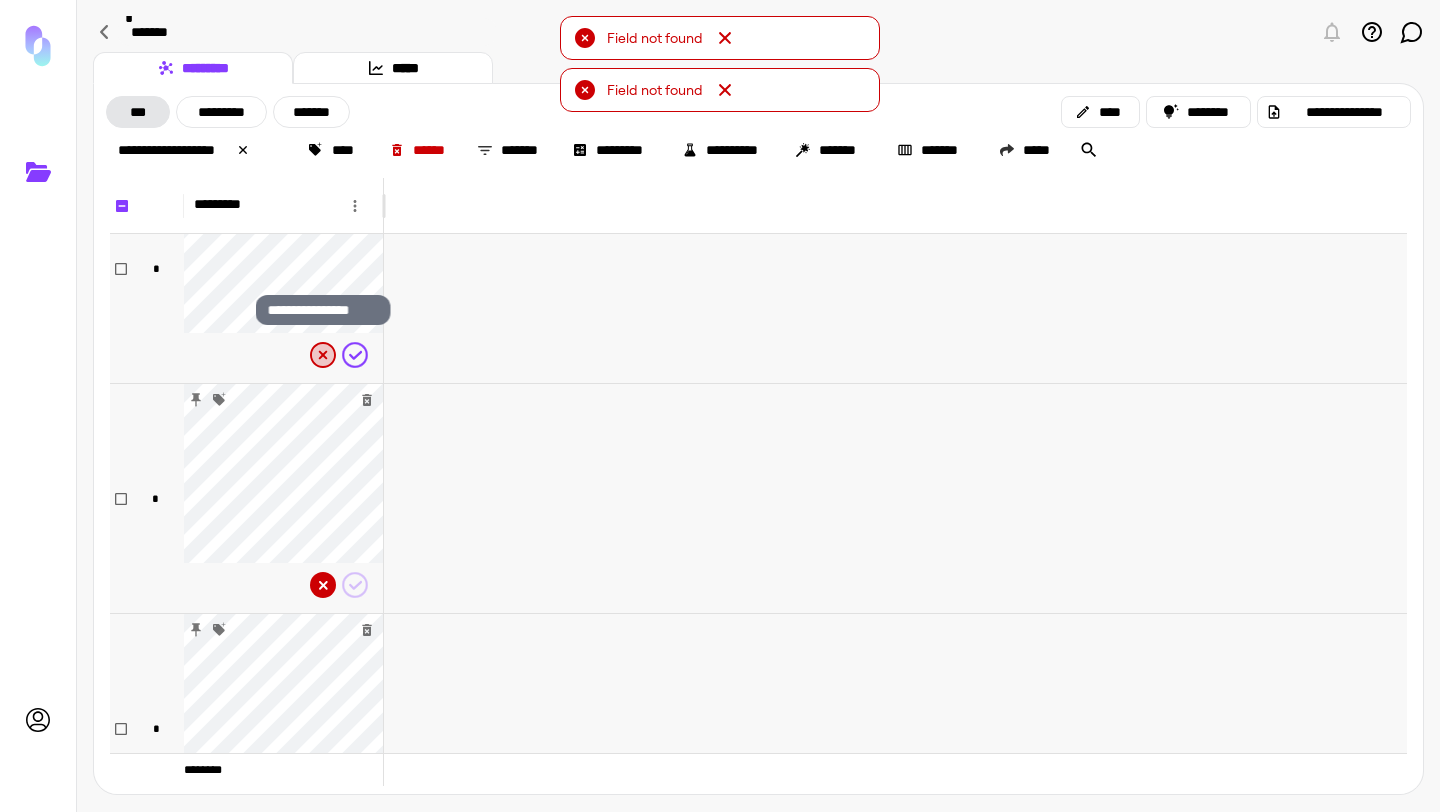 click 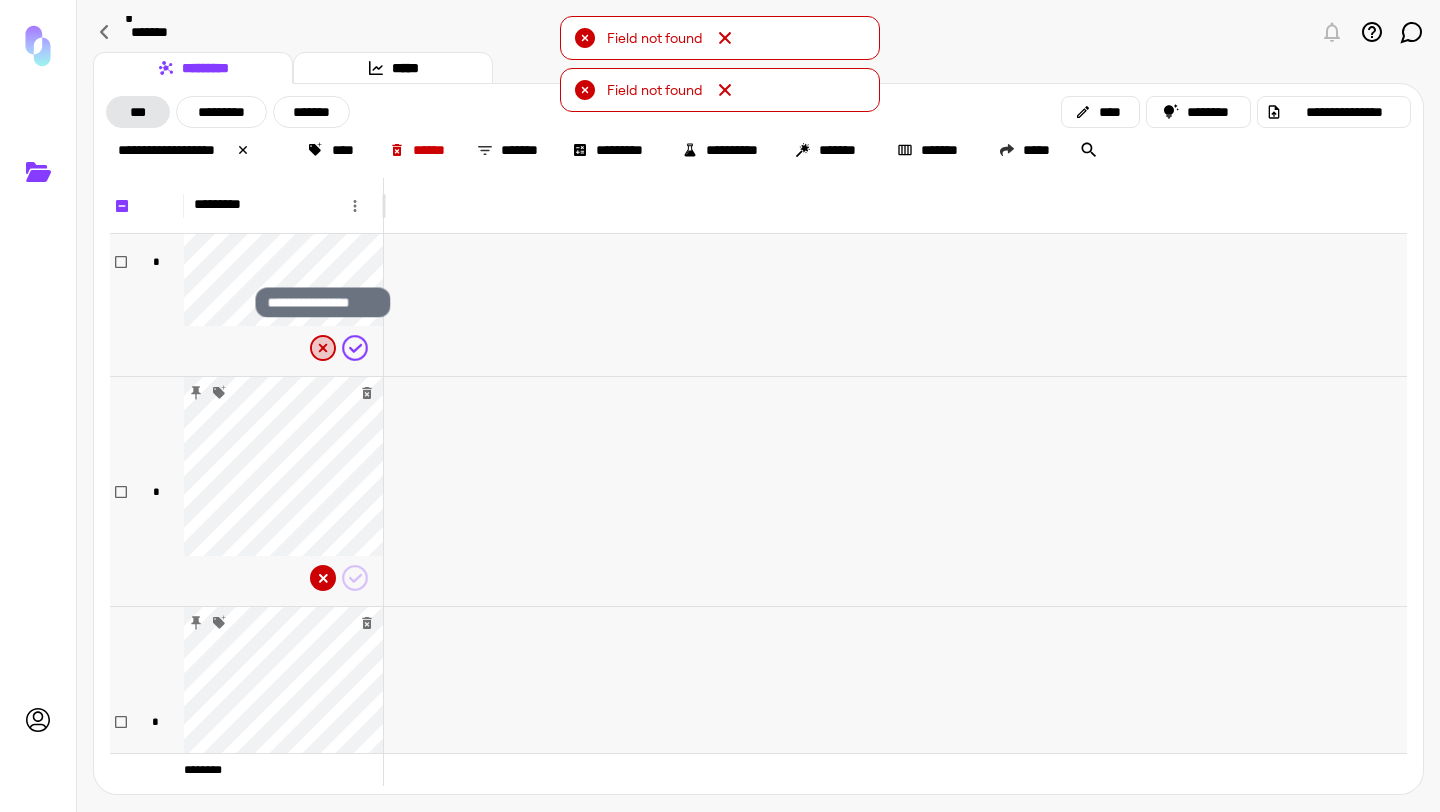 click 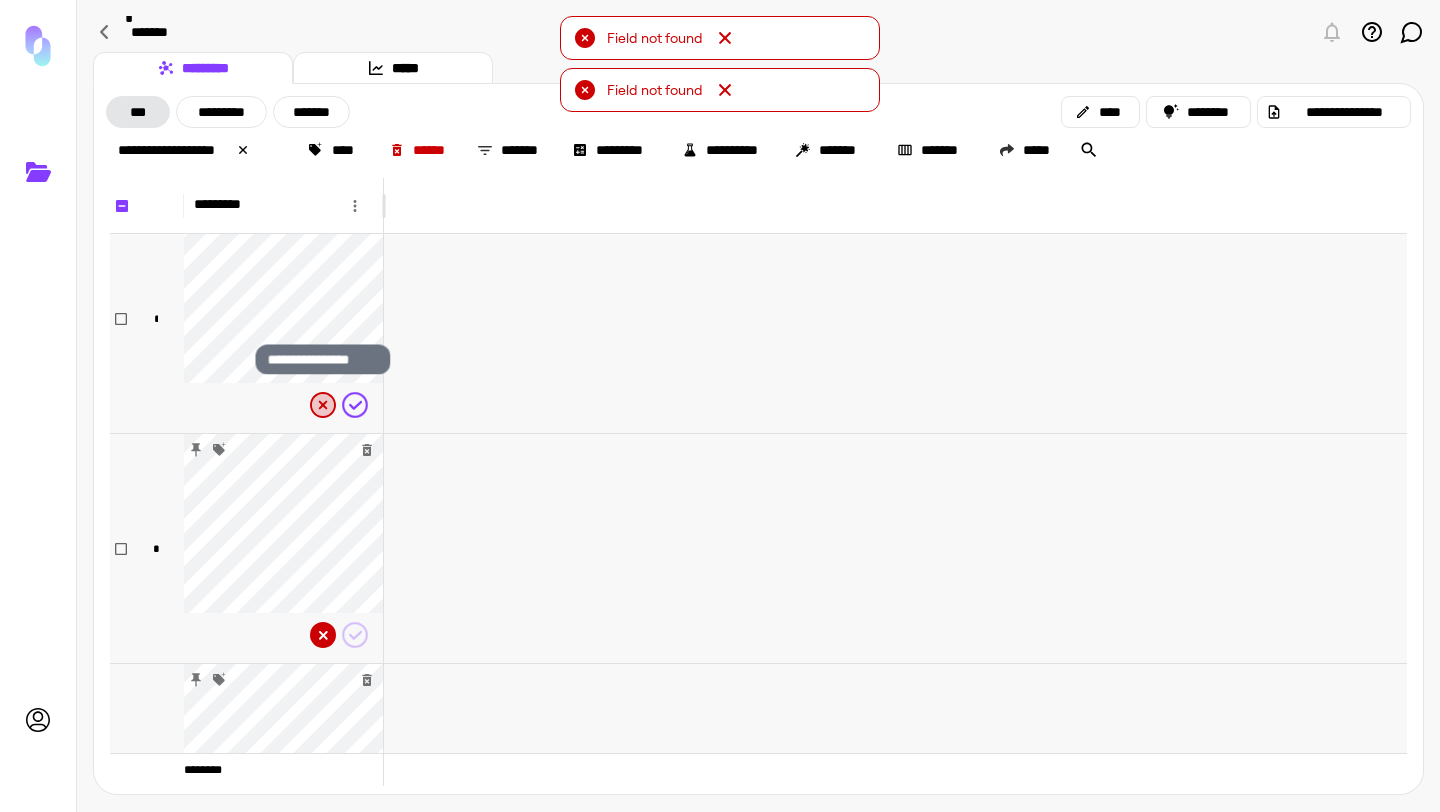 click 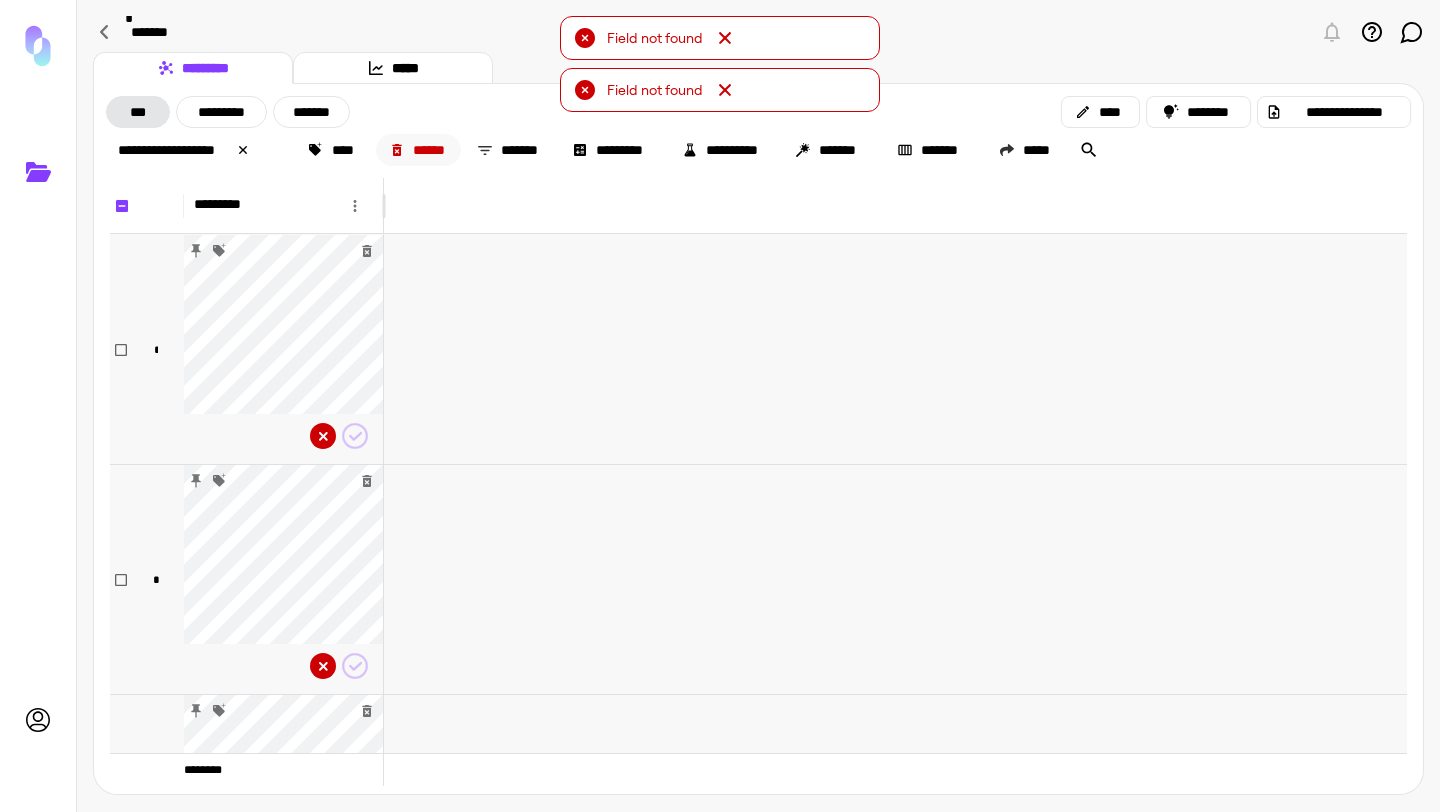 click on "******" at bounding box center (419, 150) 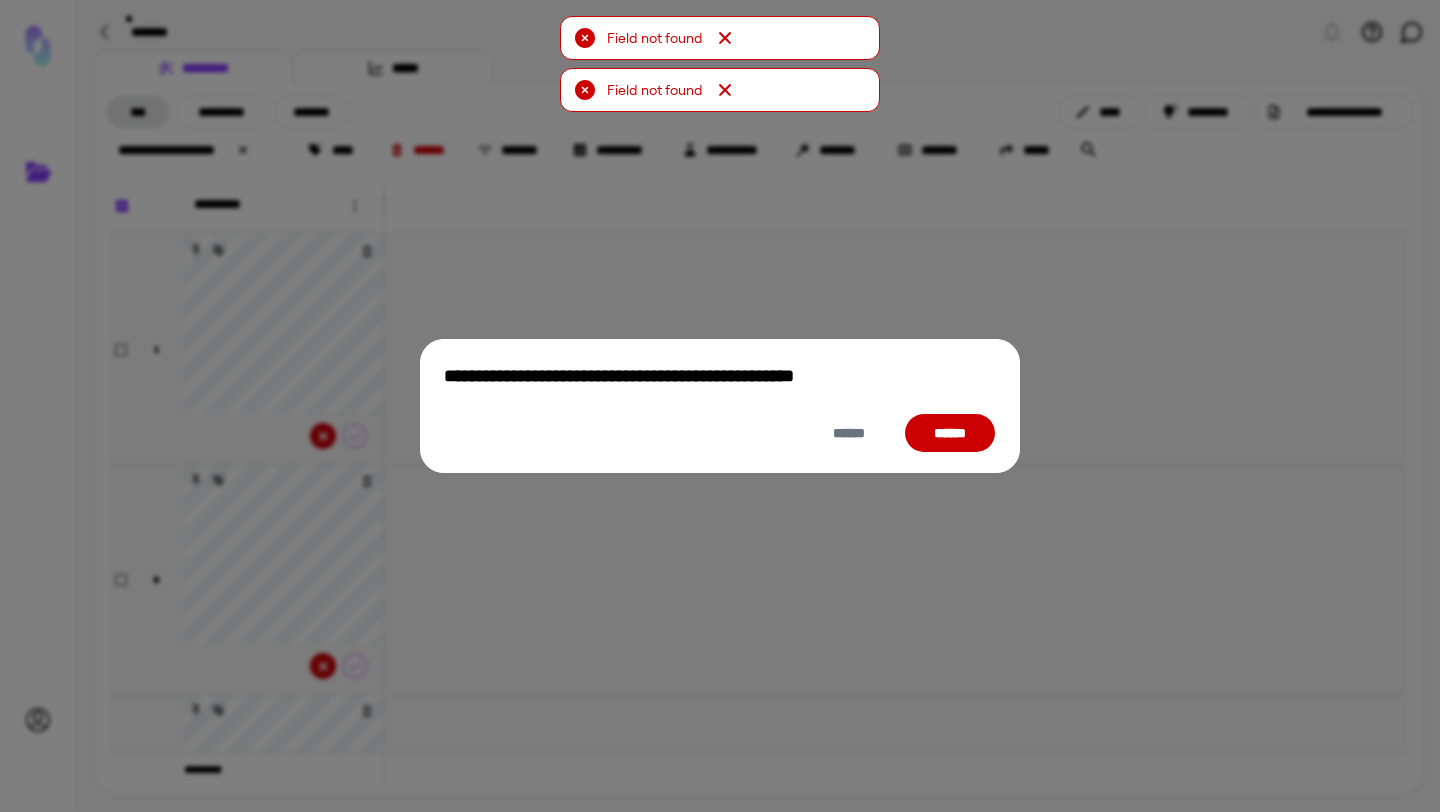 click on "******" at bounding box center (950, 433) 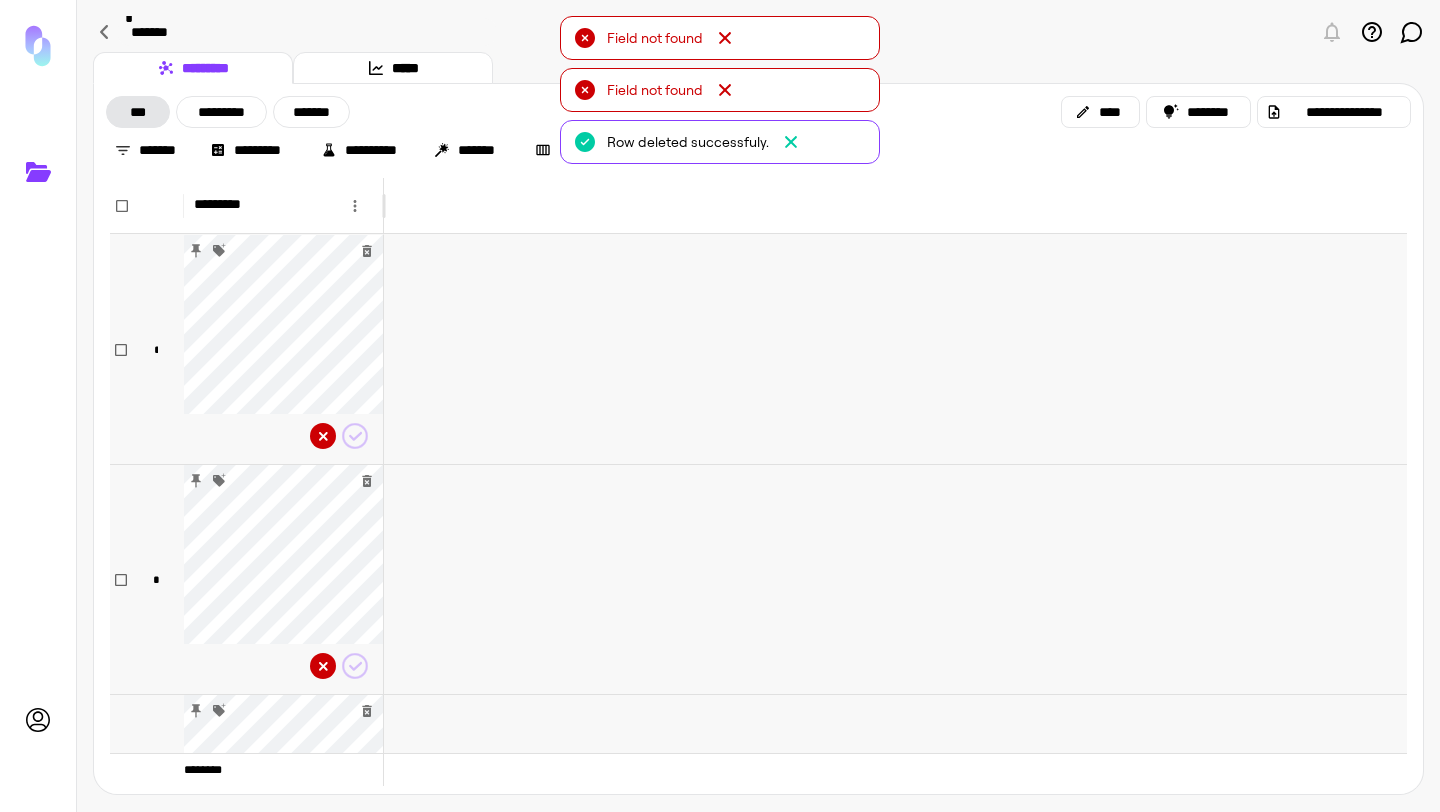 click on "*" at bounding box center [156, 349] 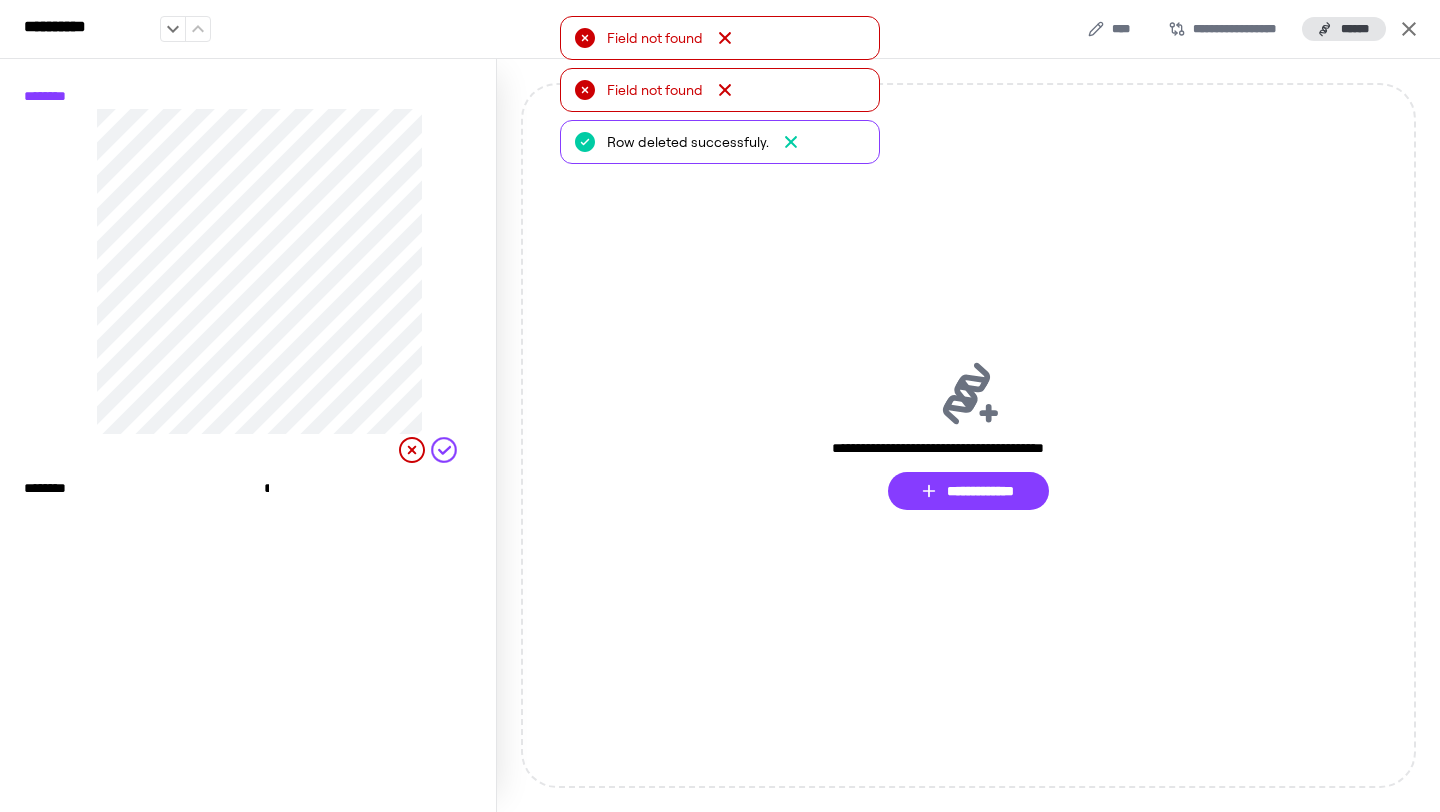 click 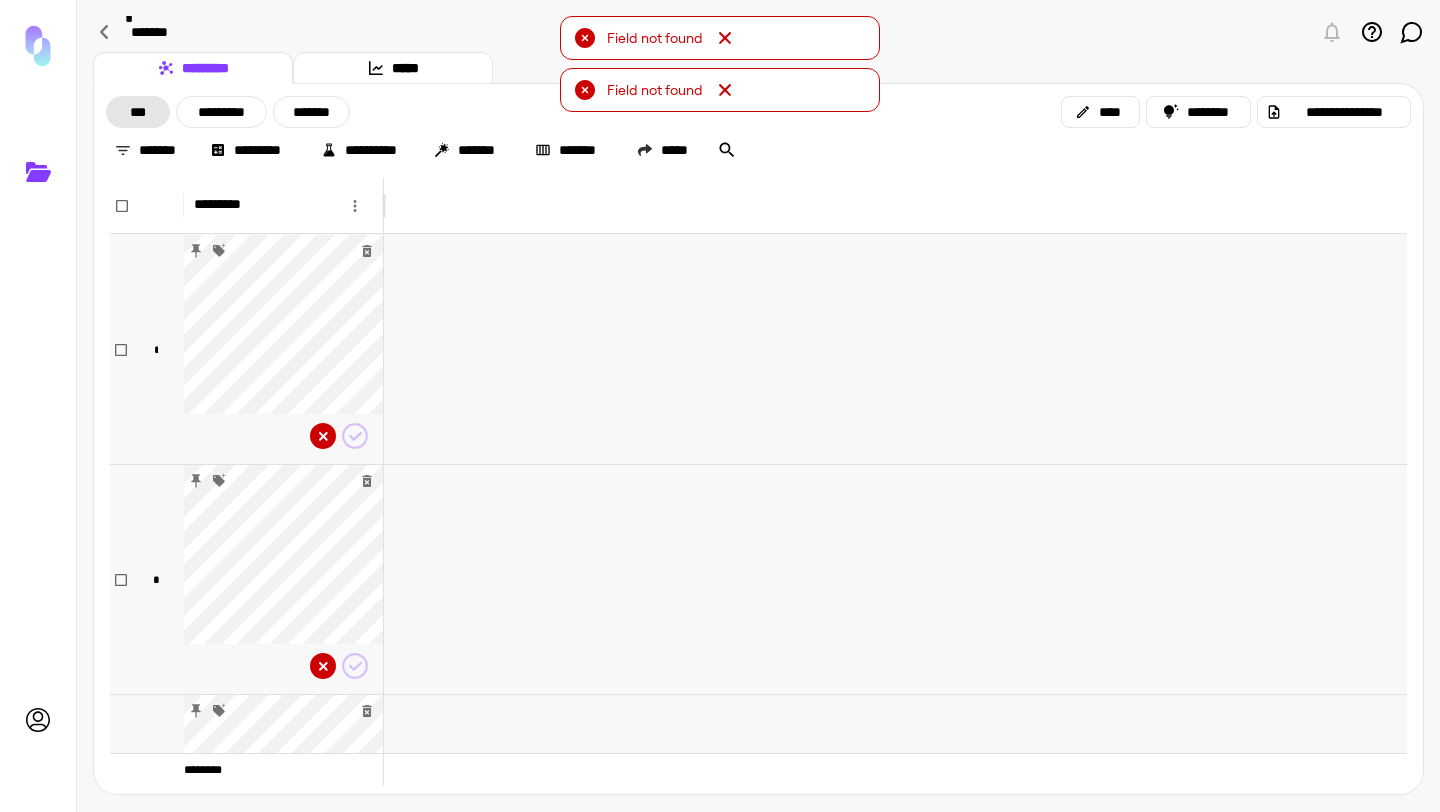 click on "*" at bounding box center [156, 349] 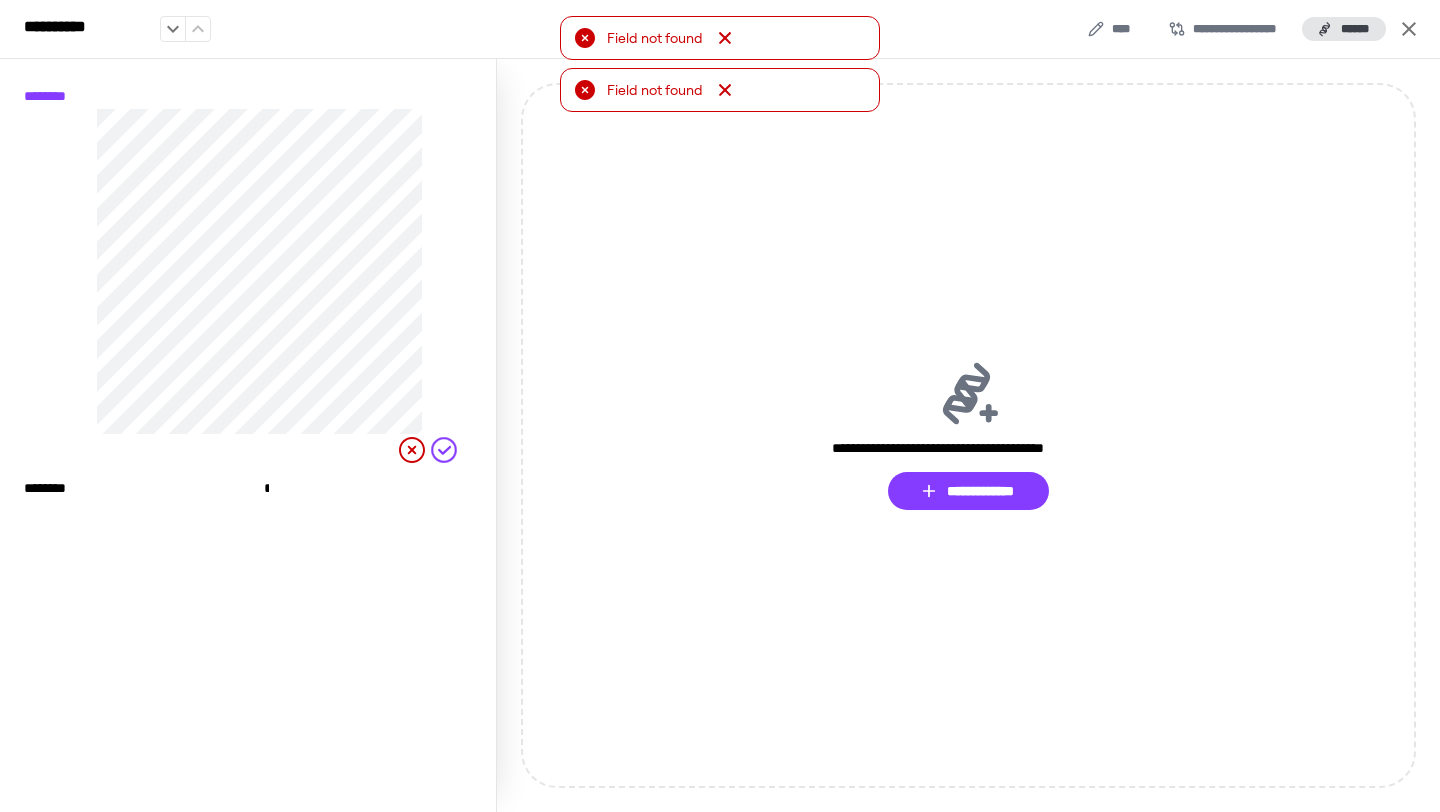 click 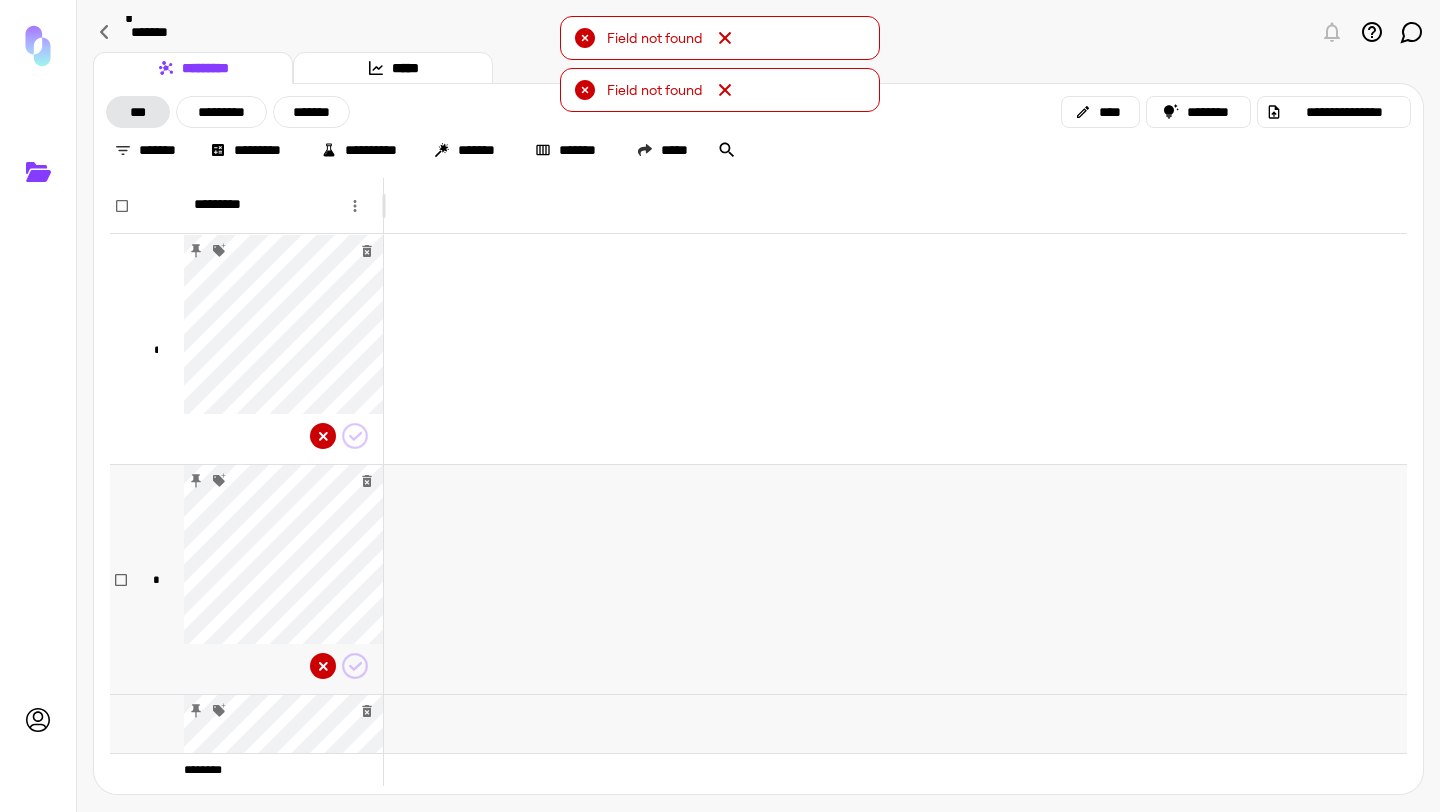 click at bounding box center (156, 206) 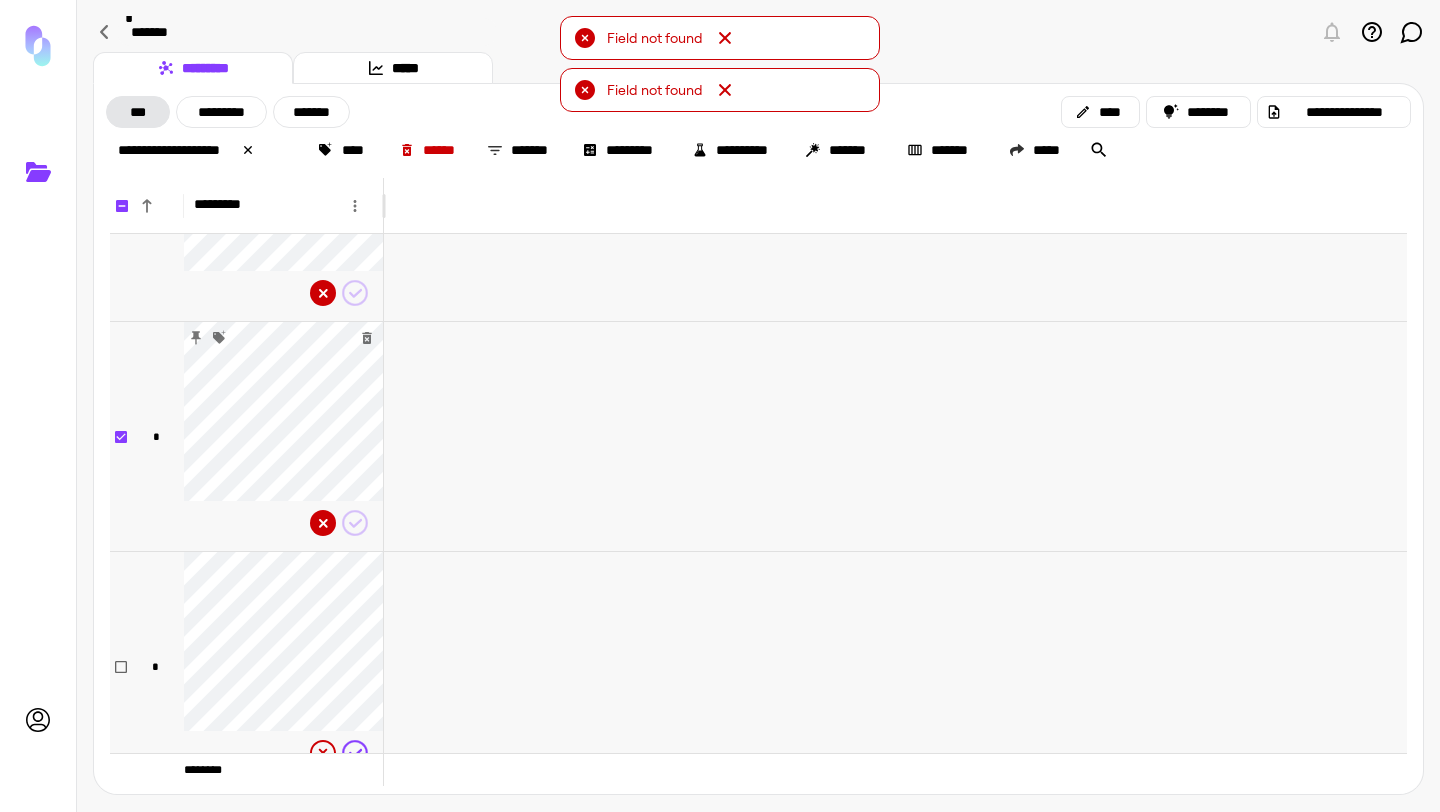 click at bounding box center [119, 666] 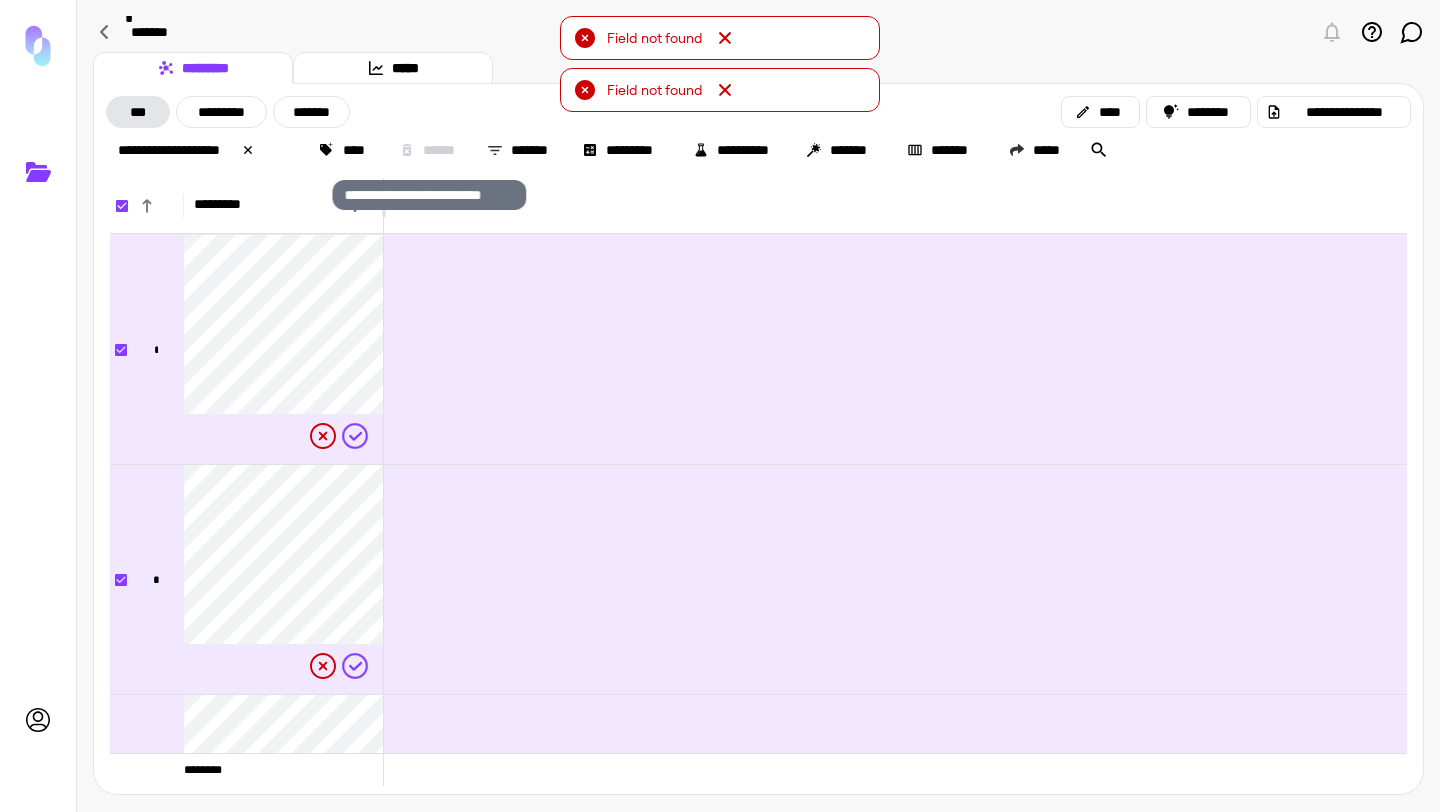click on "******" at bounding box center [429, 150] 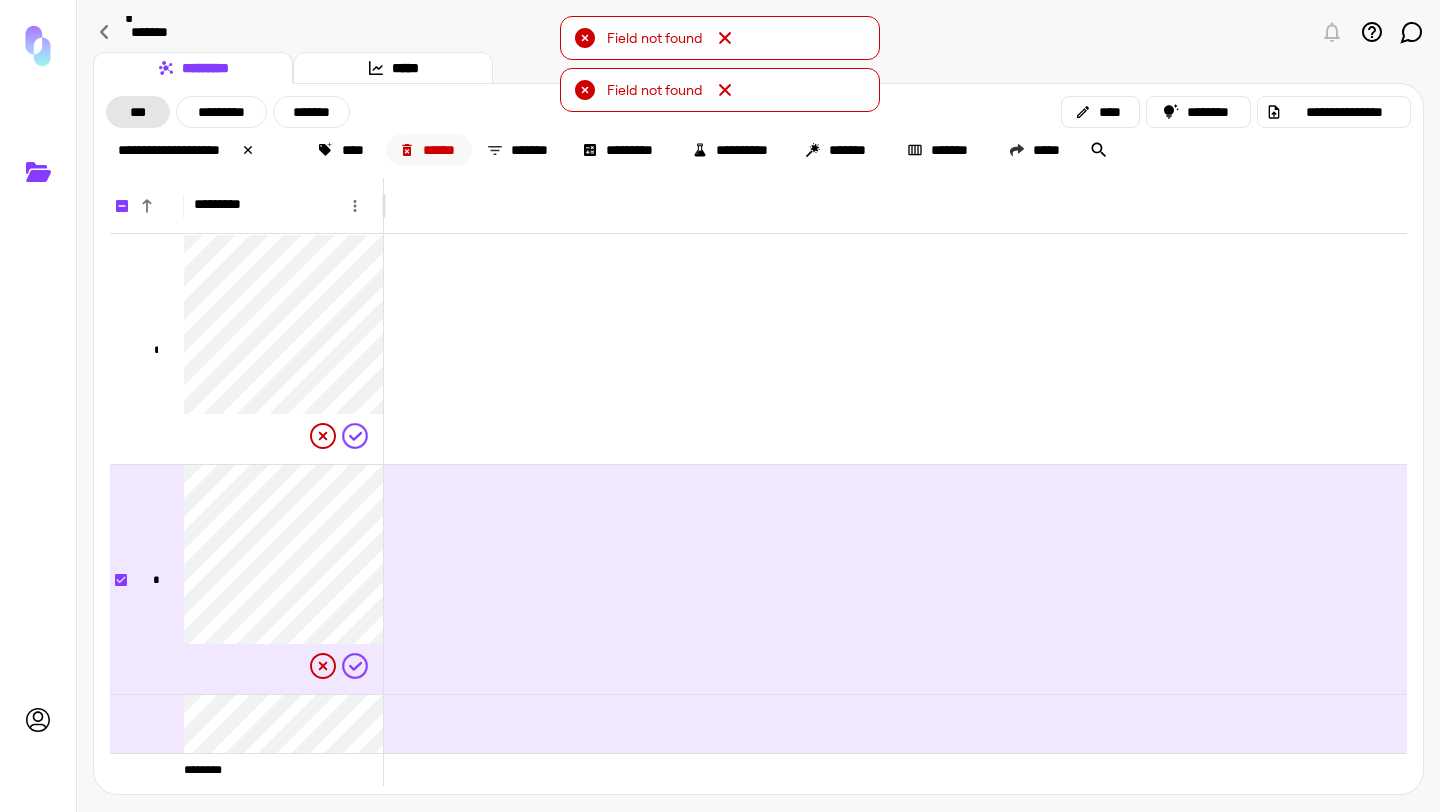 click on "******" at bounding box center [429, 150] 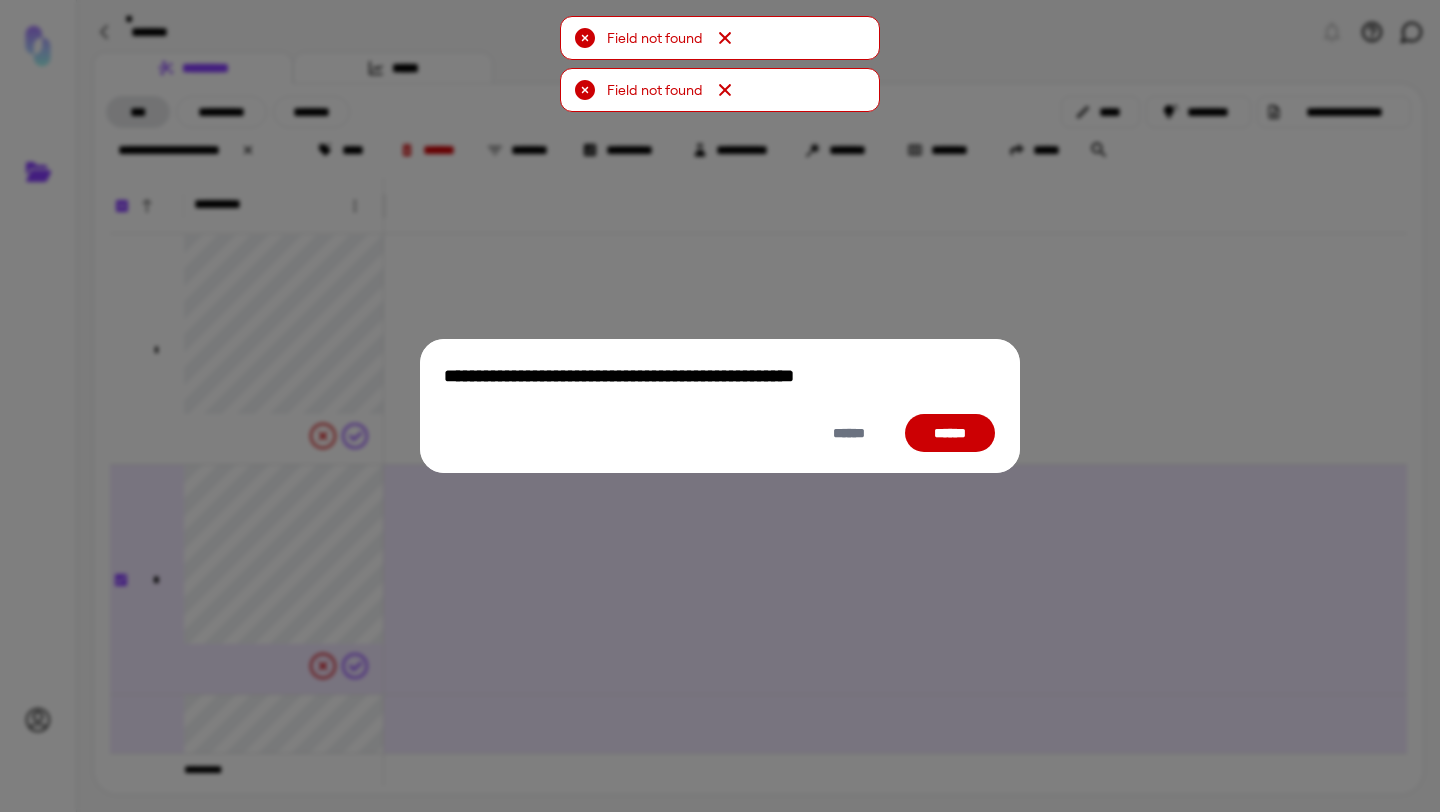click on "******" at bounding box center [950, 433] 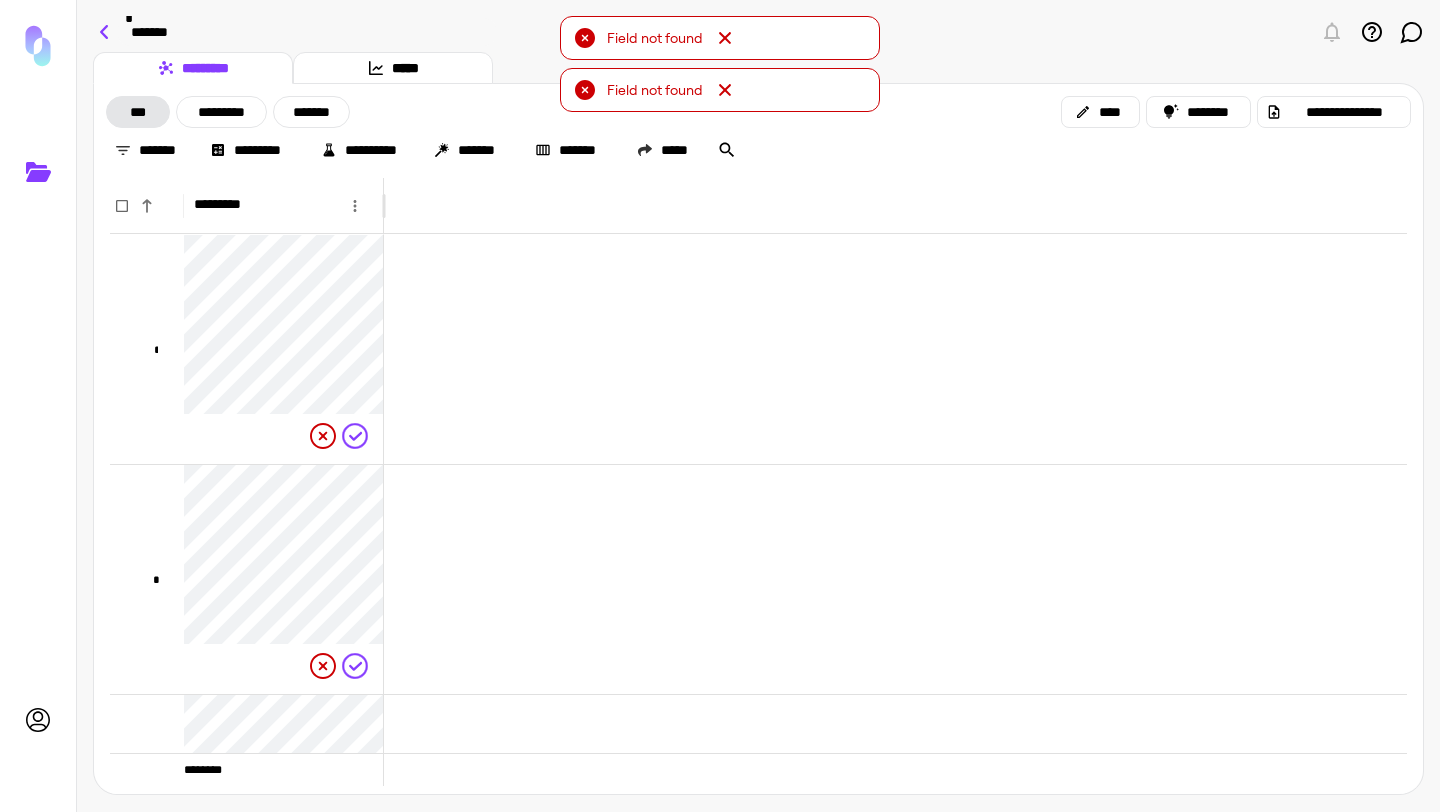 click 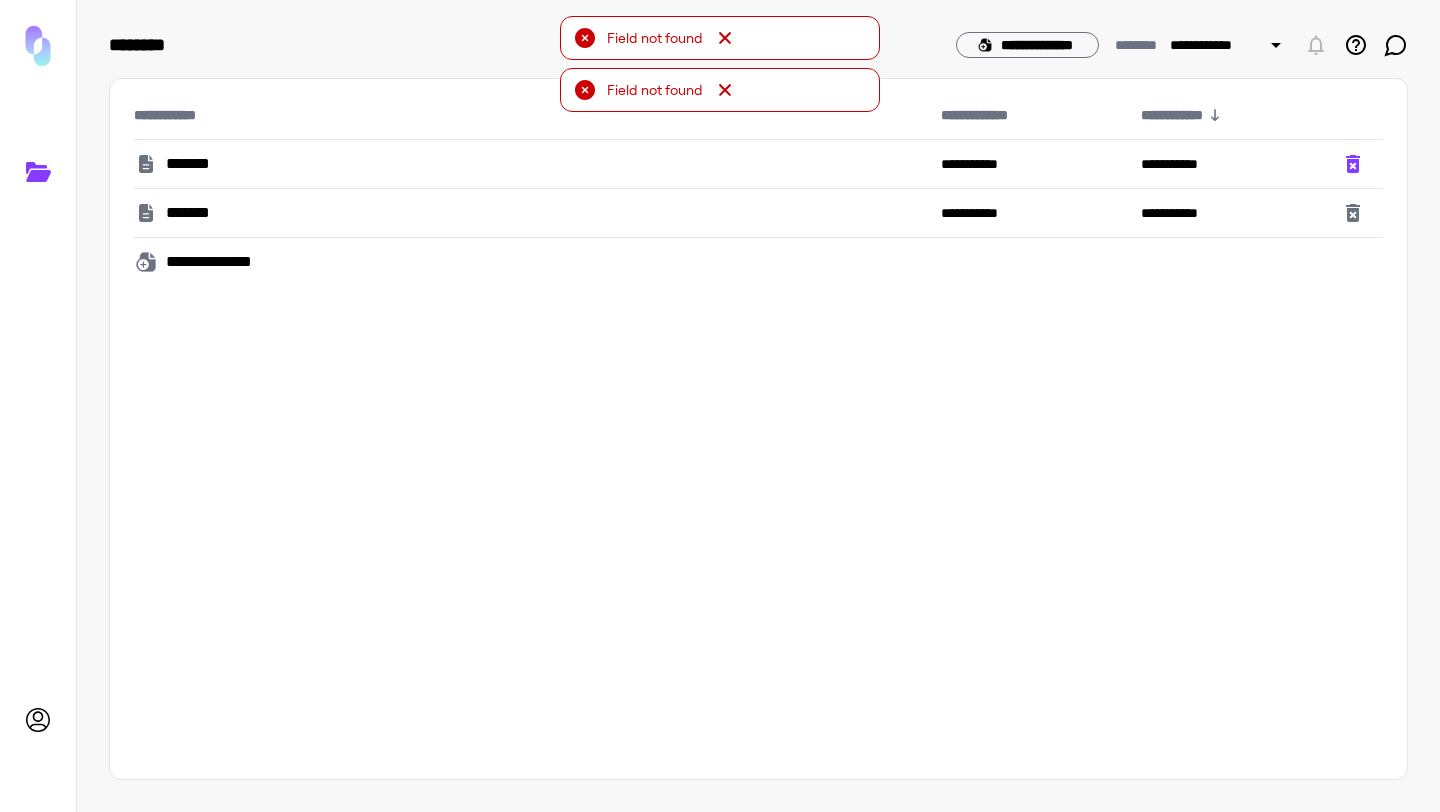 click 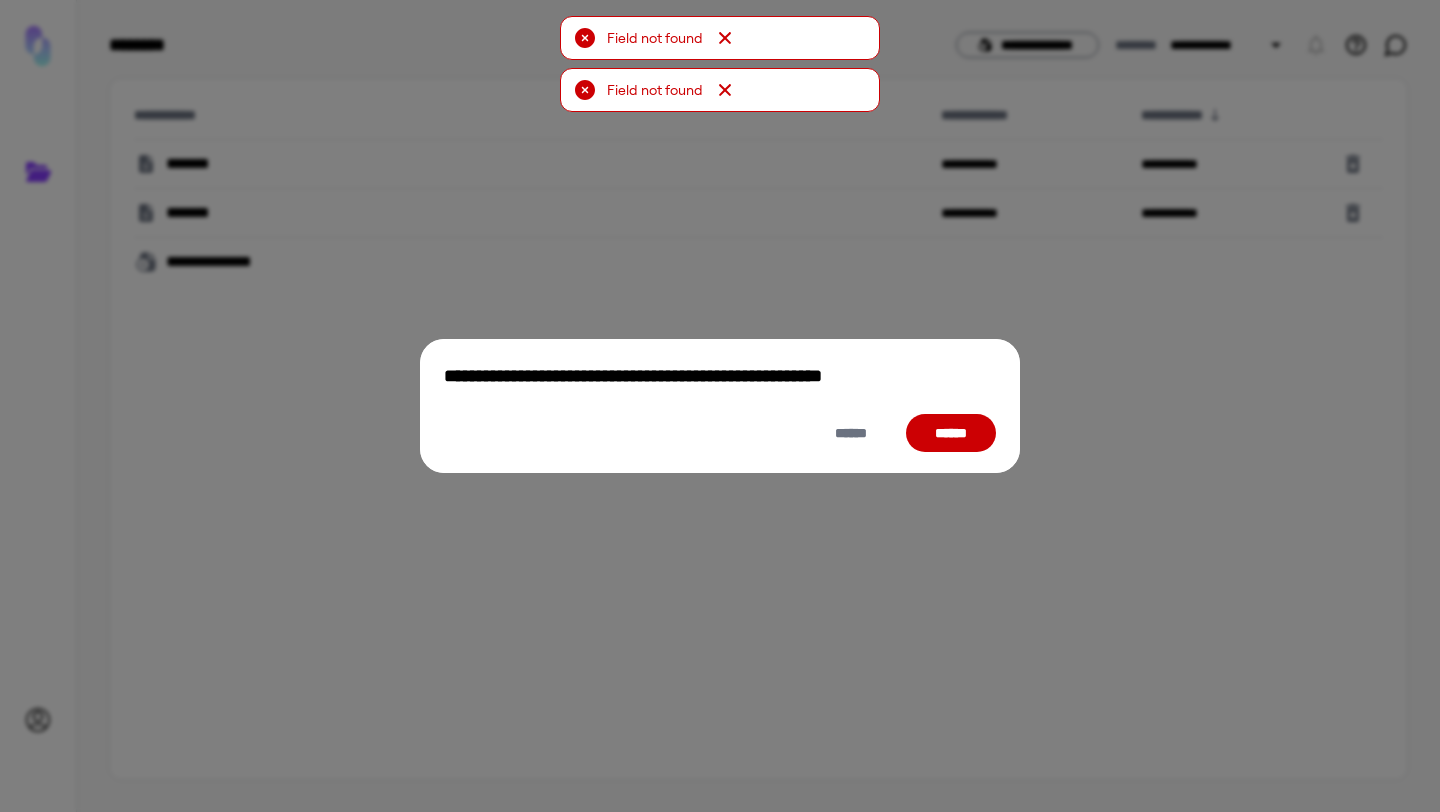click on "******" at bounding box center [951, 433] 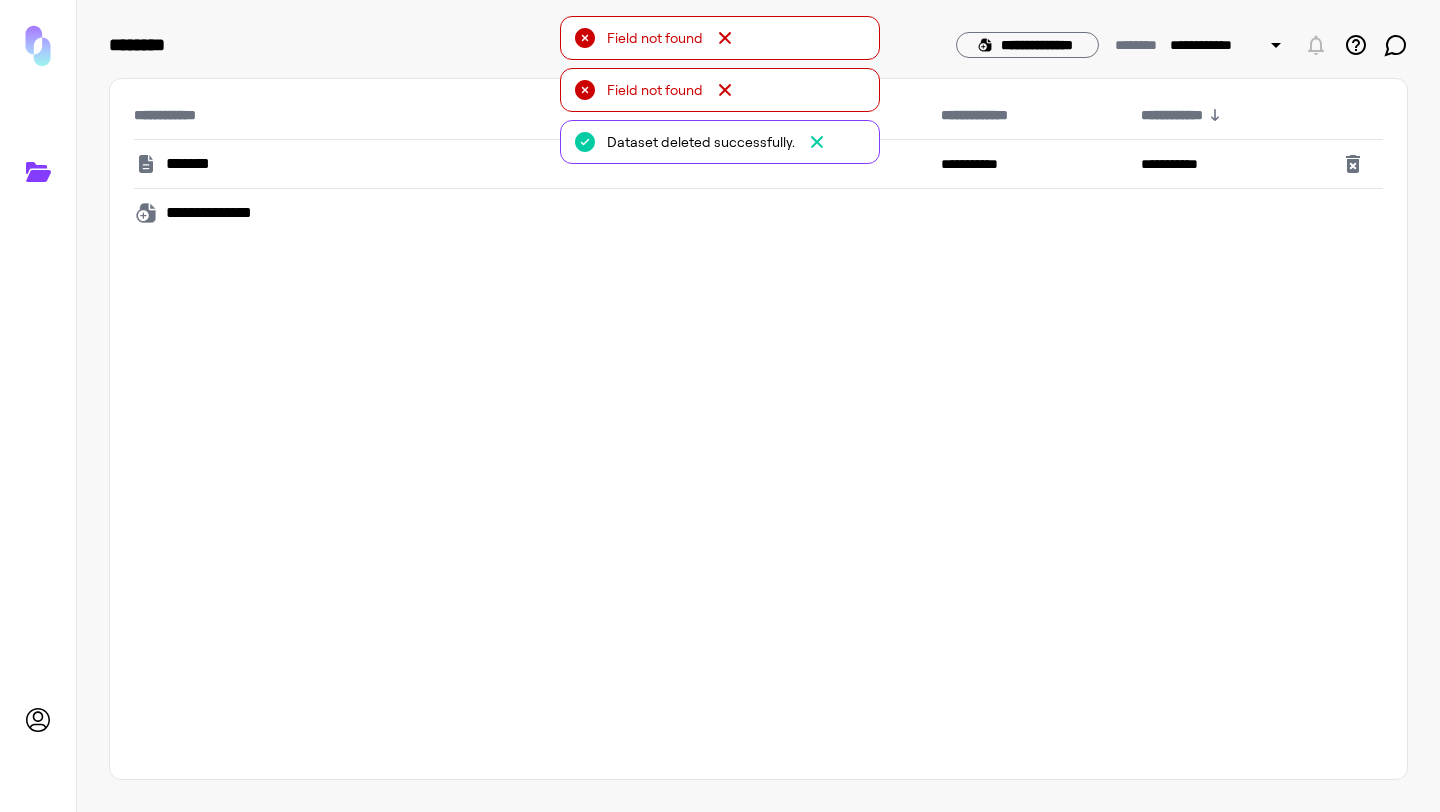 click on "**********" at bounding box center [221, 213] 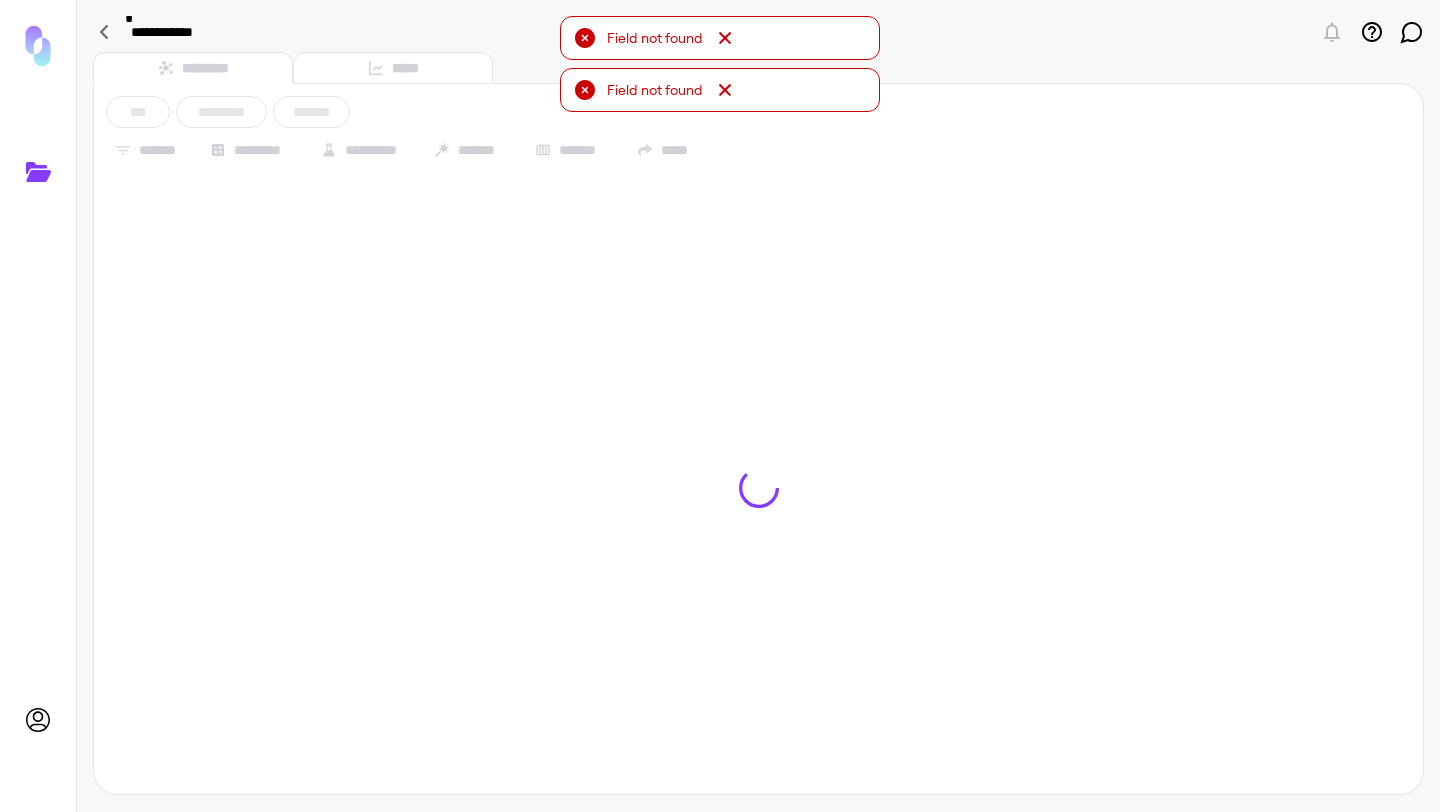 click 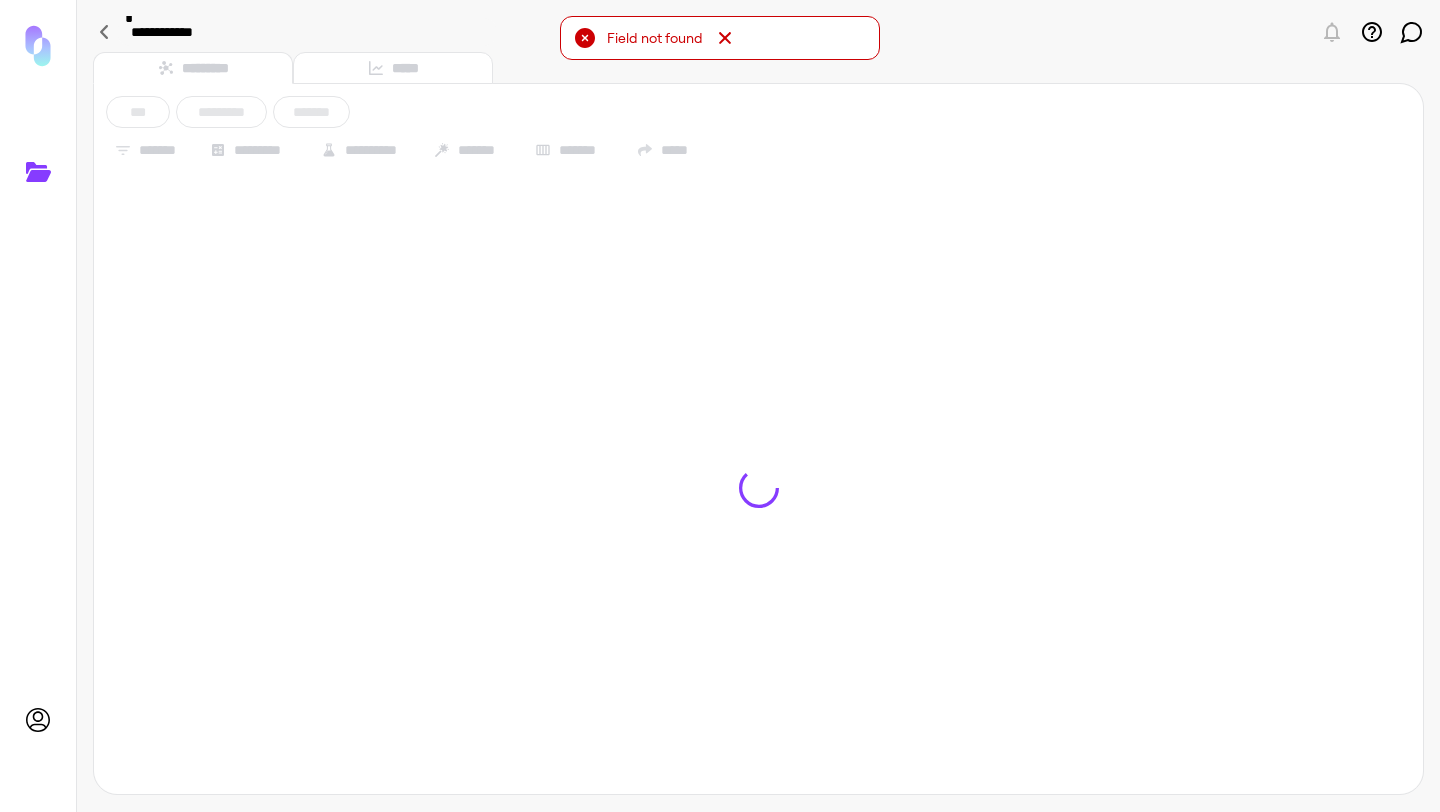 click 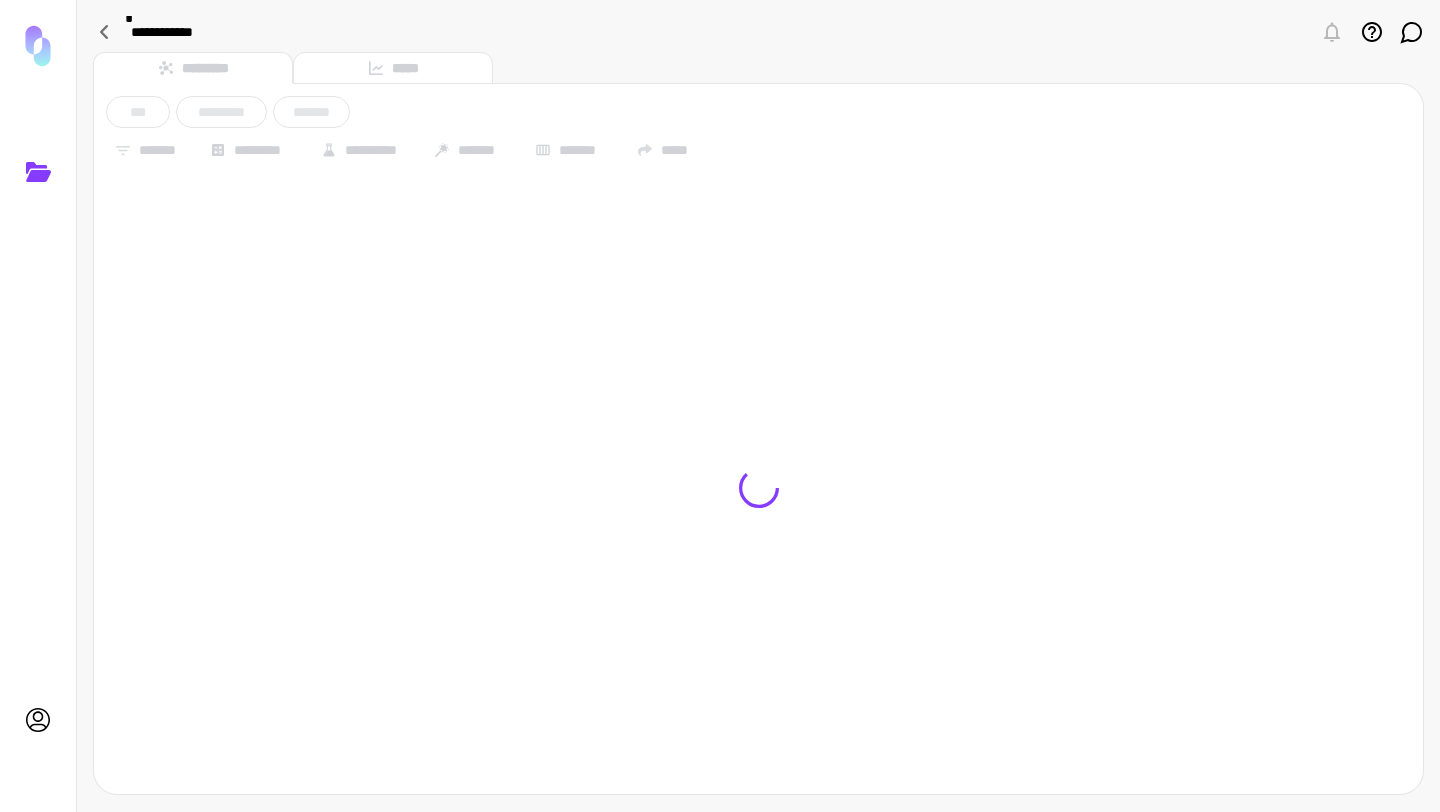 click on "**********" at bounding box center [307, 32] 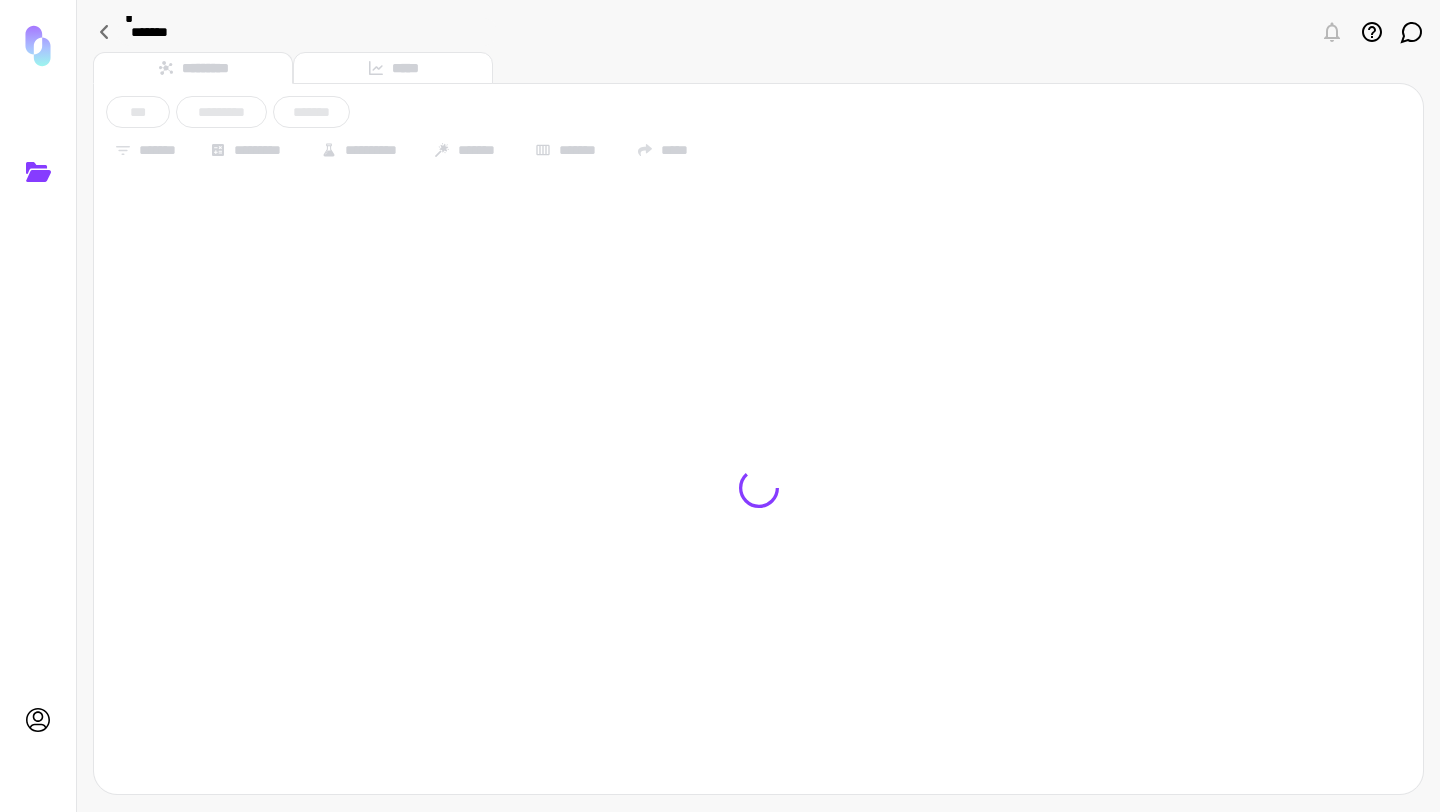 type on "*******" 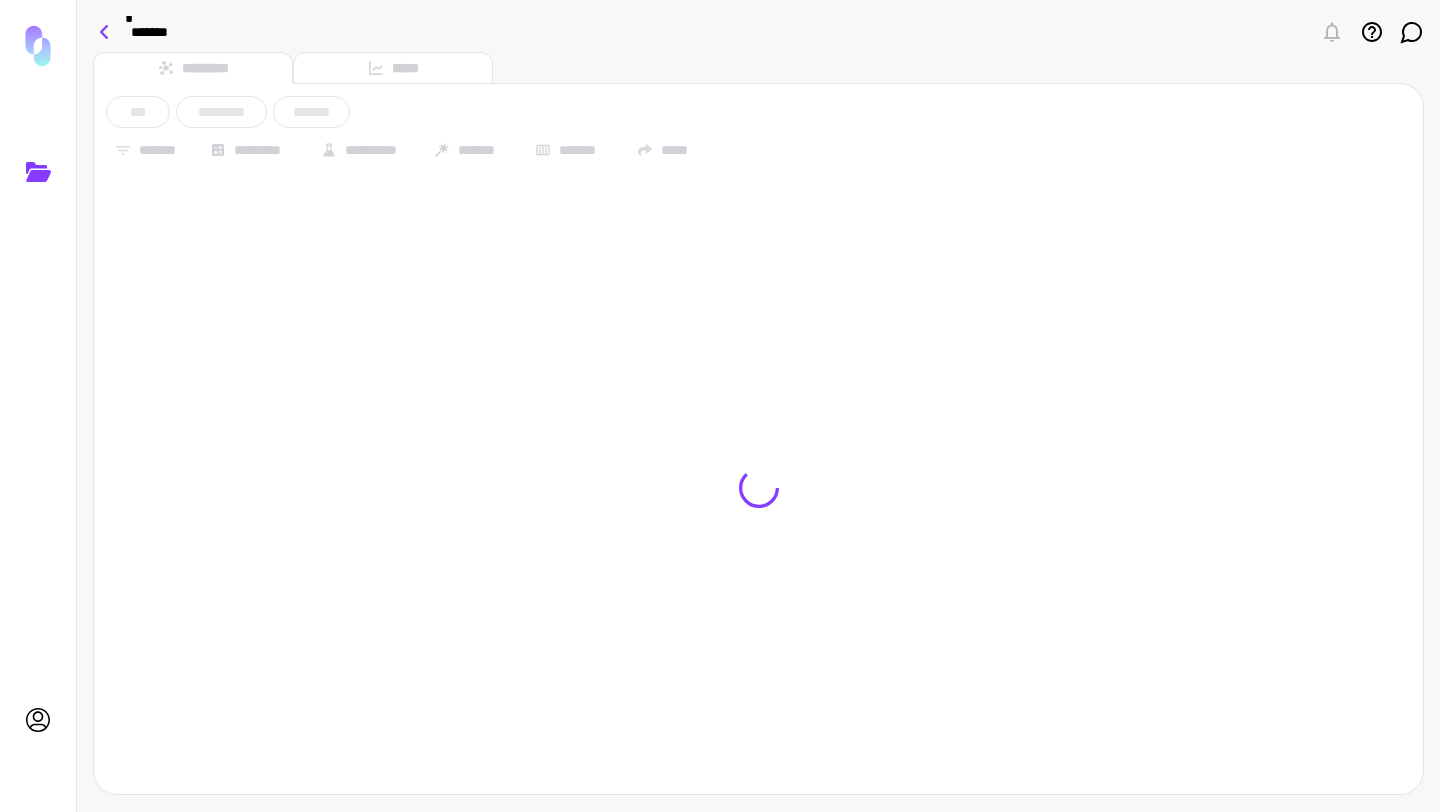 click 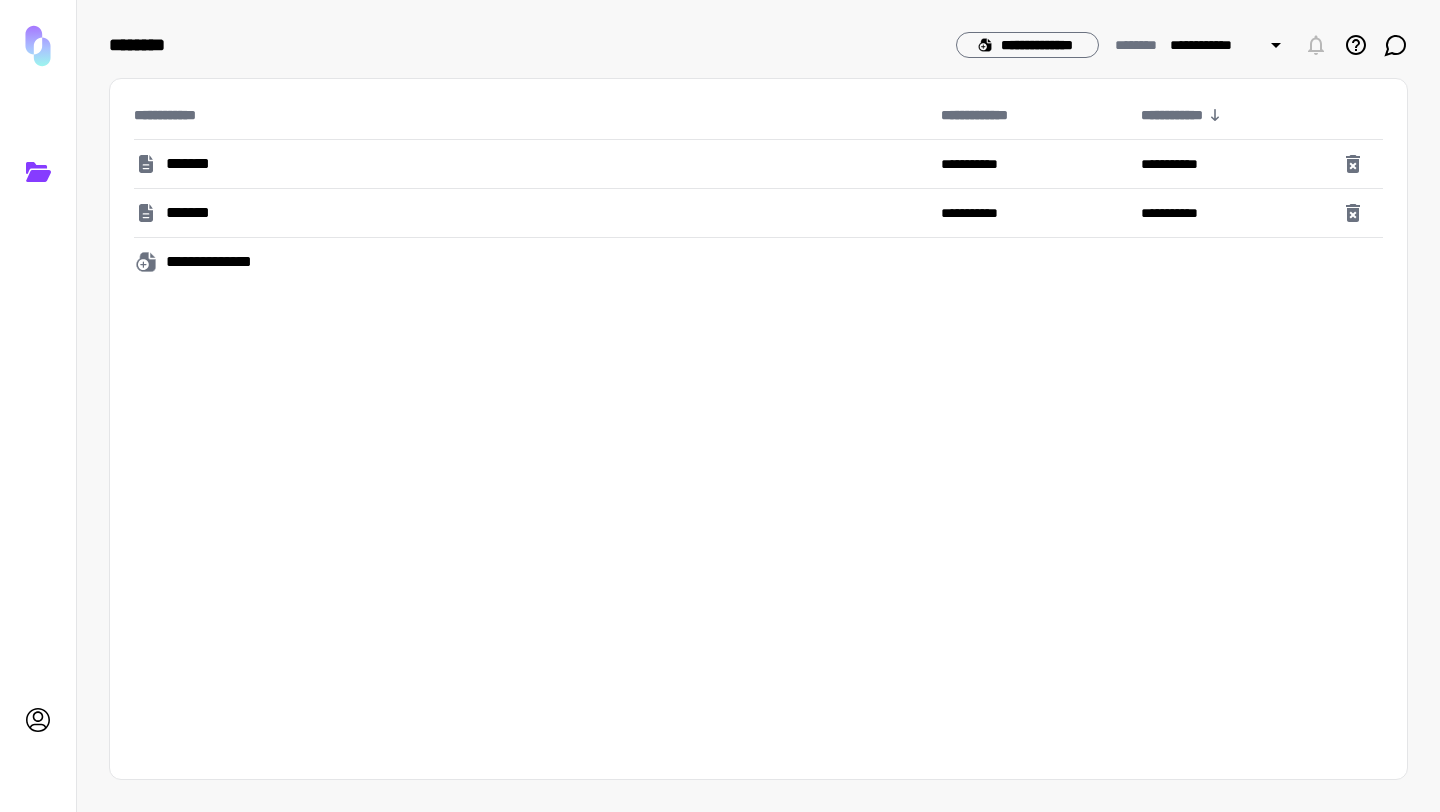 click on "*******" at bounding box center (533, 213) 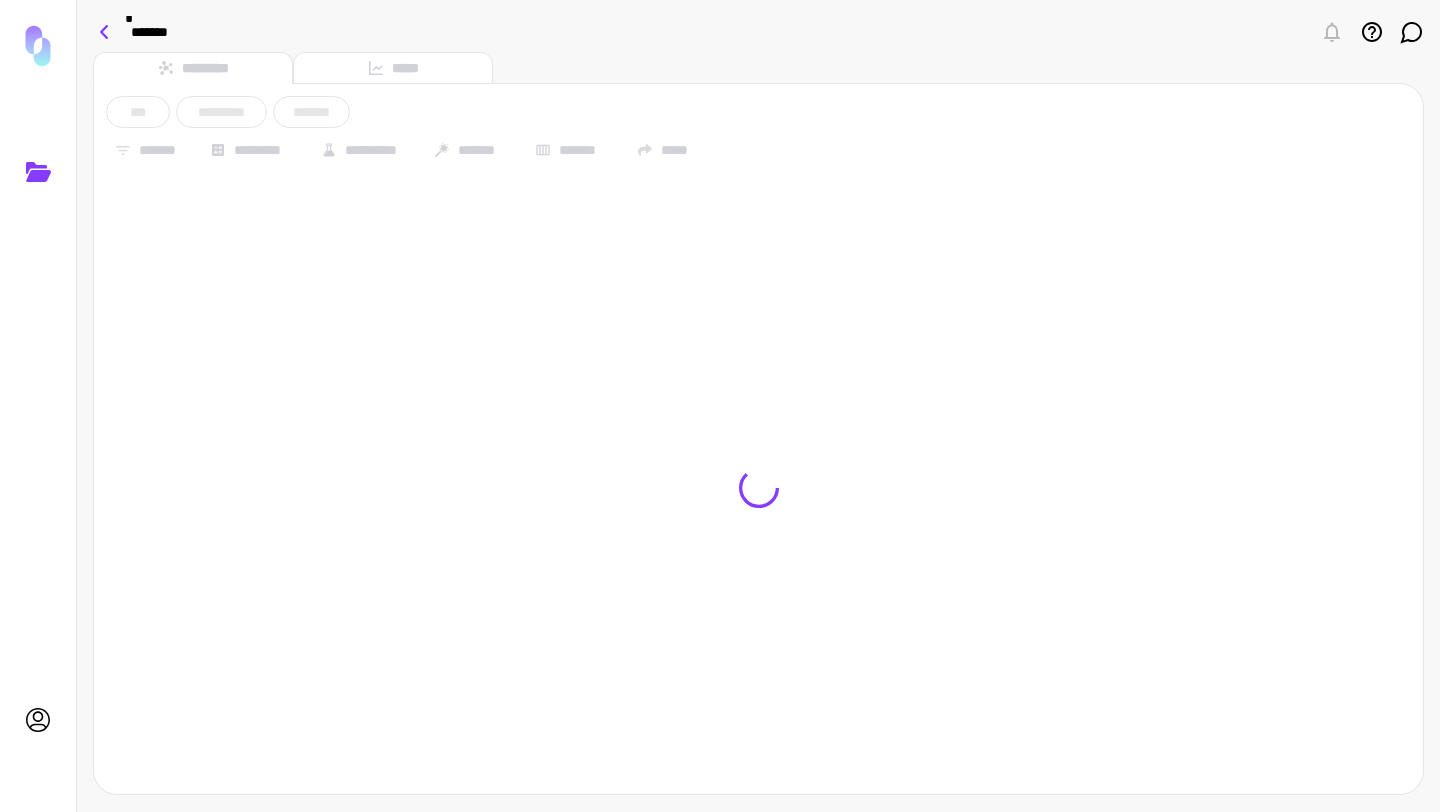click 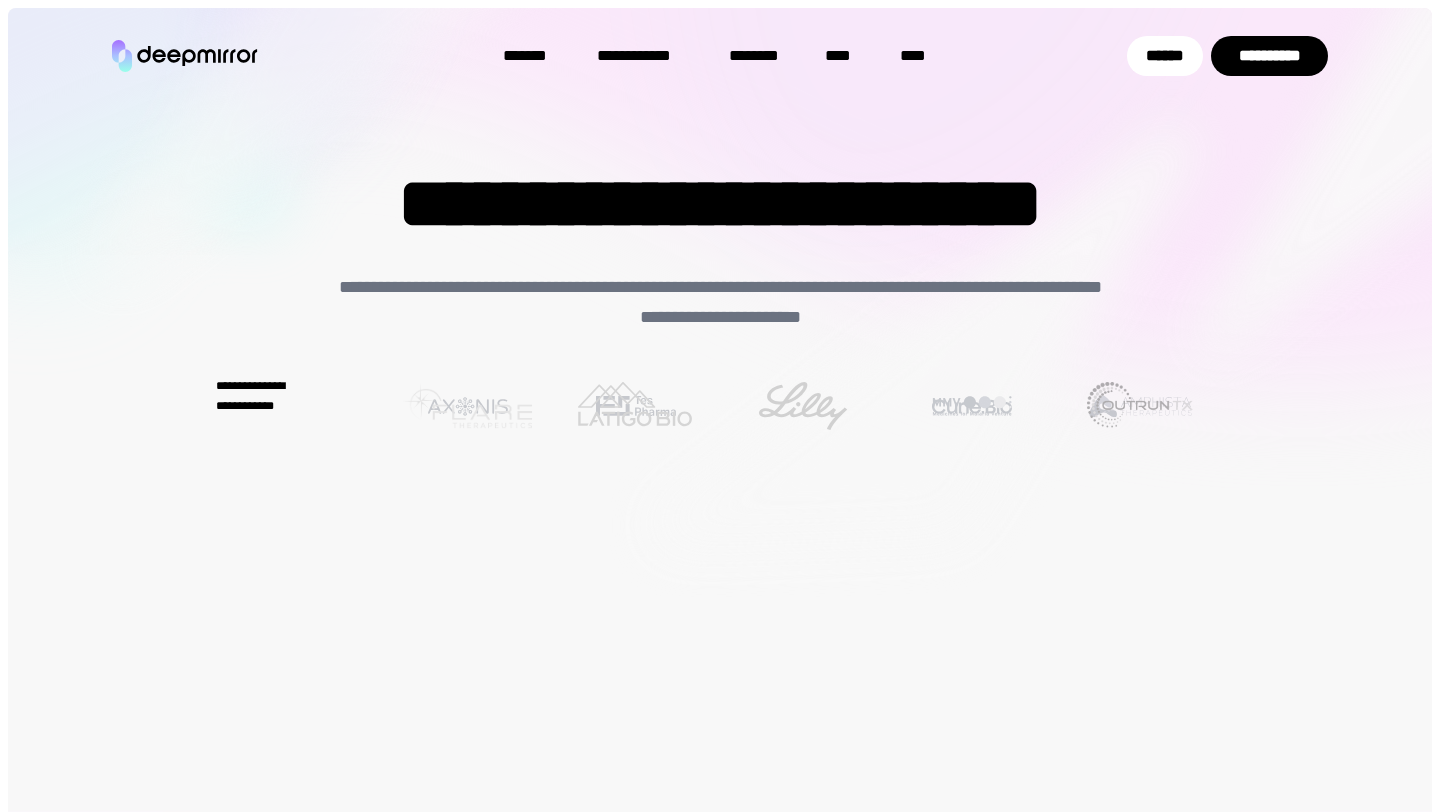 scroll, scrollTop: 0, scrollLeft: 0, axis: both 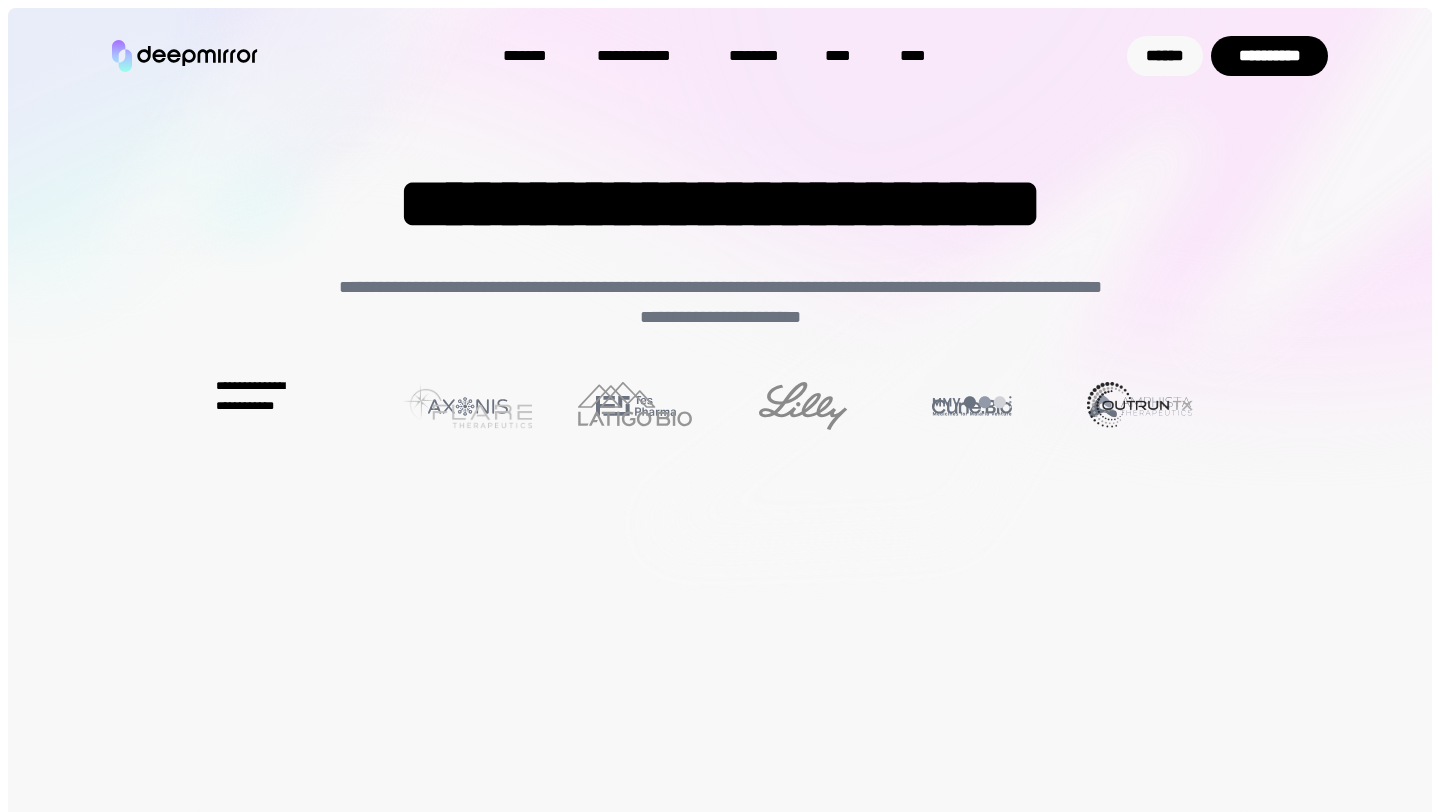 click on "******" at bounding box center (1165, 56) 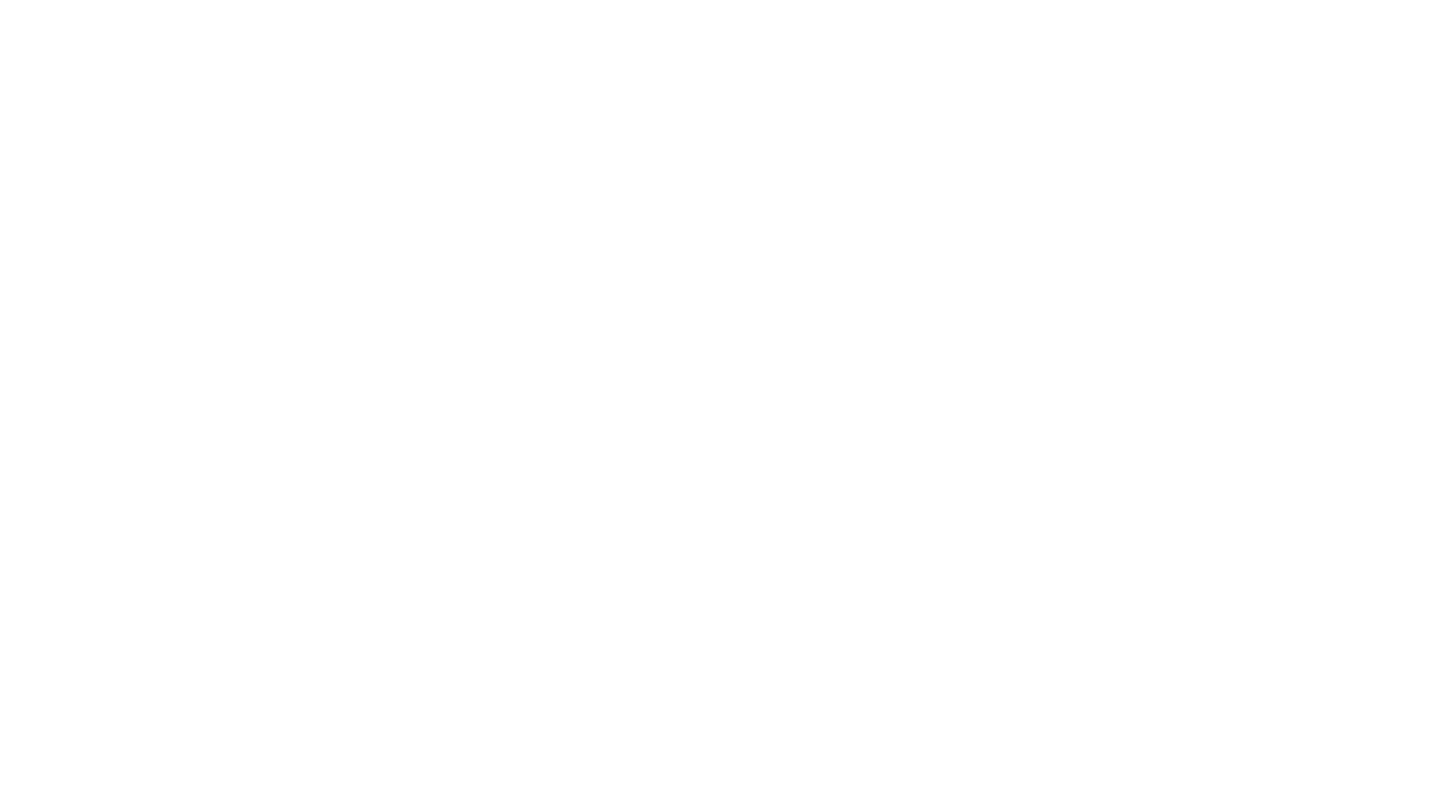 scroll, scrollTop: 0, scrollLeft: 0, axis: both 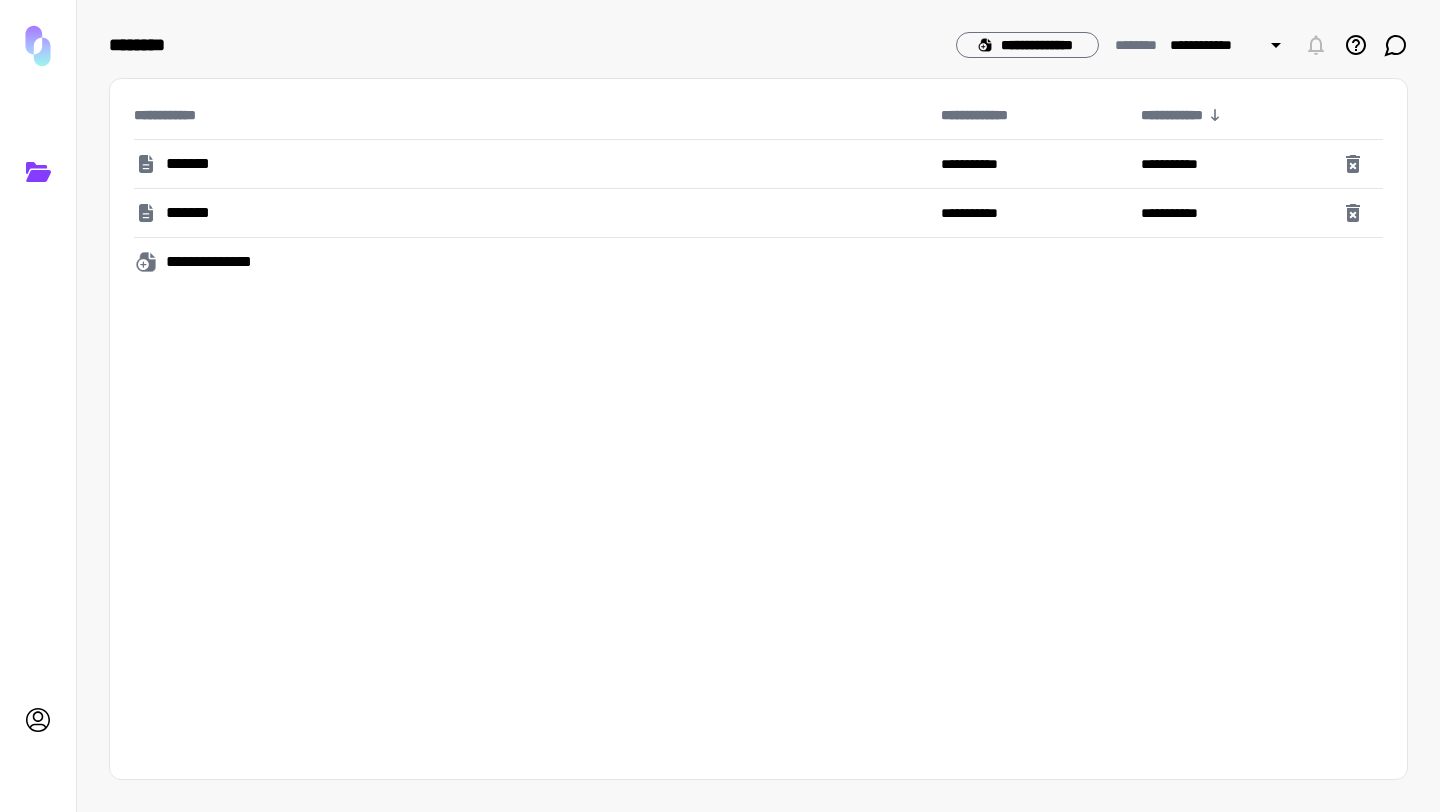 click on "*******" at bounding box center (529, 164) 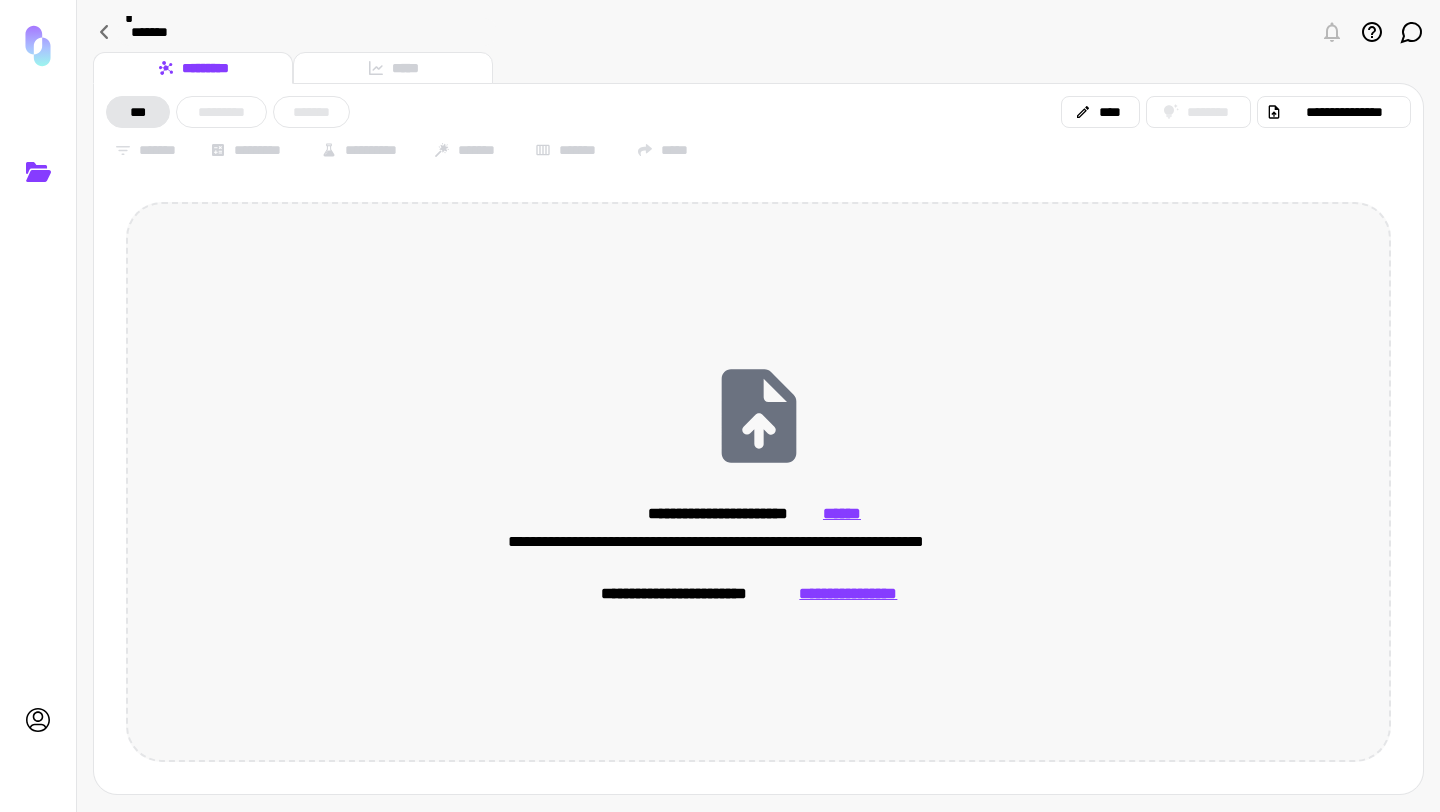 click on "**********" at bounding box center (758, 482) 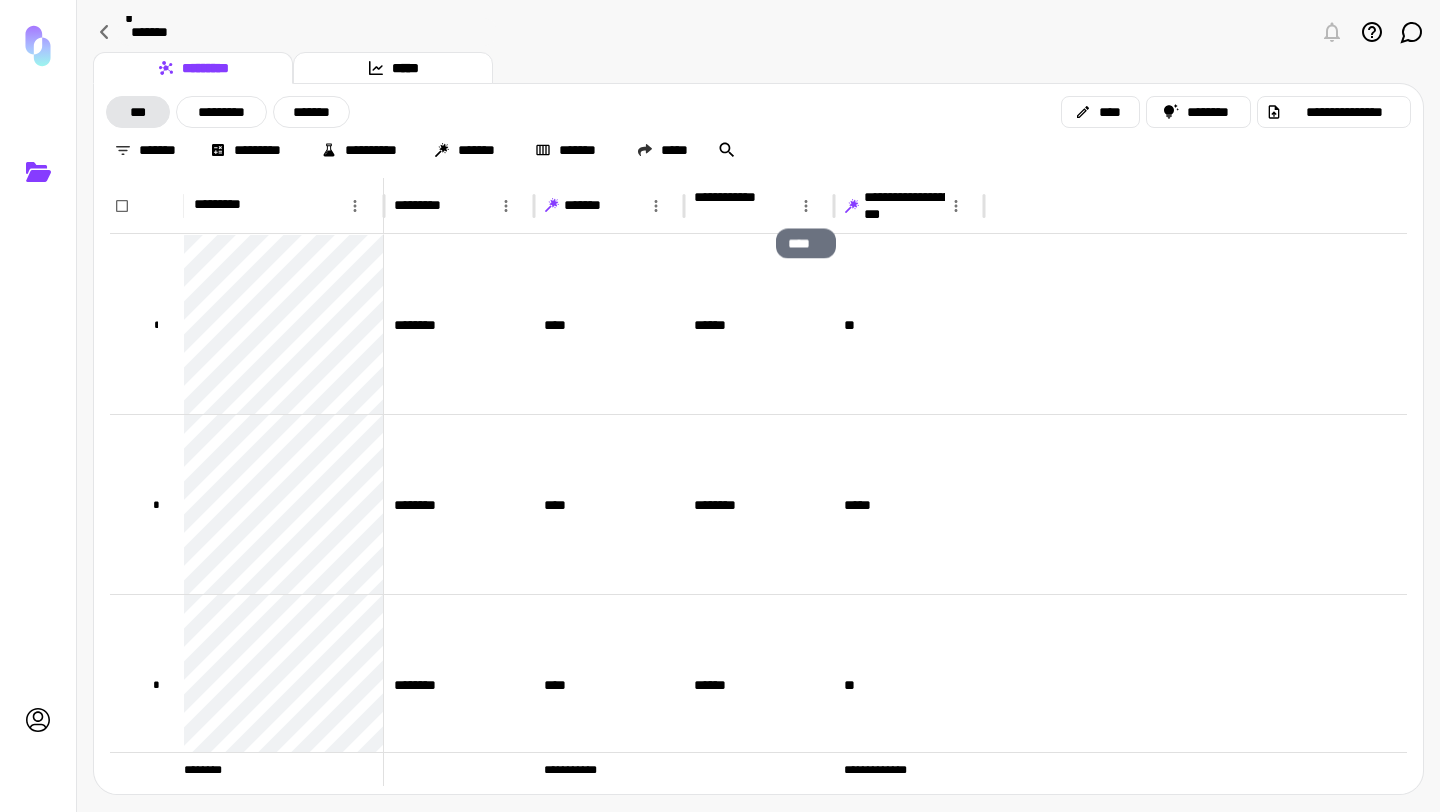 click 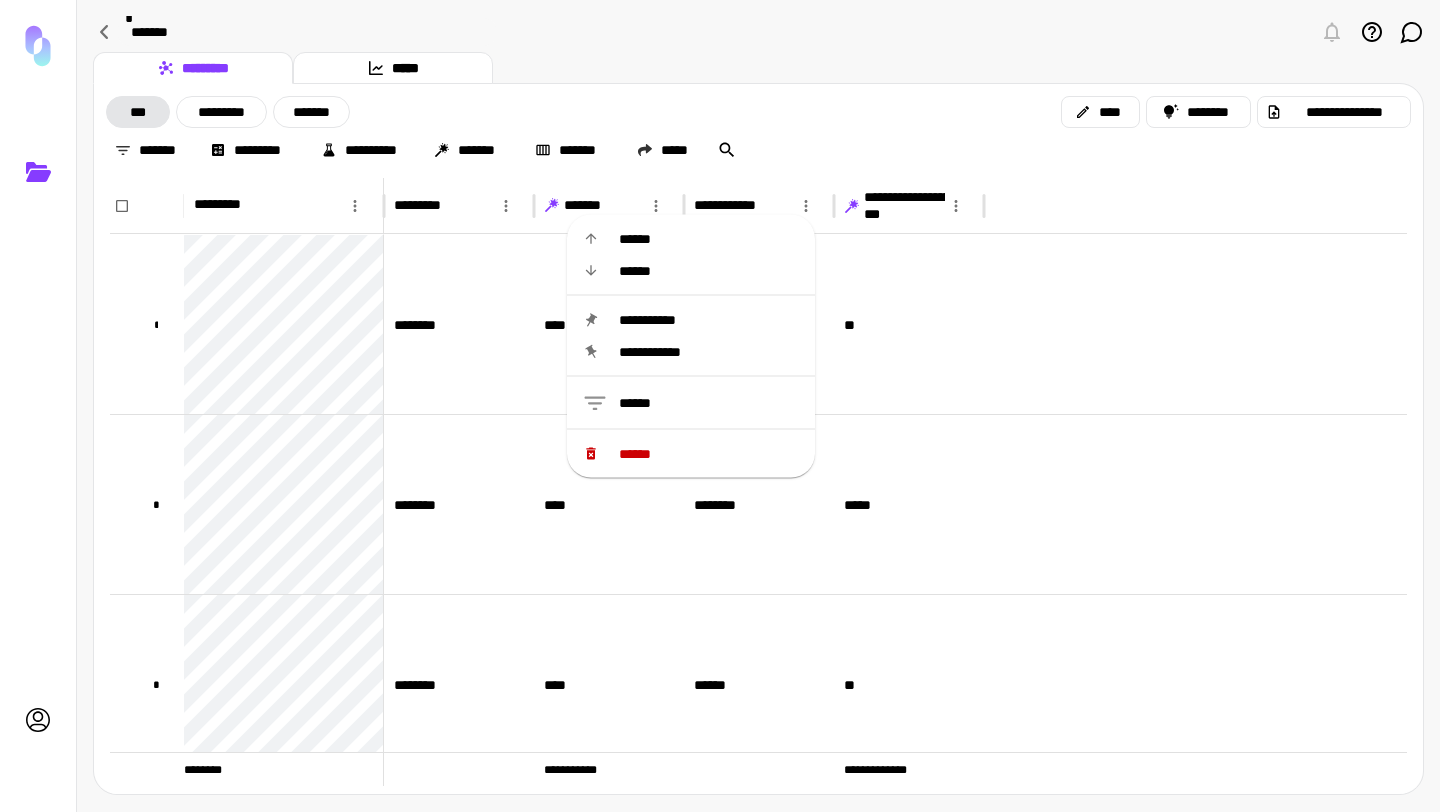 click on "******" at bounding box center [709, 454] 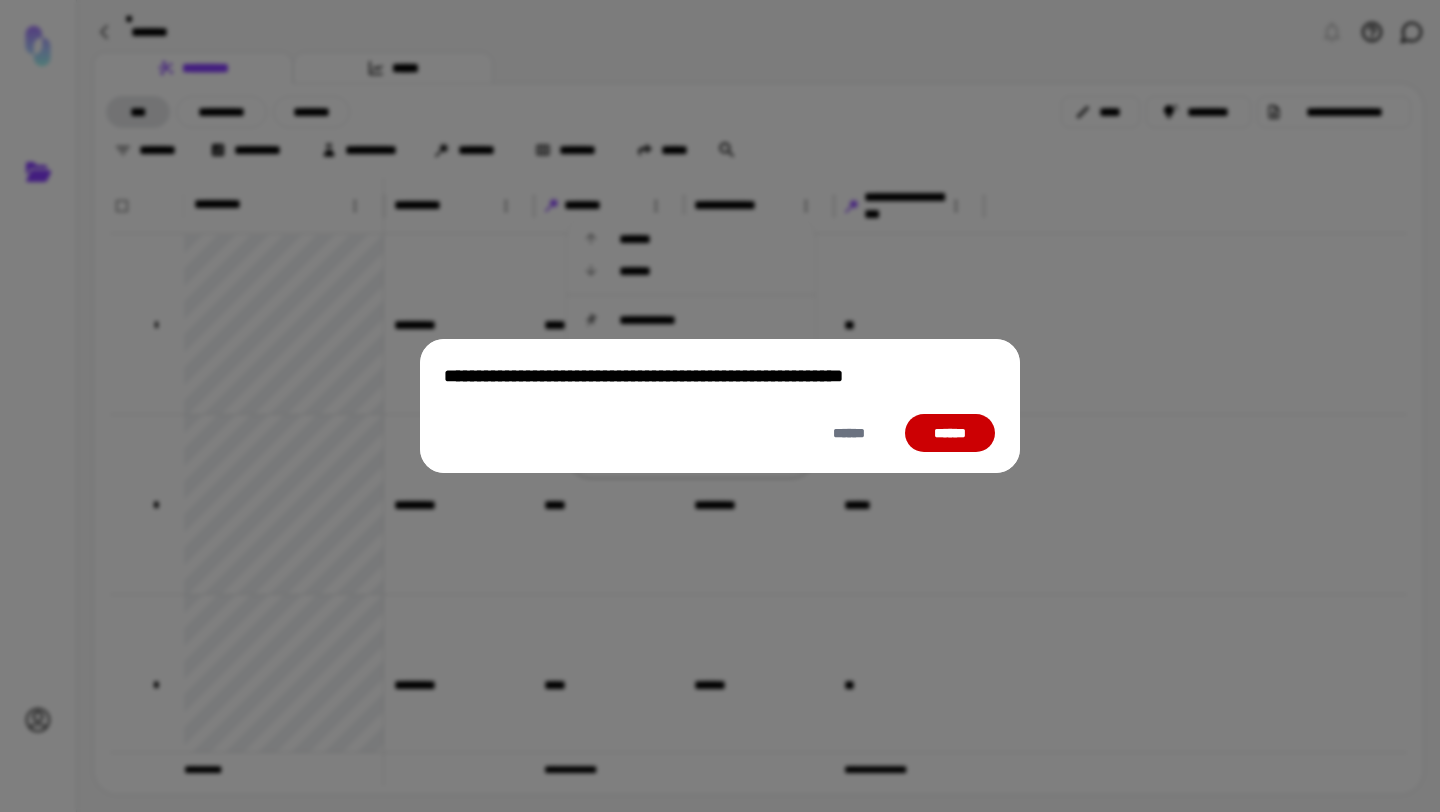 click on "******" at bounding box center (950, 433) 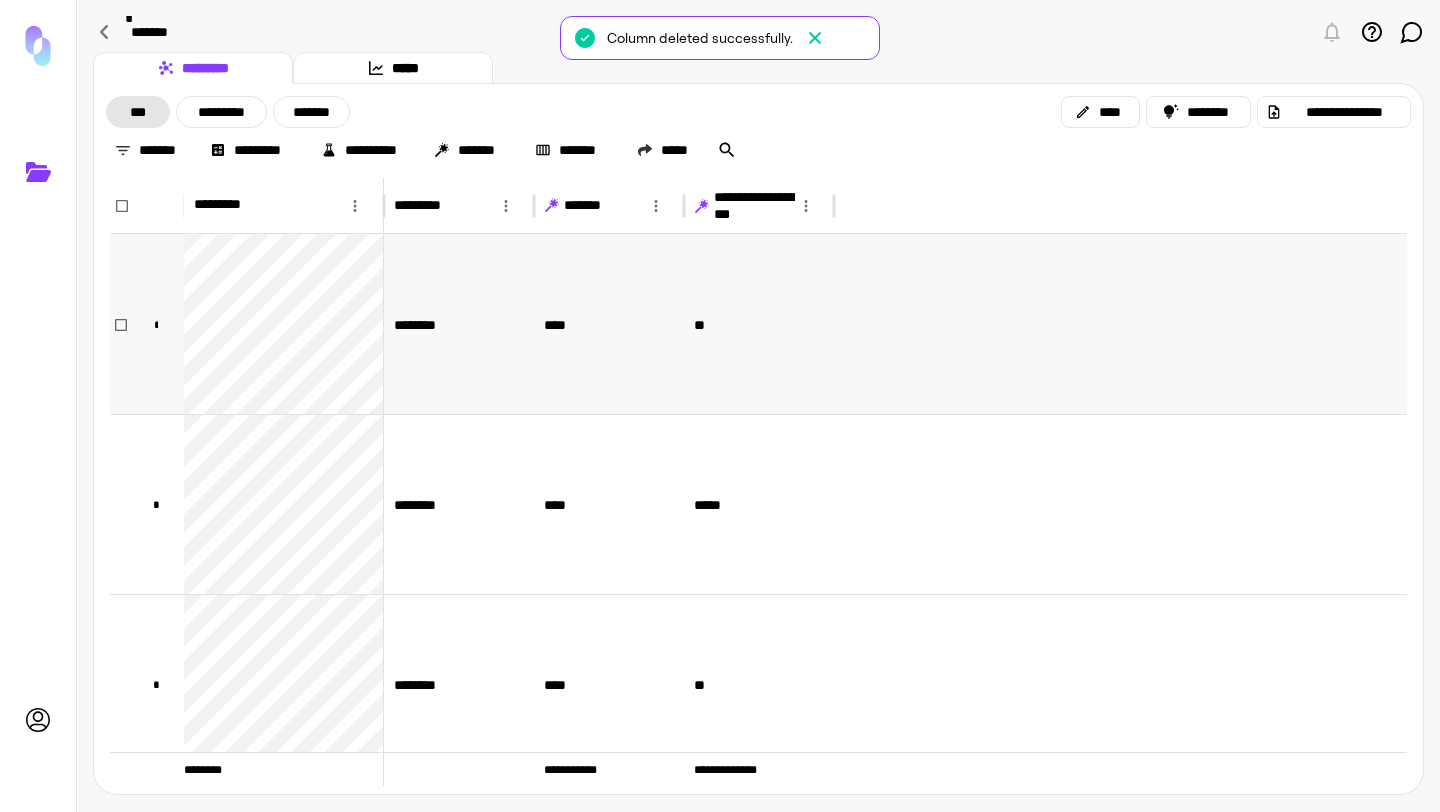 scroll, scrollTop: 29, scrollLeft: 0, axis: vertical 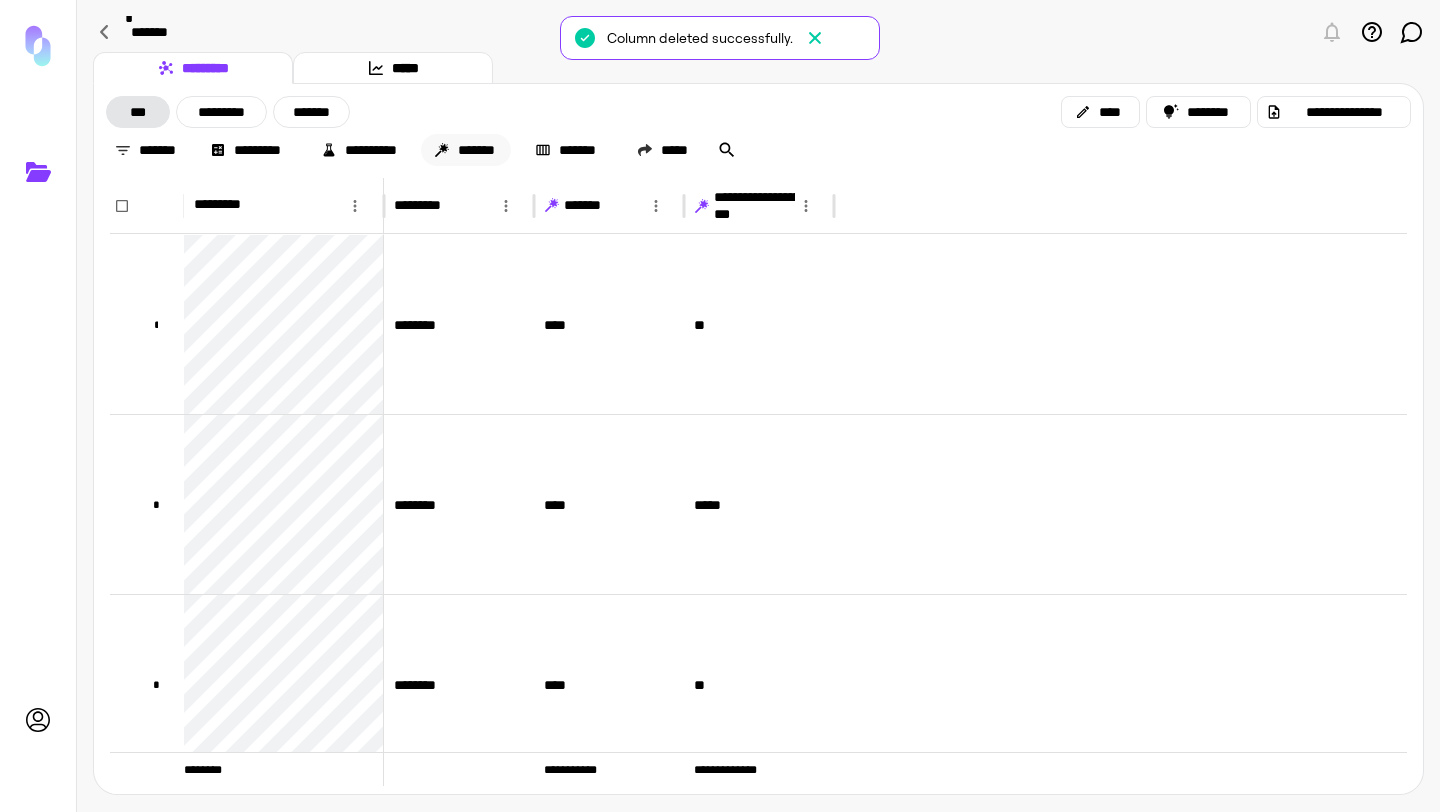 click on "*******" at bounding box center (466, 150) 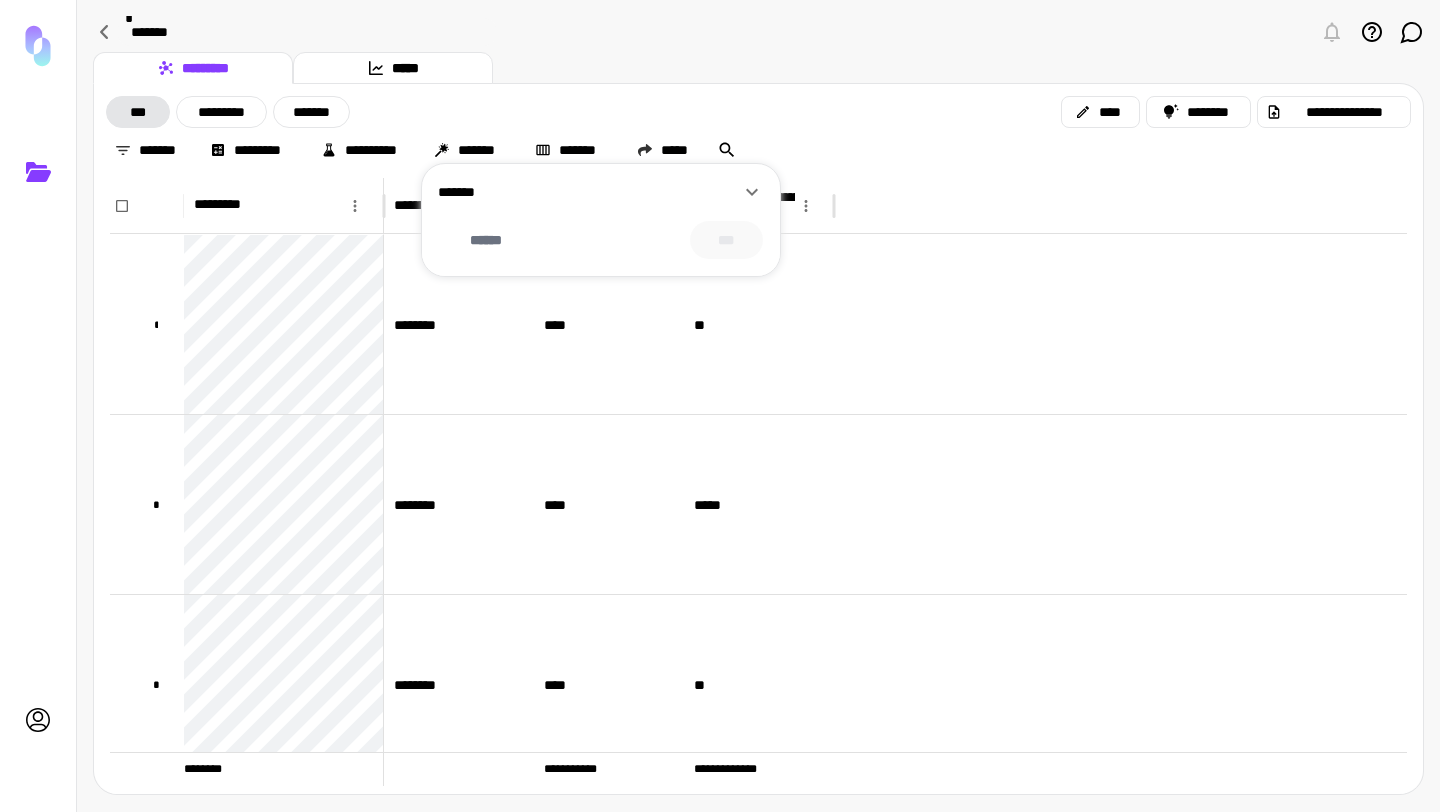 click 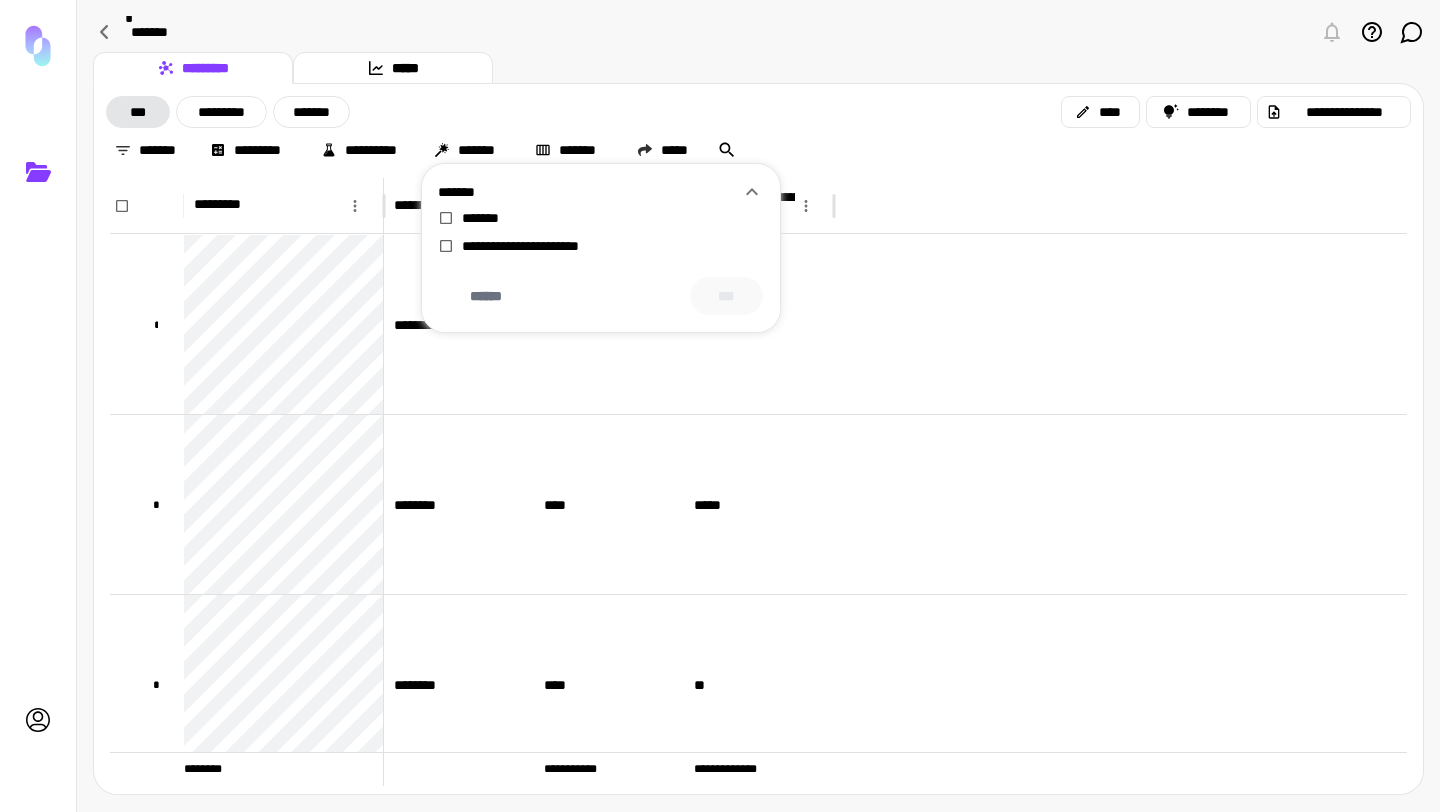 click 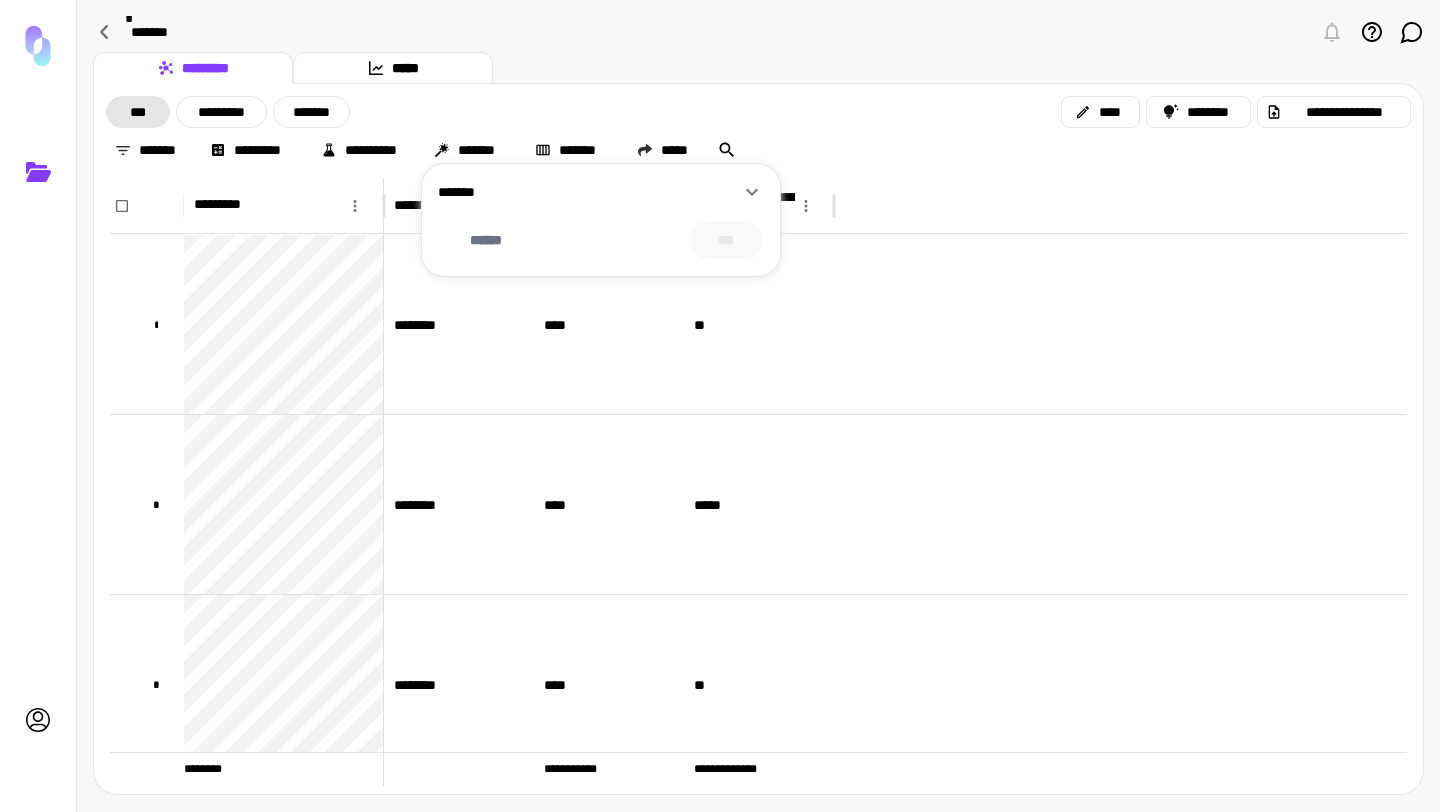 click at bounding box center (720, 406) 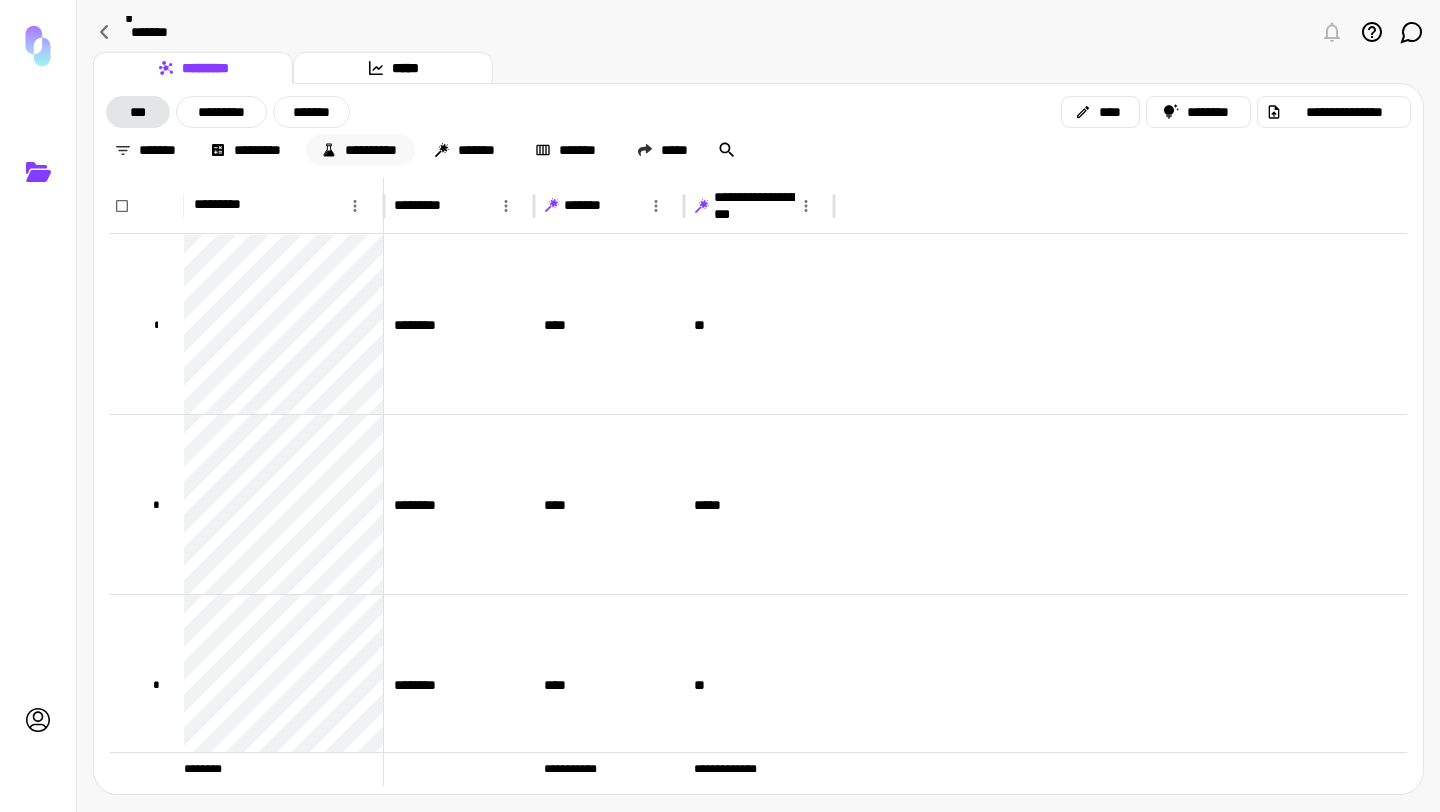 click on "**********" at bounding box center (360, 150) 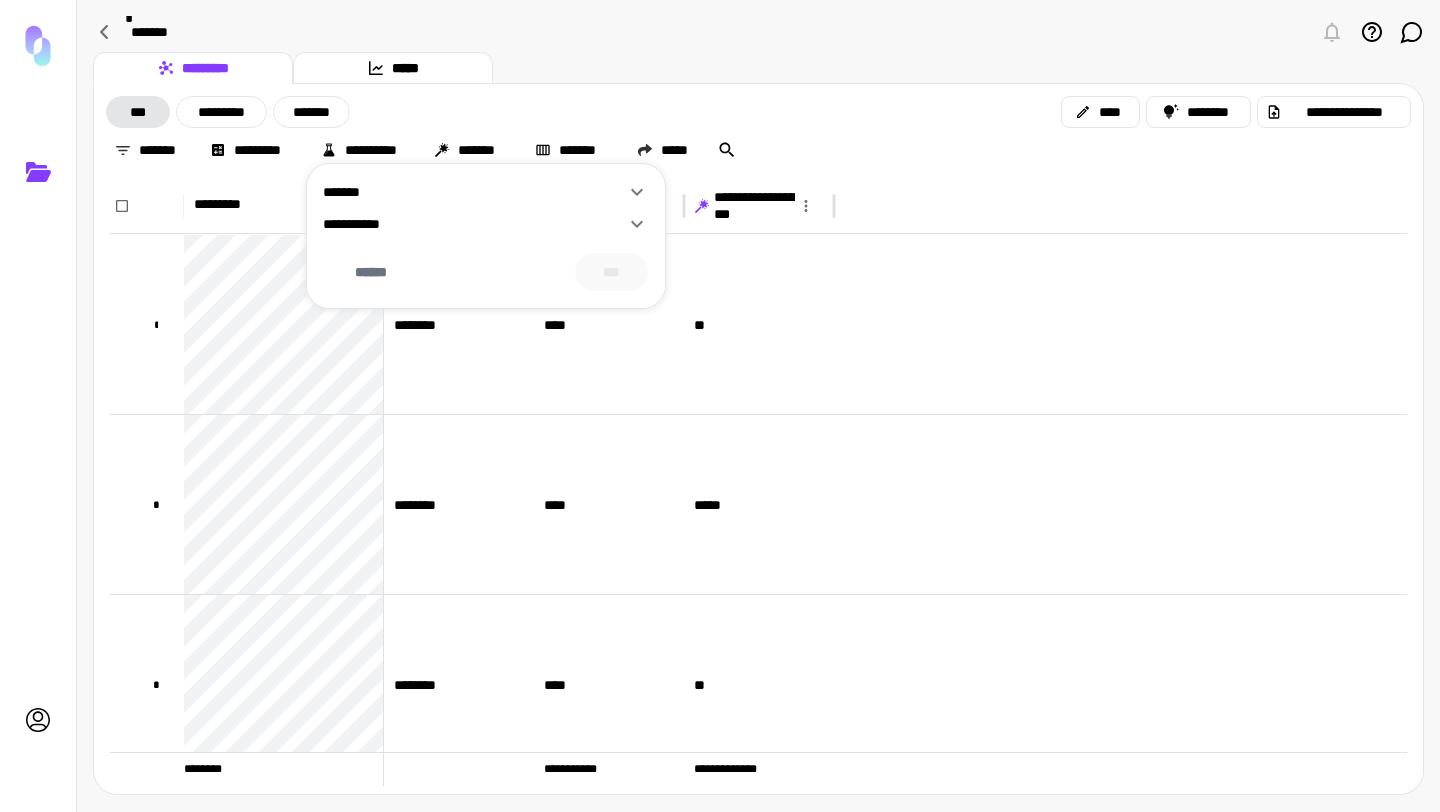 click on "*******" at bounding box center [474, 192] 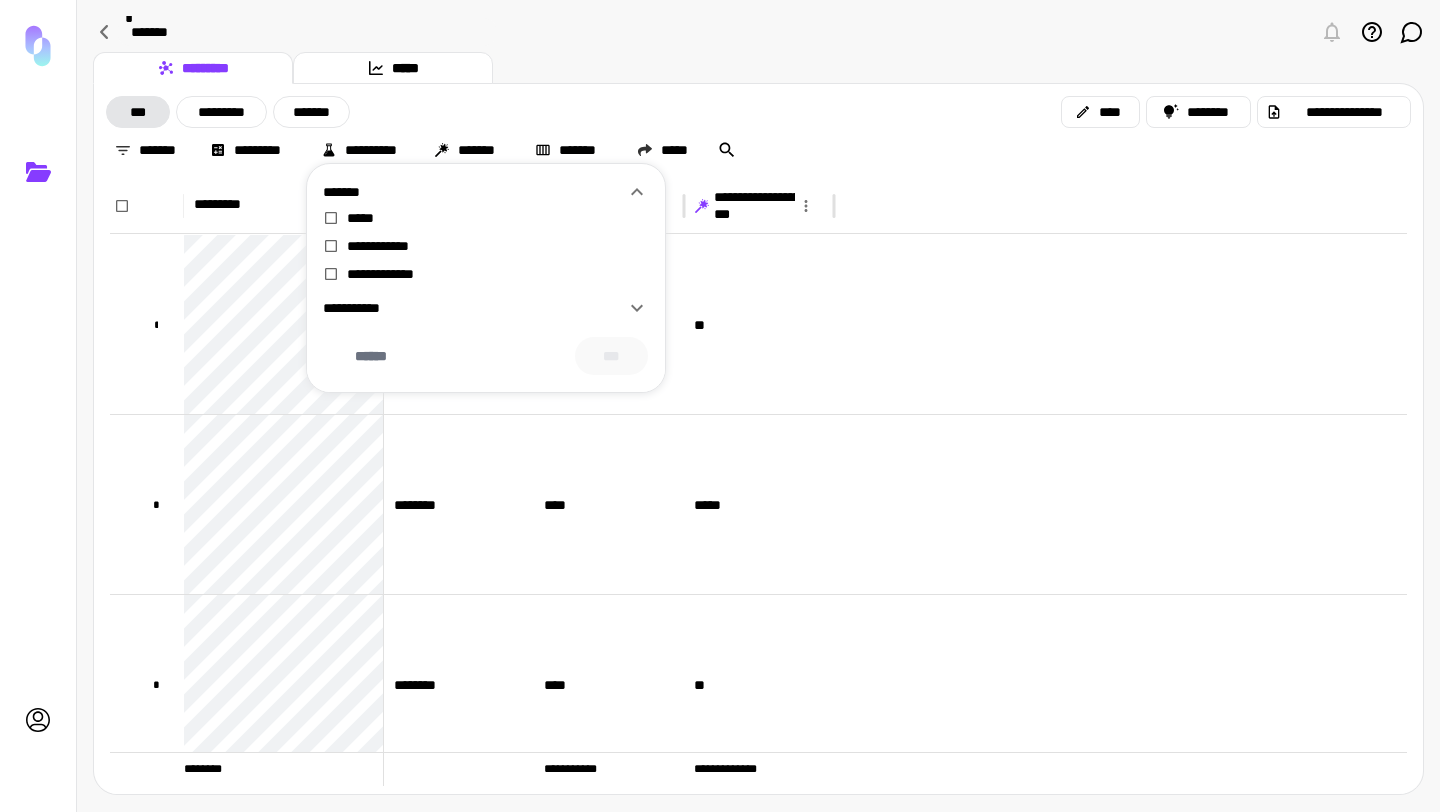 click 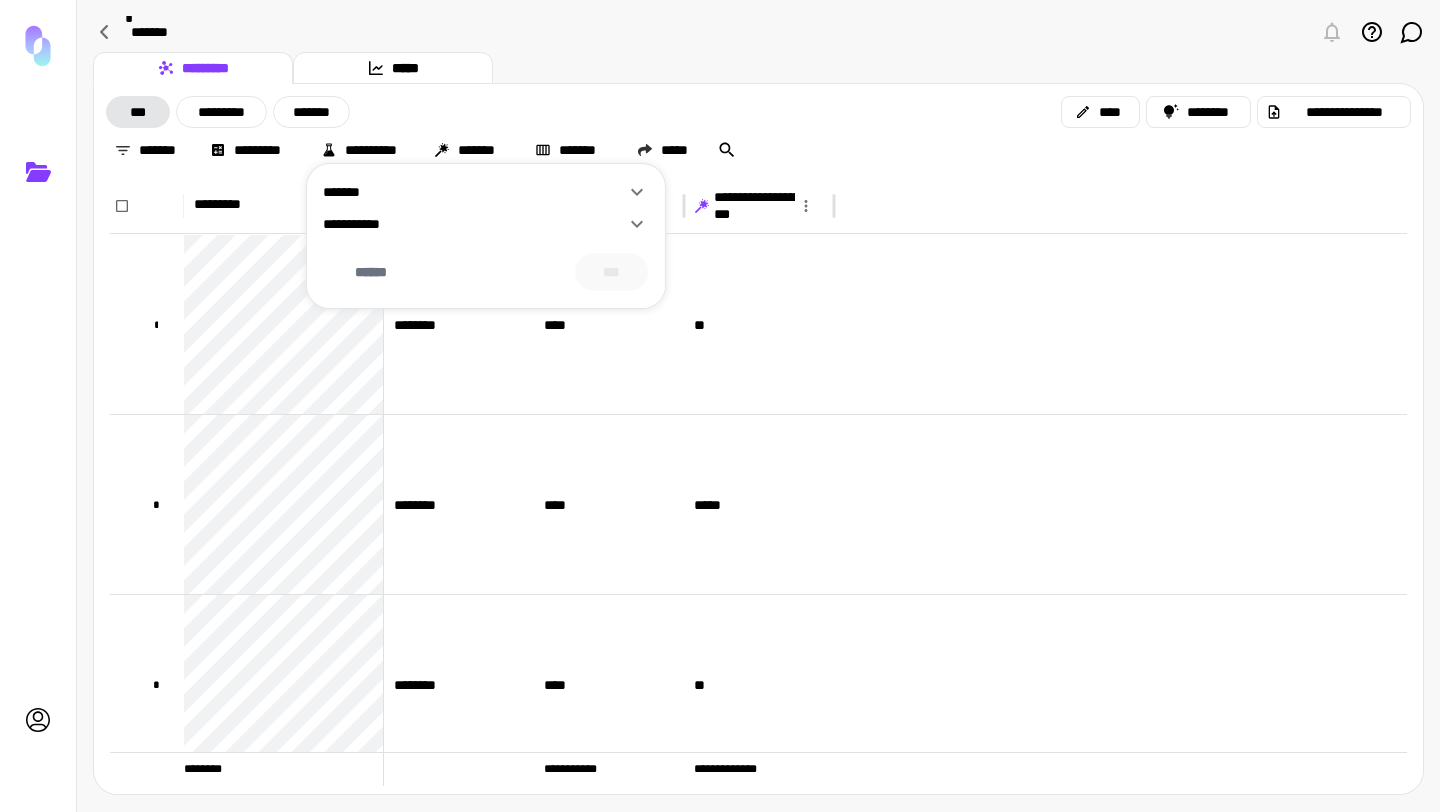 click at bounding box center [720, 406] 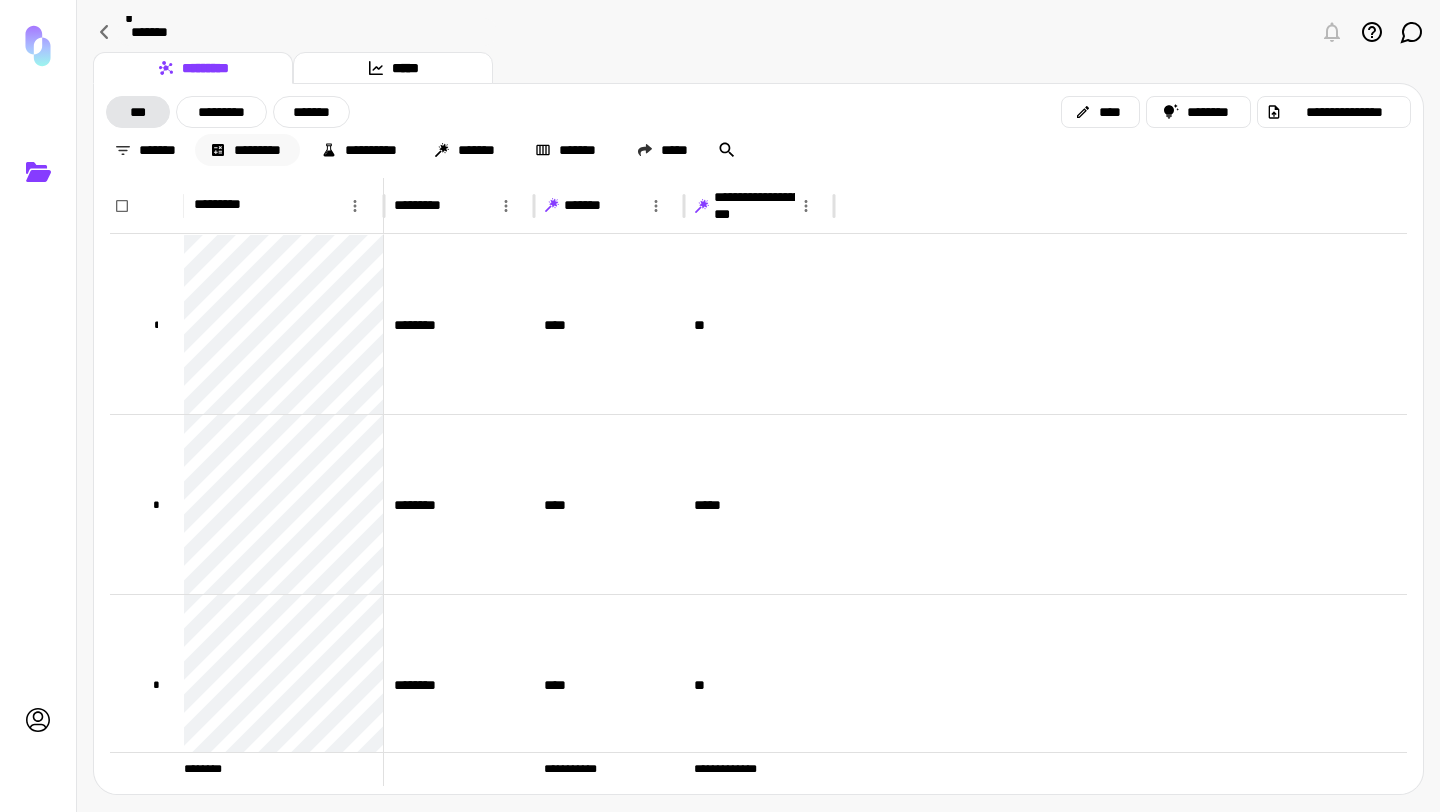 click on "*********" at bounding box center (247, 150) 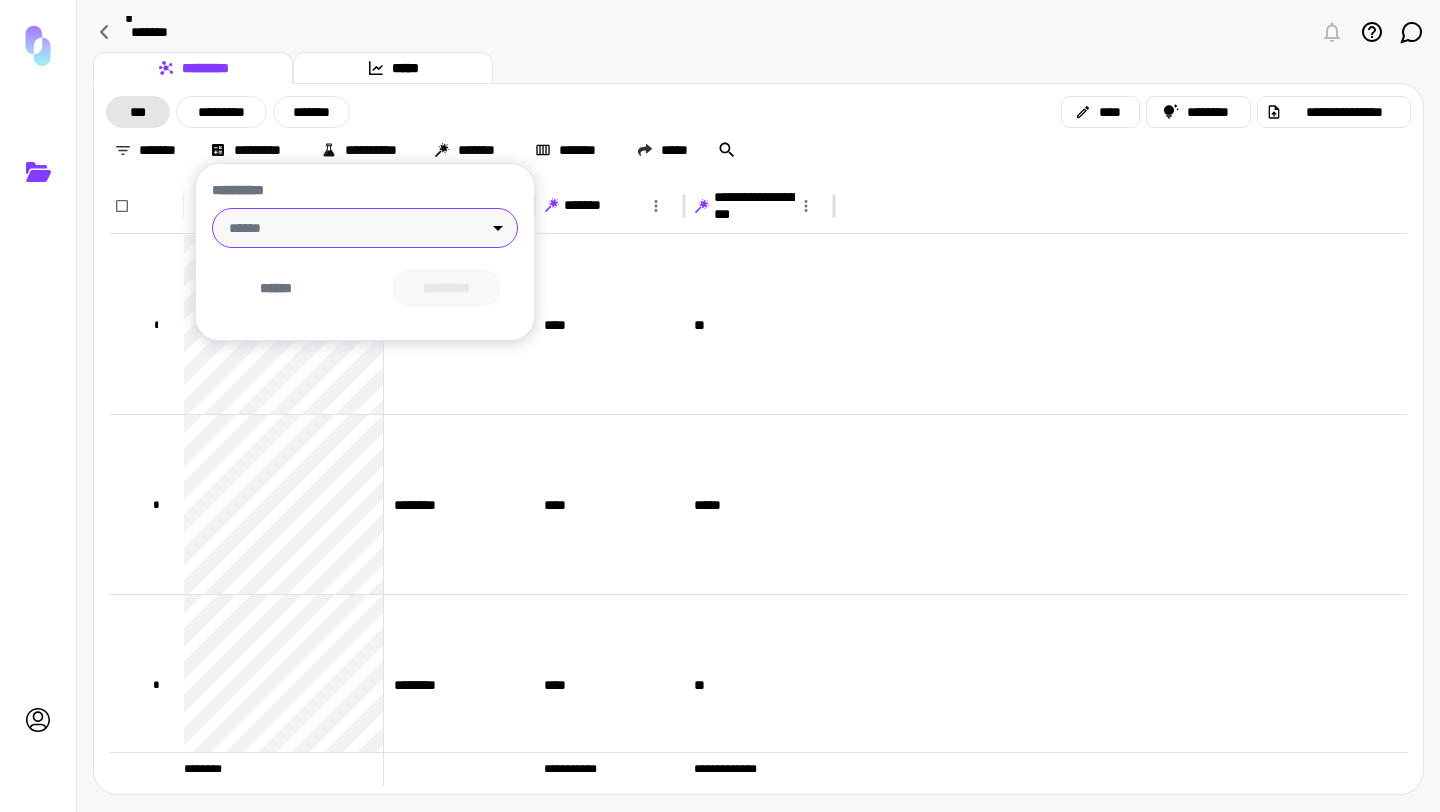 click on "**********" at bounding box center (720, 406) 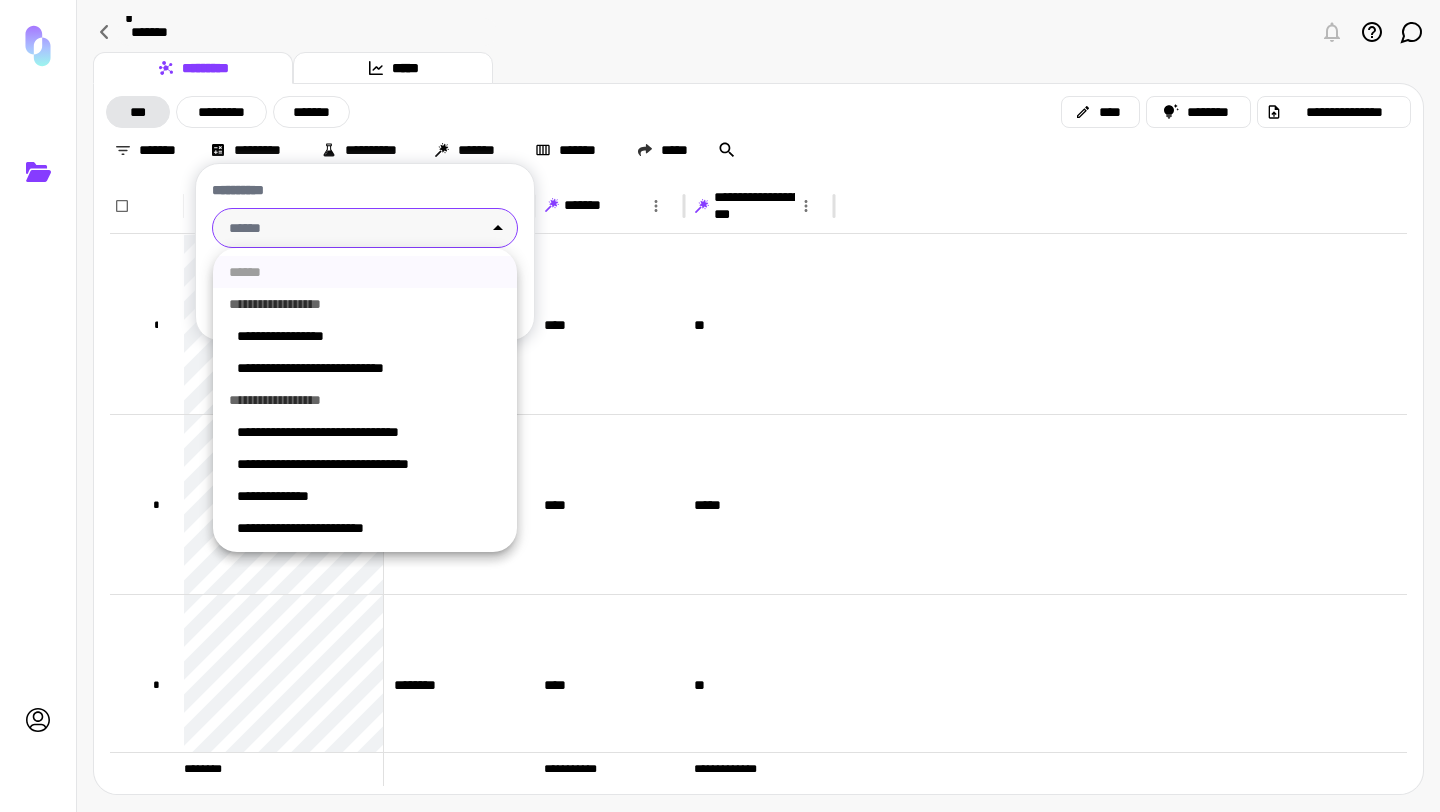click at bounding box center (720, 406) 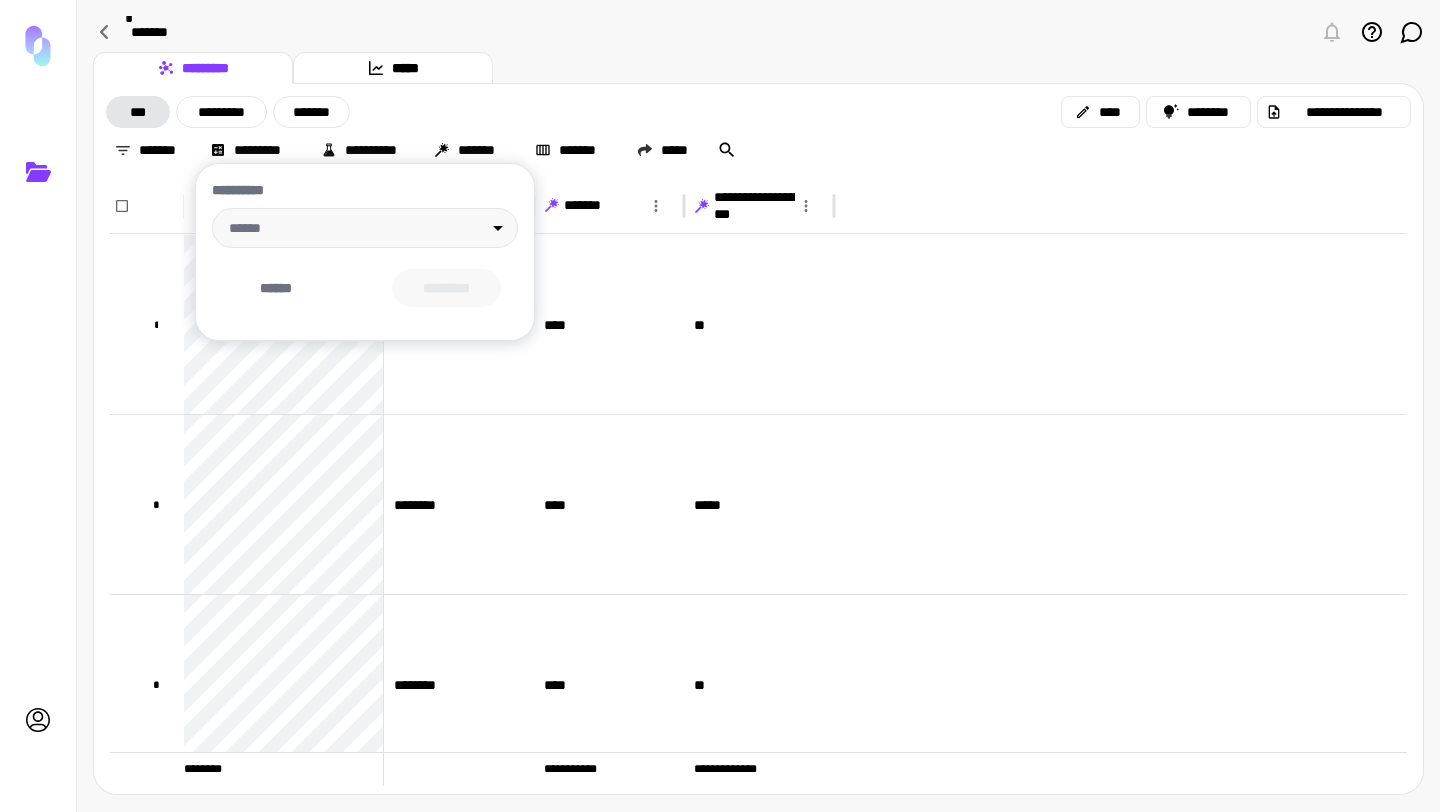 click at bounding box center (720, 406) 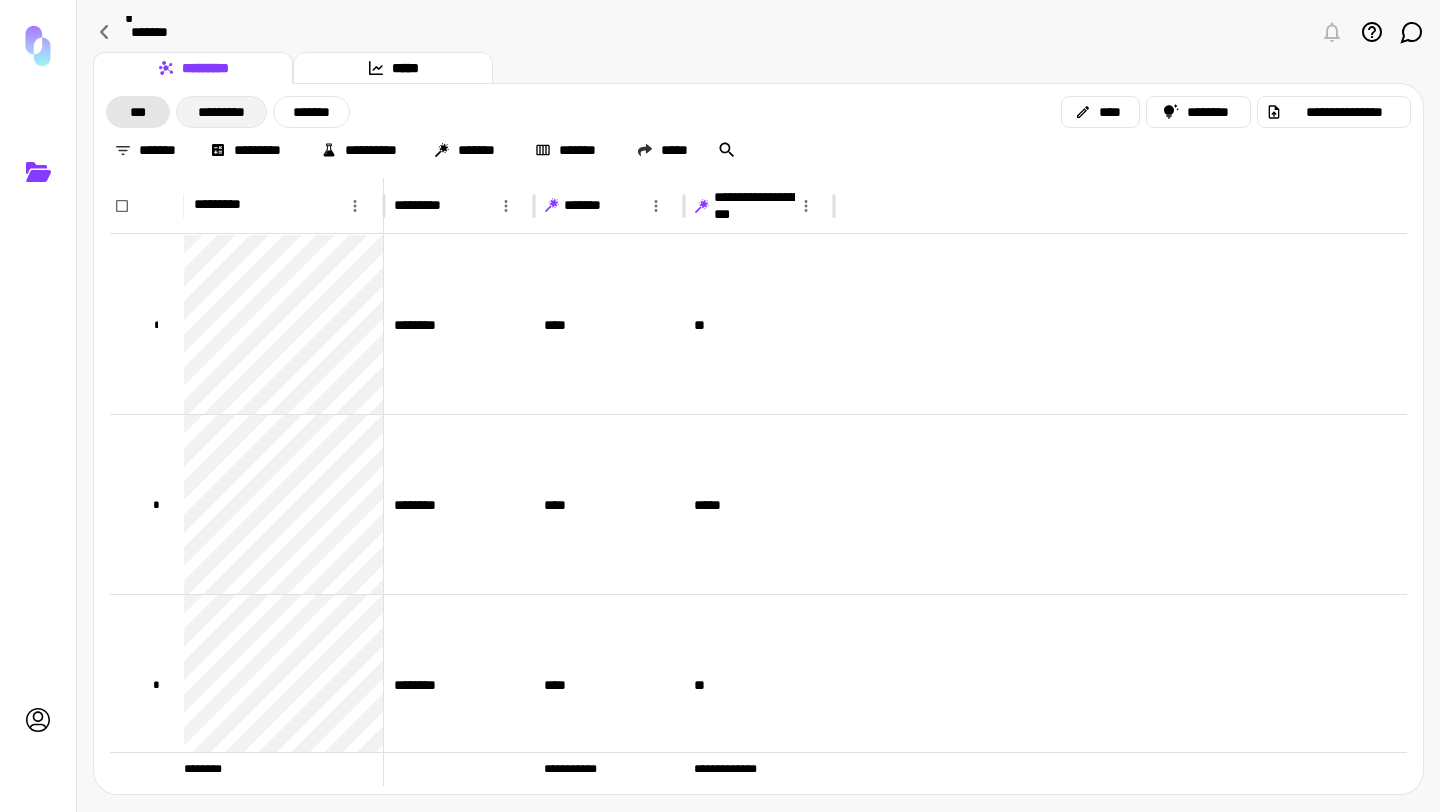 click on "*********" at bounding box center [221, 112] 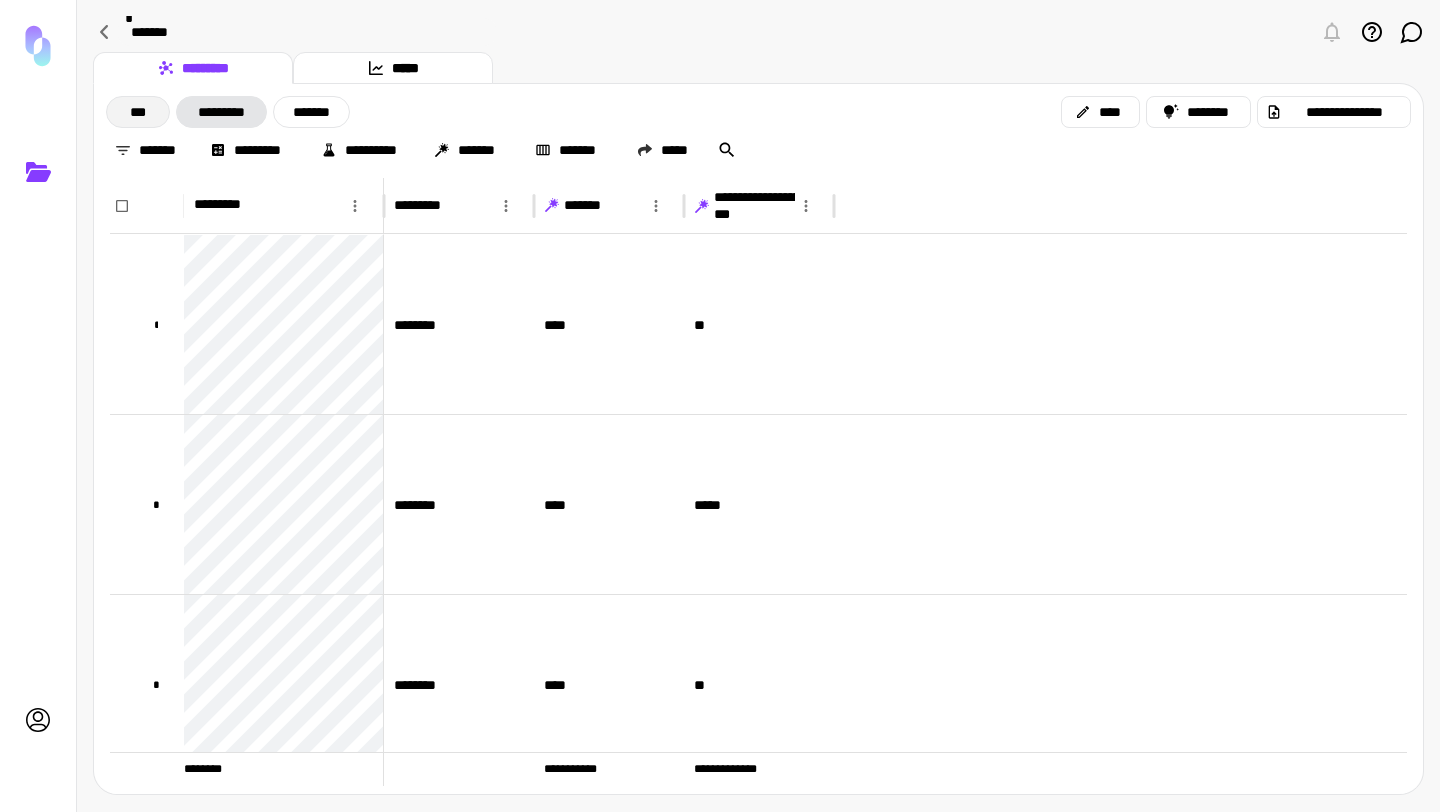 click on "***" at bounding box center (138, 112) 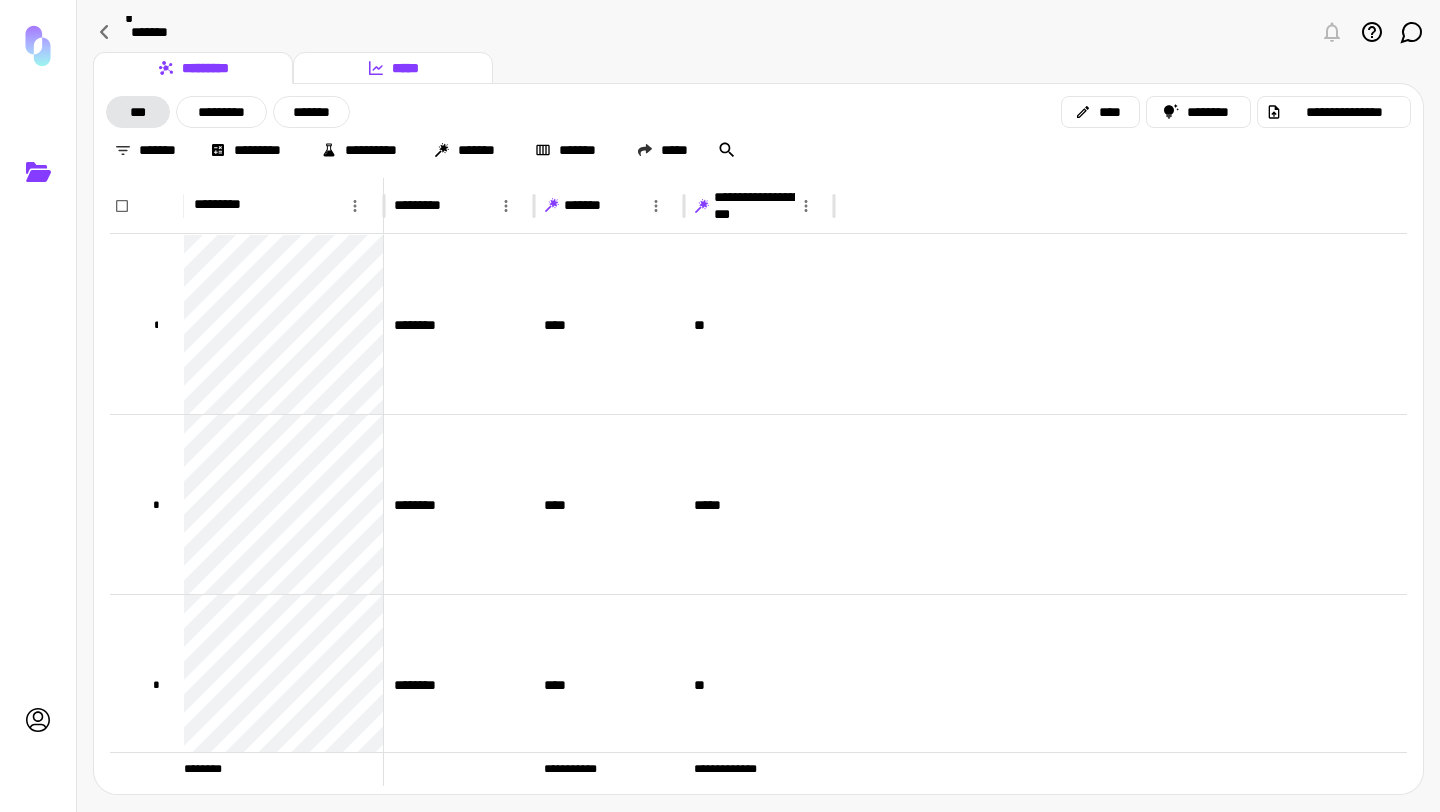 click on "*****" at bounding box center (393, 68) 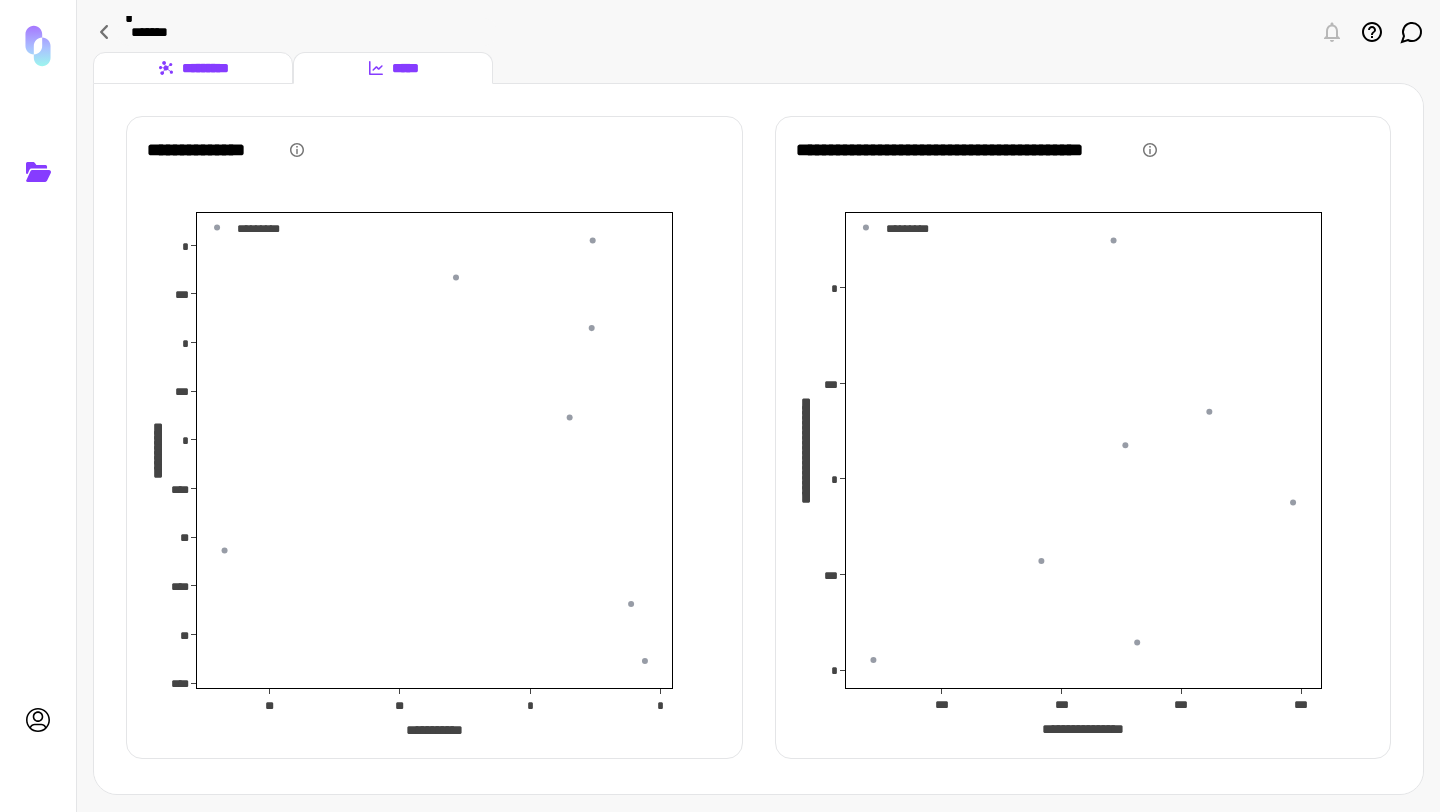 click on "*********" at bounding box center (193, 68) 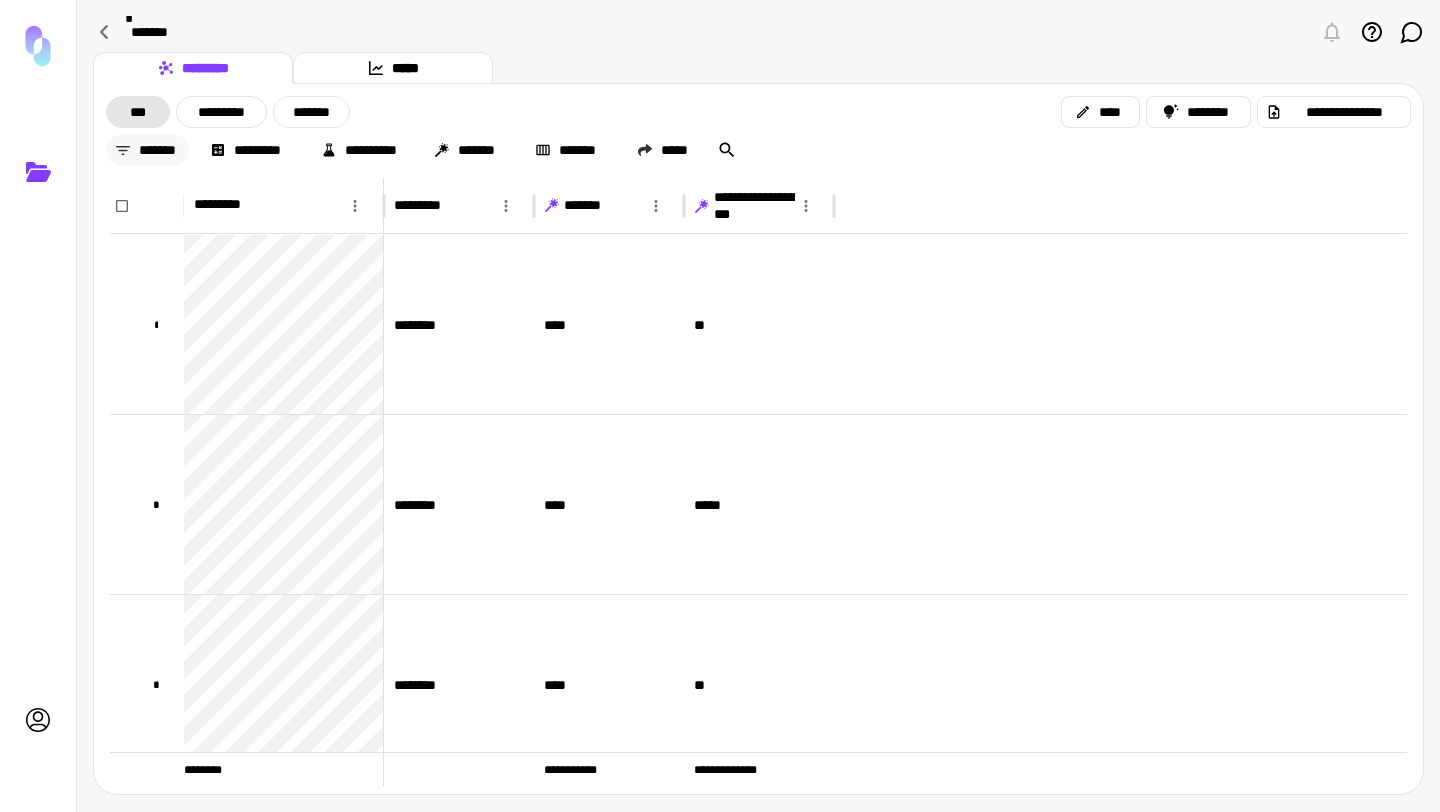 click on "*******" at bounding box center [147, 150] 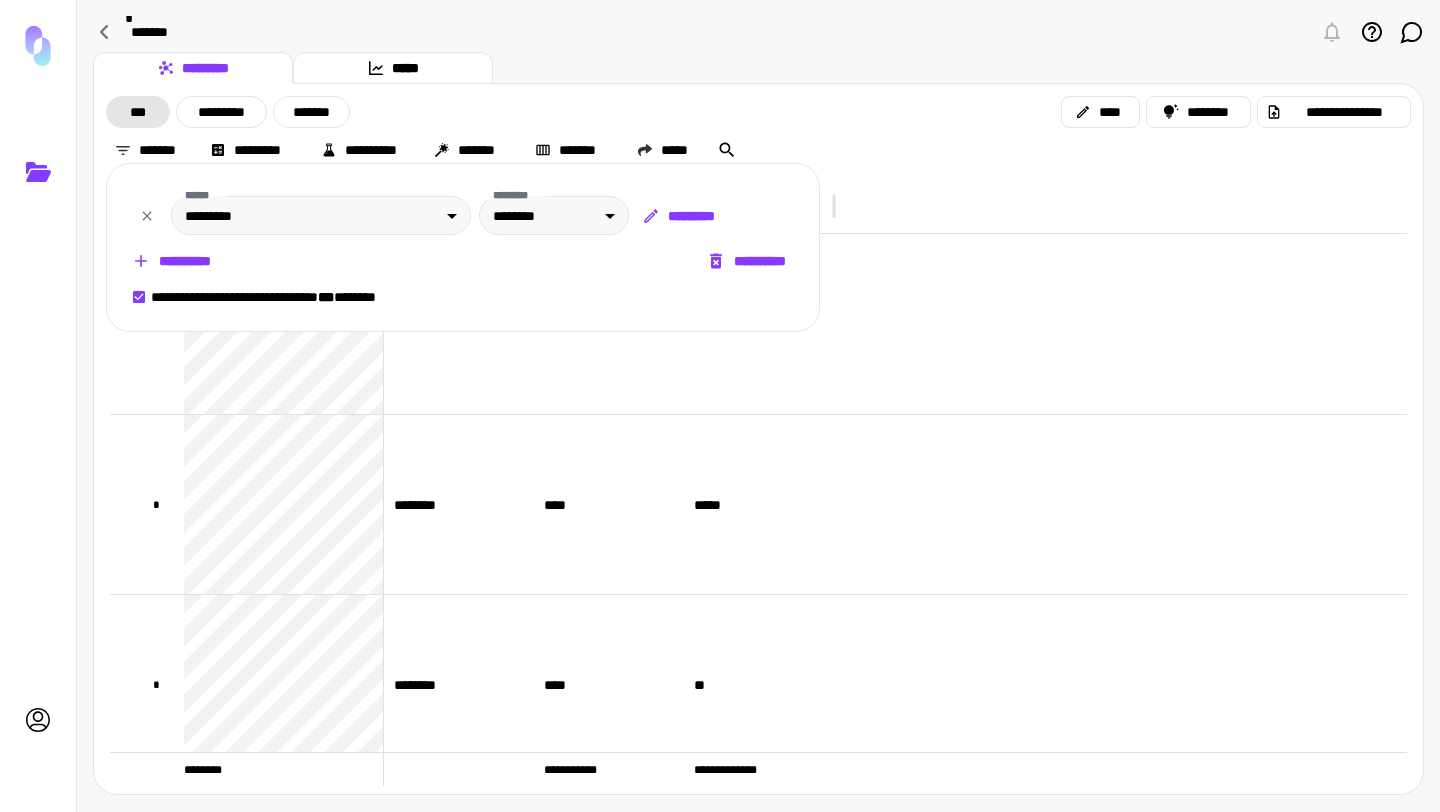 click on "**********" at bounding box center (173, 261) 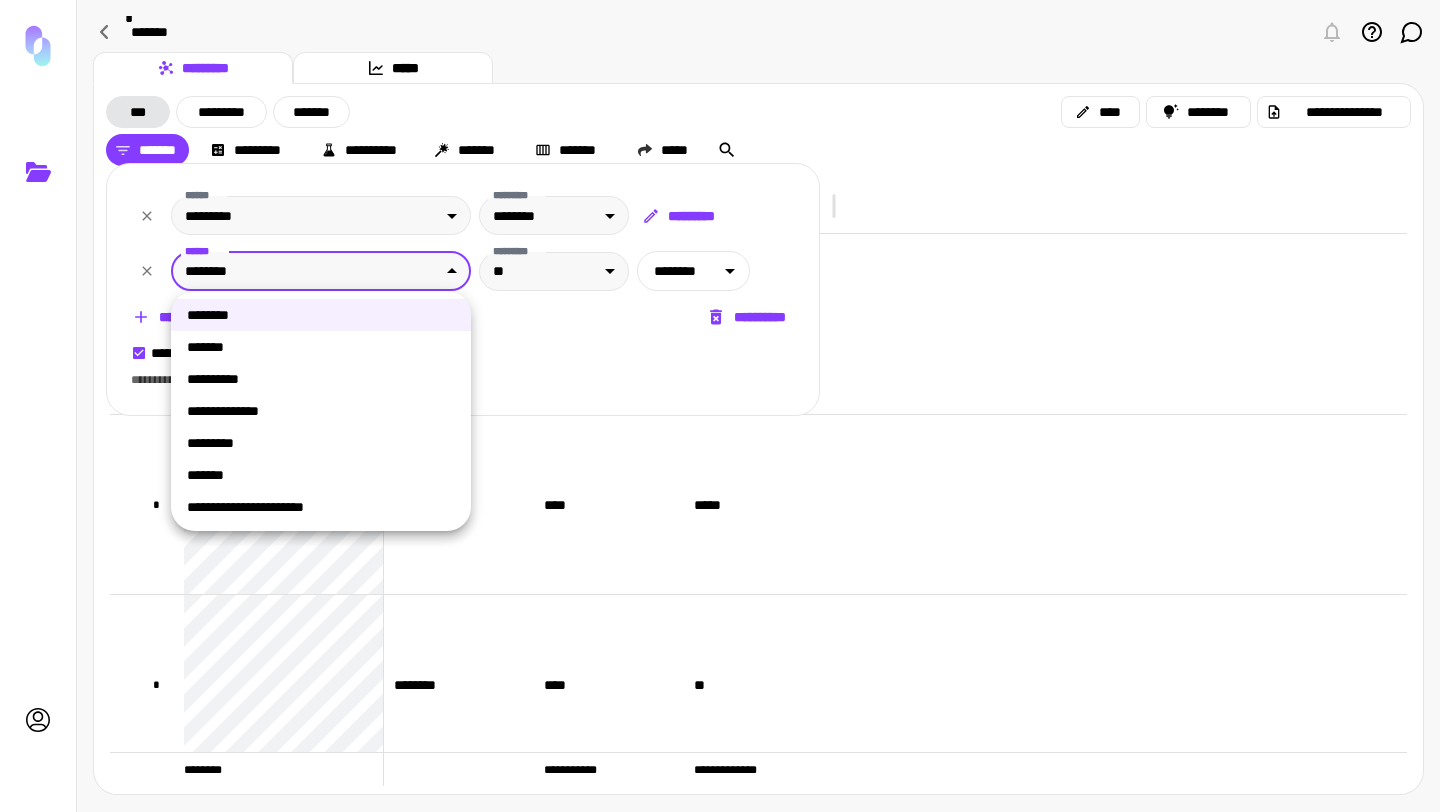 click on "**********" at bounding box center (720, 406) 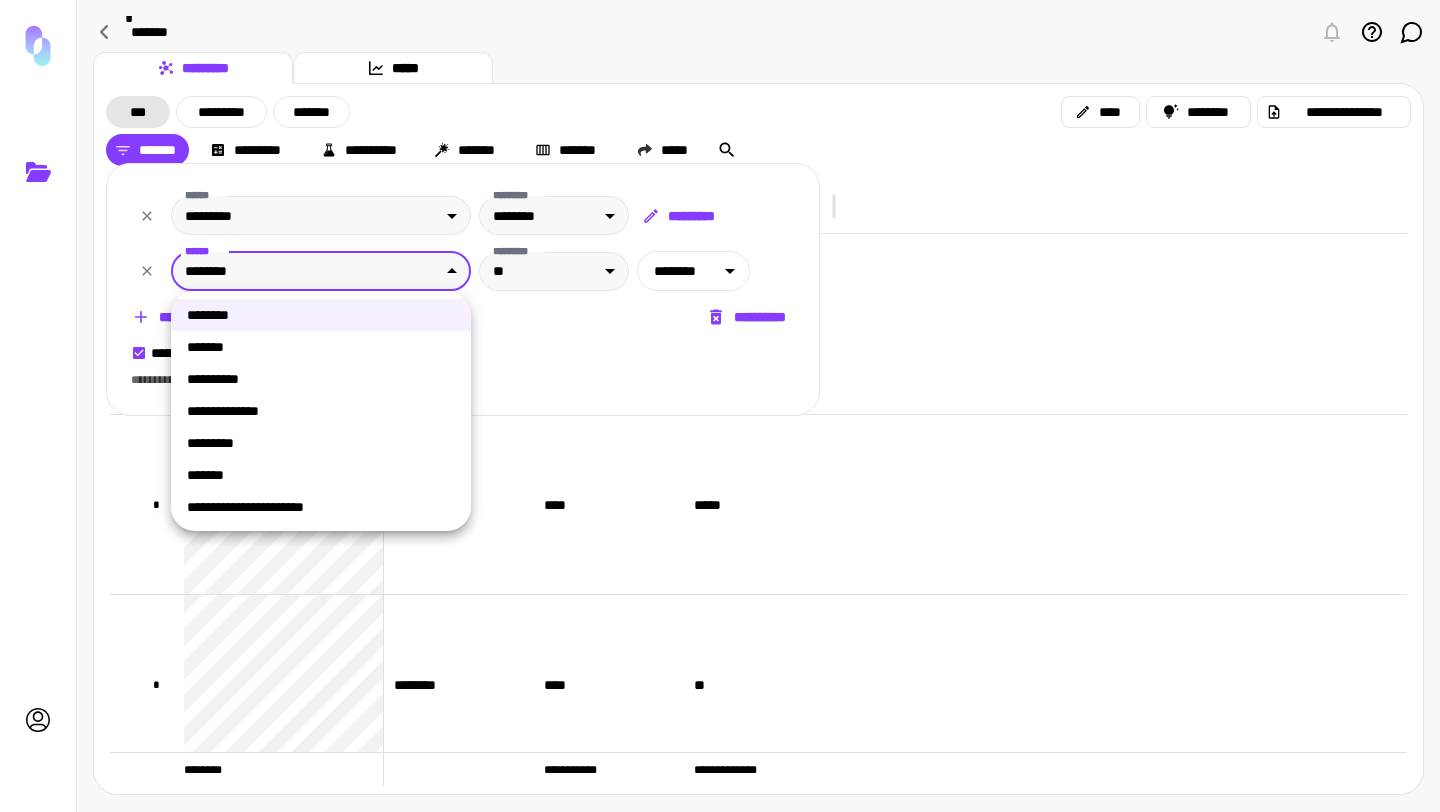 click at bounding box center (720, 406) 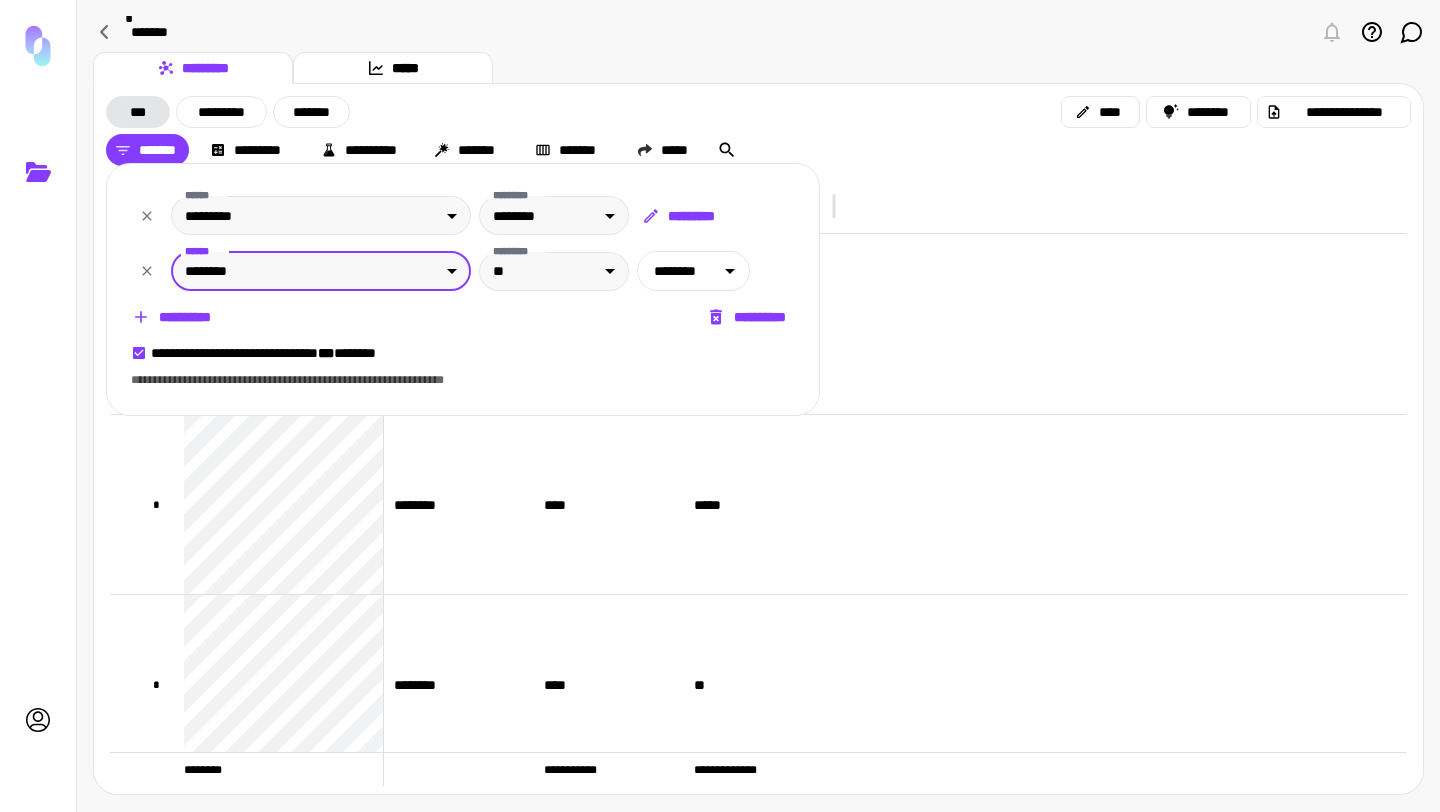 click 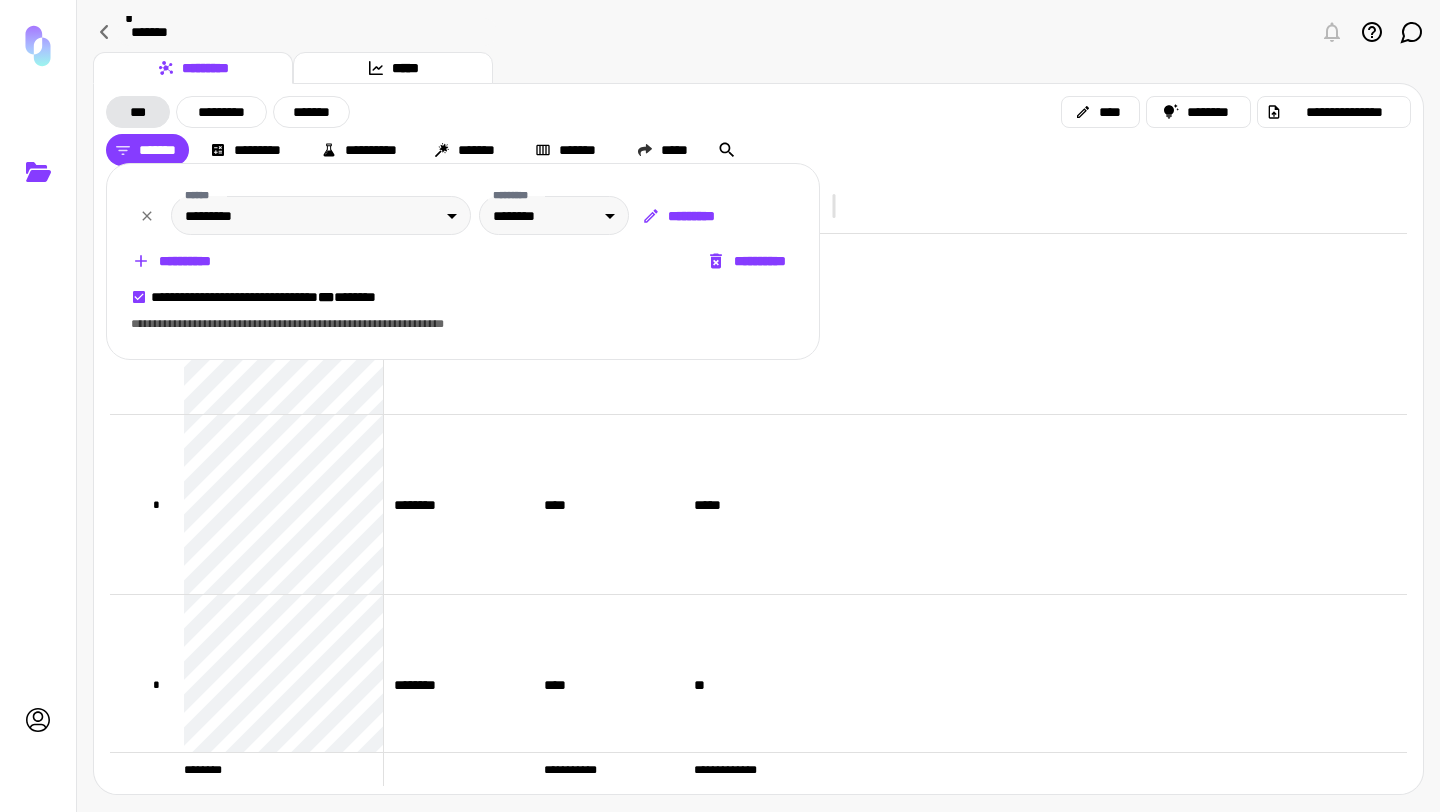 click at bounding box center [720, 406] 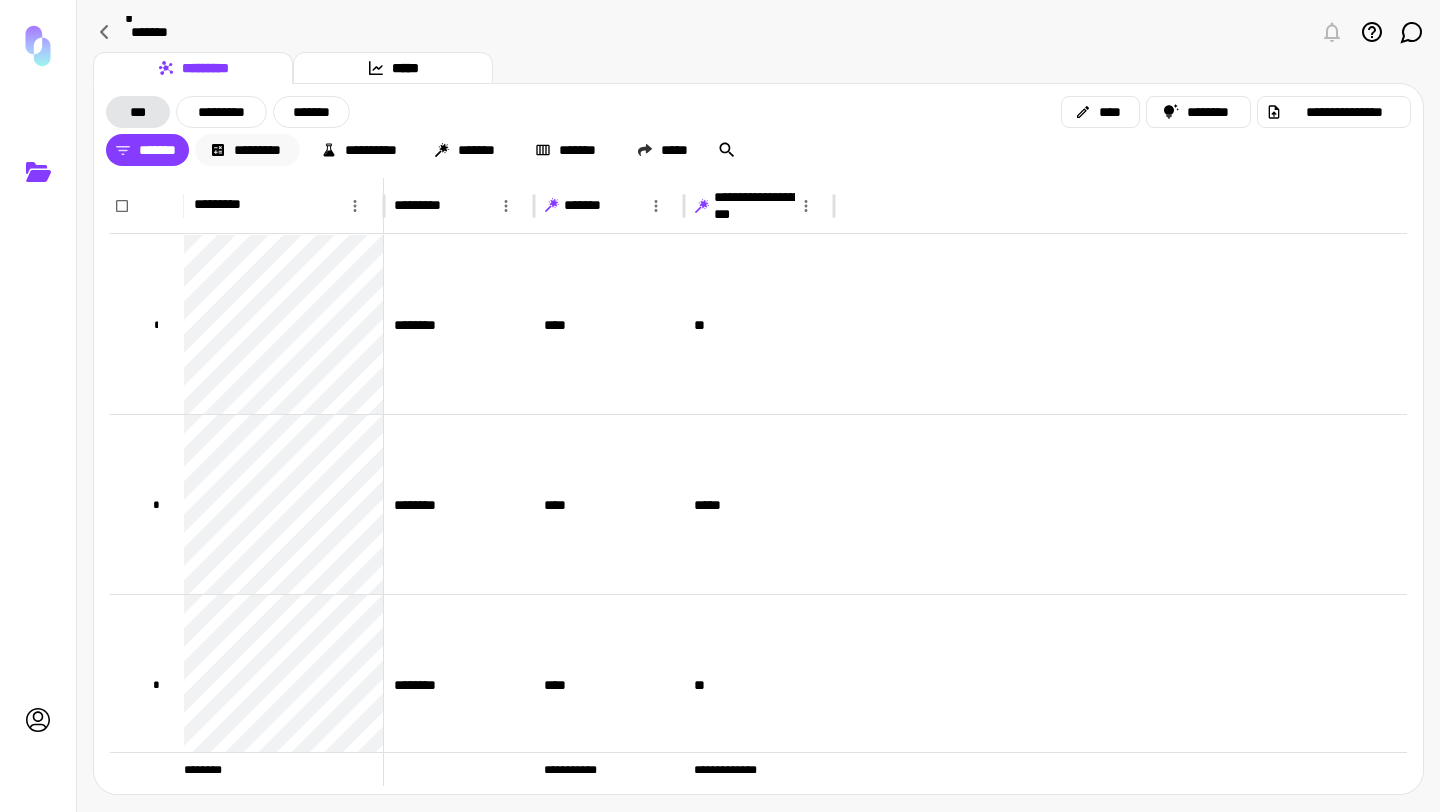 click on "*********" at bounding box center (247, 150) 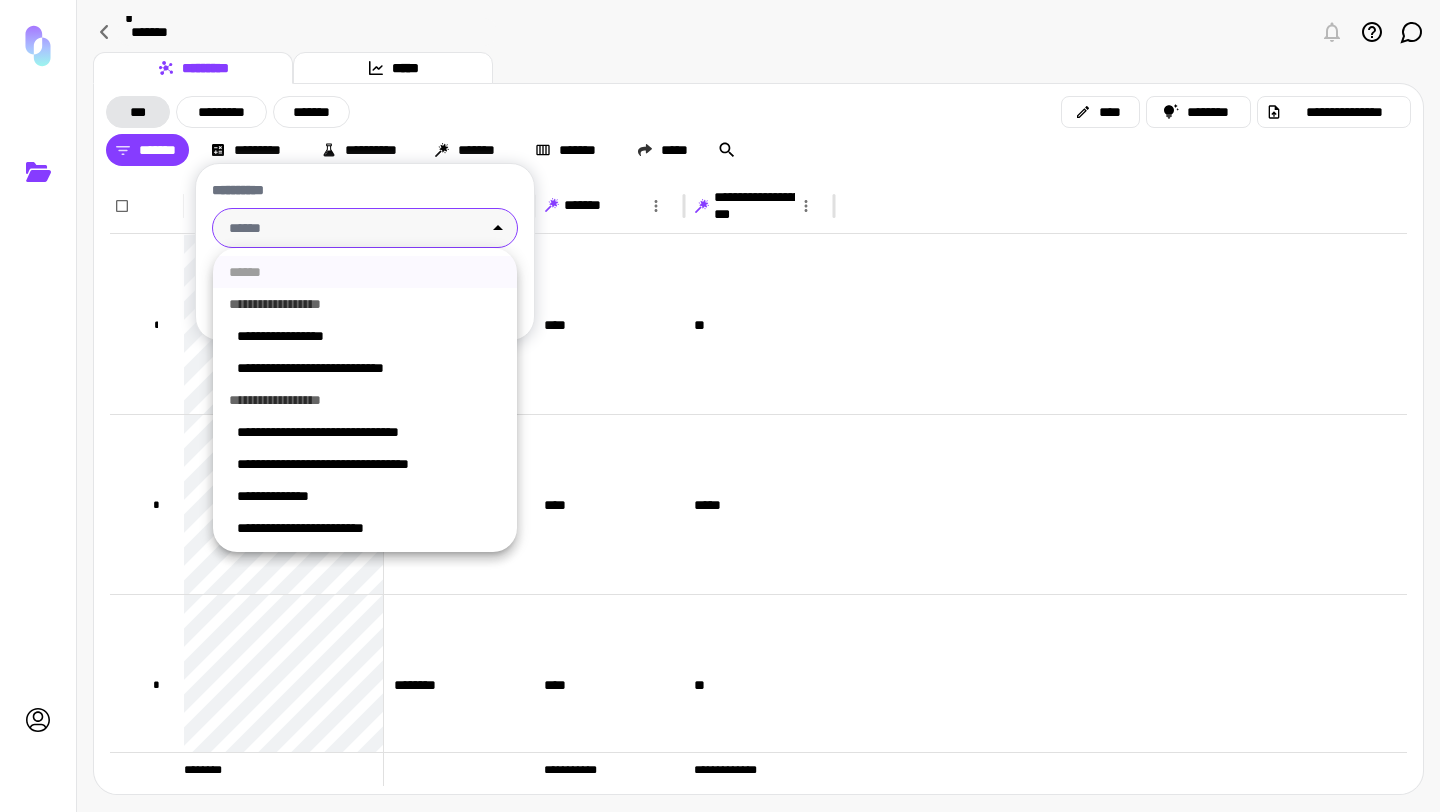 click on "**********" at bounding box center (720, 406) 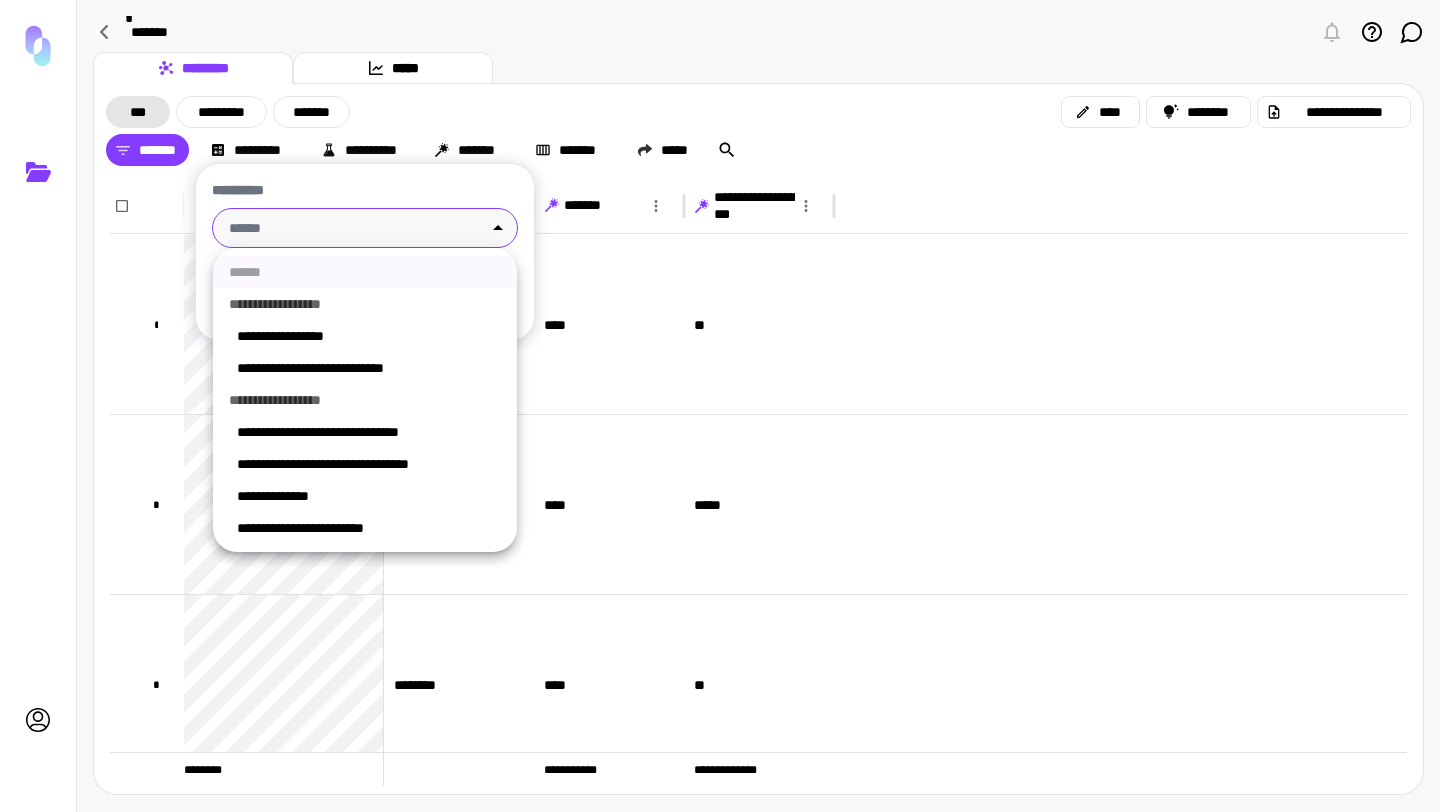 click at bounding box center [720, 406] 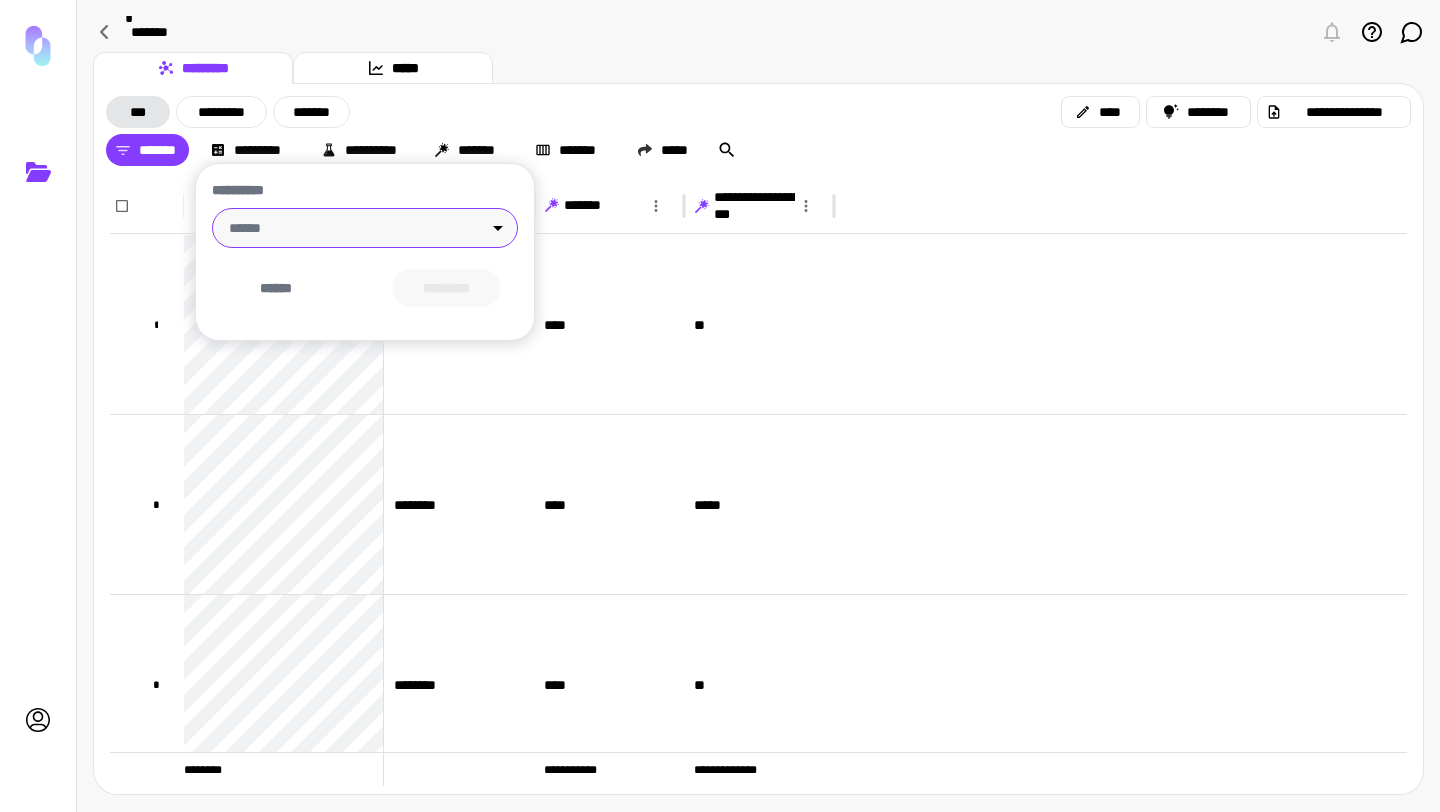 click on "**********" at bounding box center [720, 406] 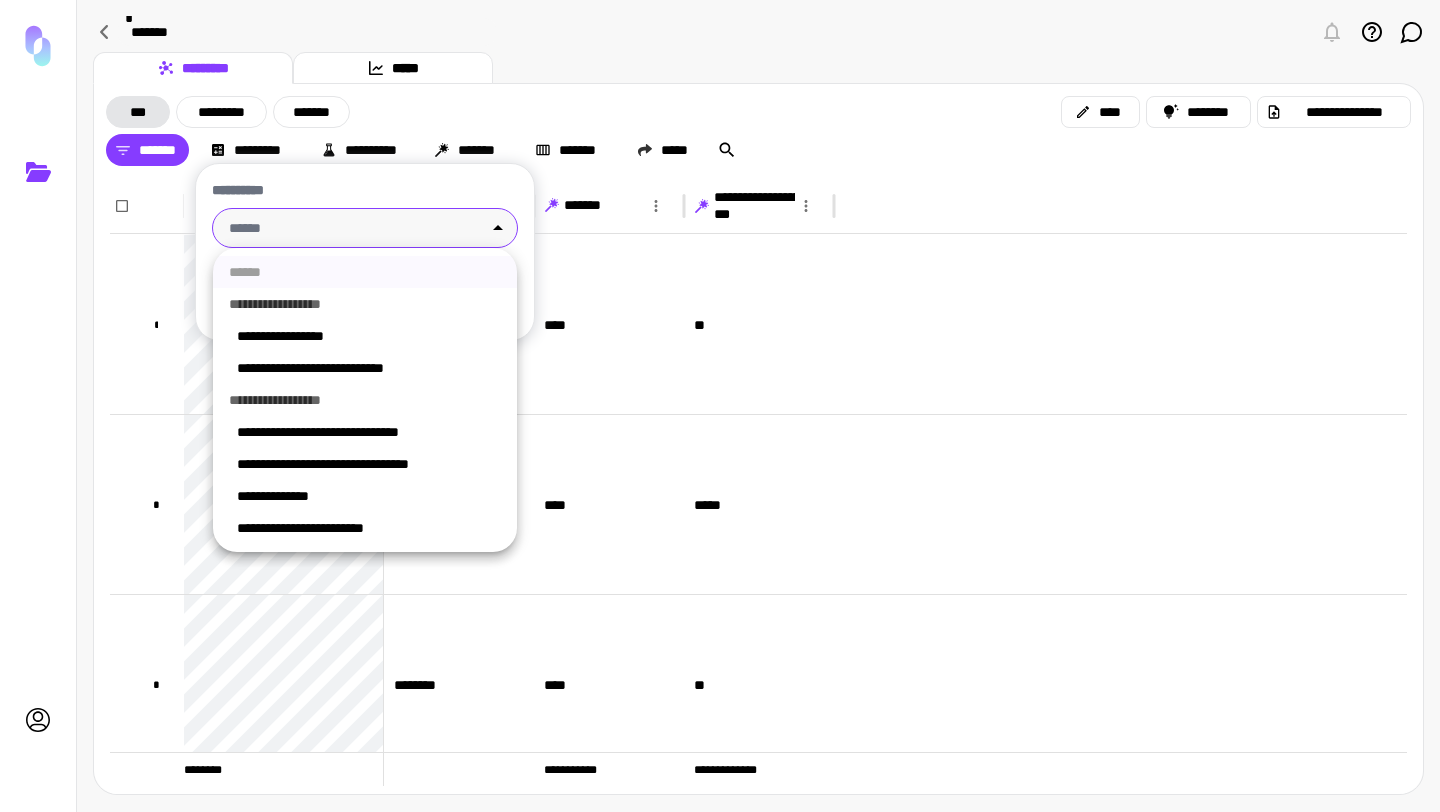 click at bounding box center (720, 406) 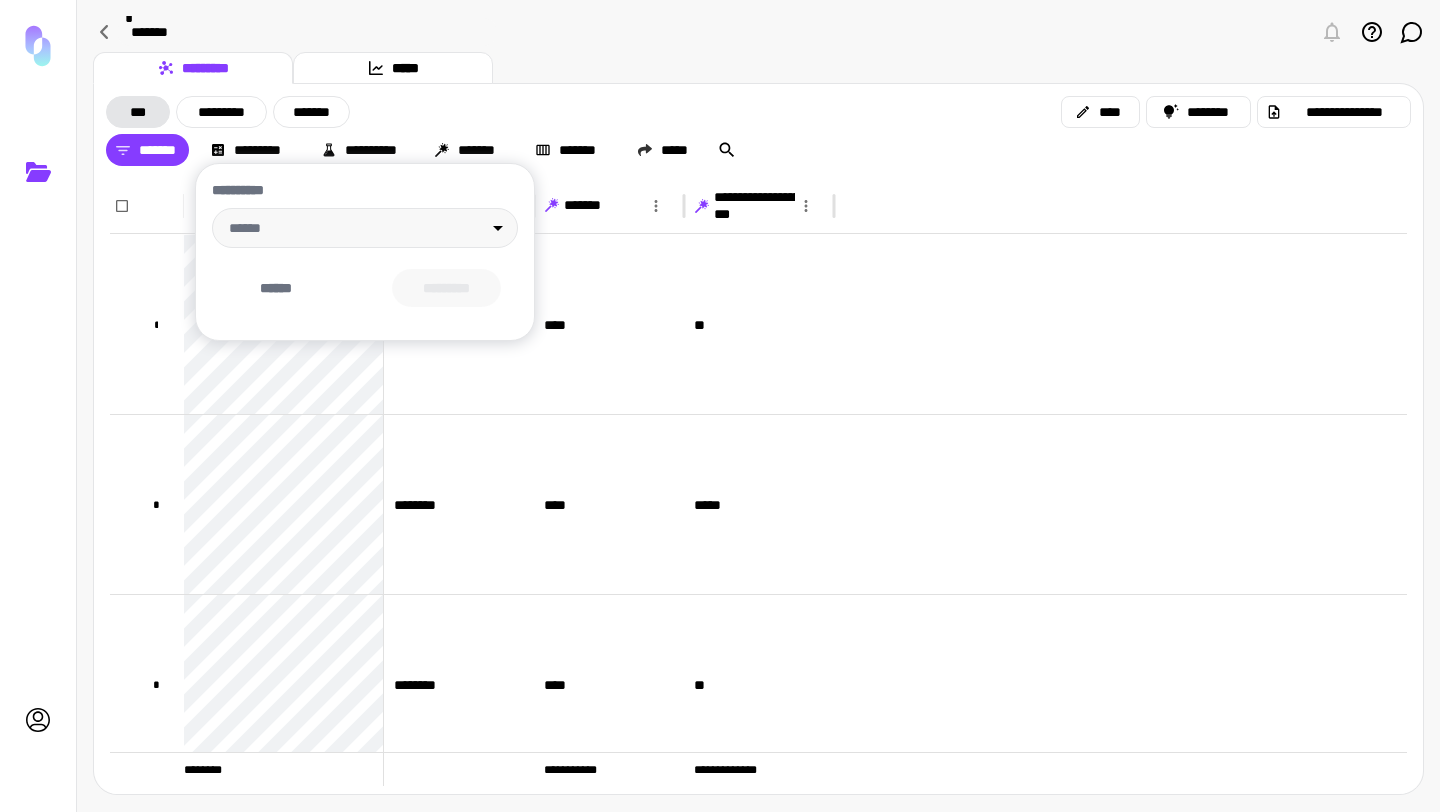 click at bounding box center [720, 406] 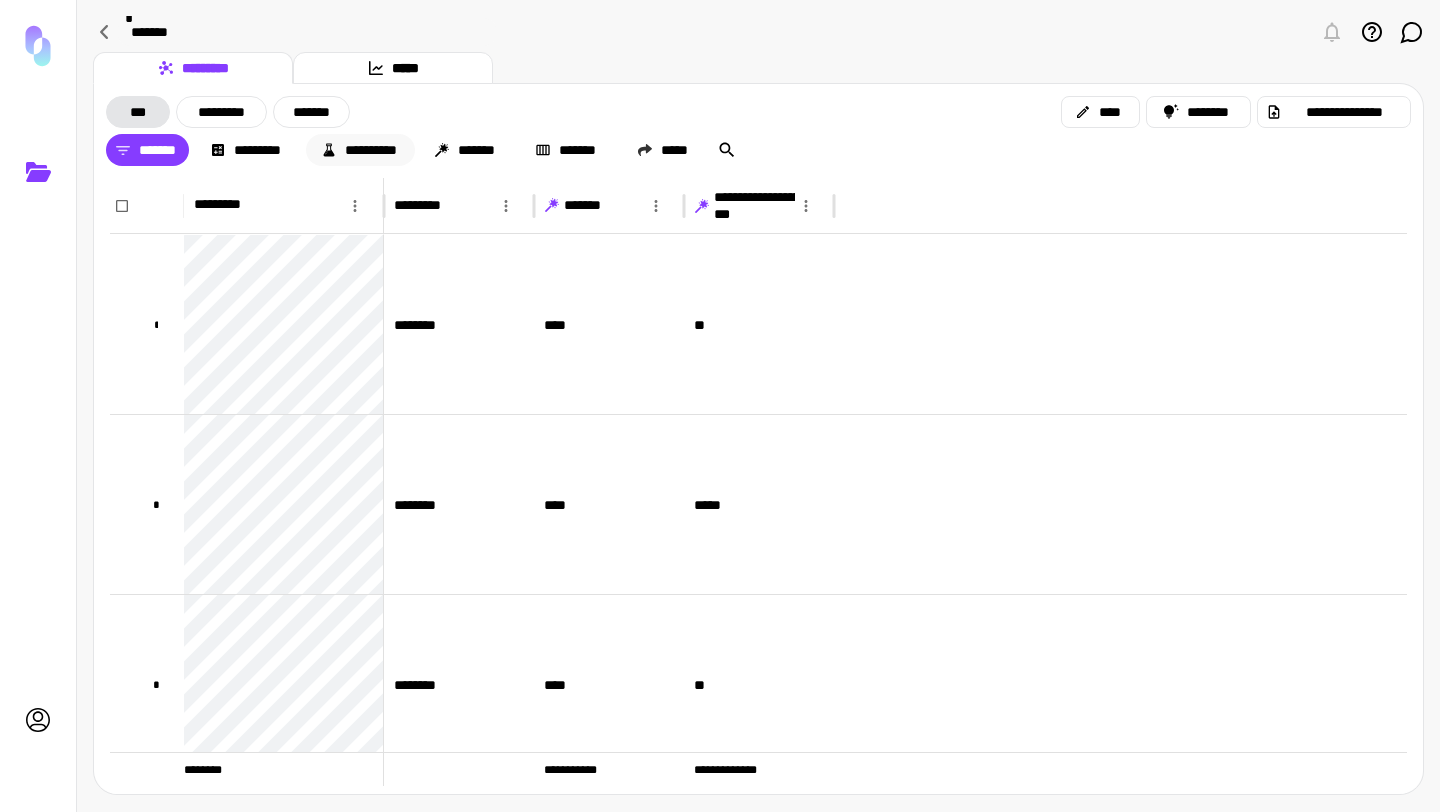 click on "**********" at bounding box center (360, 150) 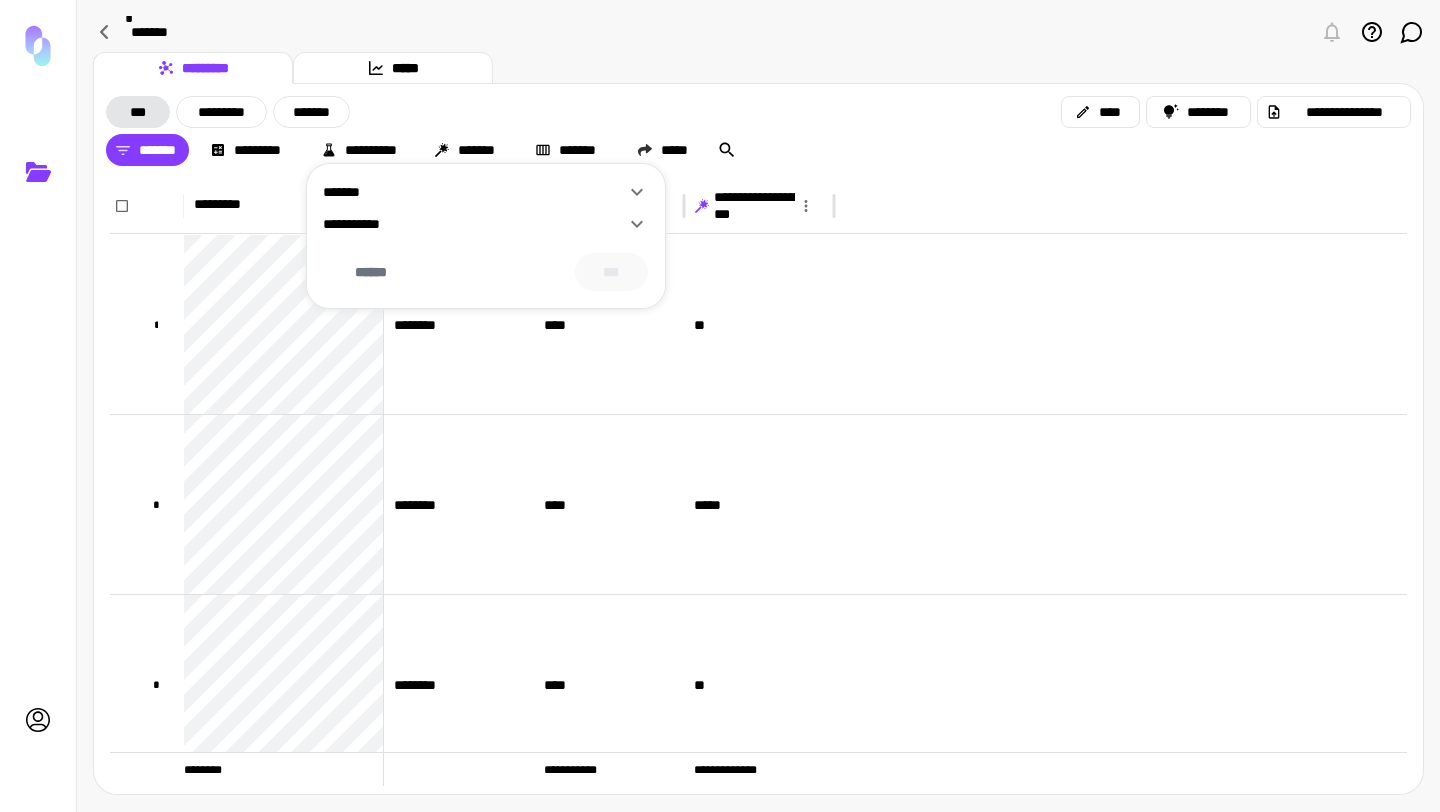 click on "*******" at bounding box center [474, 192] 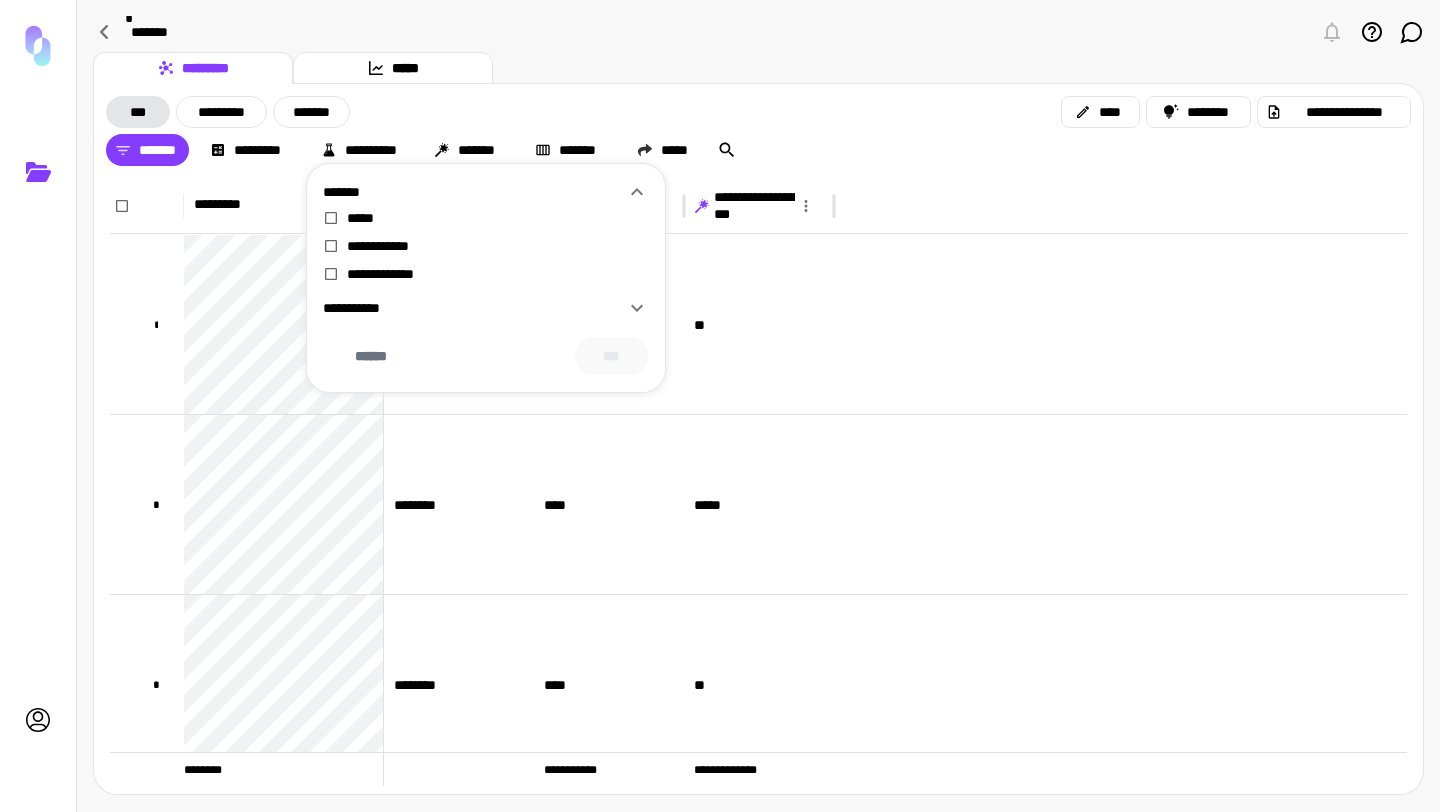 click on "**********" at bounding box center [474, 308] 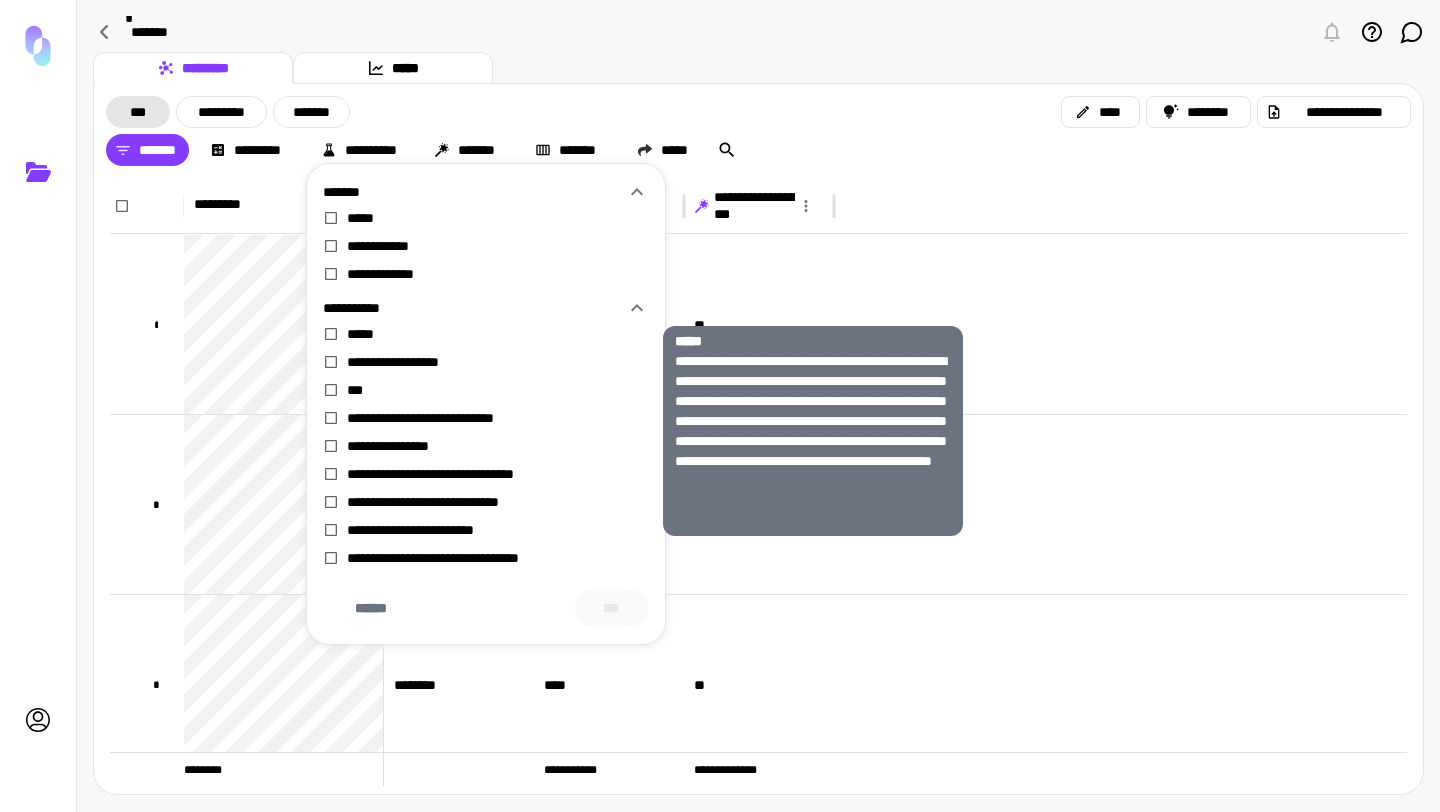 click on "*****" at bounding box center (498, 334) 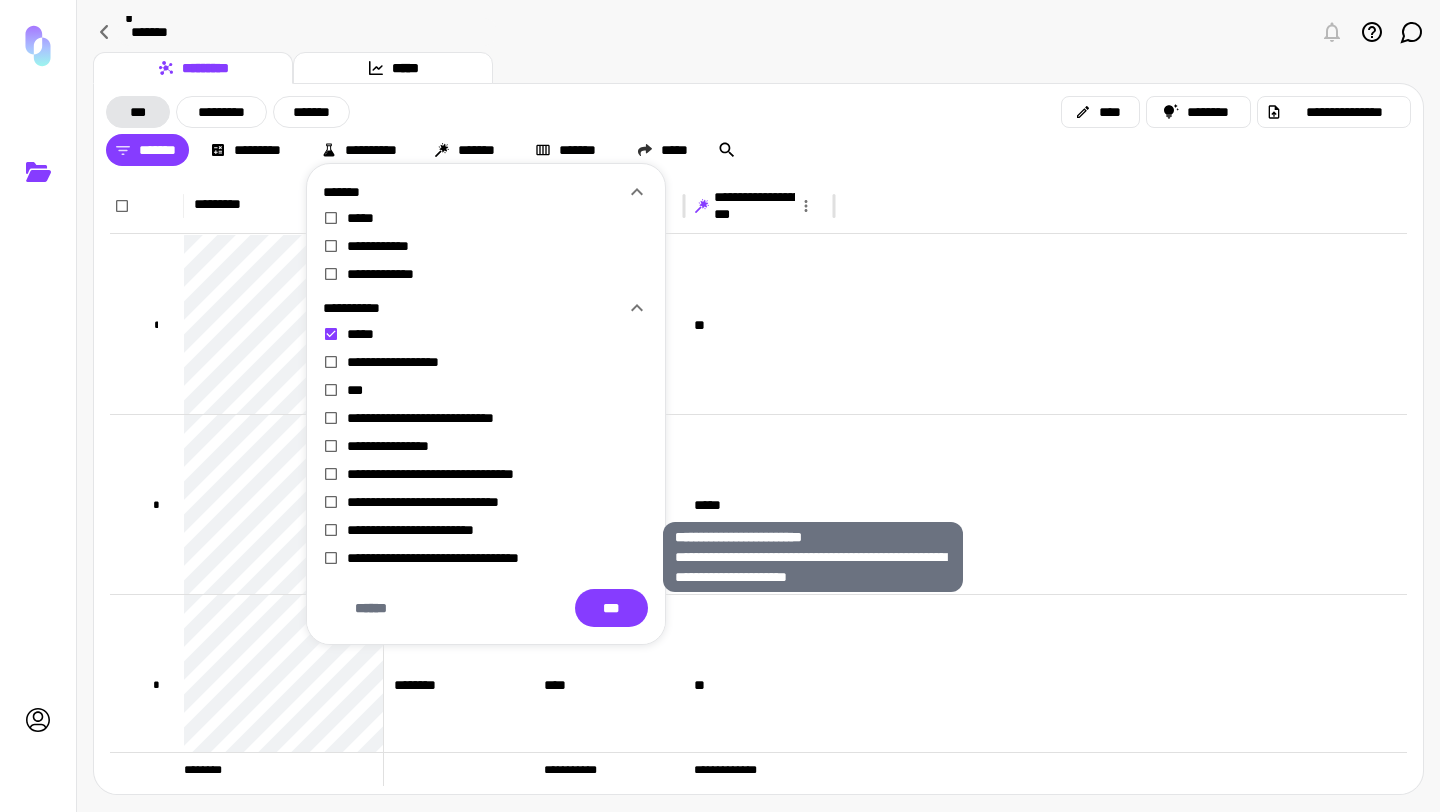 click on "**********" at bounding box center (498, 530) 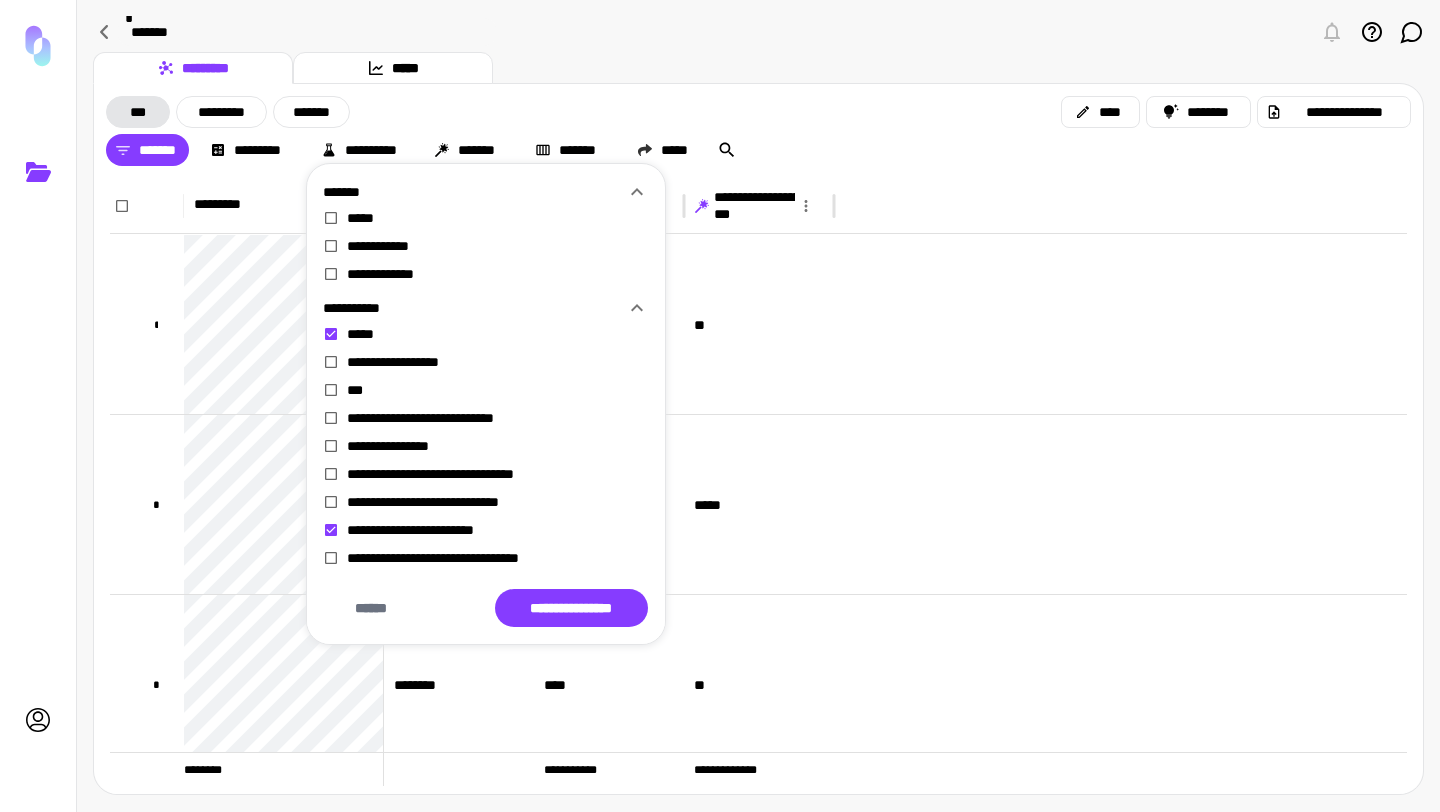 click on "**********" at bounding box center (498, 502) 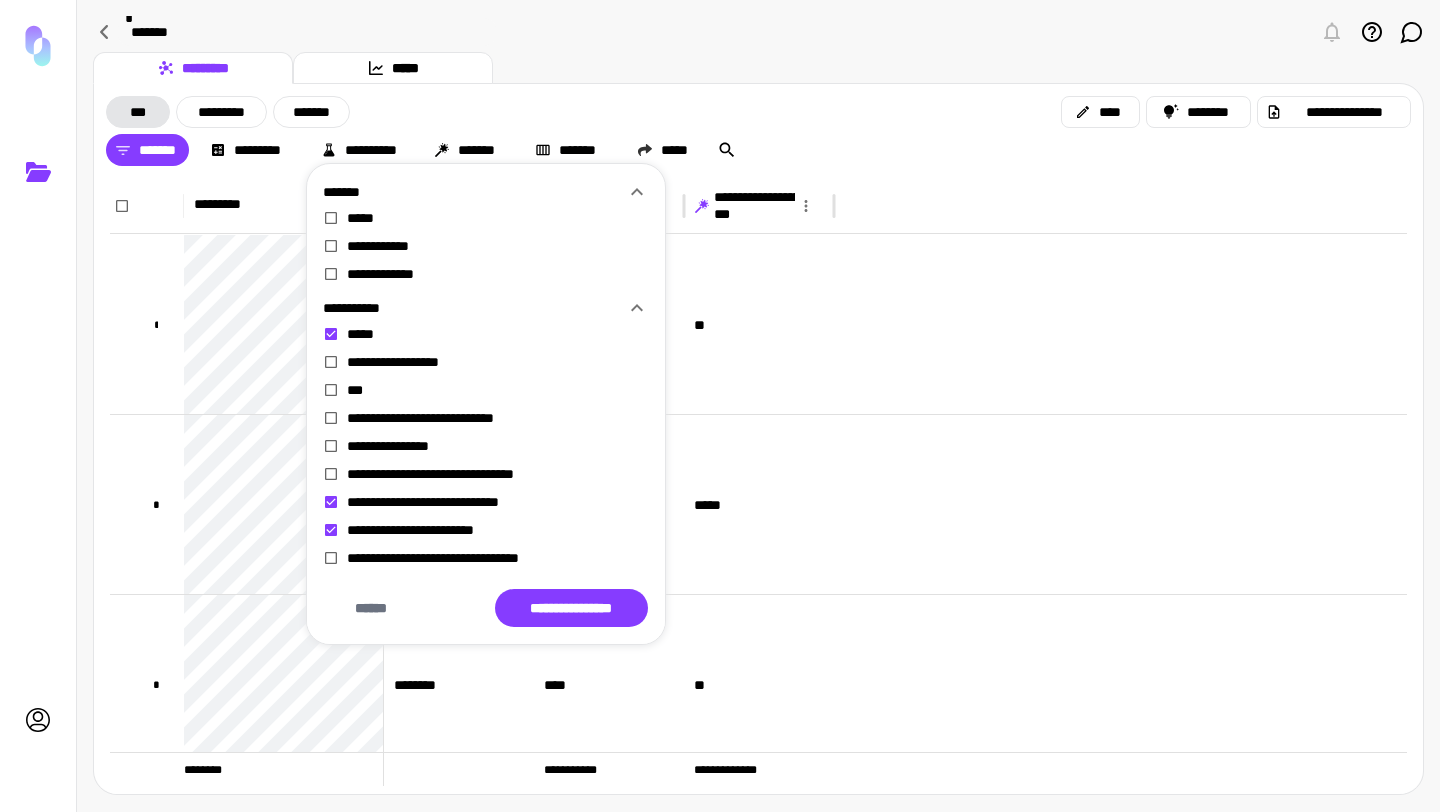click on "**********" at bounding box center (498, 446) 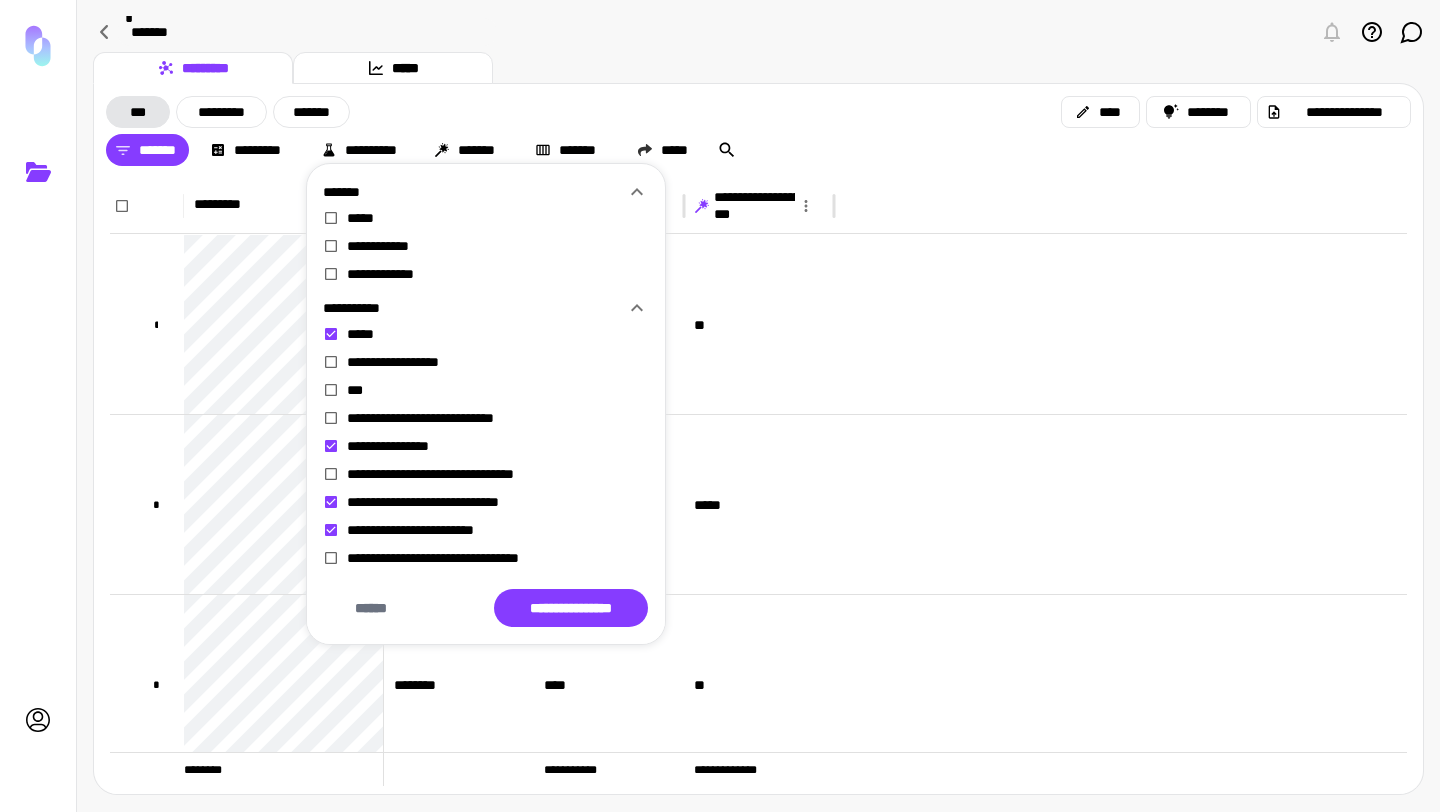 click on "**********" at bounding box center [498, 474] 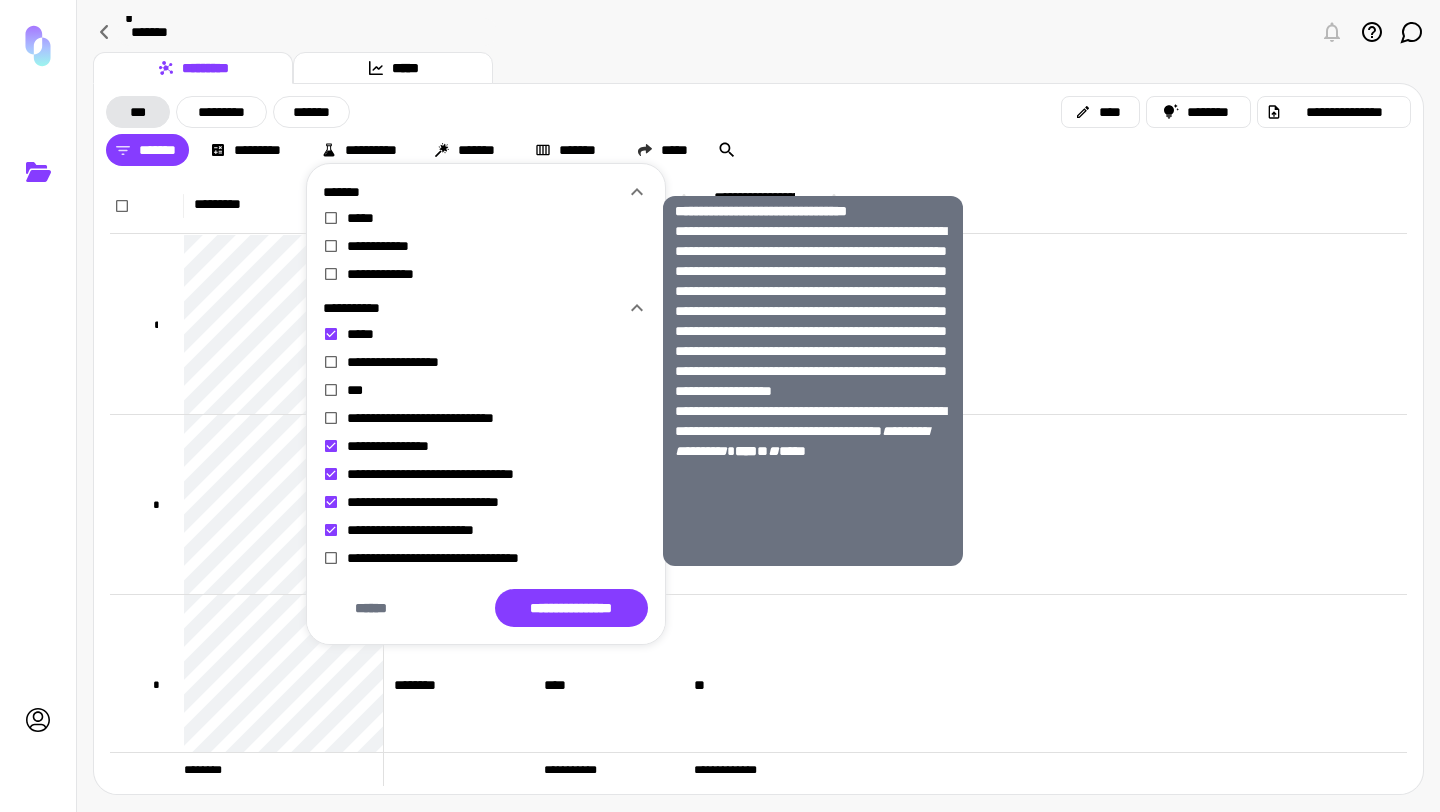 click on "**********" at bounding box center (498, 558) 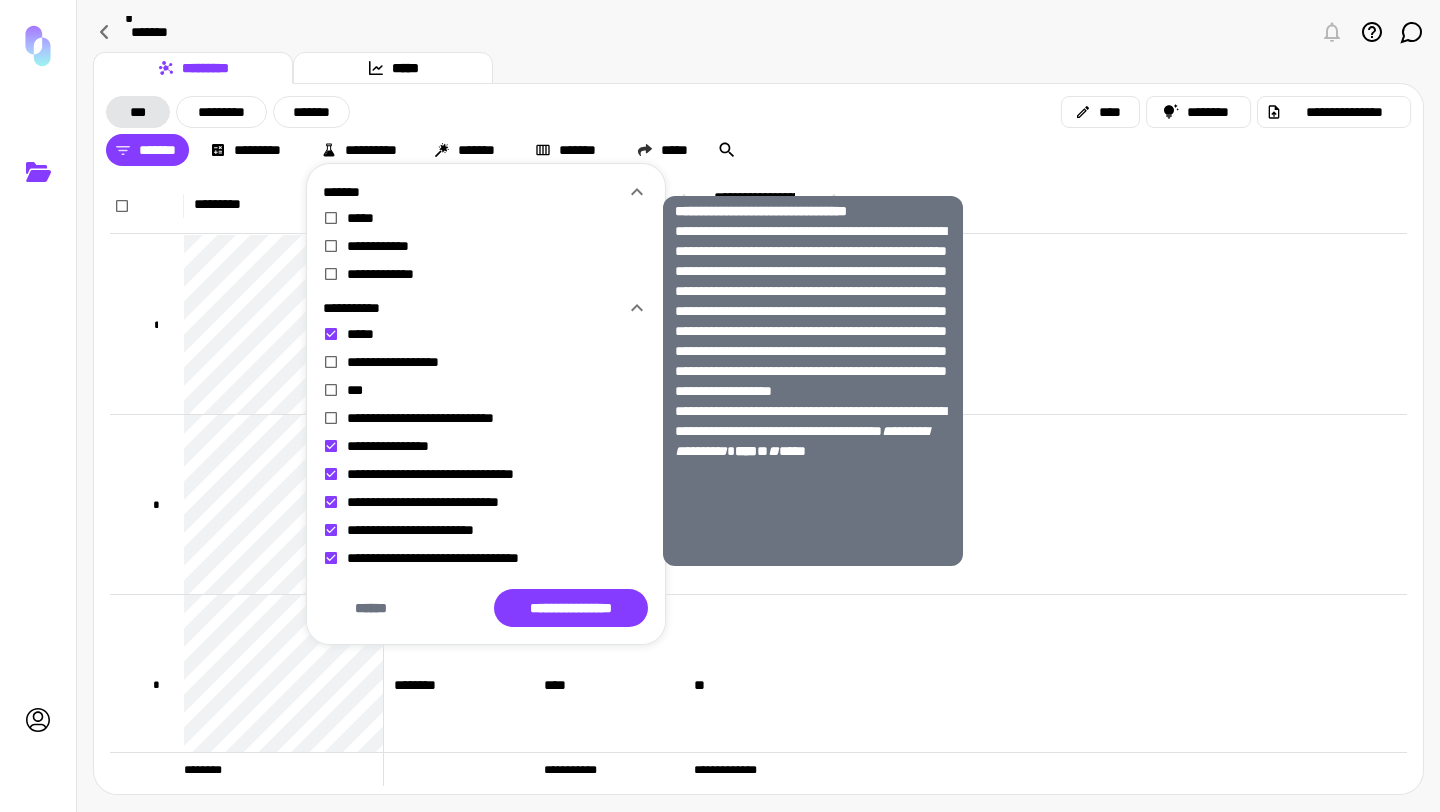 click on "**********" at bounding box center (498, 558) 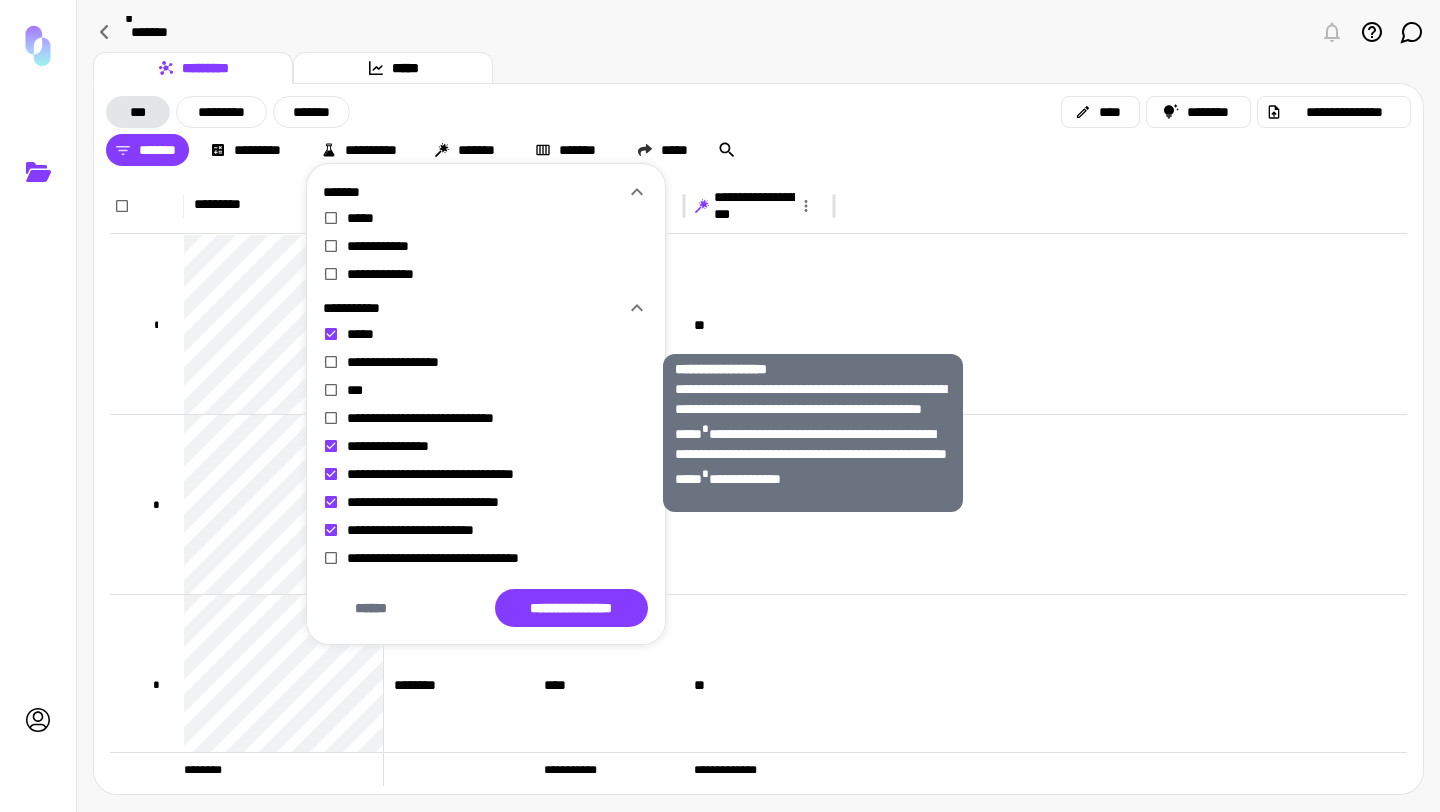 click on "**********" at bounding box center [486, 362] 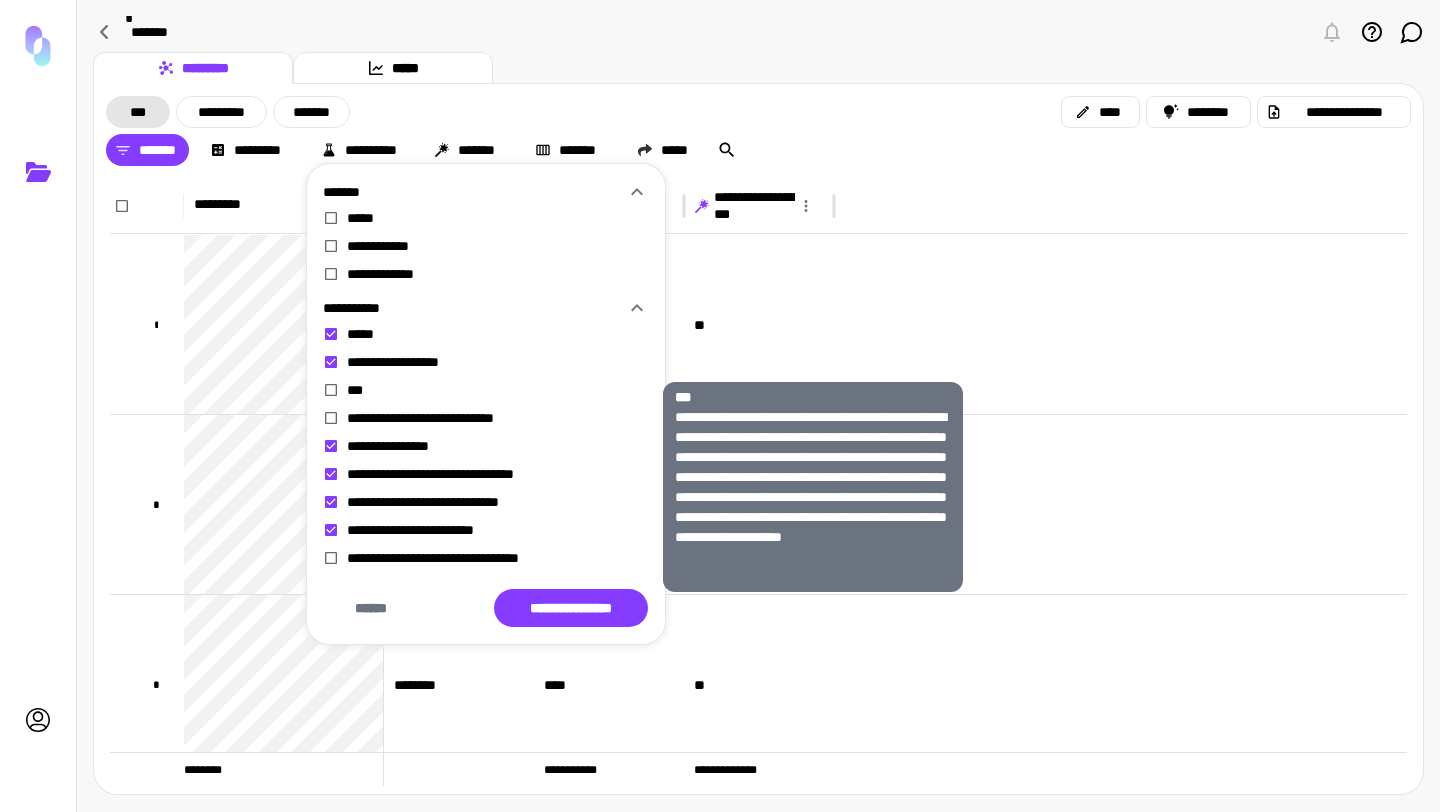click on "***" at bounding box center [498, 390] 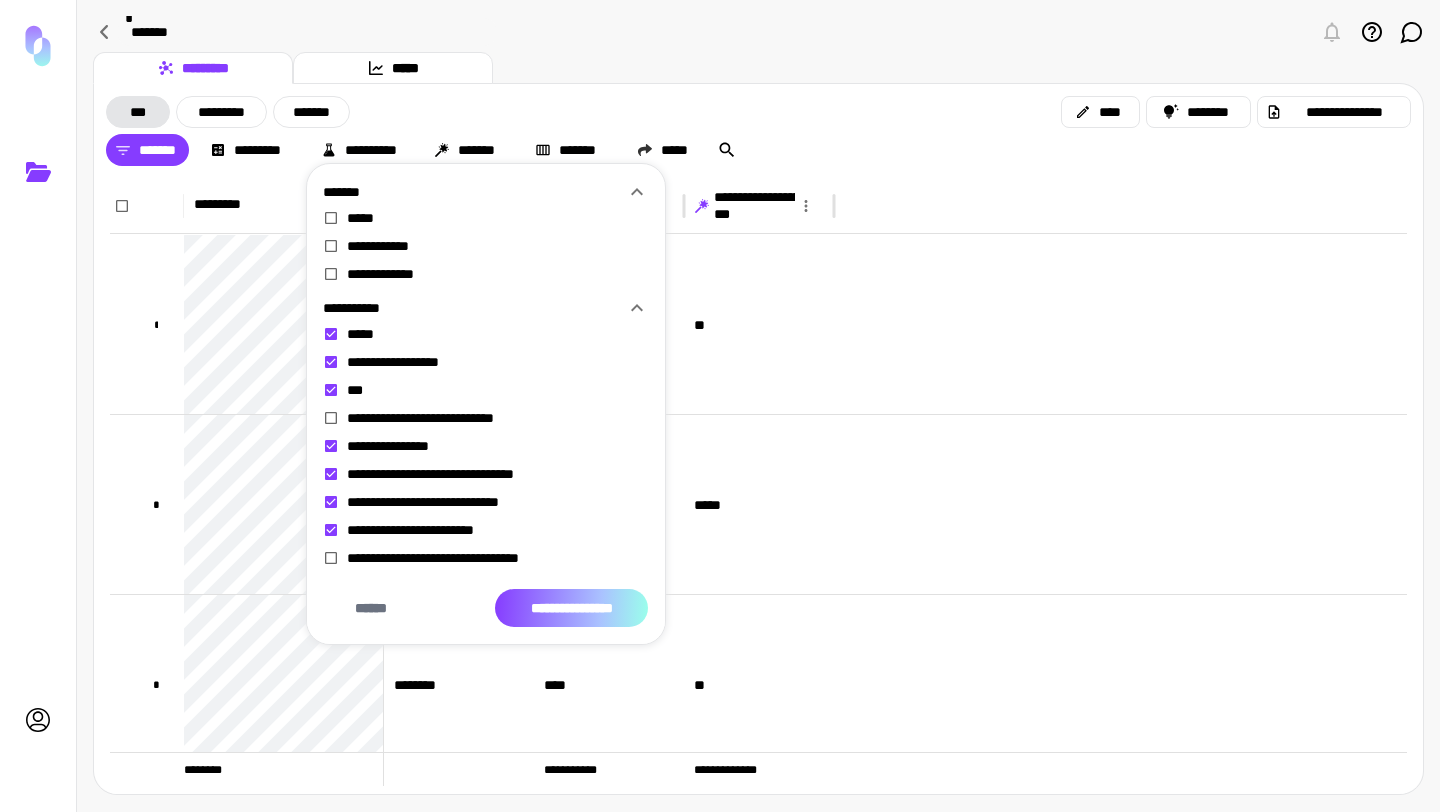 click on "**********" at bounding box center [571, 608] 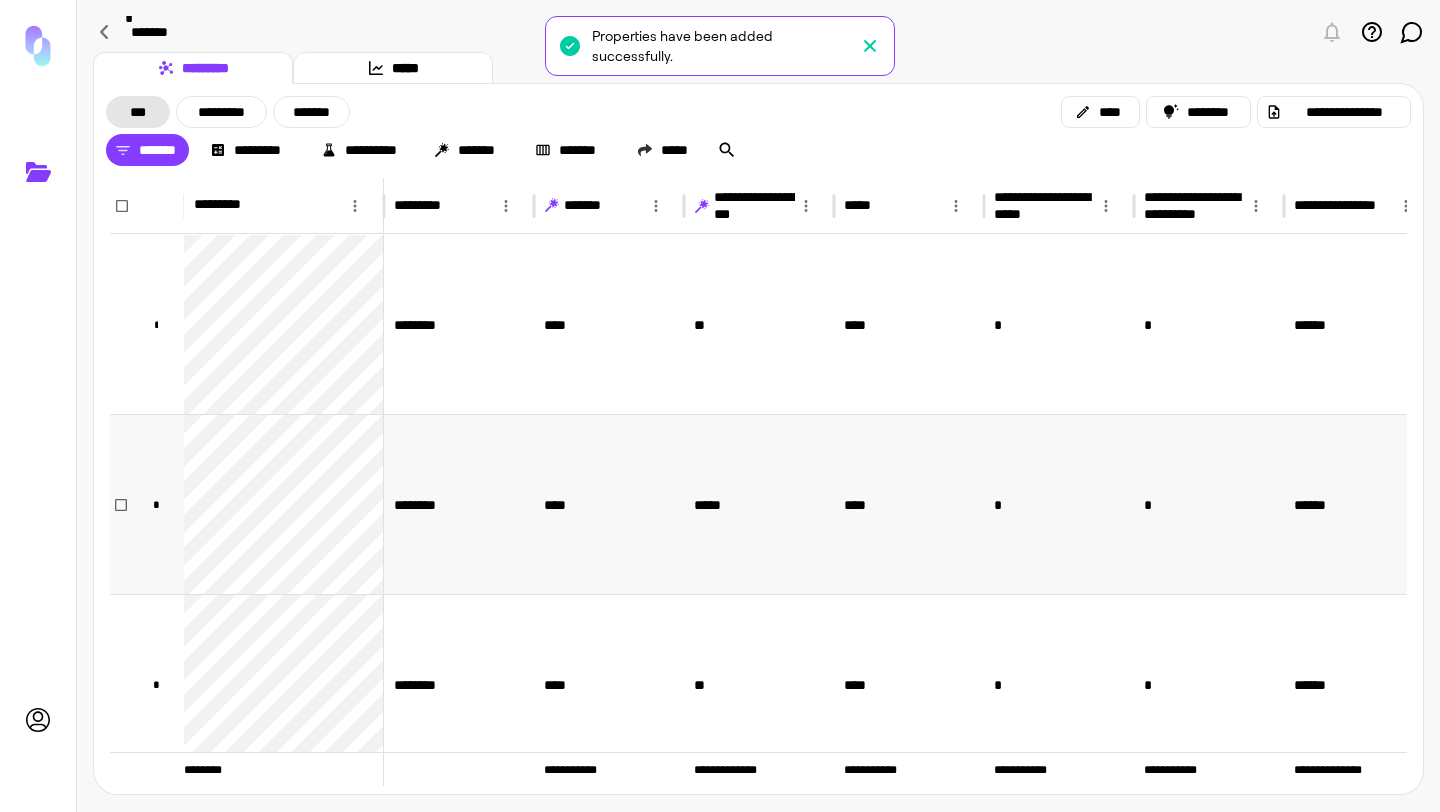 scroll, scrollTop: 0, scrollLeft: 45, axis: horizontal 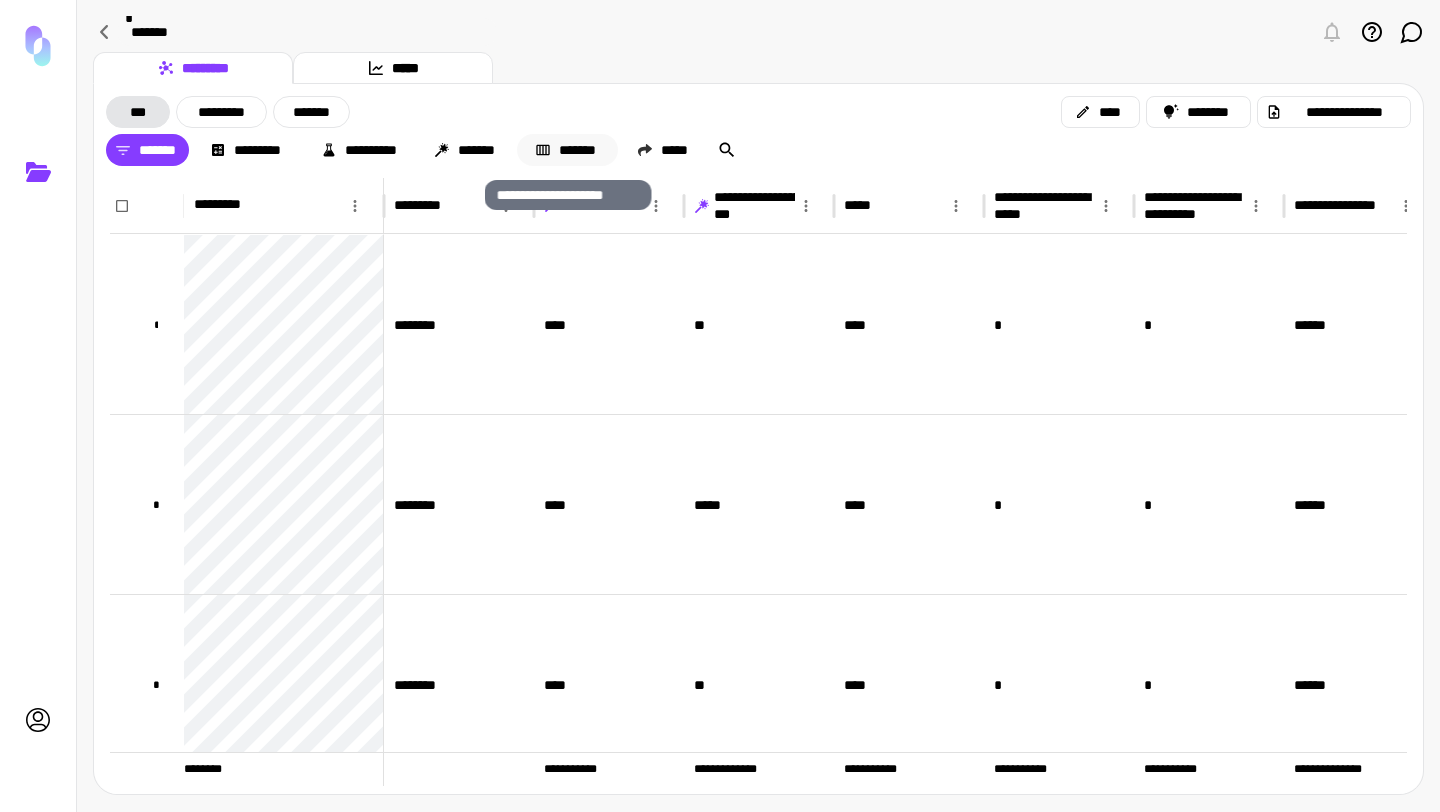 click on "*******" at bounding box center [567, 150] 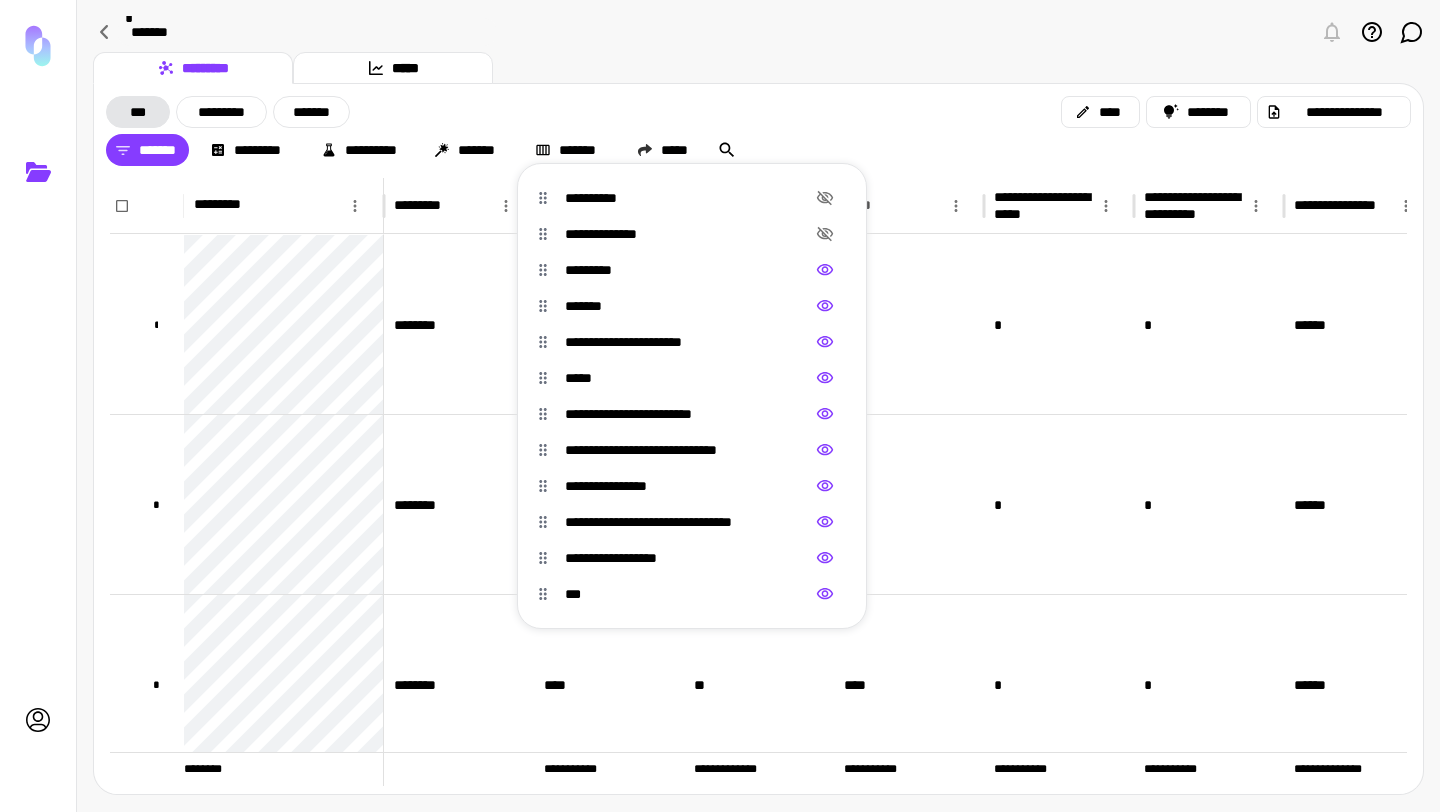 click at bounding box center (720, 406) 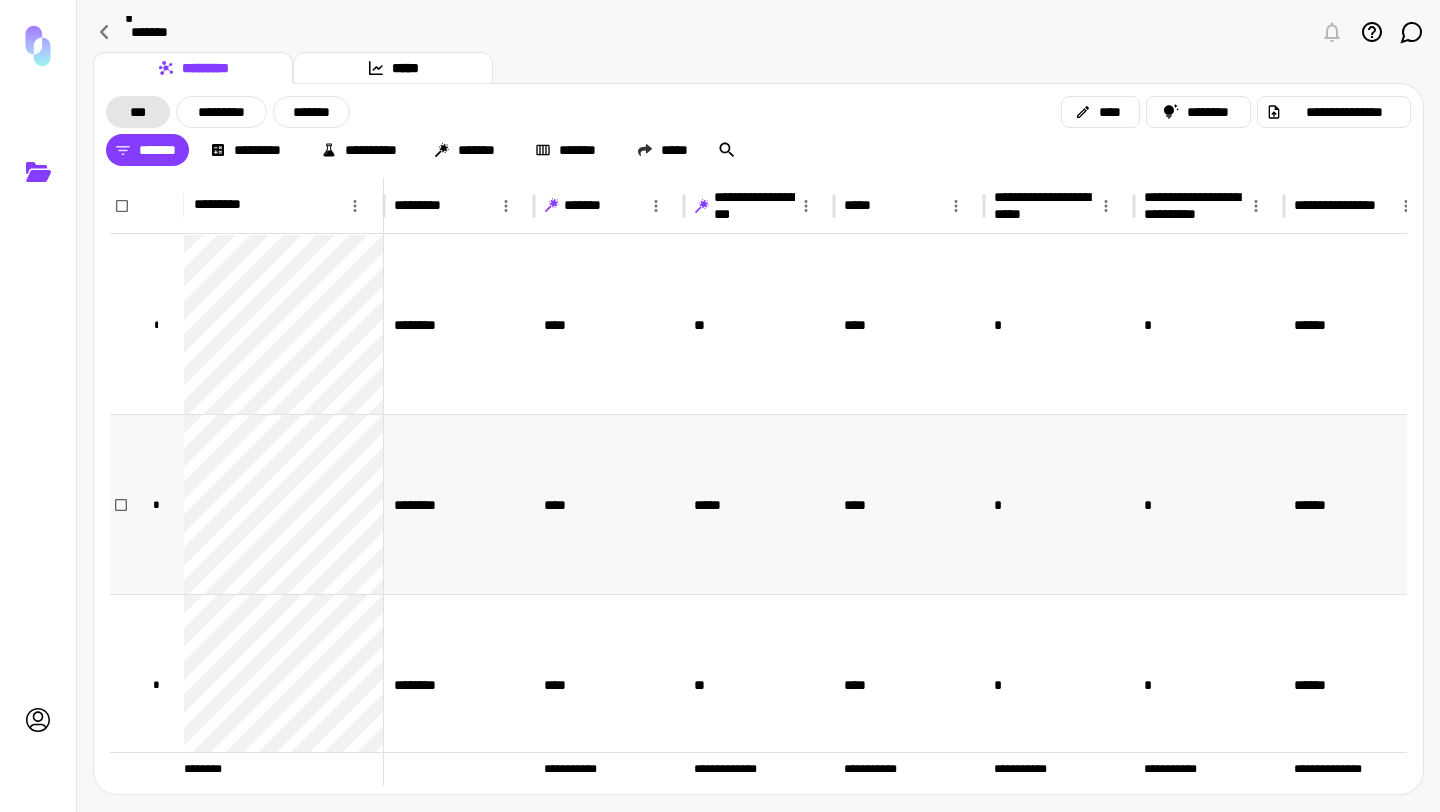 scroll, scrollTop: 32, scrollLeft: 0, axis: vertical 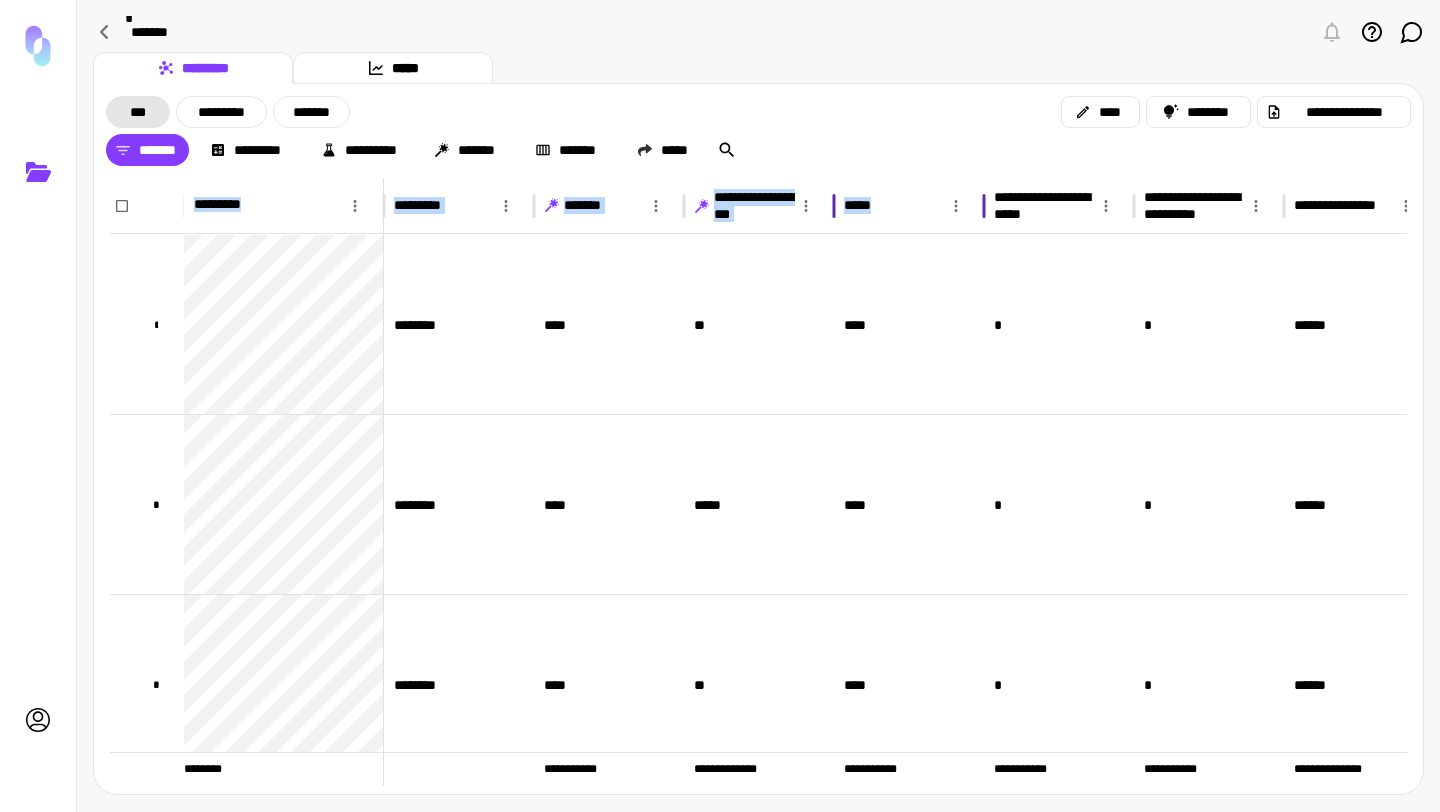drag, startPoint x: 898, startPoint y: 203, endPoint x: 862, endPoint y: 172, distance: 47.507893 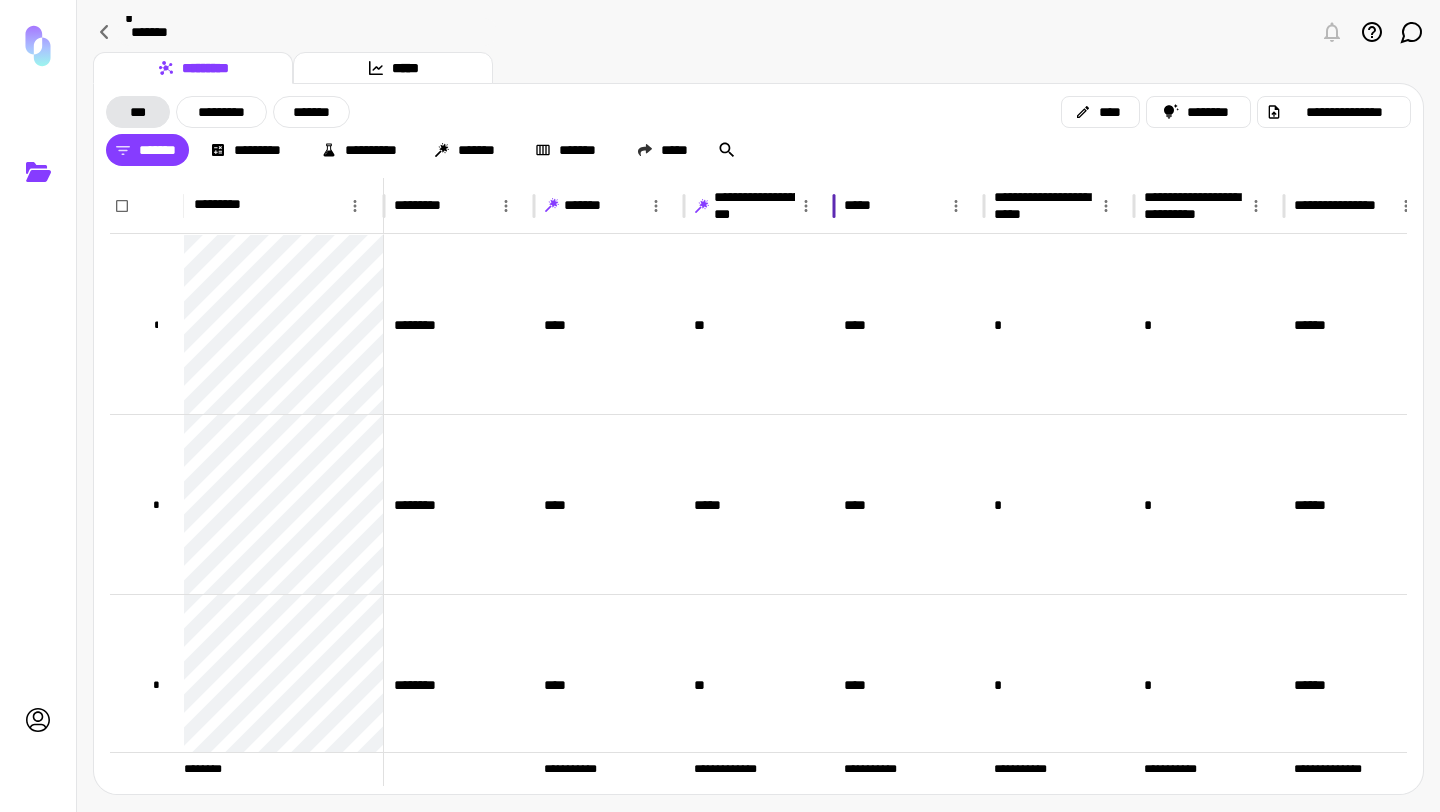 click on "**********" at bounding box center [758, 150] 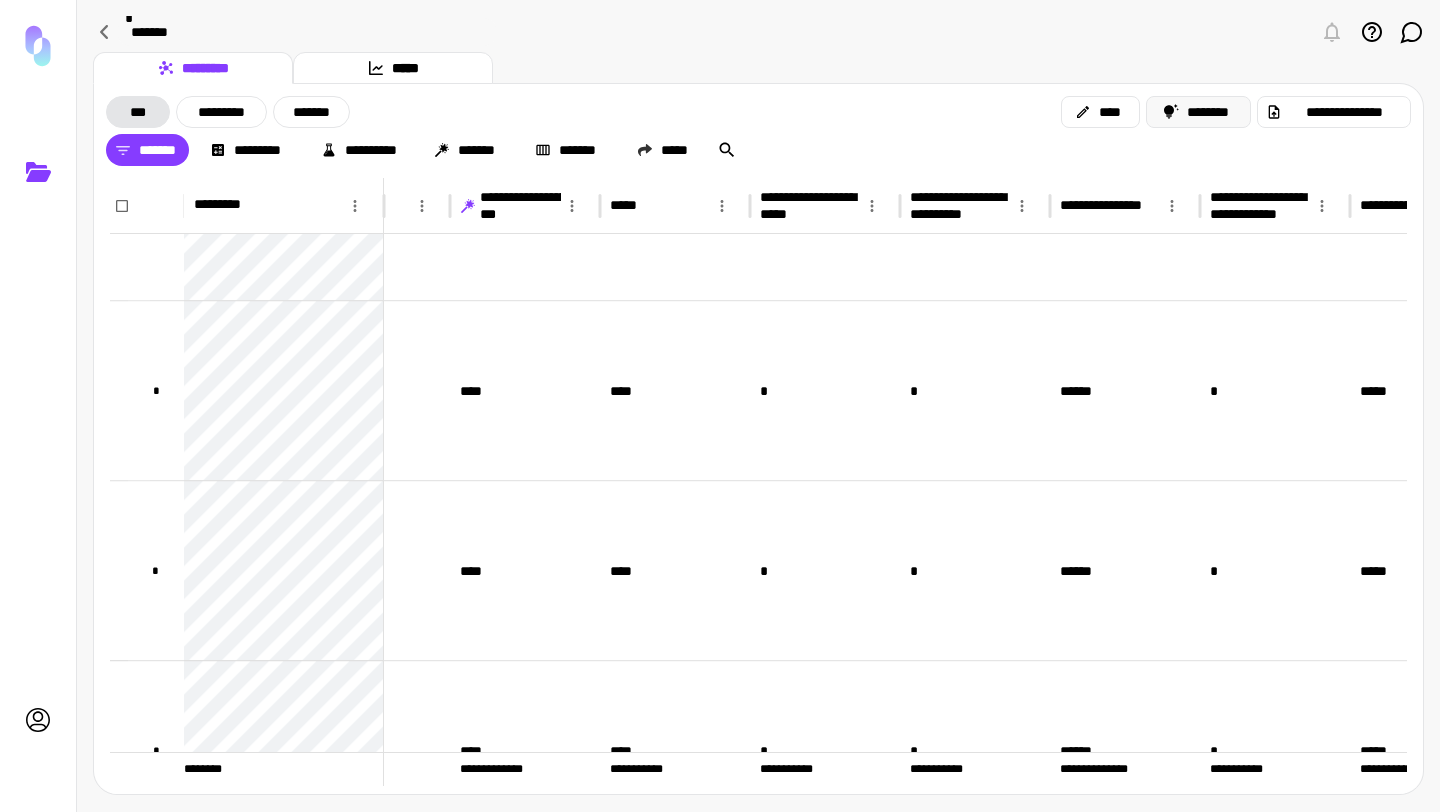 click on "********" at bounding box center [1199, 112] 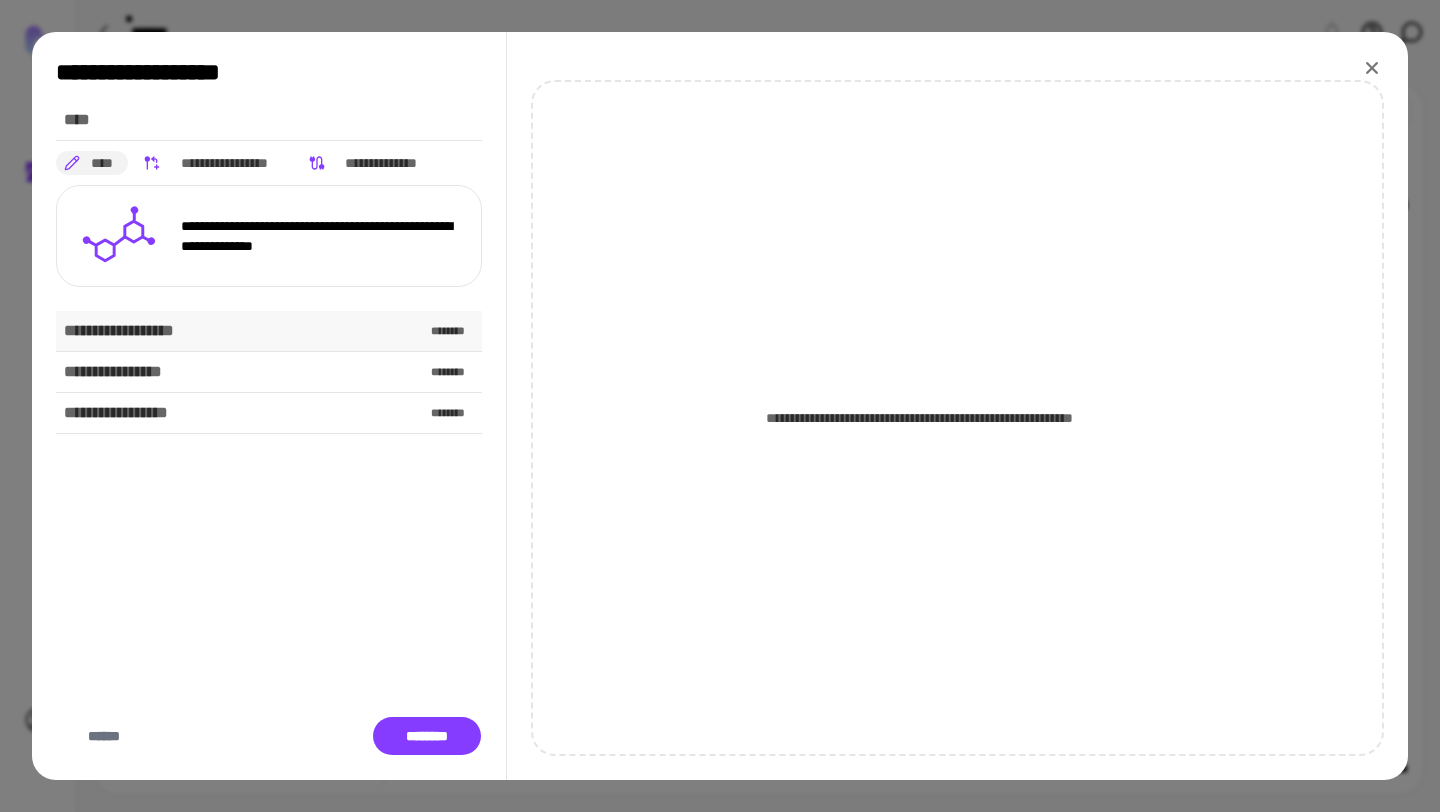 click on "**********" at bounding box center (269, 331) 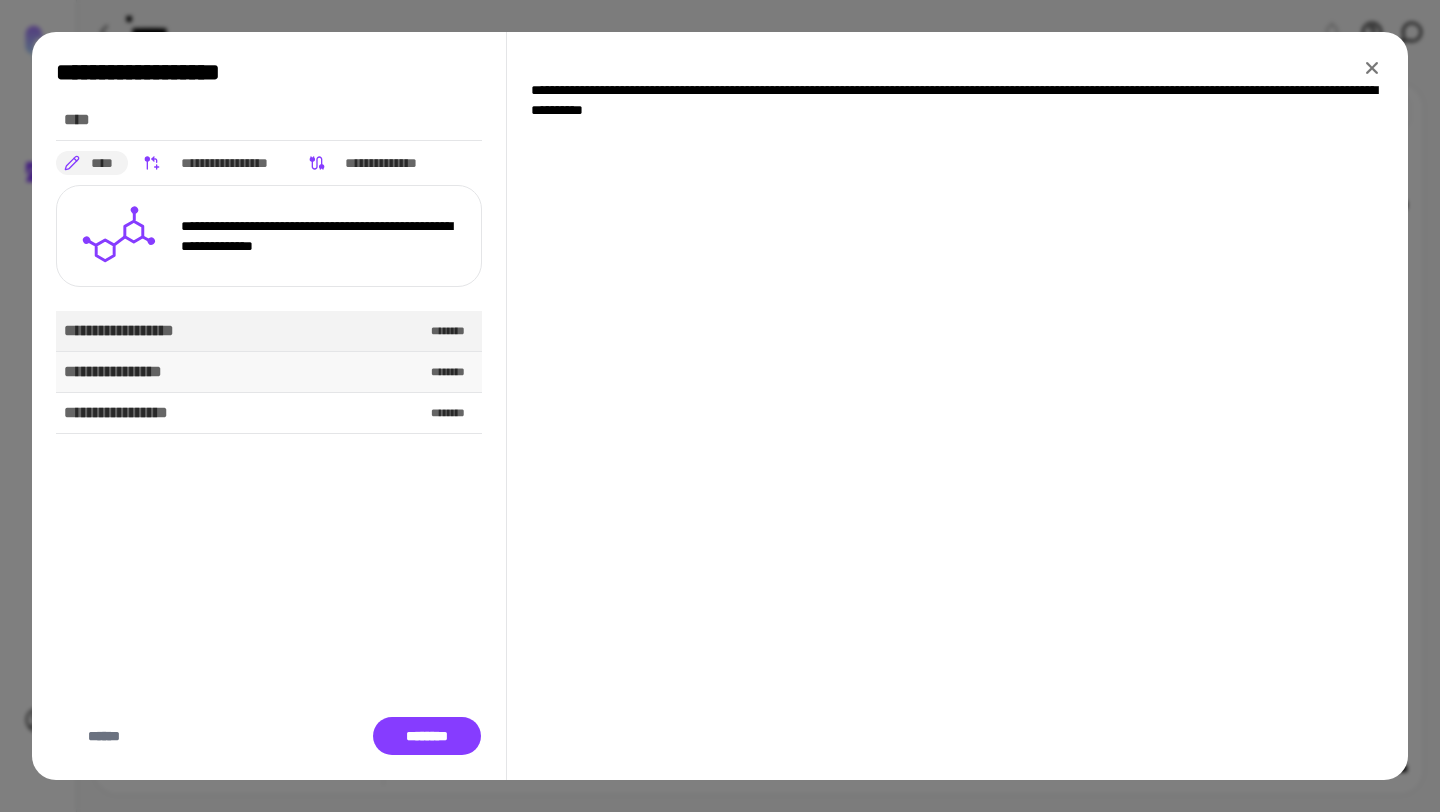 click on "**********" at bounding box center (269, 372) 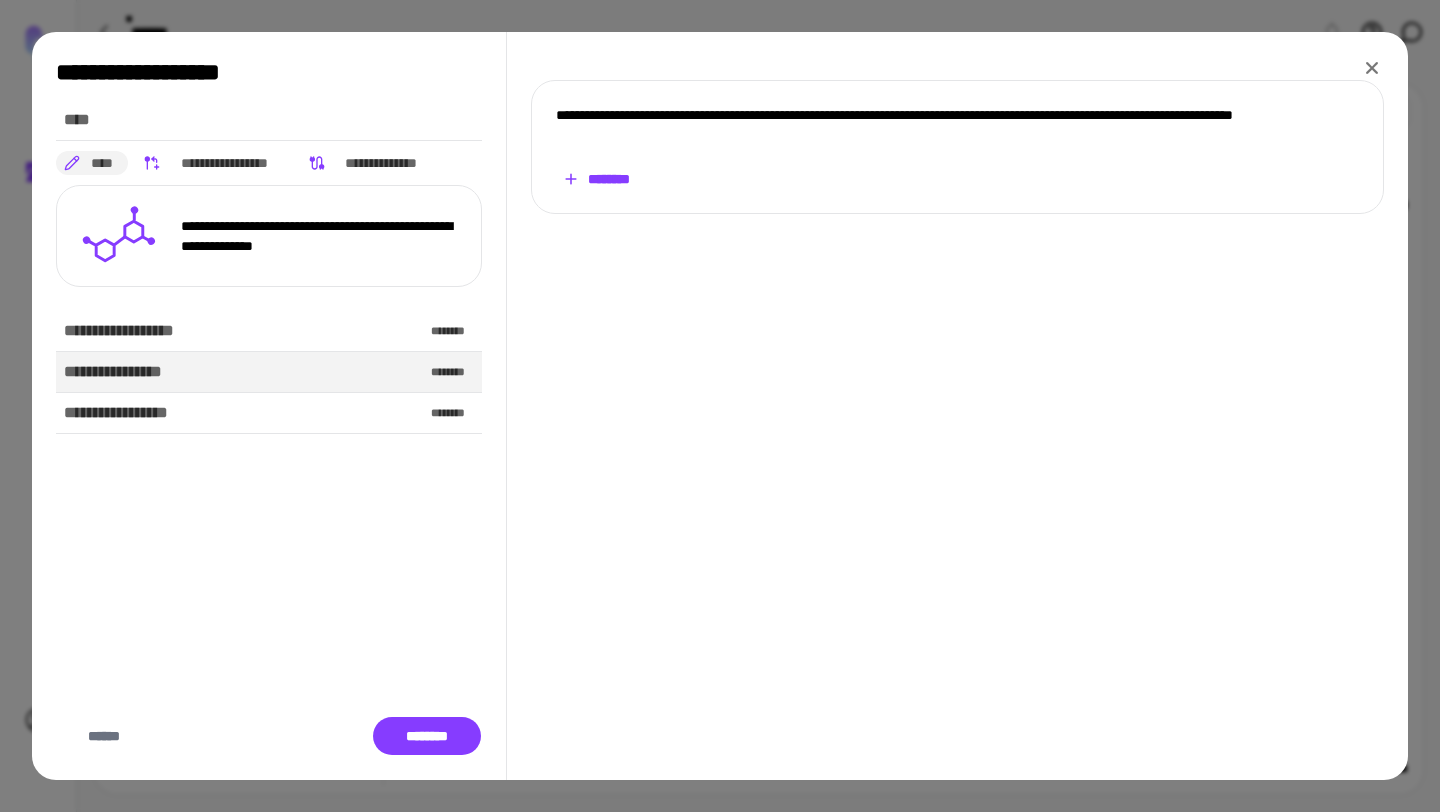 click on "********" at bounding box center [596, 179] 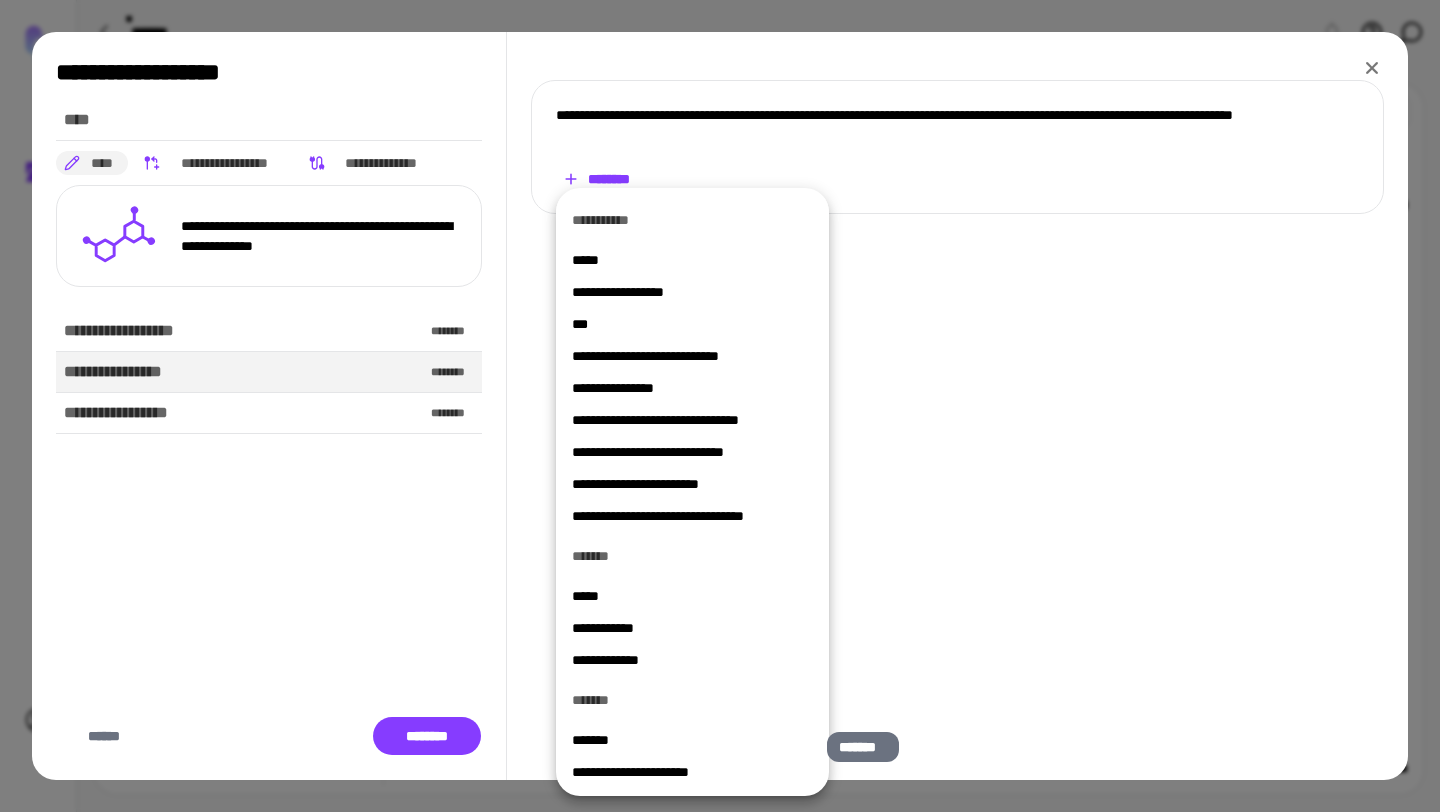 click on "*******" at bounding box center [692, 740] 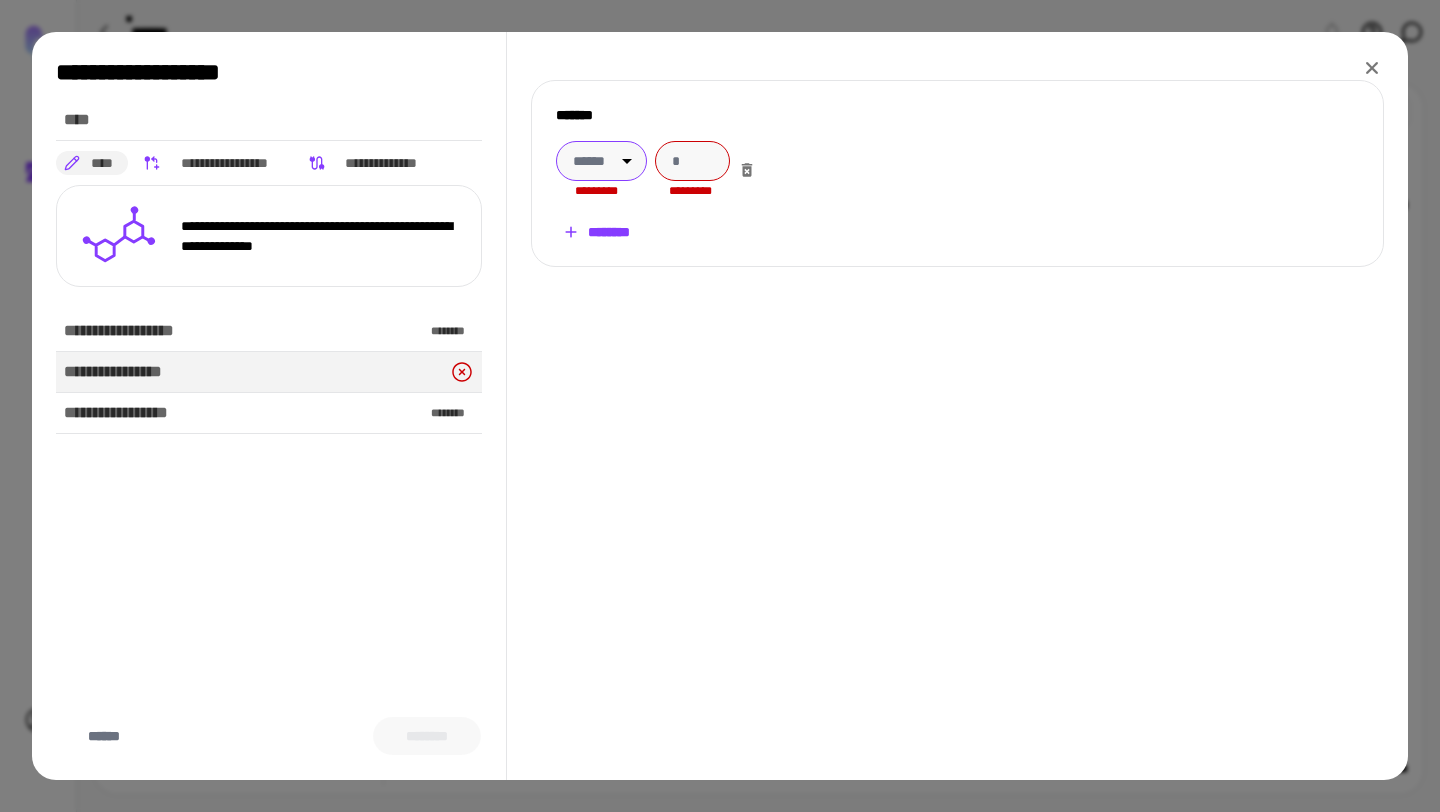 click on "**********" at bounding box center (720, 406) 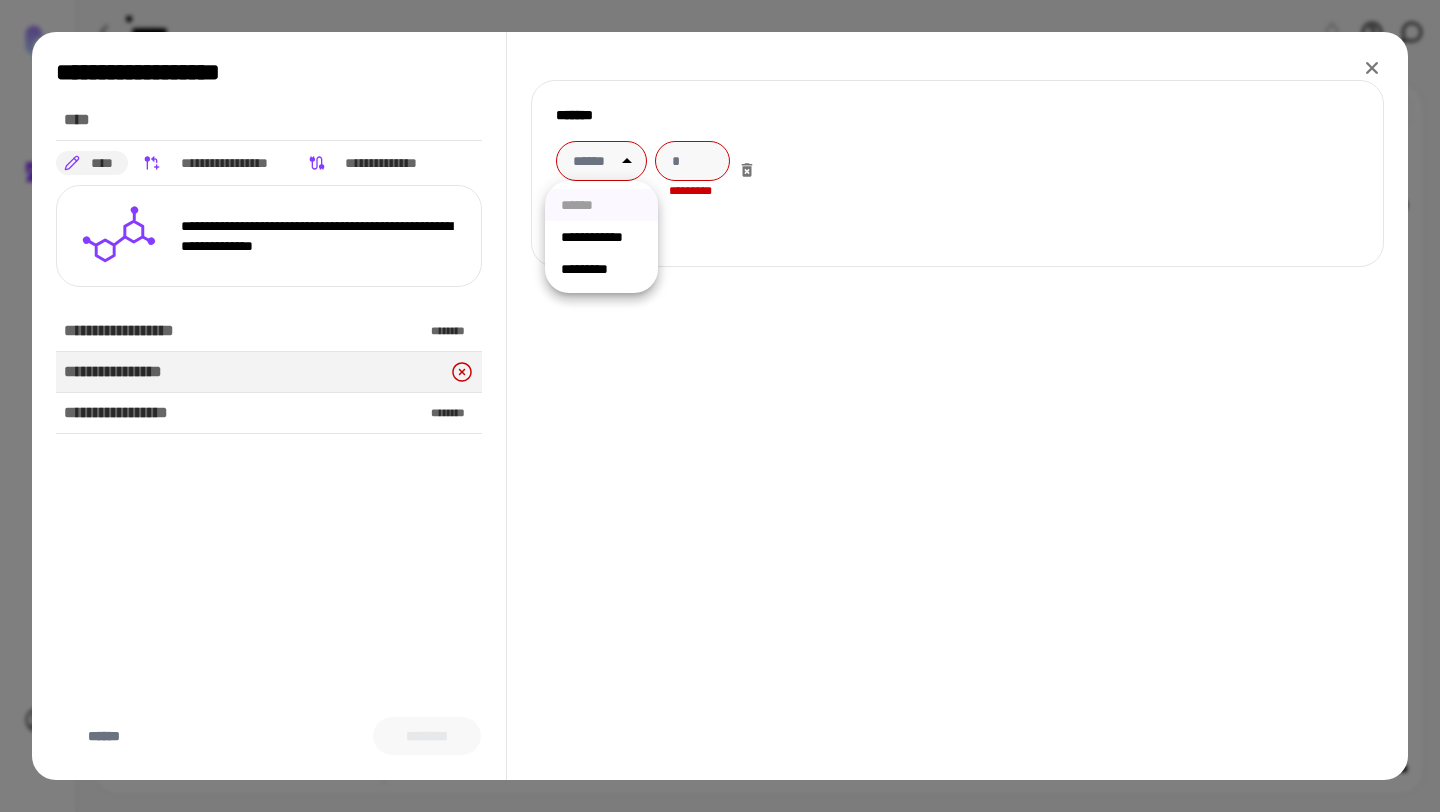 click on "**********" at bounding box center (601, 237) 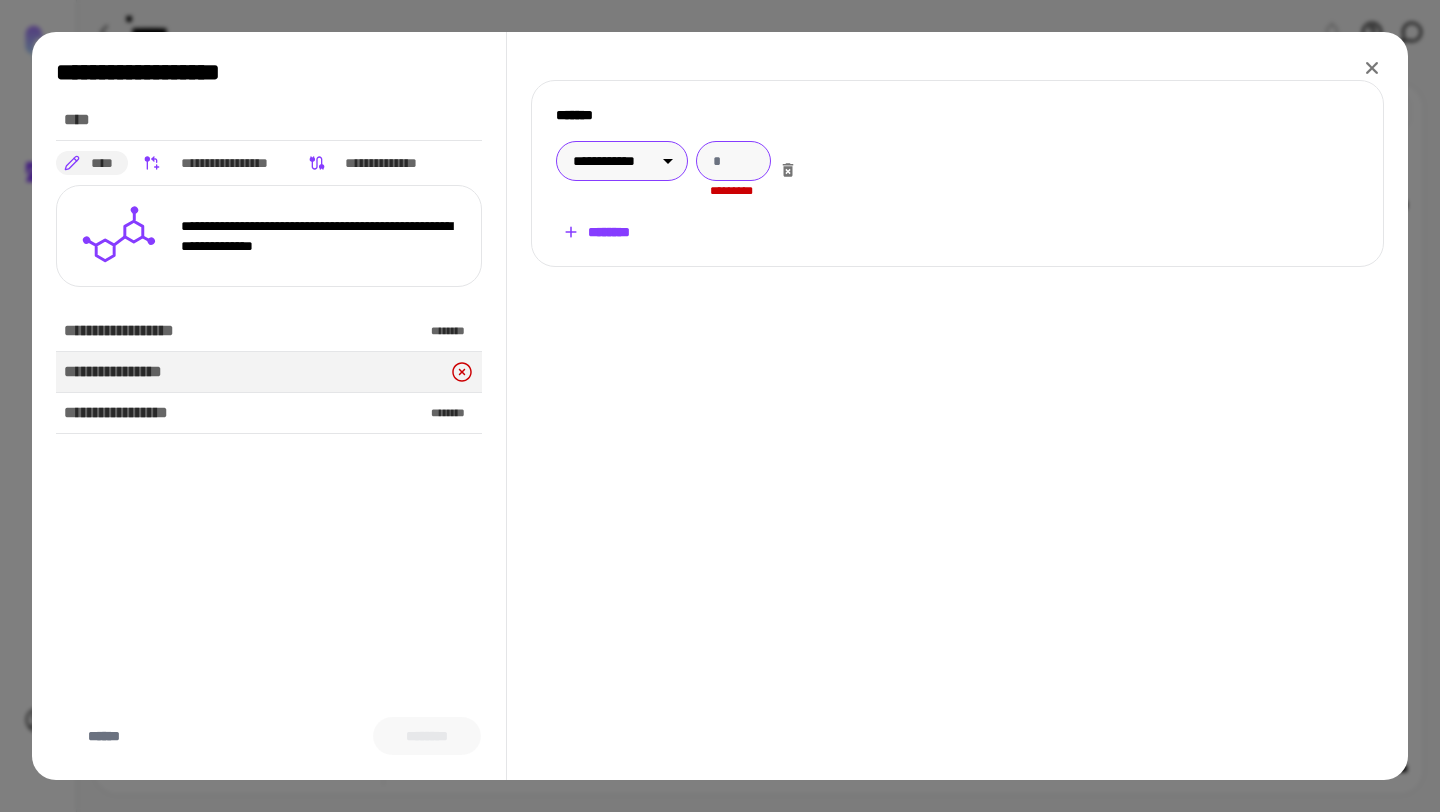click at bounding box center (733, 161) 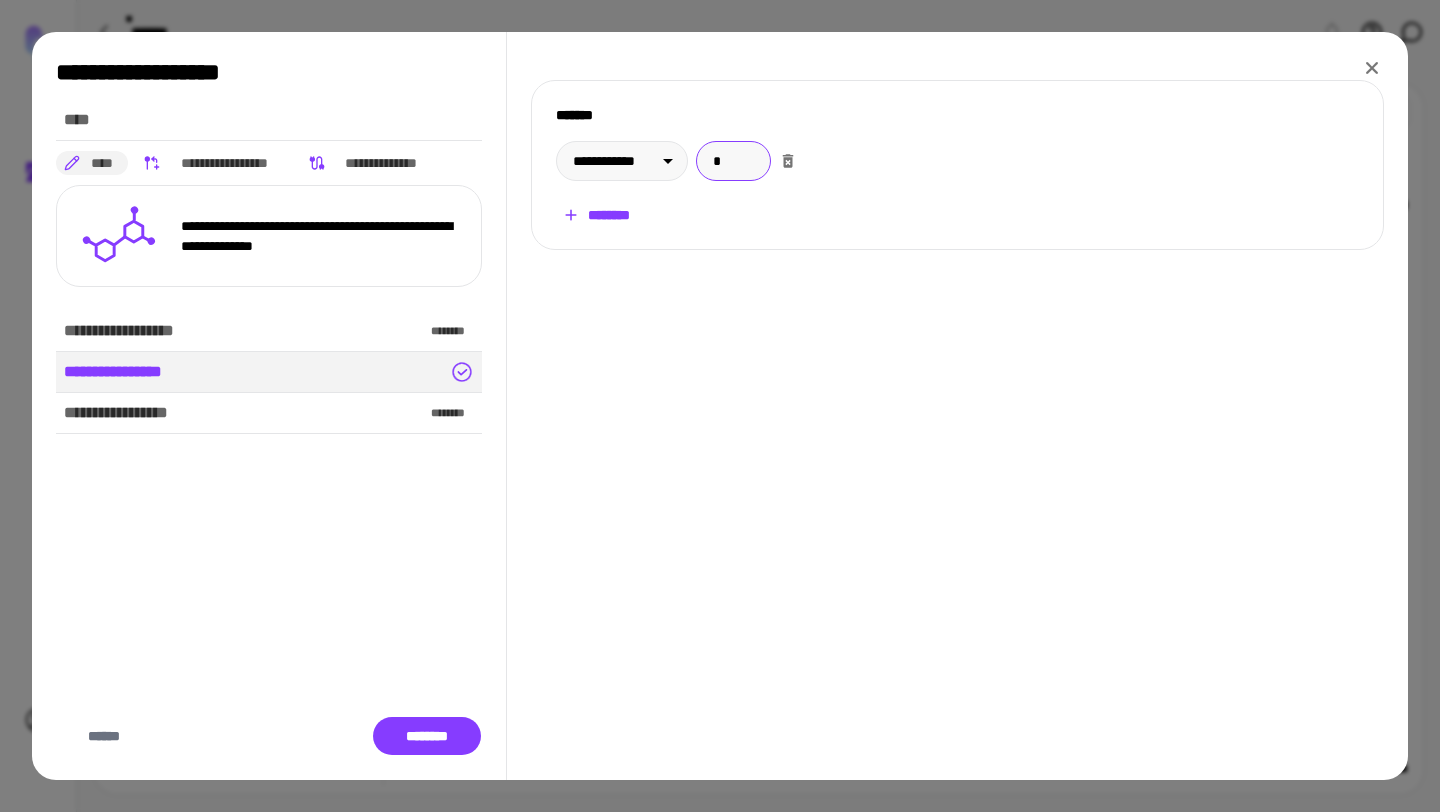 type on "*" 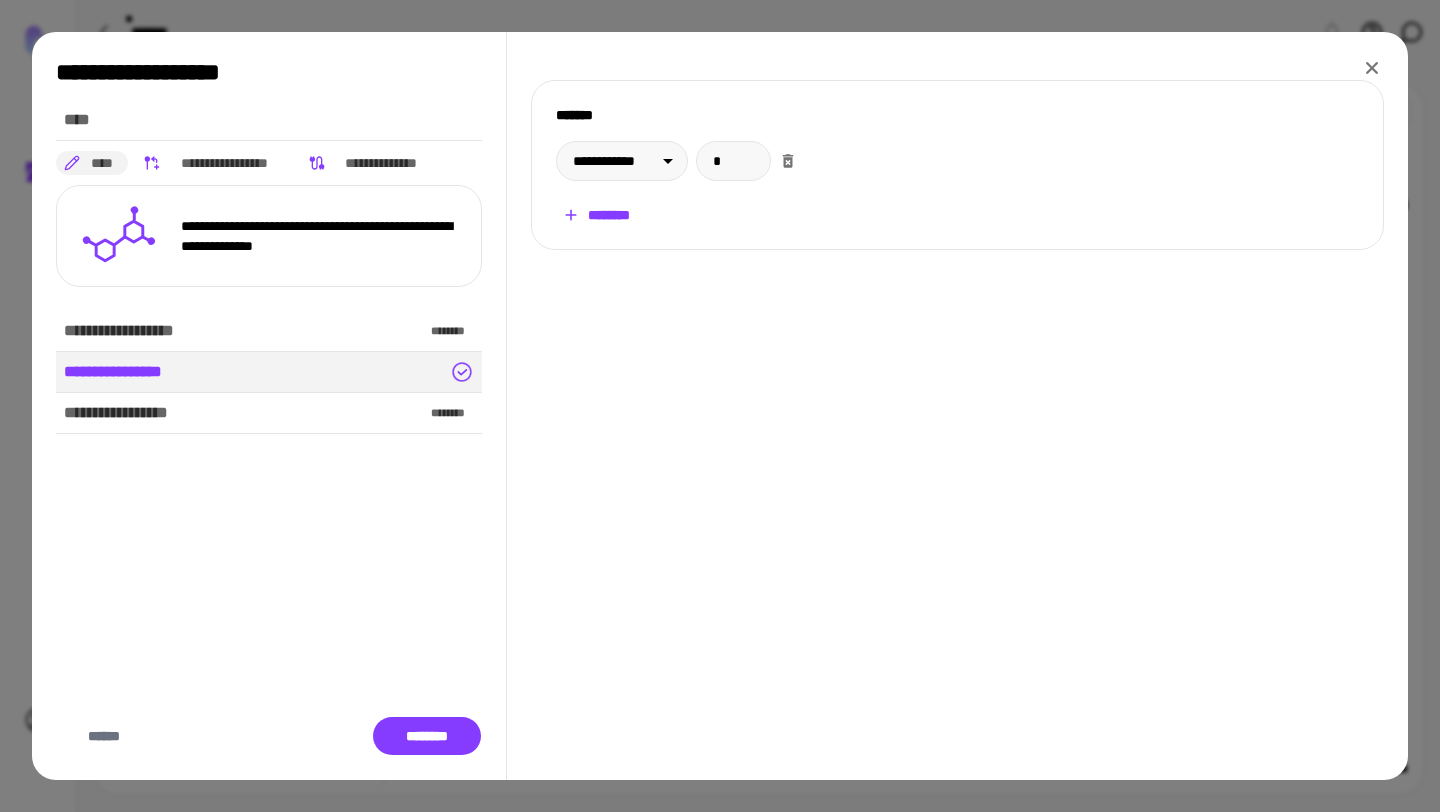 click on "********" at bounding box center (596, 215) 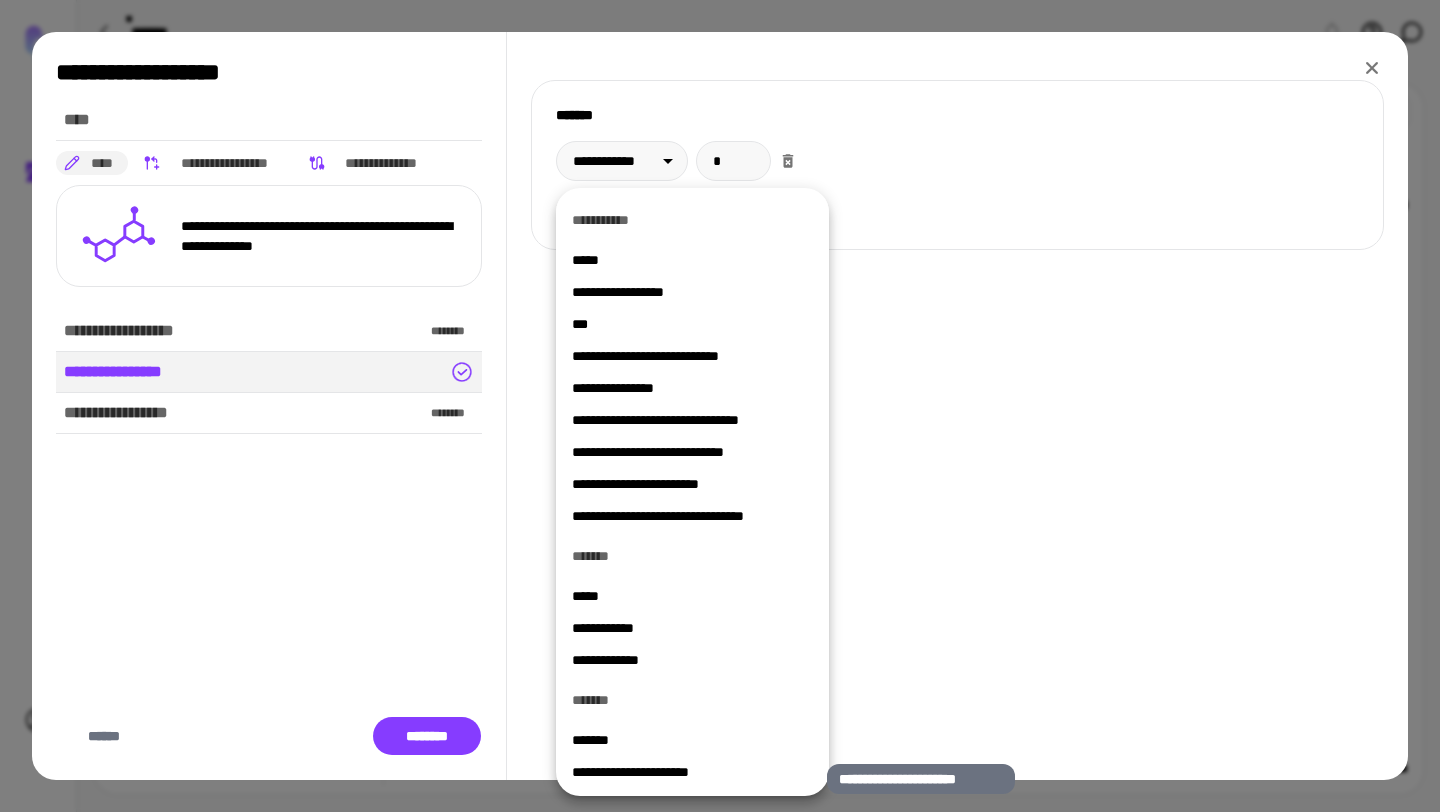 click on "**********" at bounding box center (692, 772) 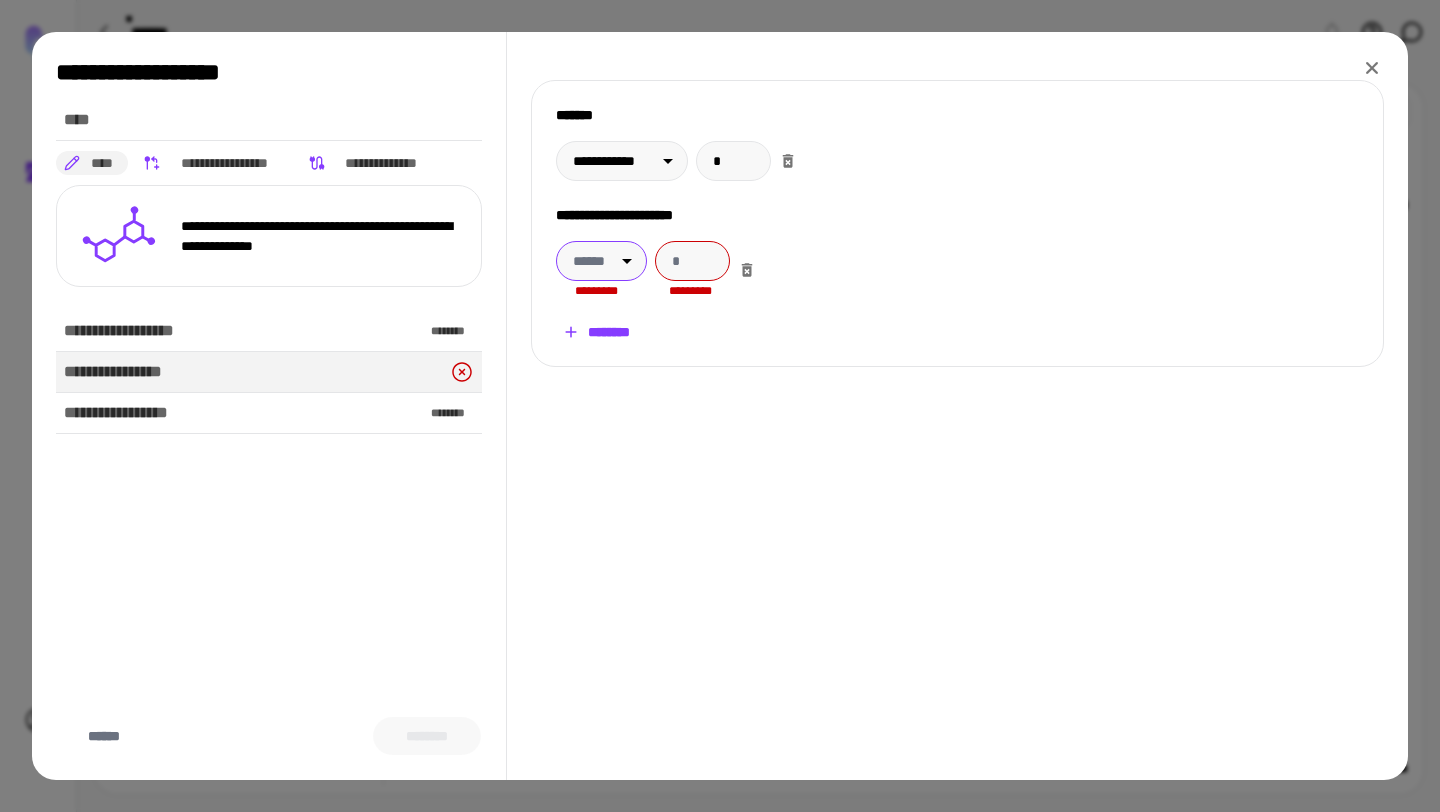 click on "**********" at bounding box center [720, 406] 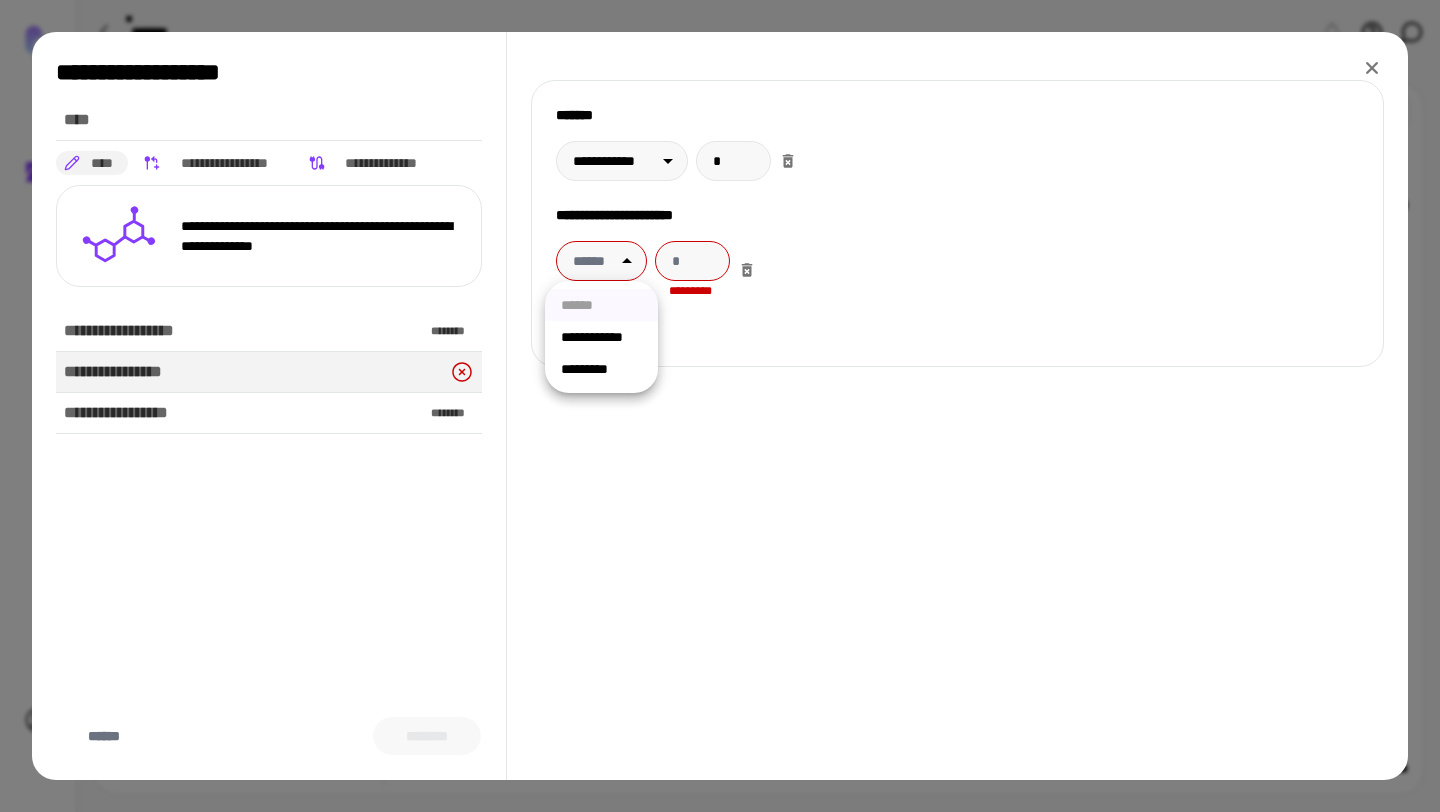 click on "*********" at bounding box center [601, 369] 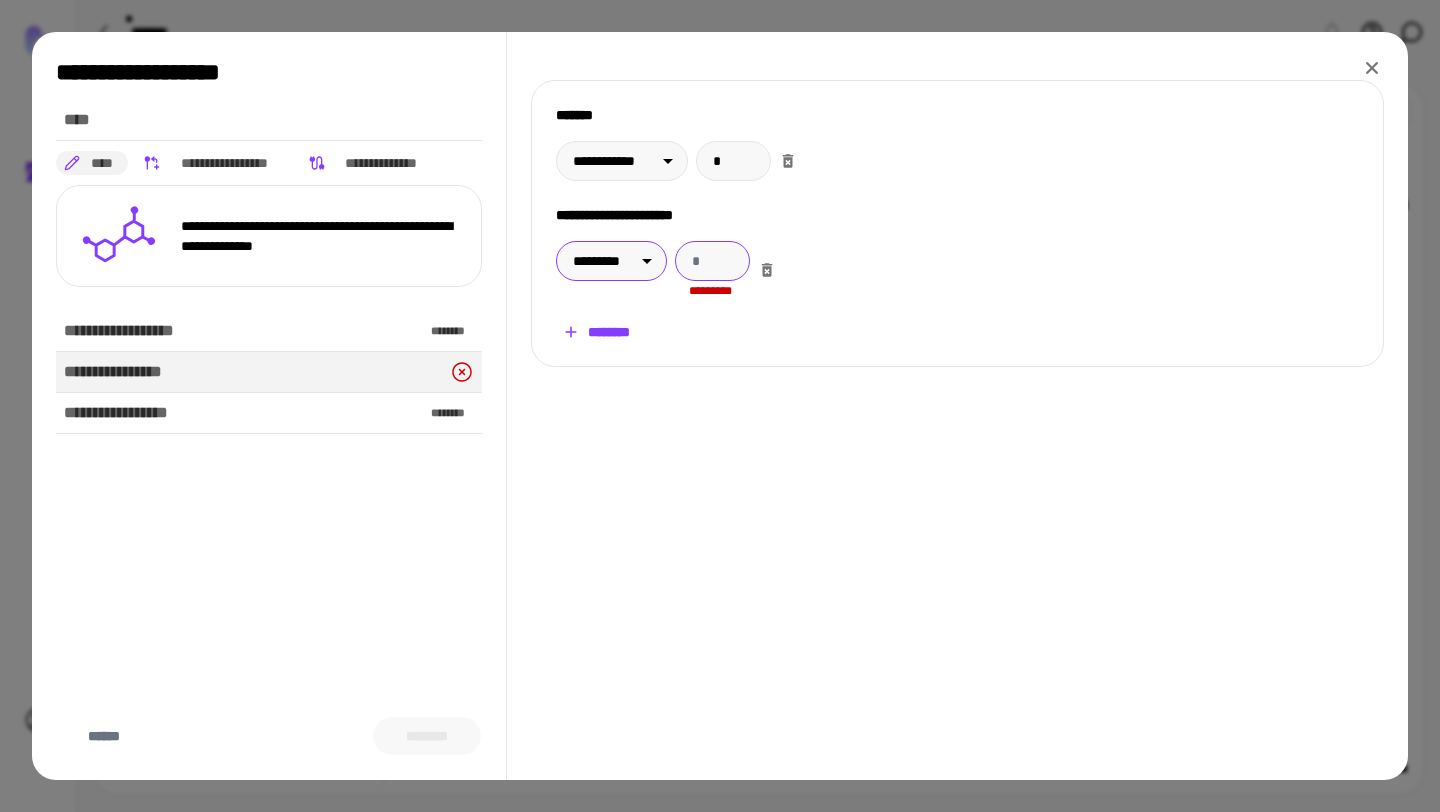 click at bounding box center [712, 261] 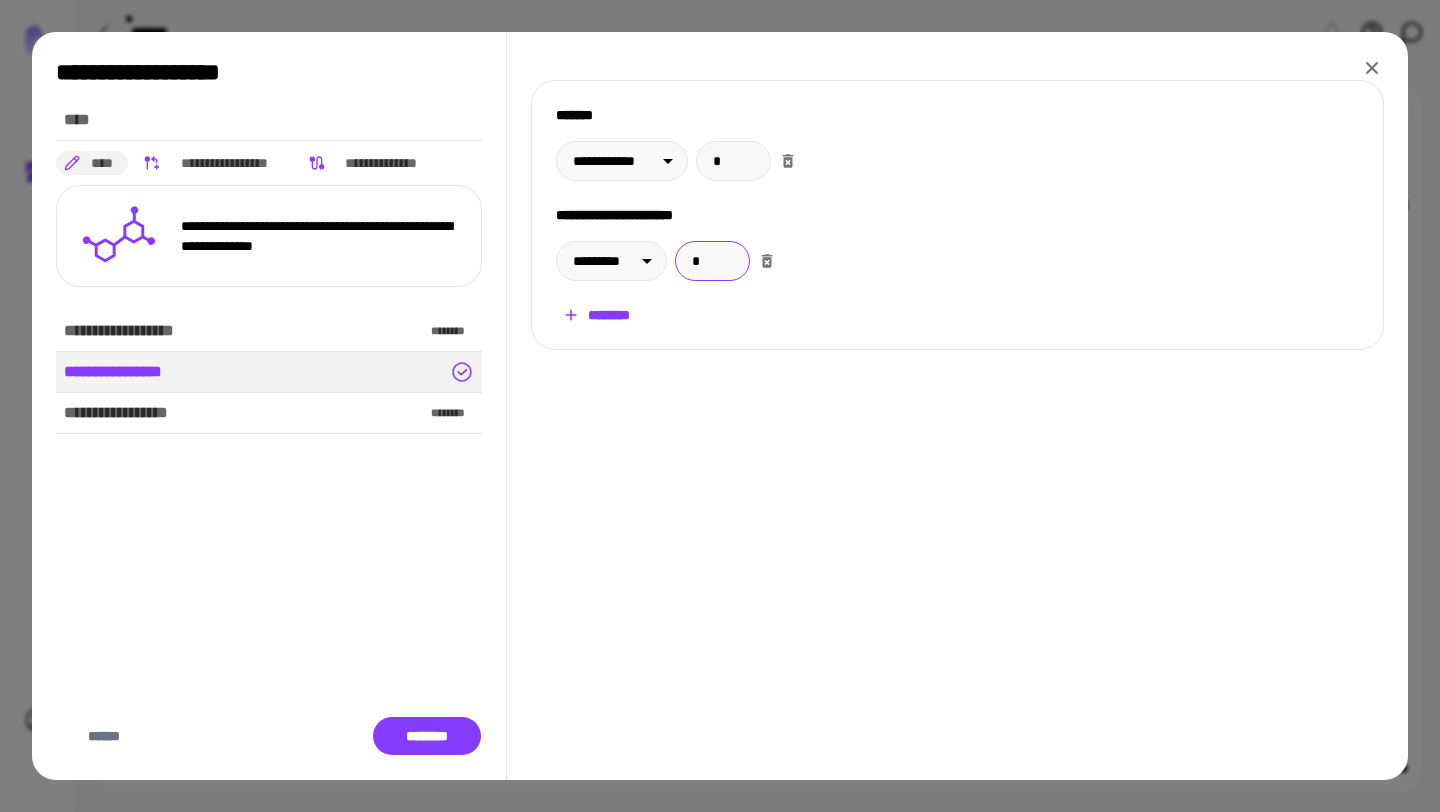 type on "*" 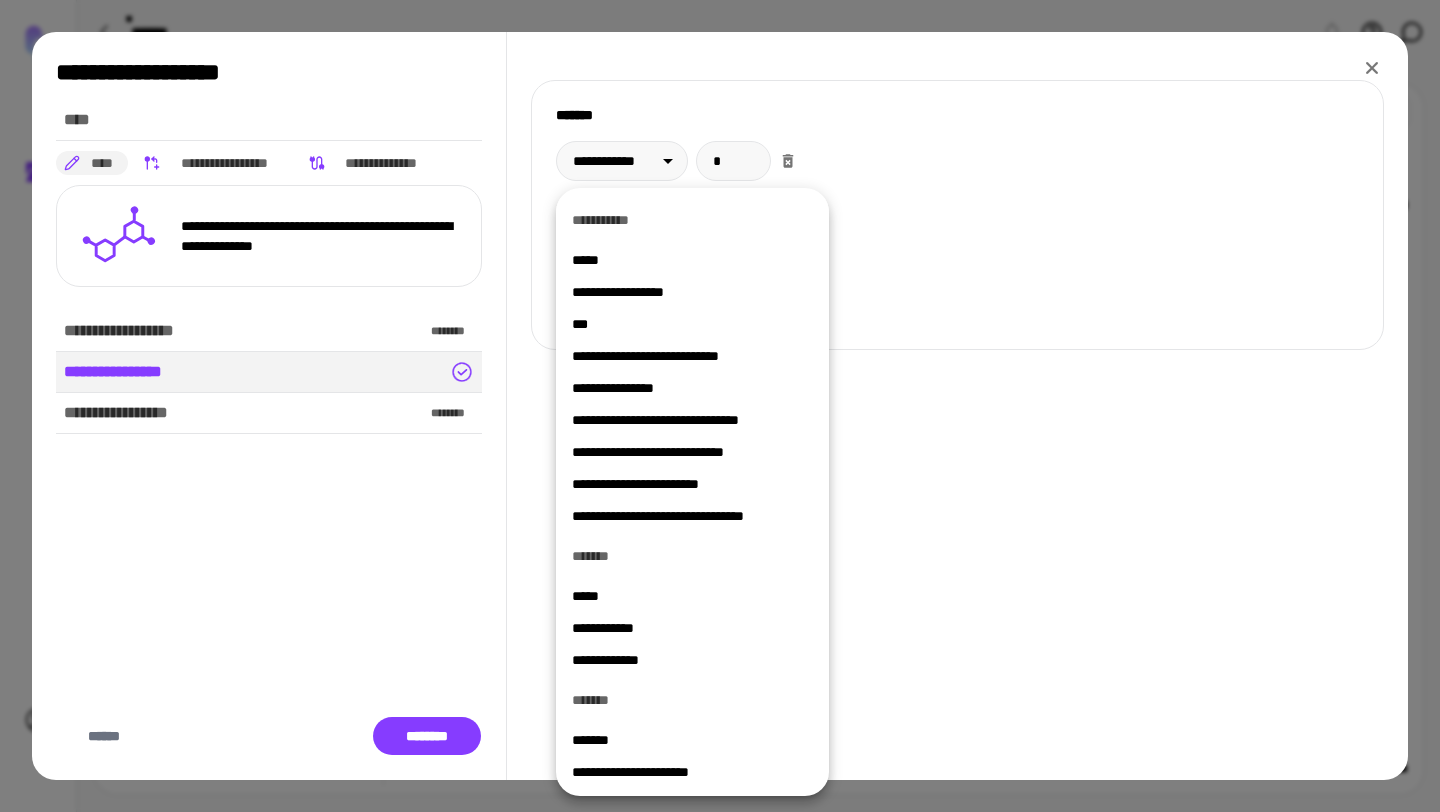 click at bounding box center [720, 406] 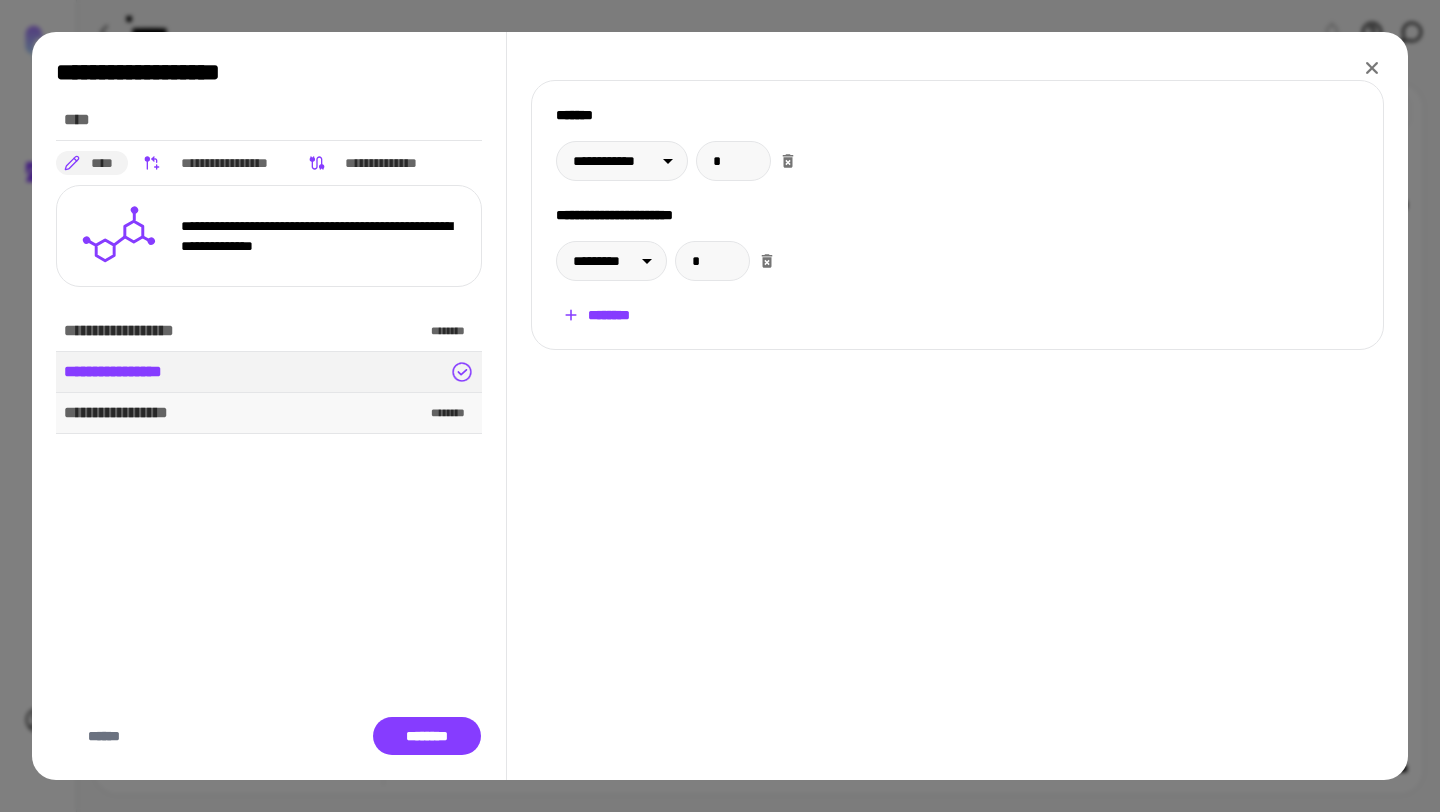 click on "********" at bounding box center (453, 413) 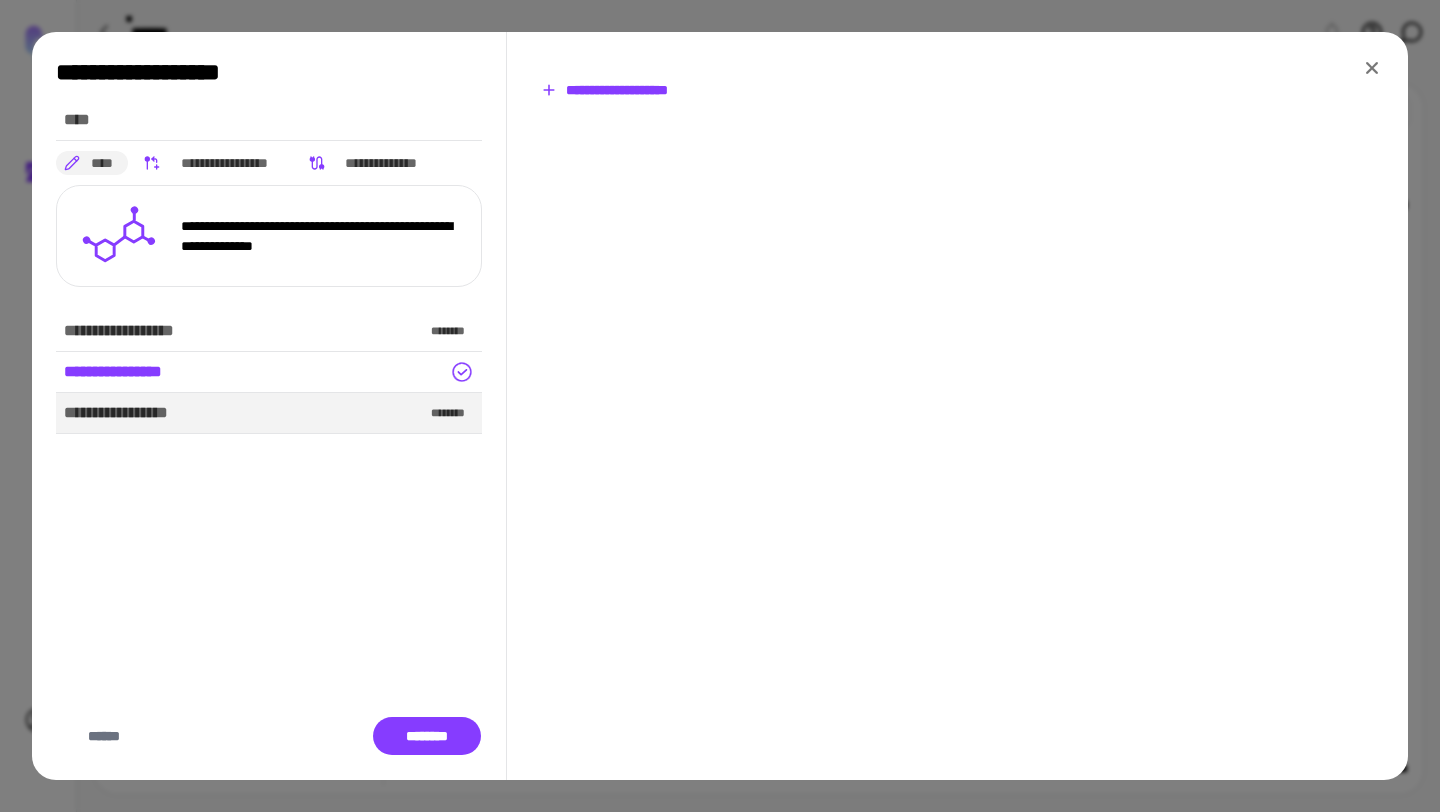 click on "**********" at bounding box center (604, 90) 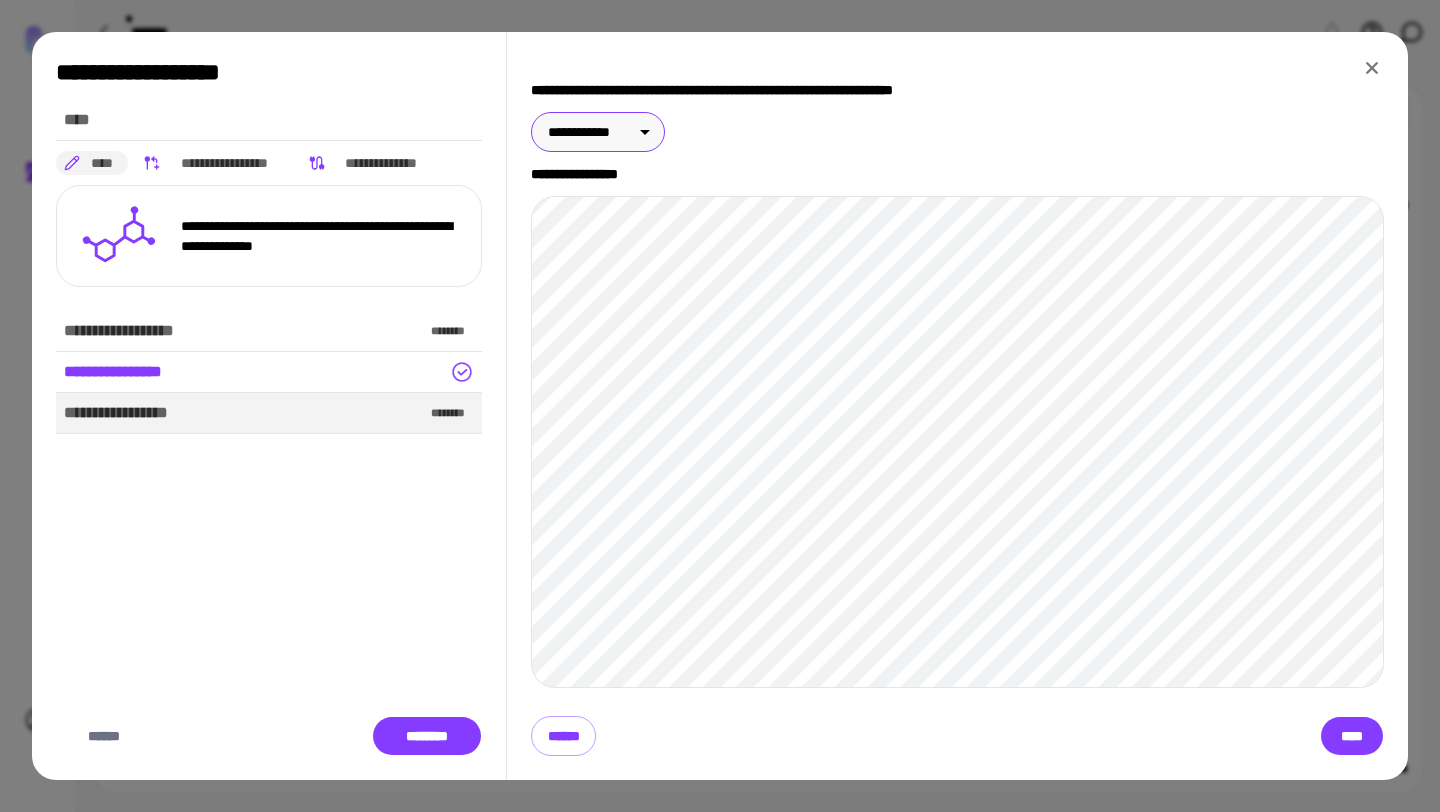 click on "**********" at bounding box center (720, 406) 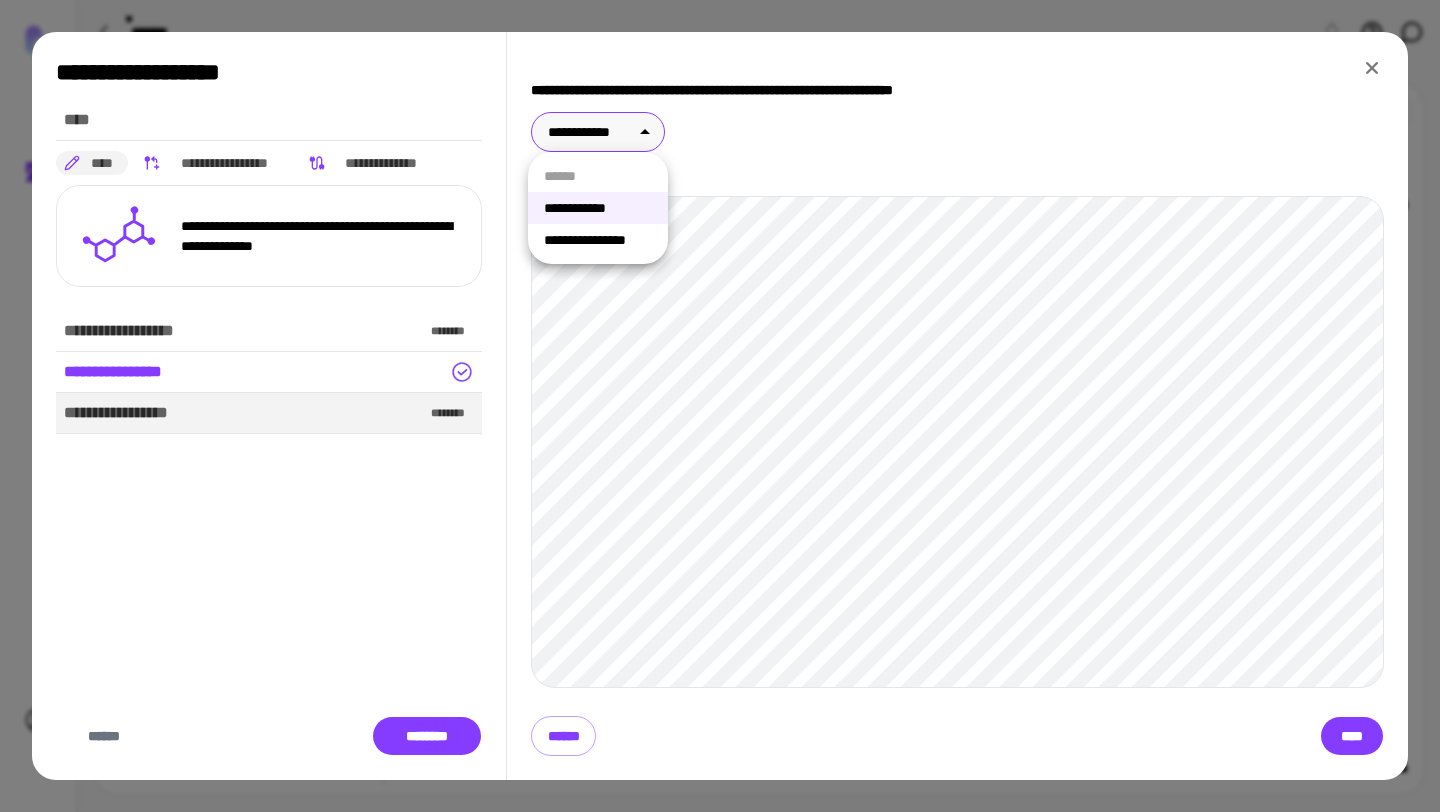 click at bounding box center (720, 406) 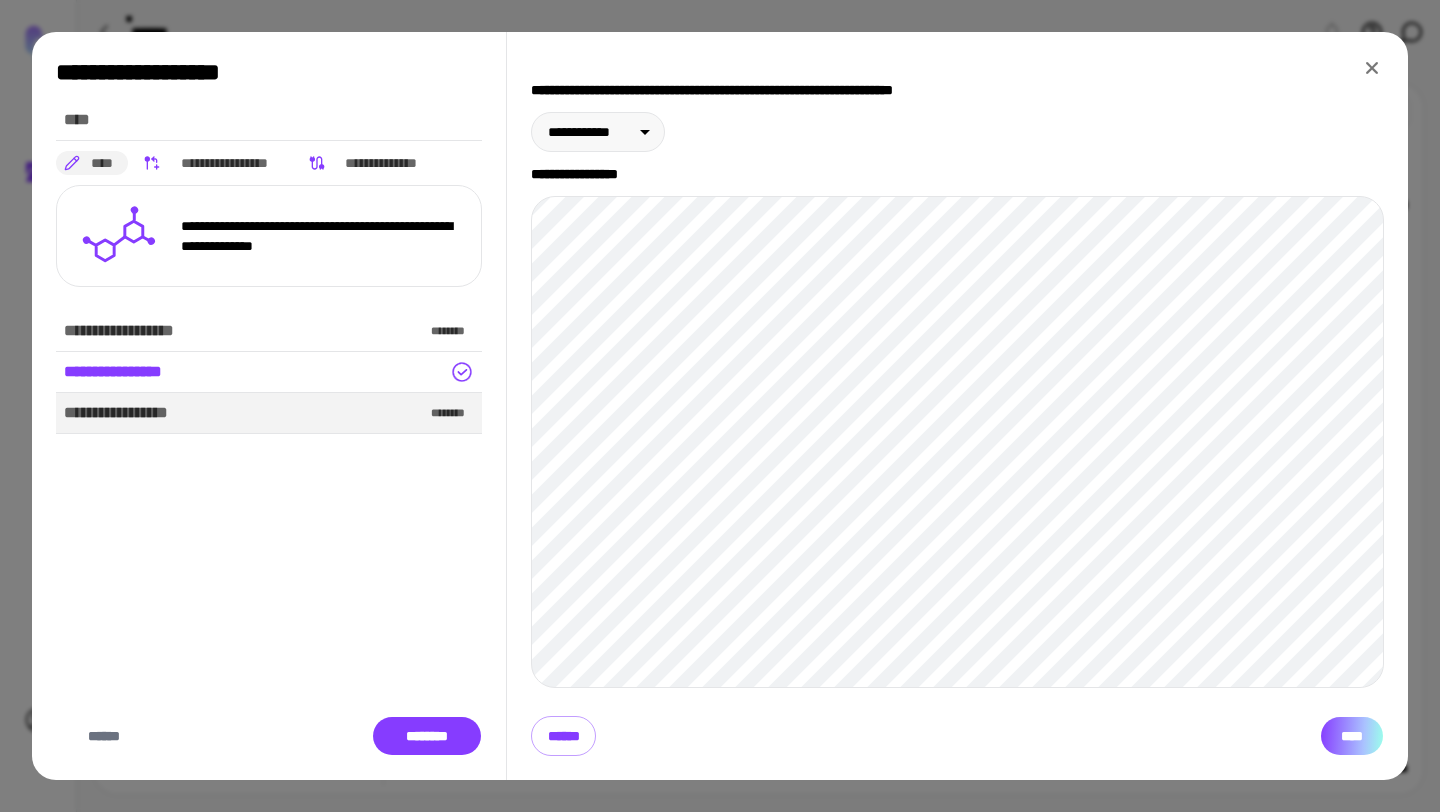 click on "****" at bounding box center (1352, 736) 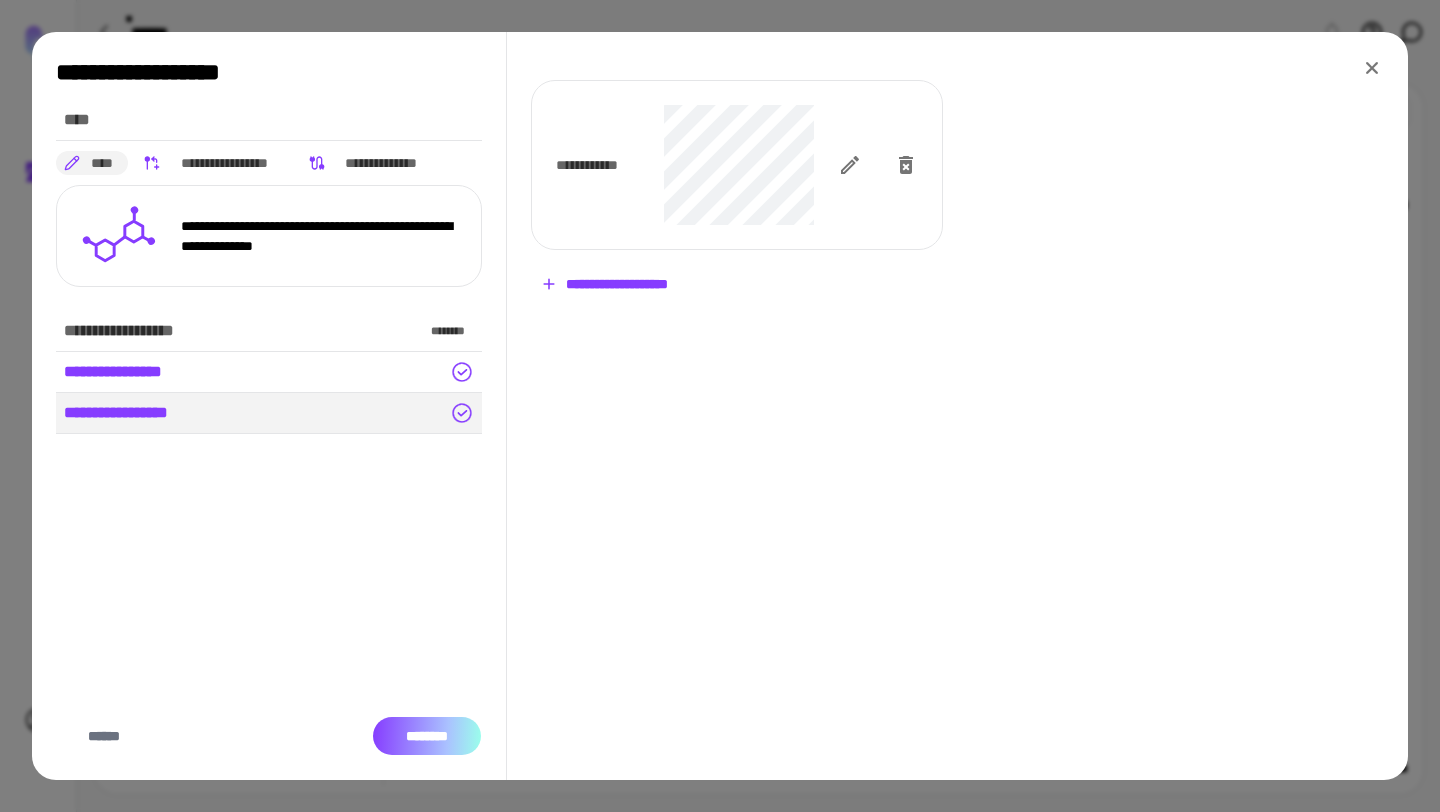 click on "********" at bounding box center [427, 736] 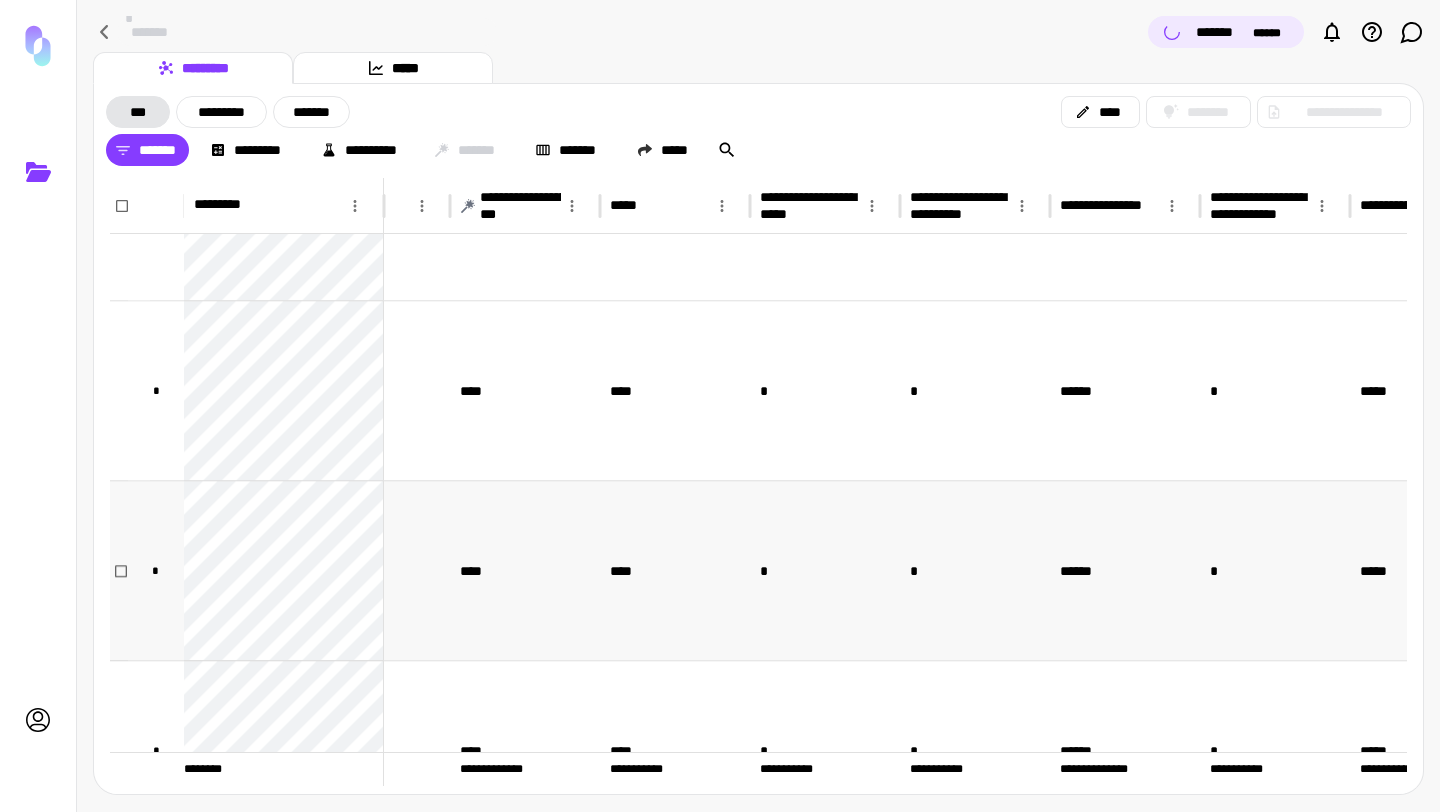 scroll, scrollTop: 742, scrollLeft: 234, axis: both 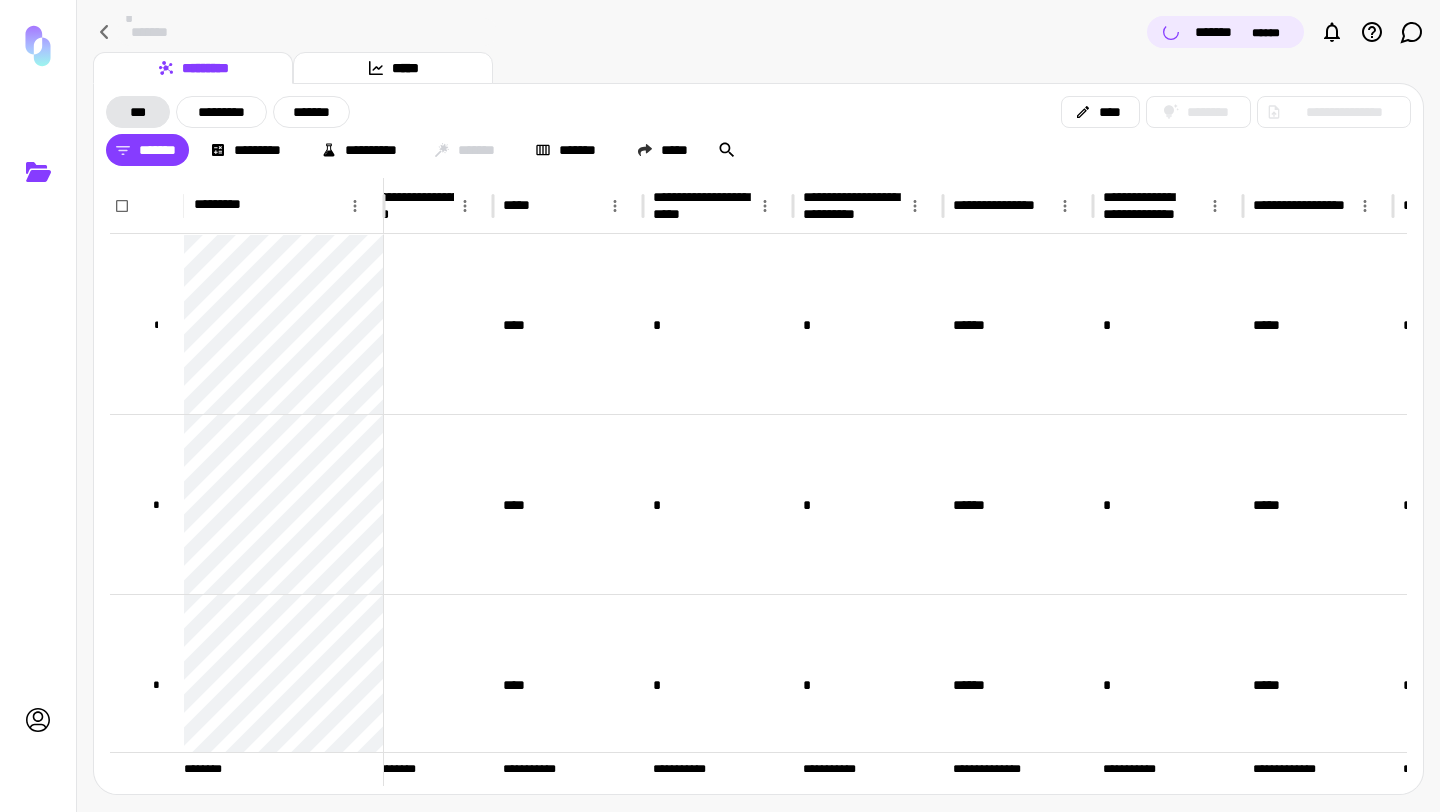 click 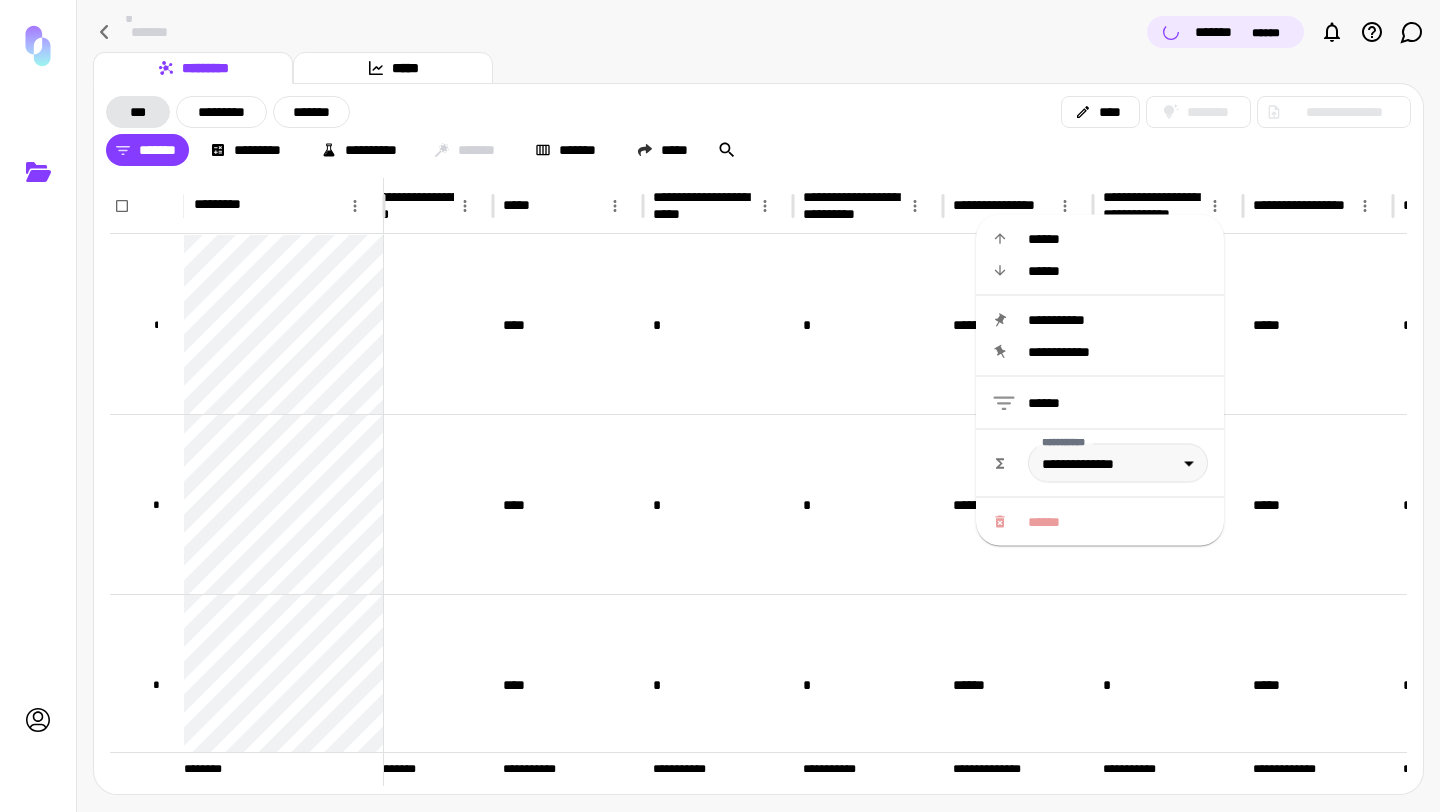 click on "**********" at bounding box center [758, 150] 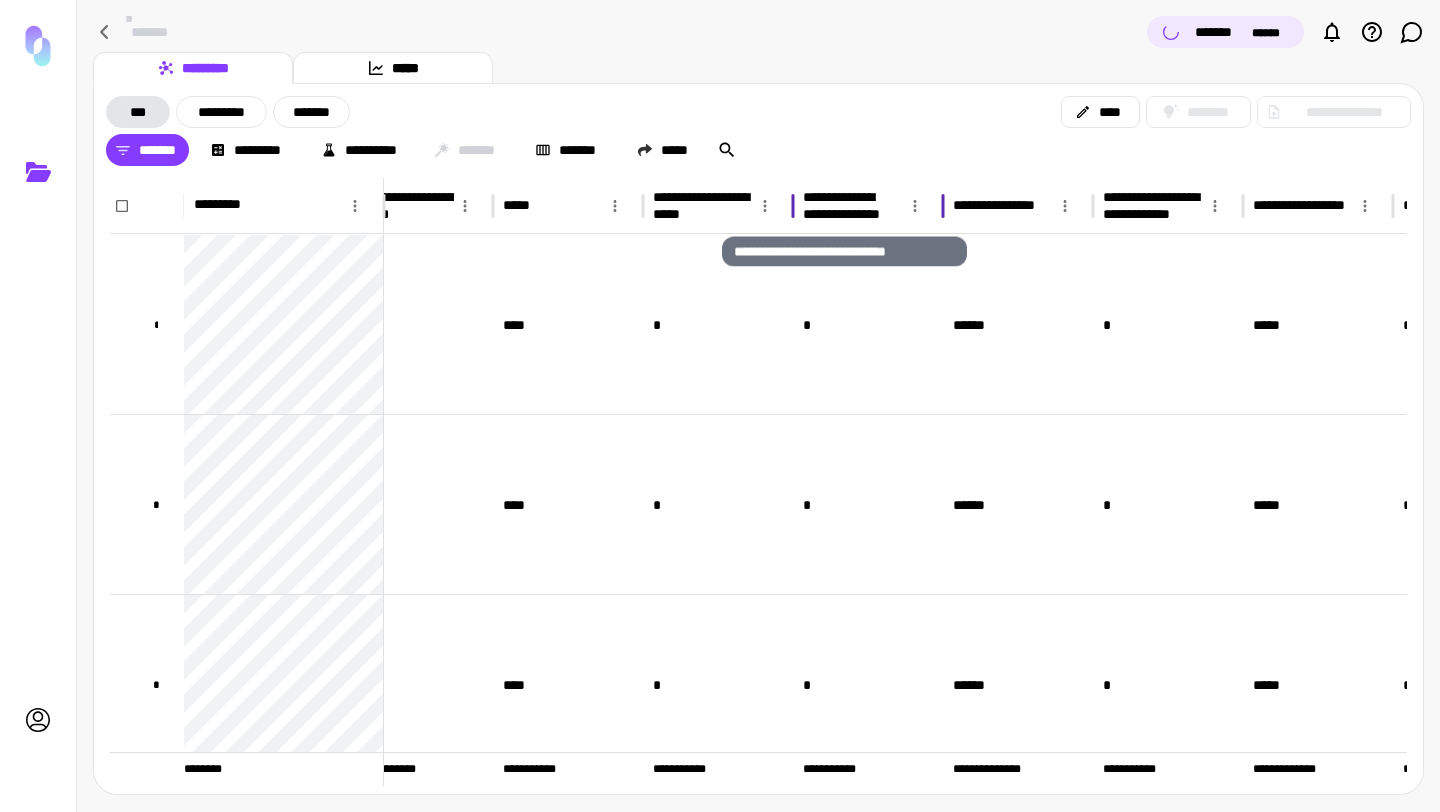 click on "**********" at bounding box center (844, 206) 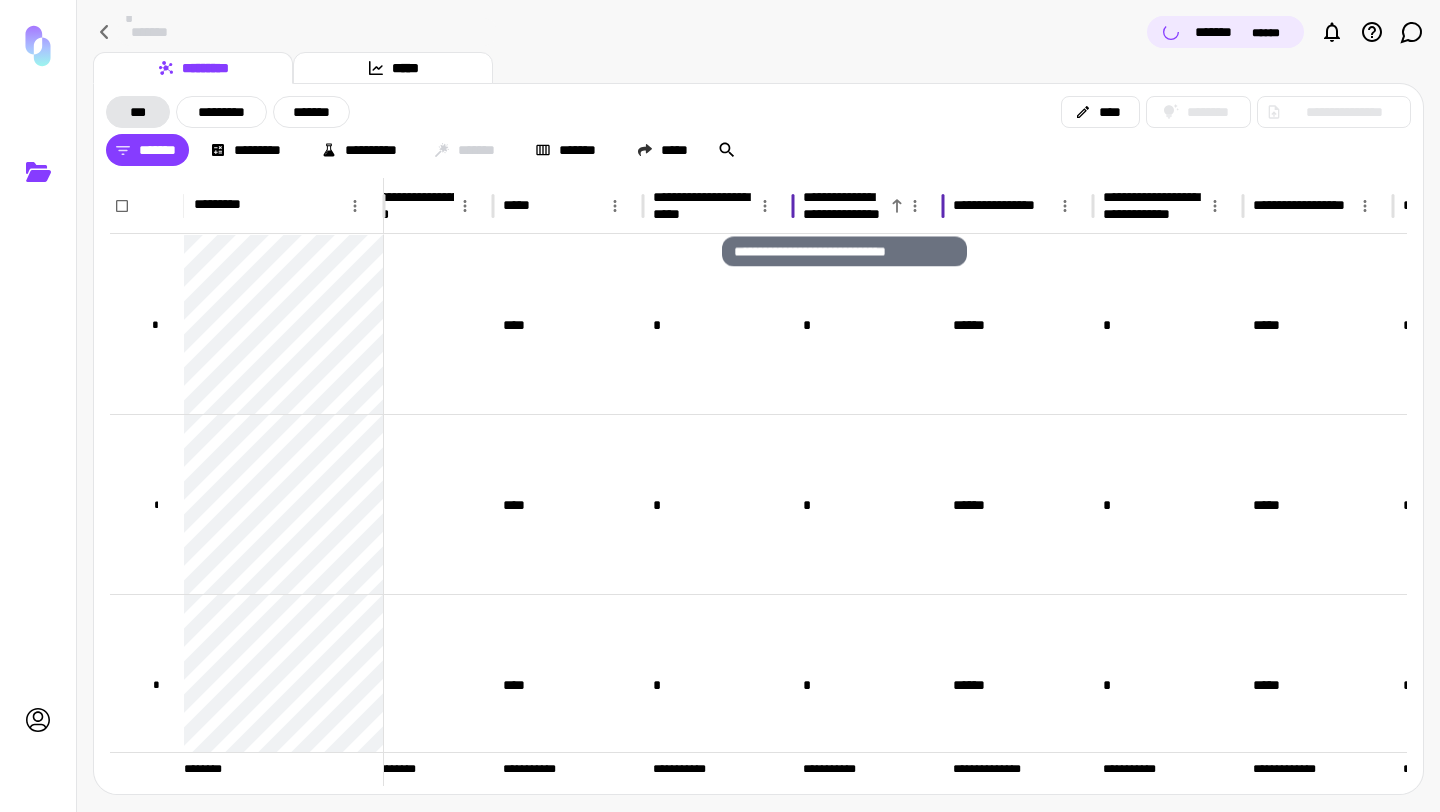 click on "**********" at bounding box center [844, 206] 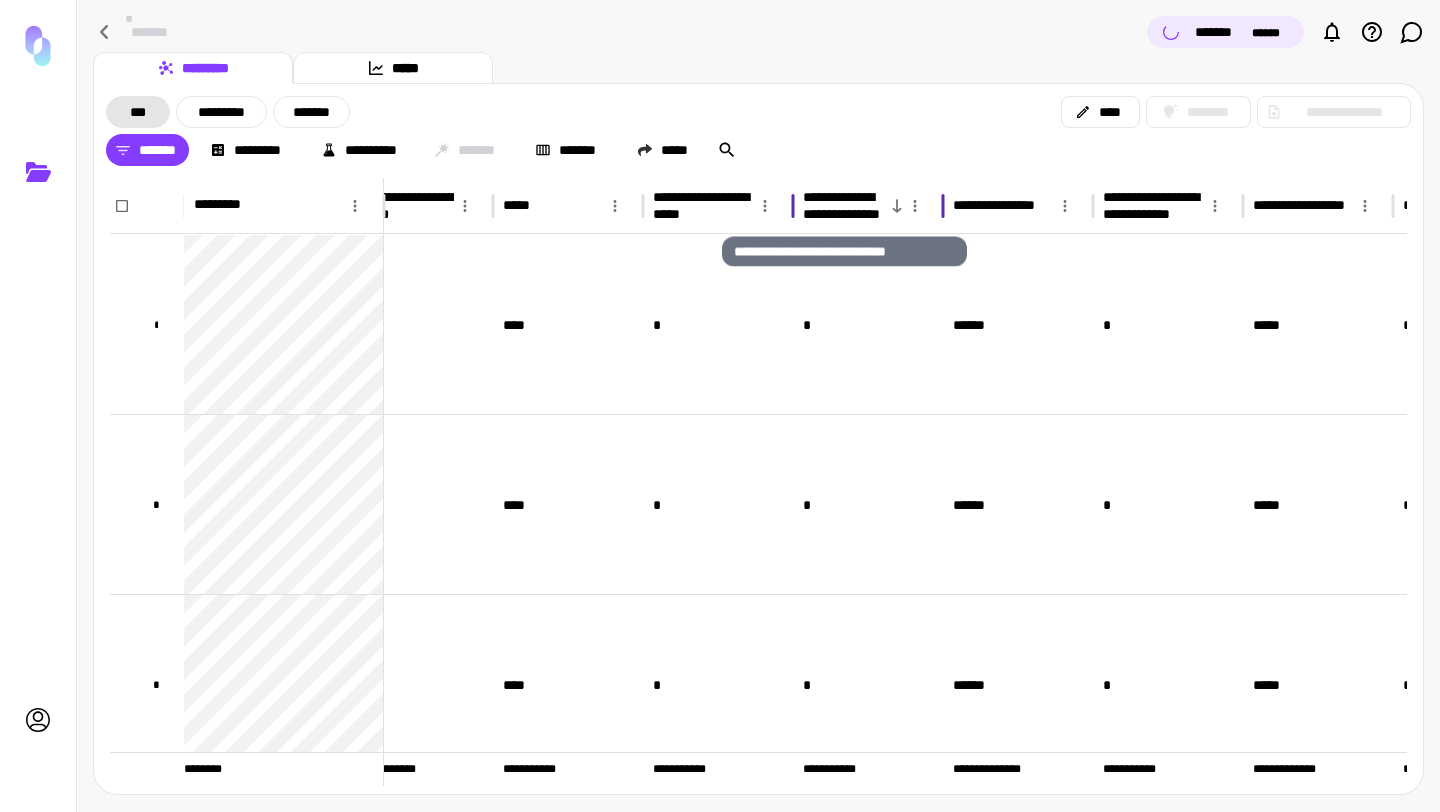 click on "**********" at bounding box center (844, 206) 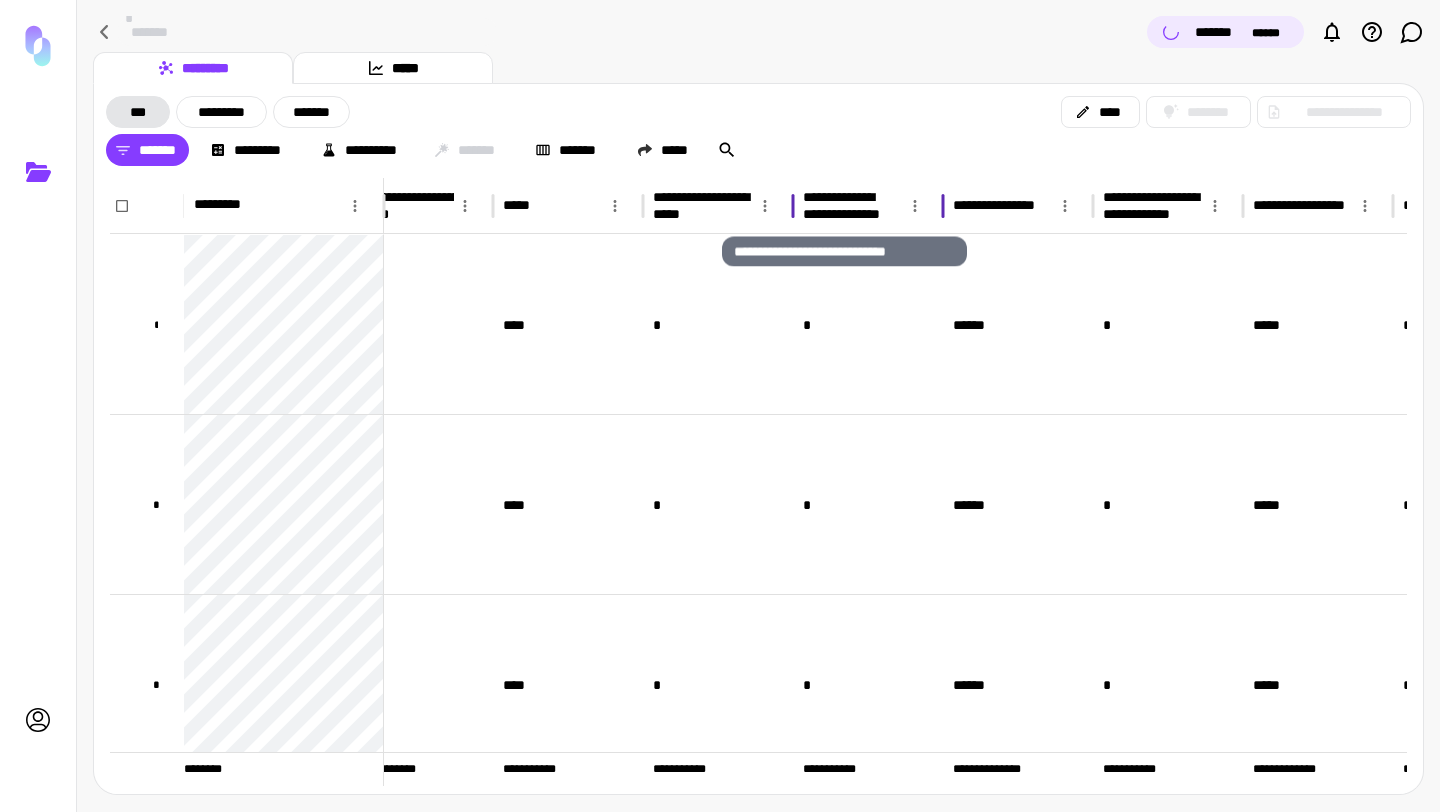 click on "**********" at bounding box center (844, 206) 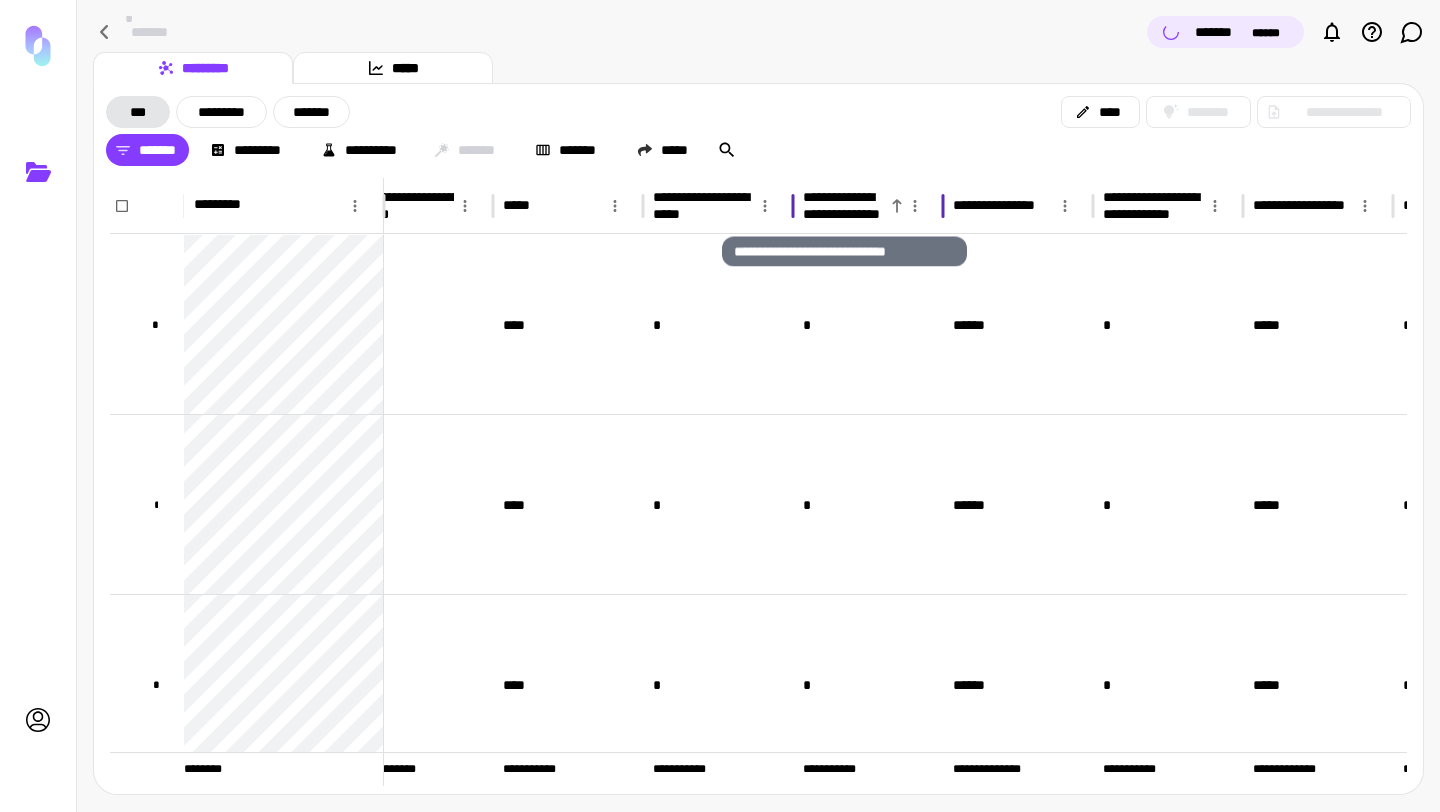 click on "**********" at bounding box center [844, 206] 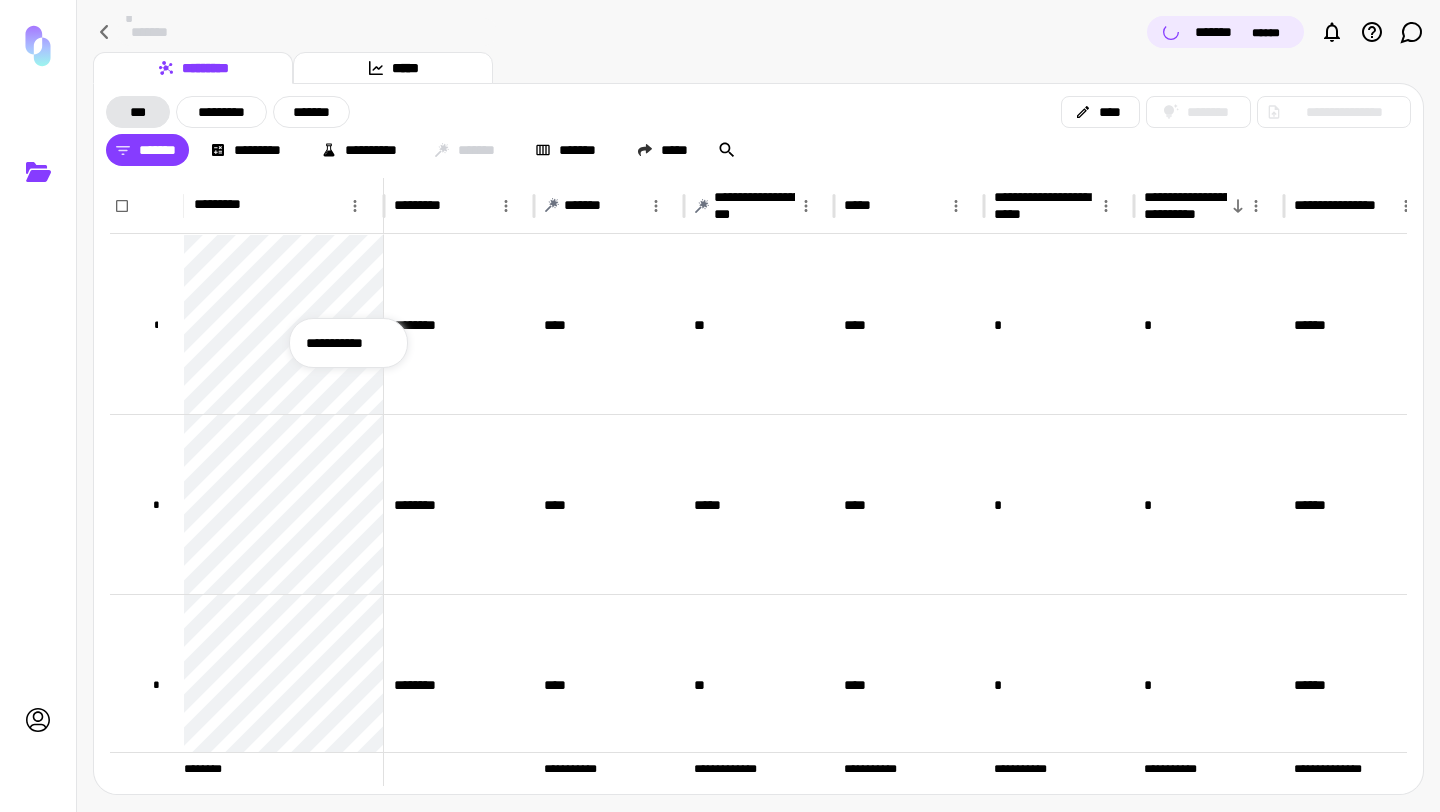 click at bounding box center [720, 406] 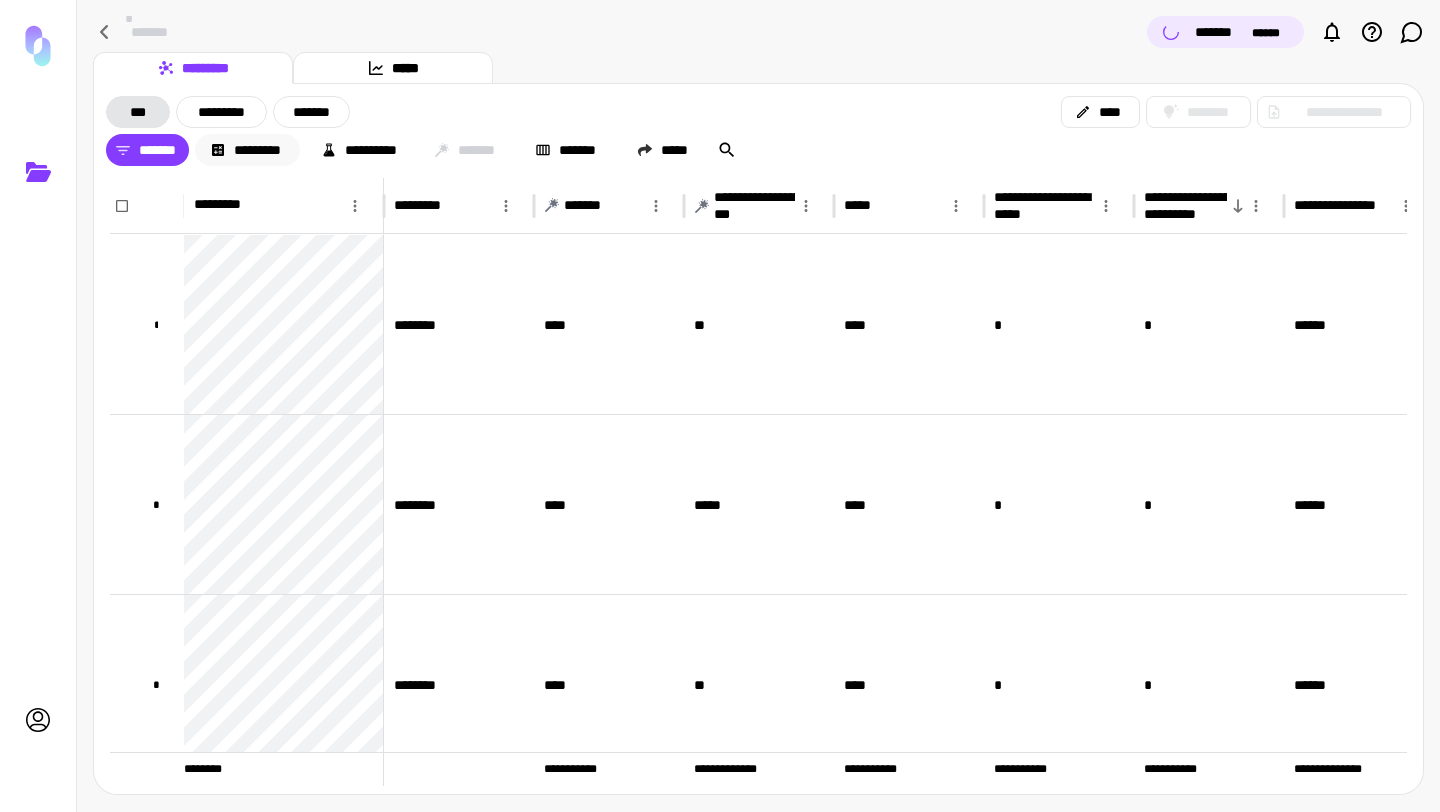 click on "*********" at bounding box center [247, 150] 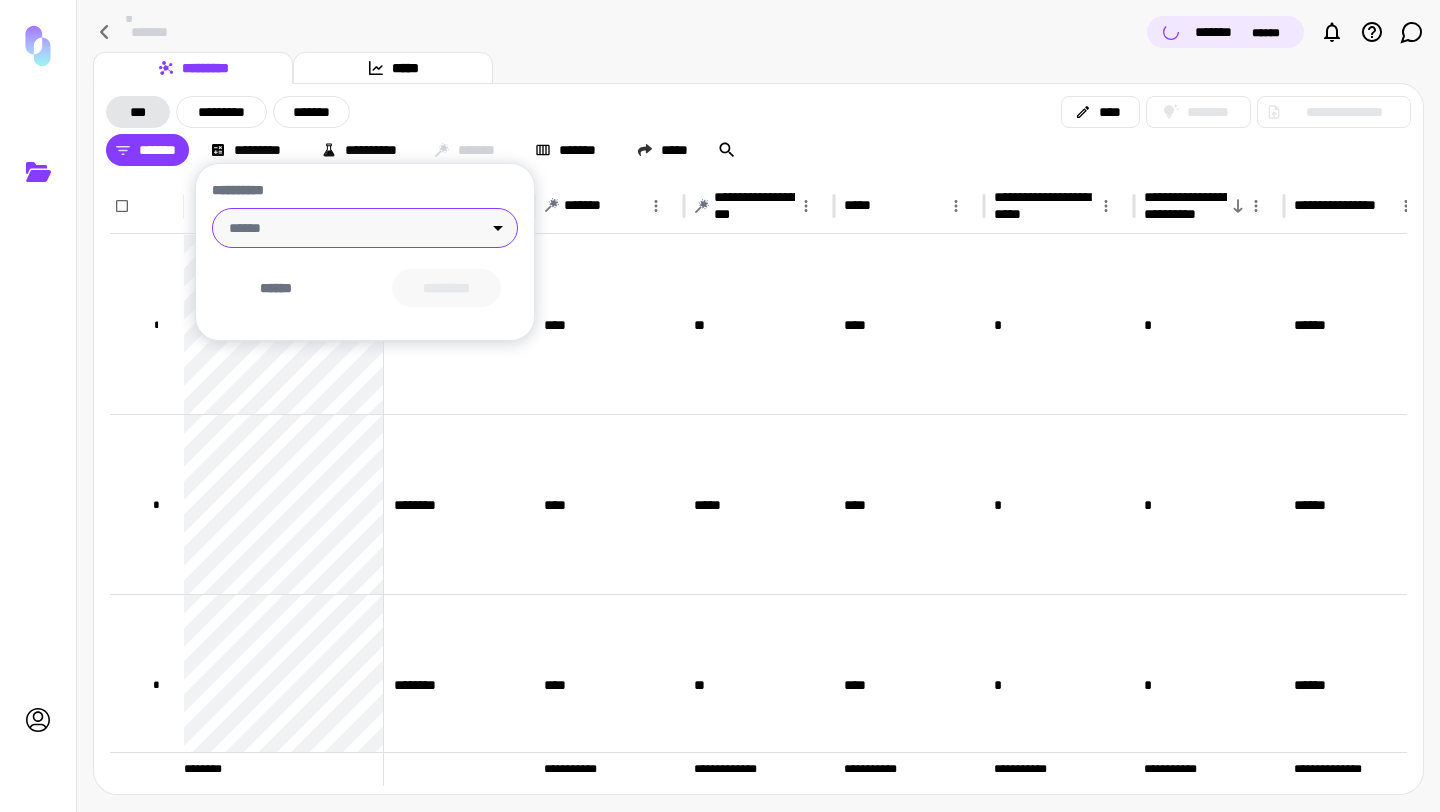 click on "**********" at bounding box center (720, 406) 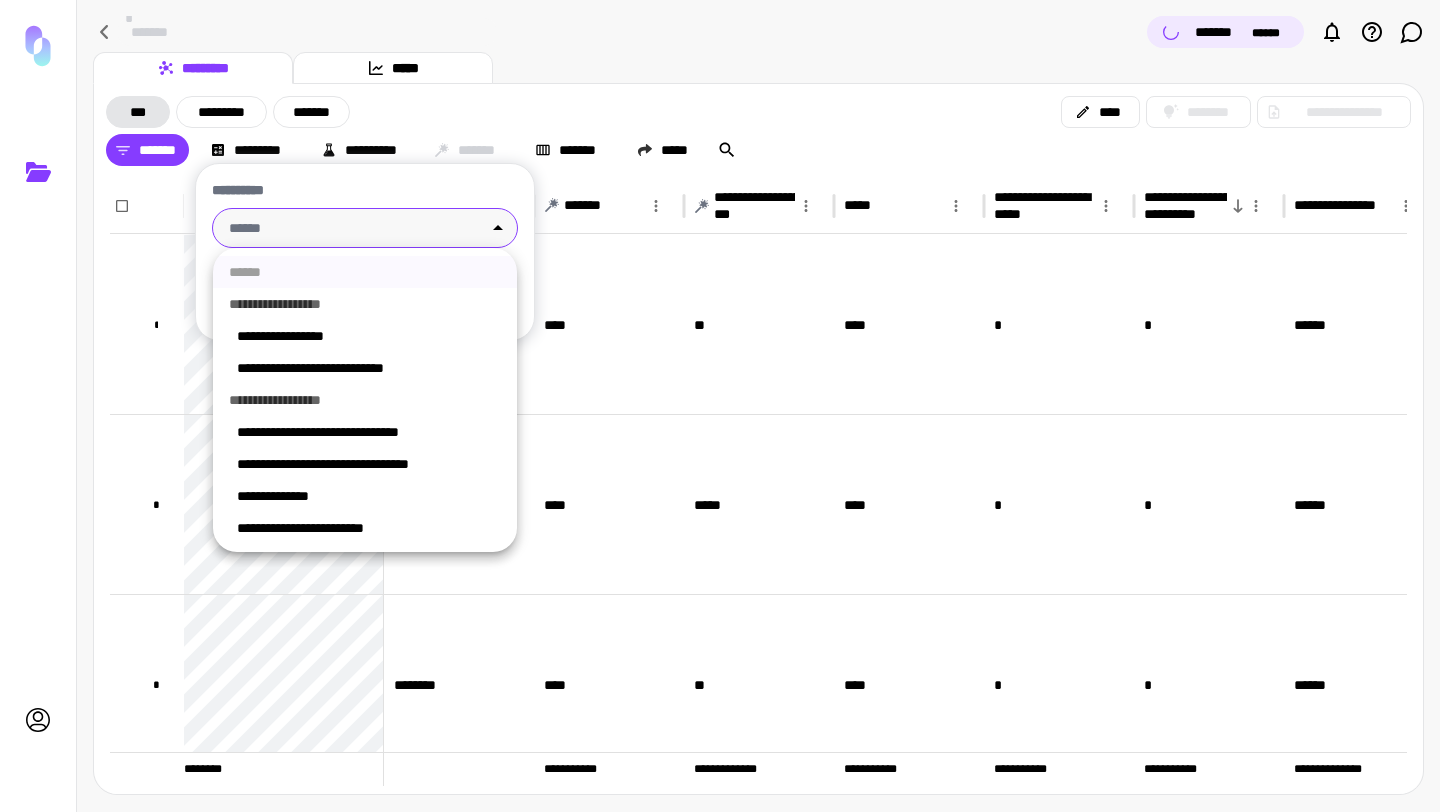 click at bounding box center [720, 406] 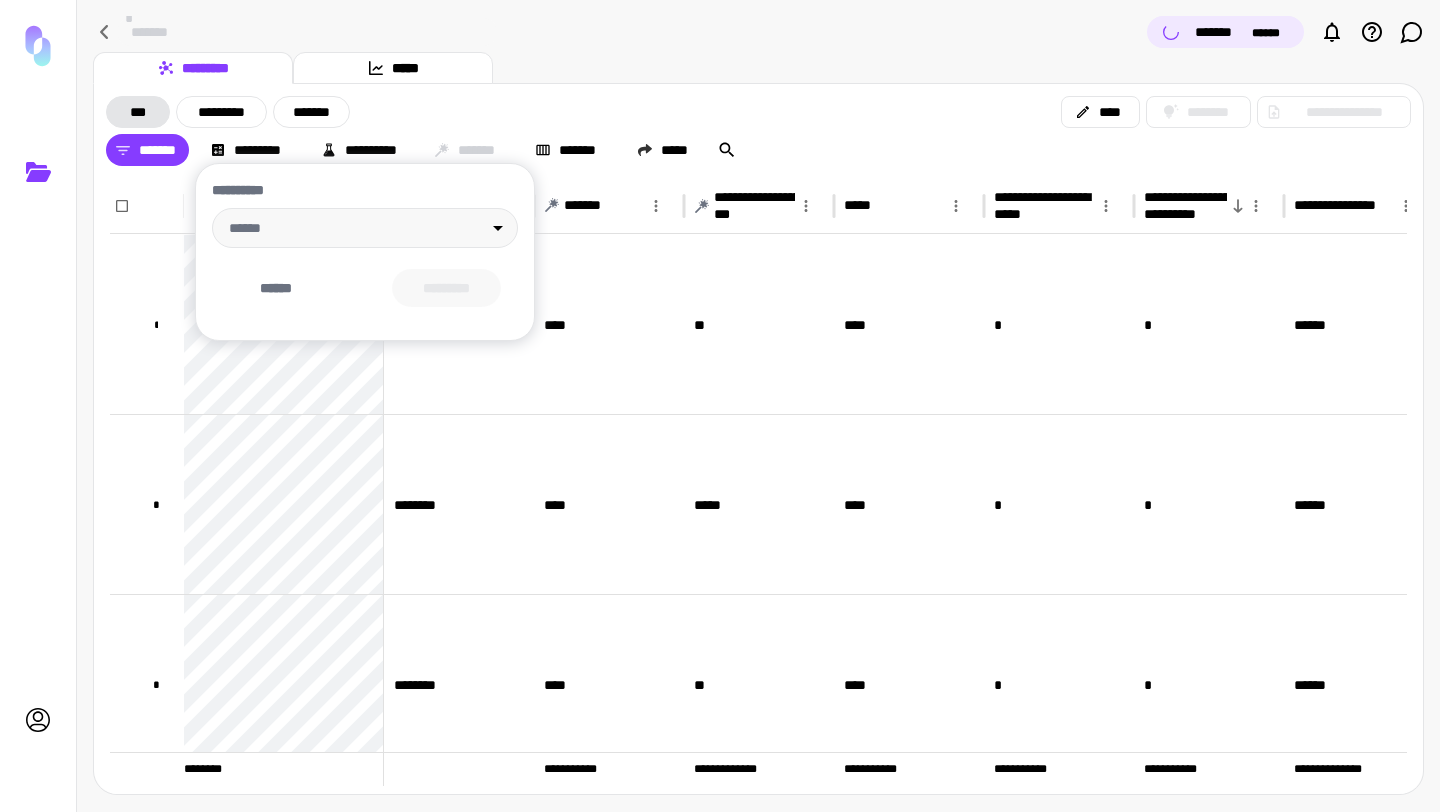 click at bounding box center [720, 406] 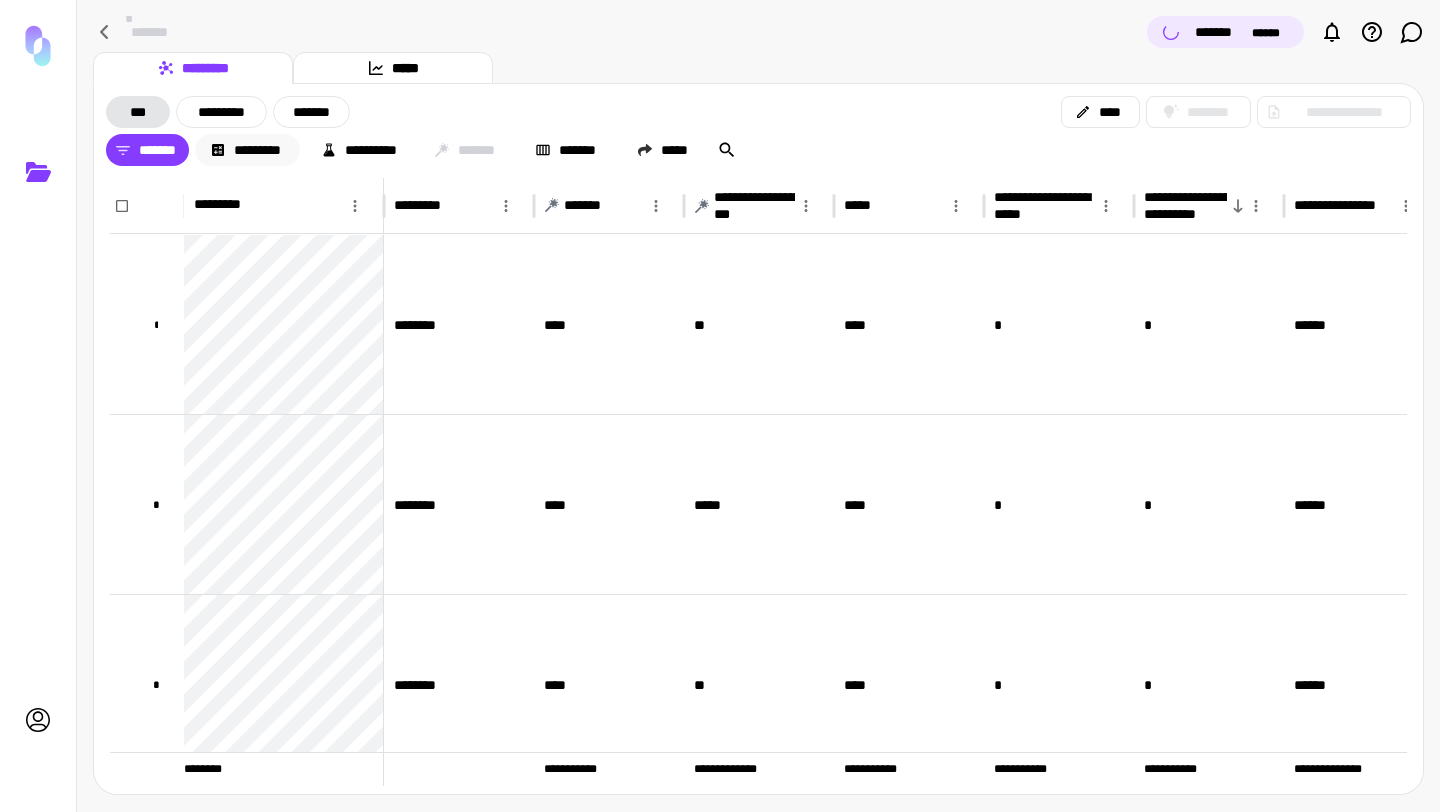 click on "*********" at bounding box center (247, 150) 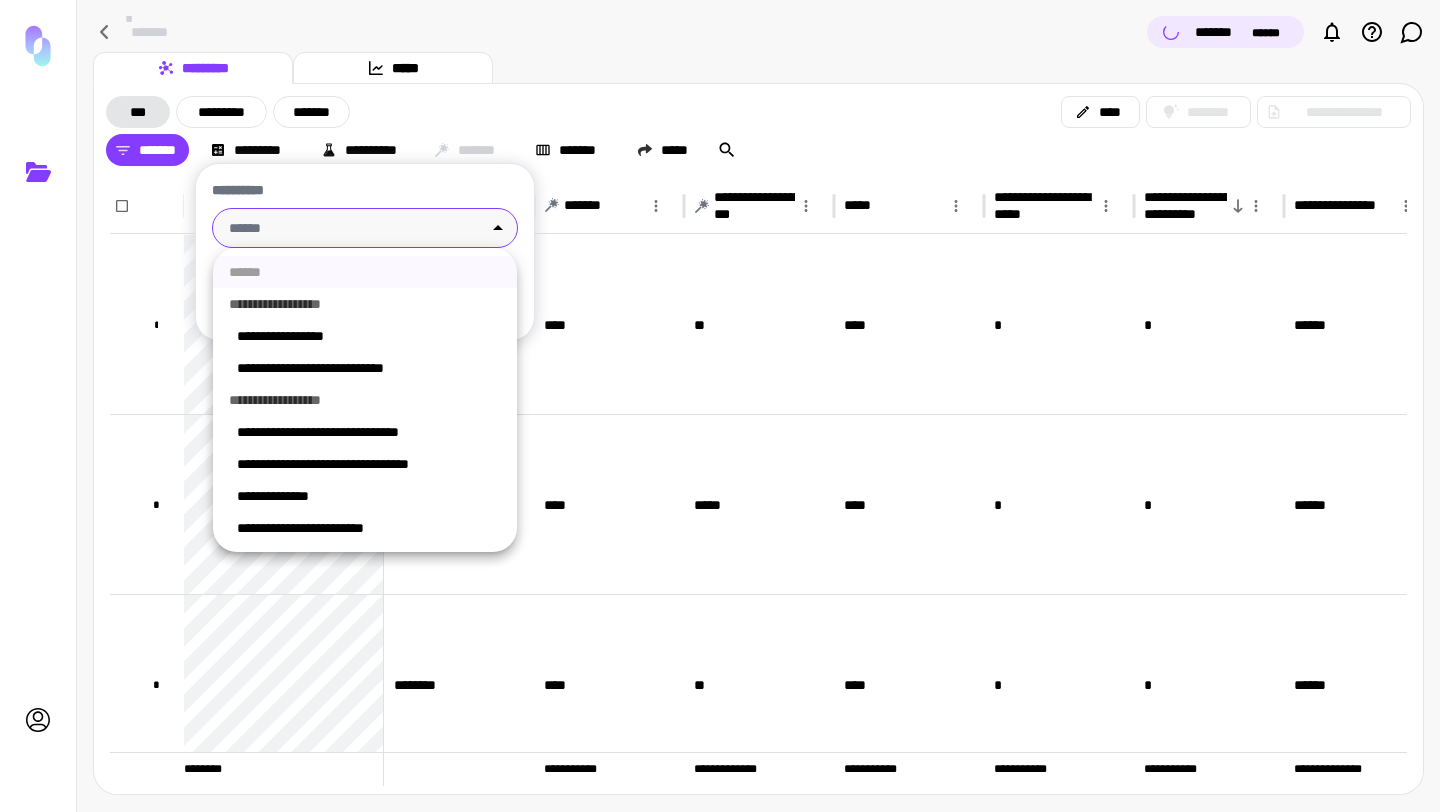 click on "**********" at bounding box center (720, 406) 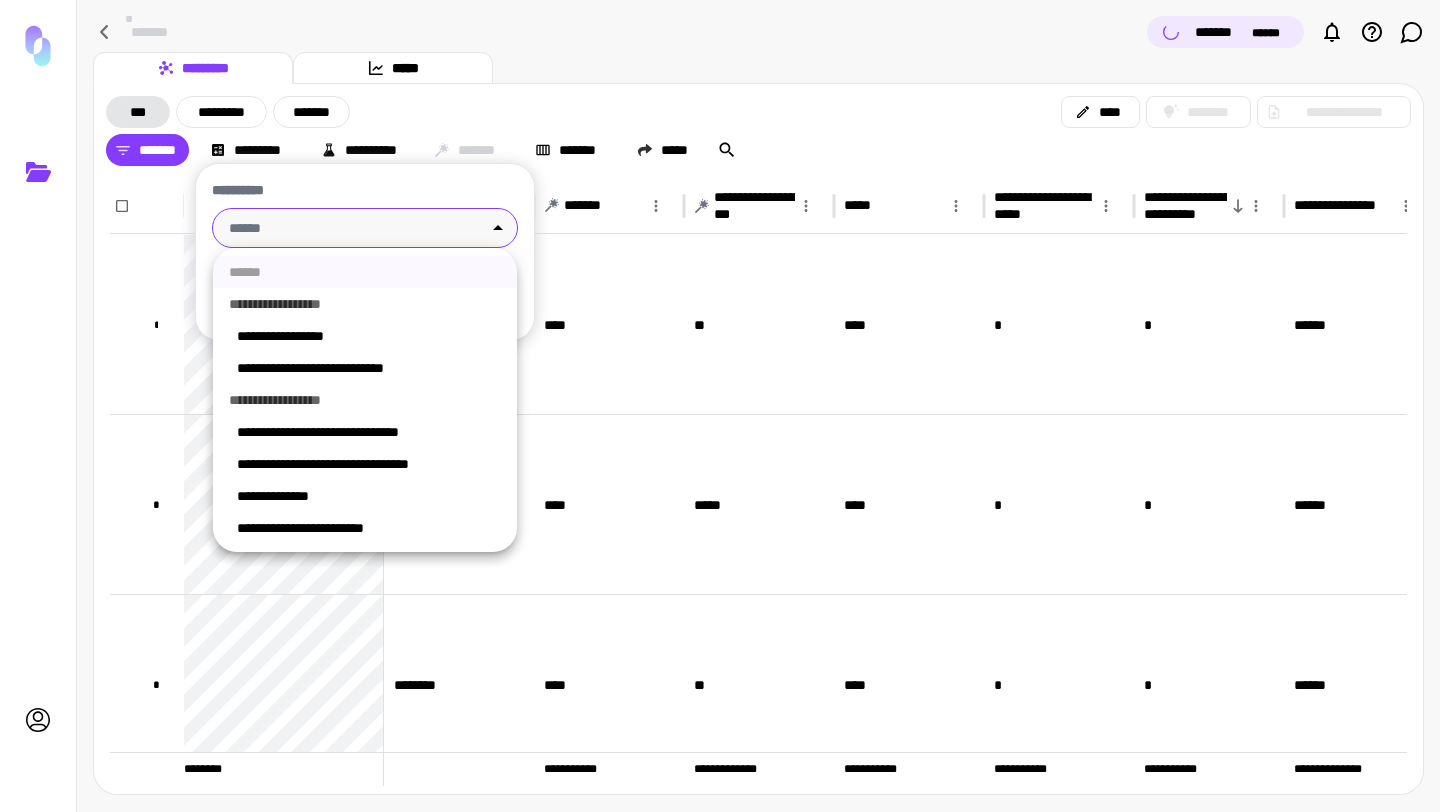 click on "**********" at bounding box center (365, 400) 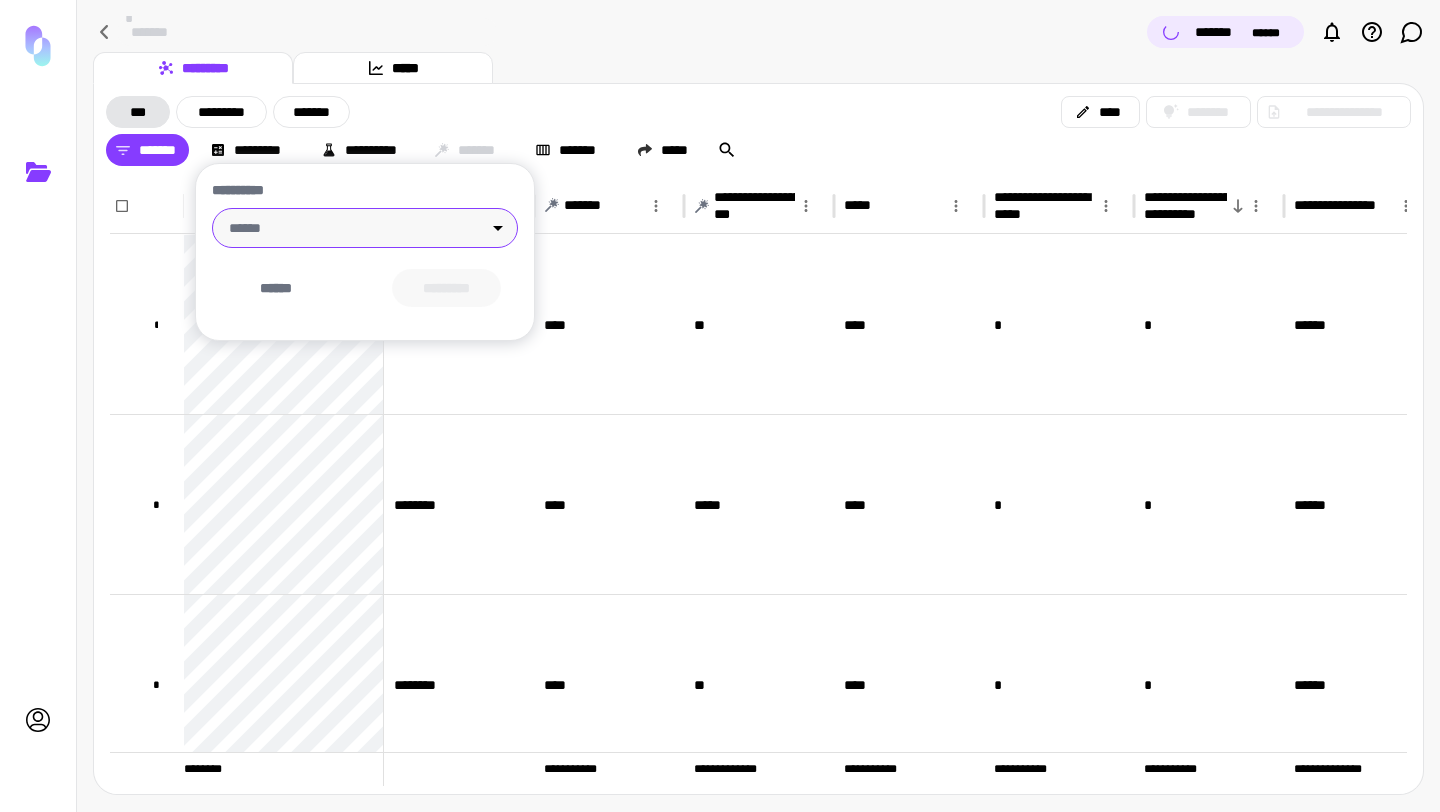 click on "**********" at bounding box center [720, 406] 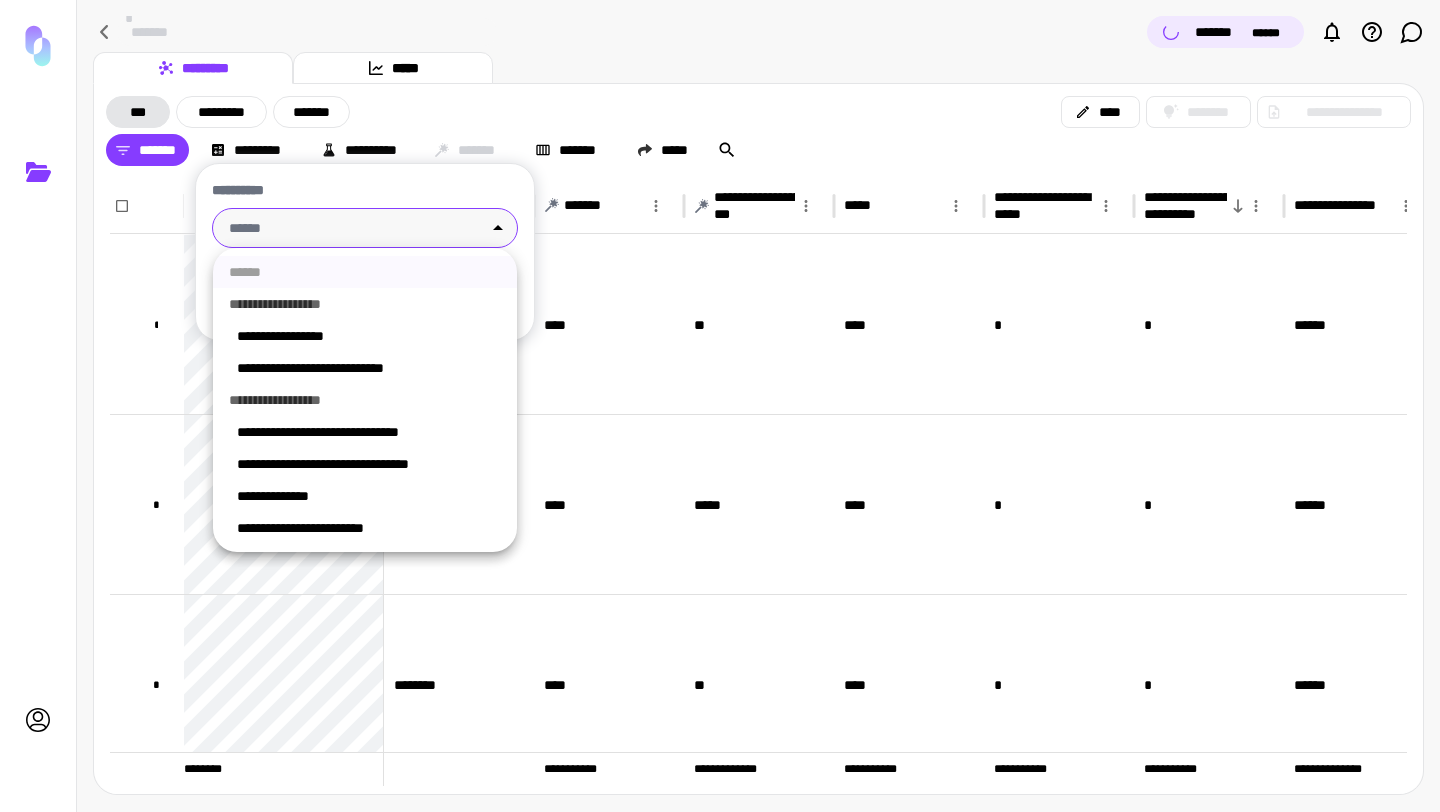 click at bounding box center [720, 406] 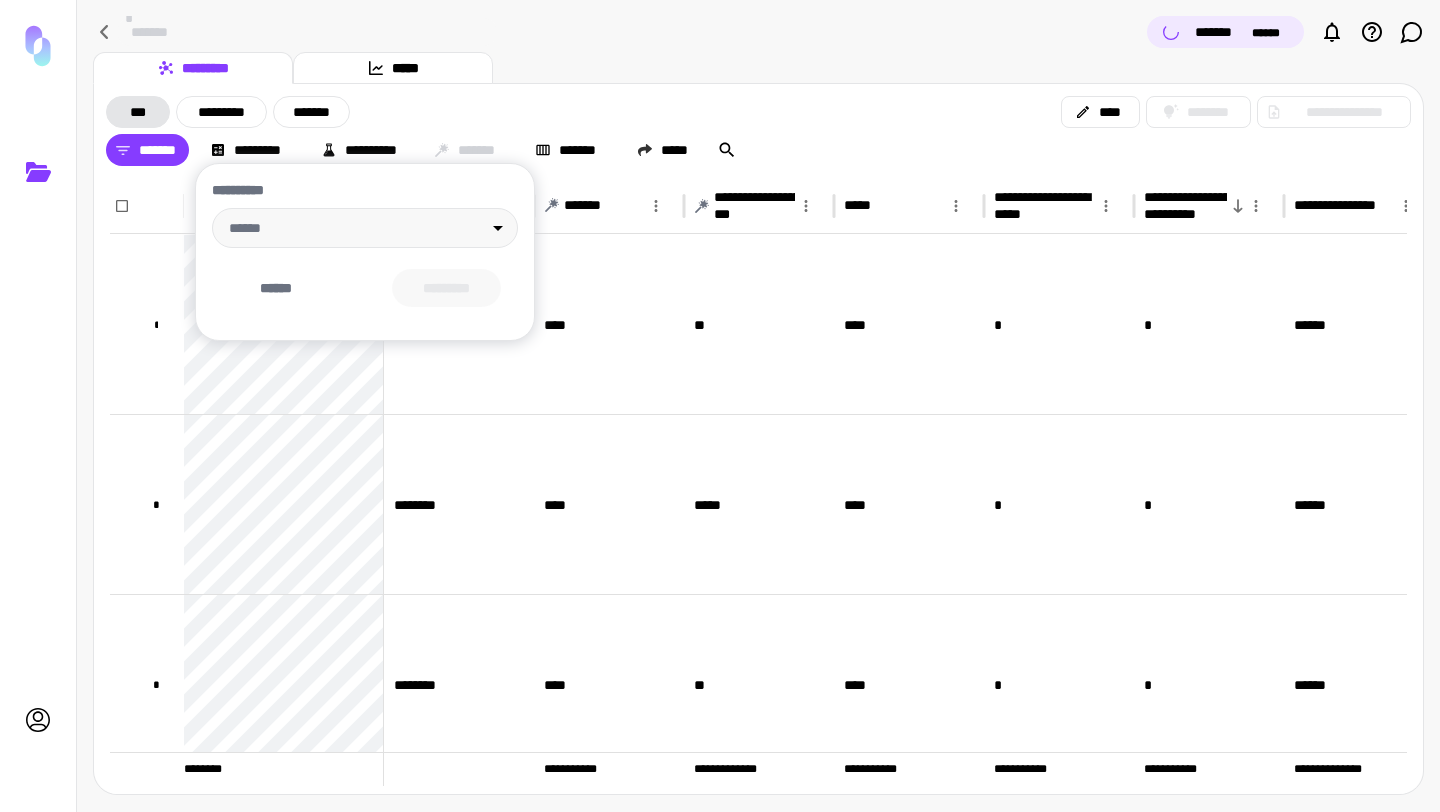 click at bounding box center (720, 406) 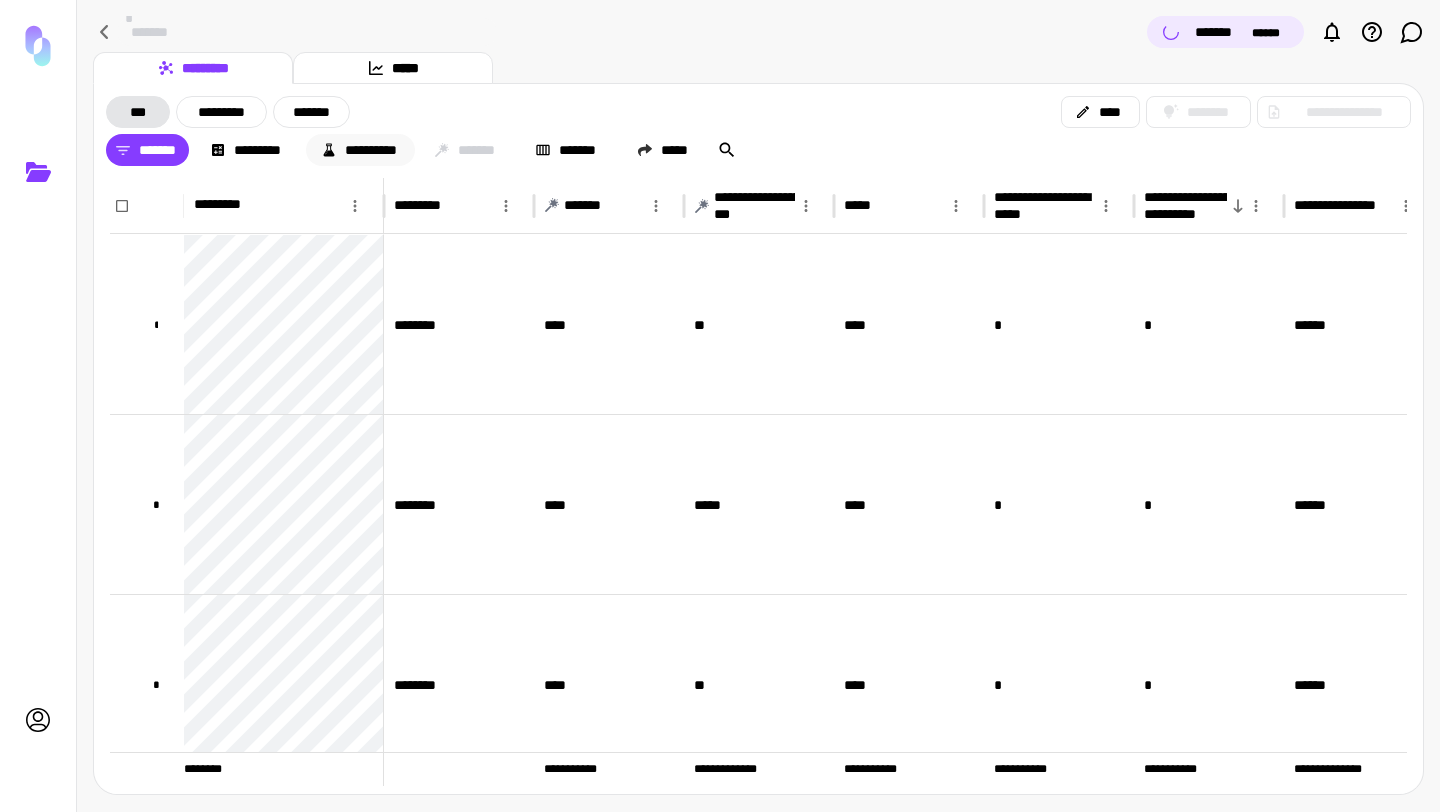 click on "**********" at bounding box center (360, 150) 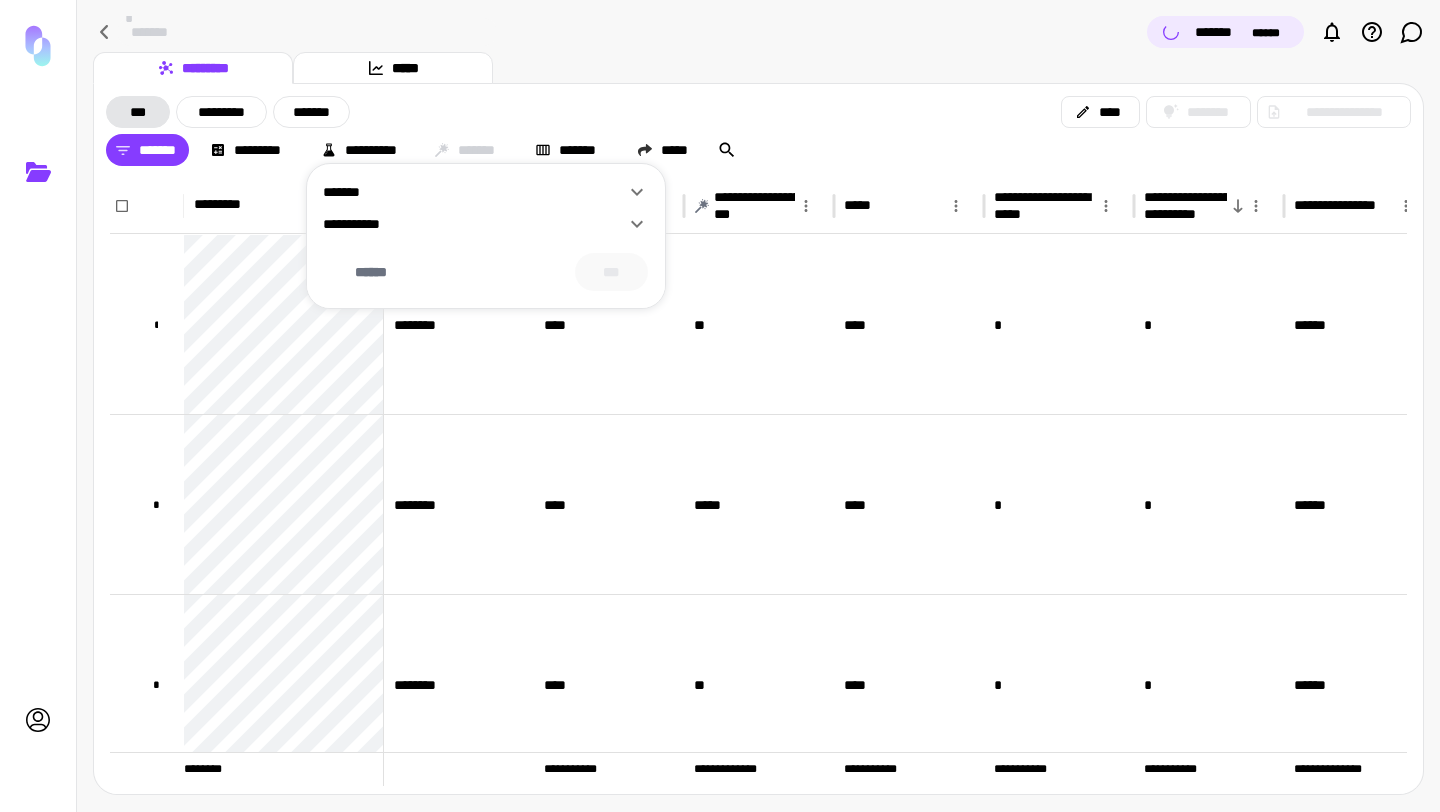 click on "****** ***" at bounding box center (486, 272) 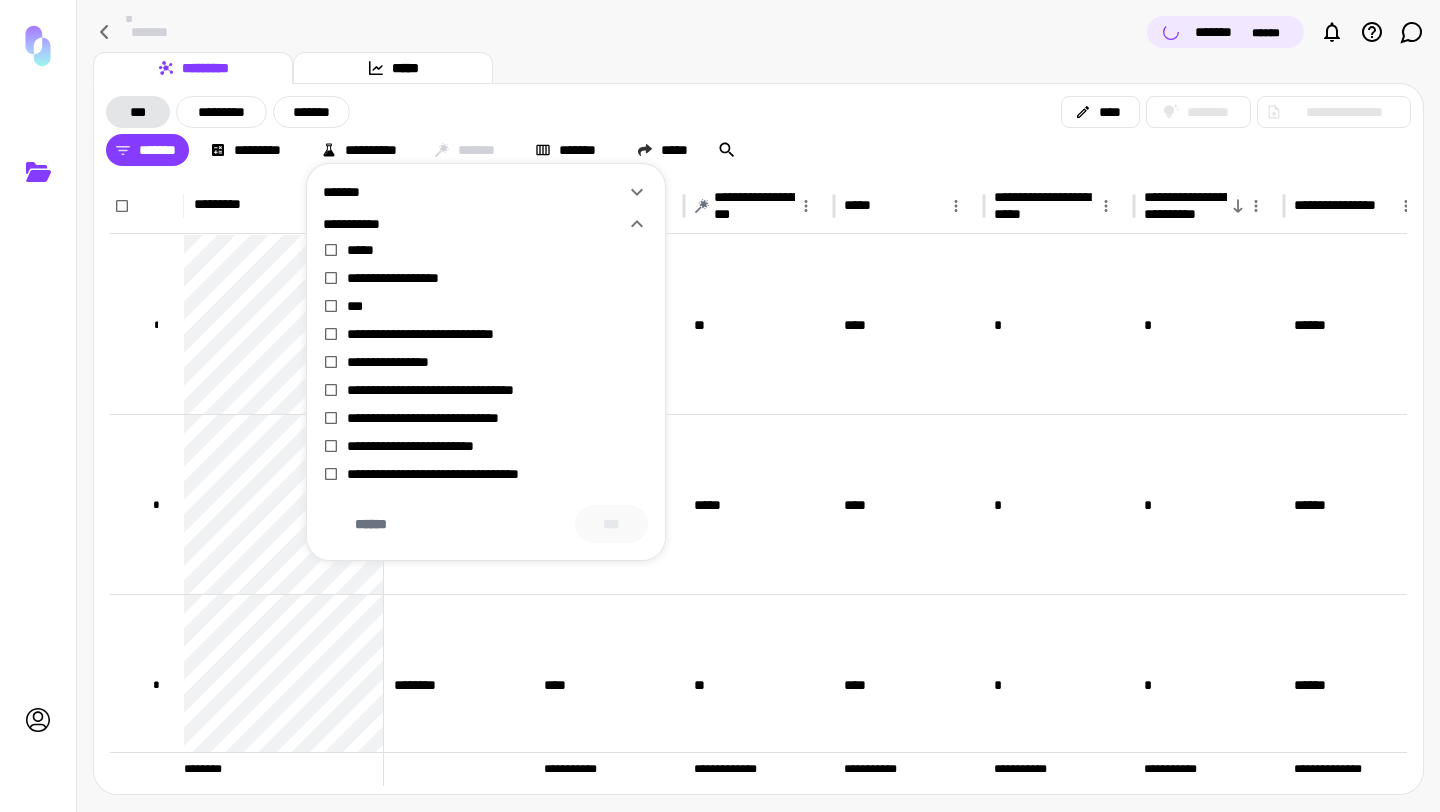 click 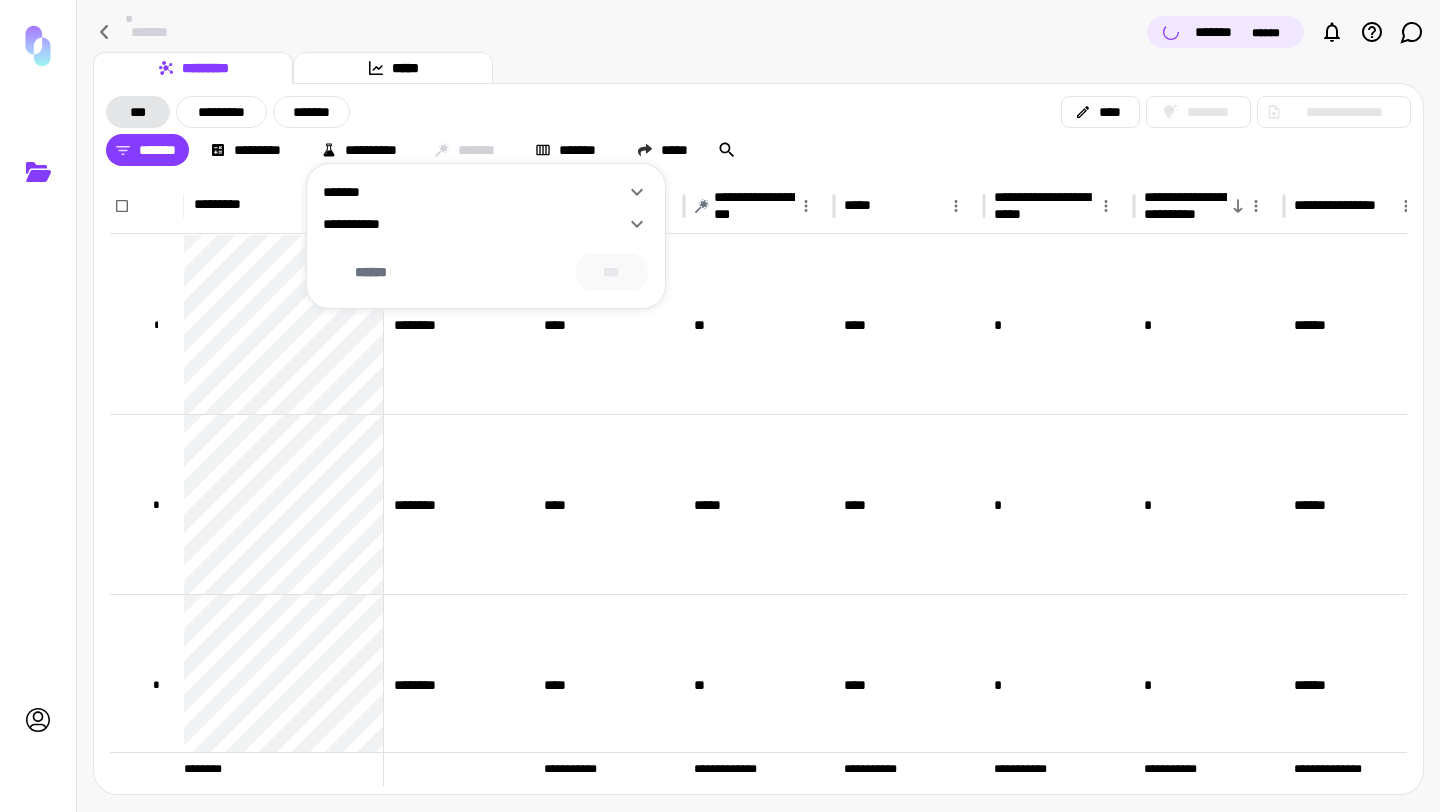 click 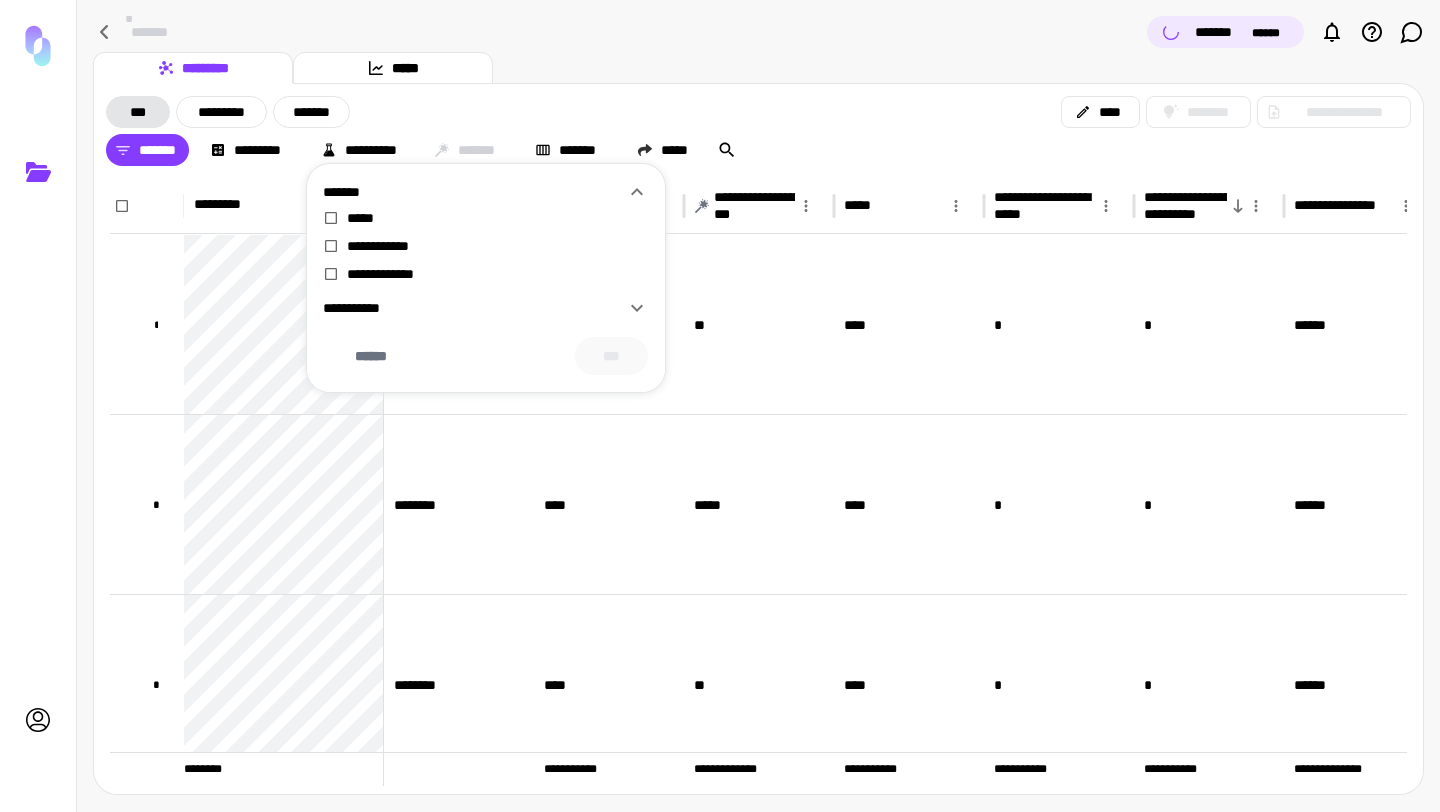 click 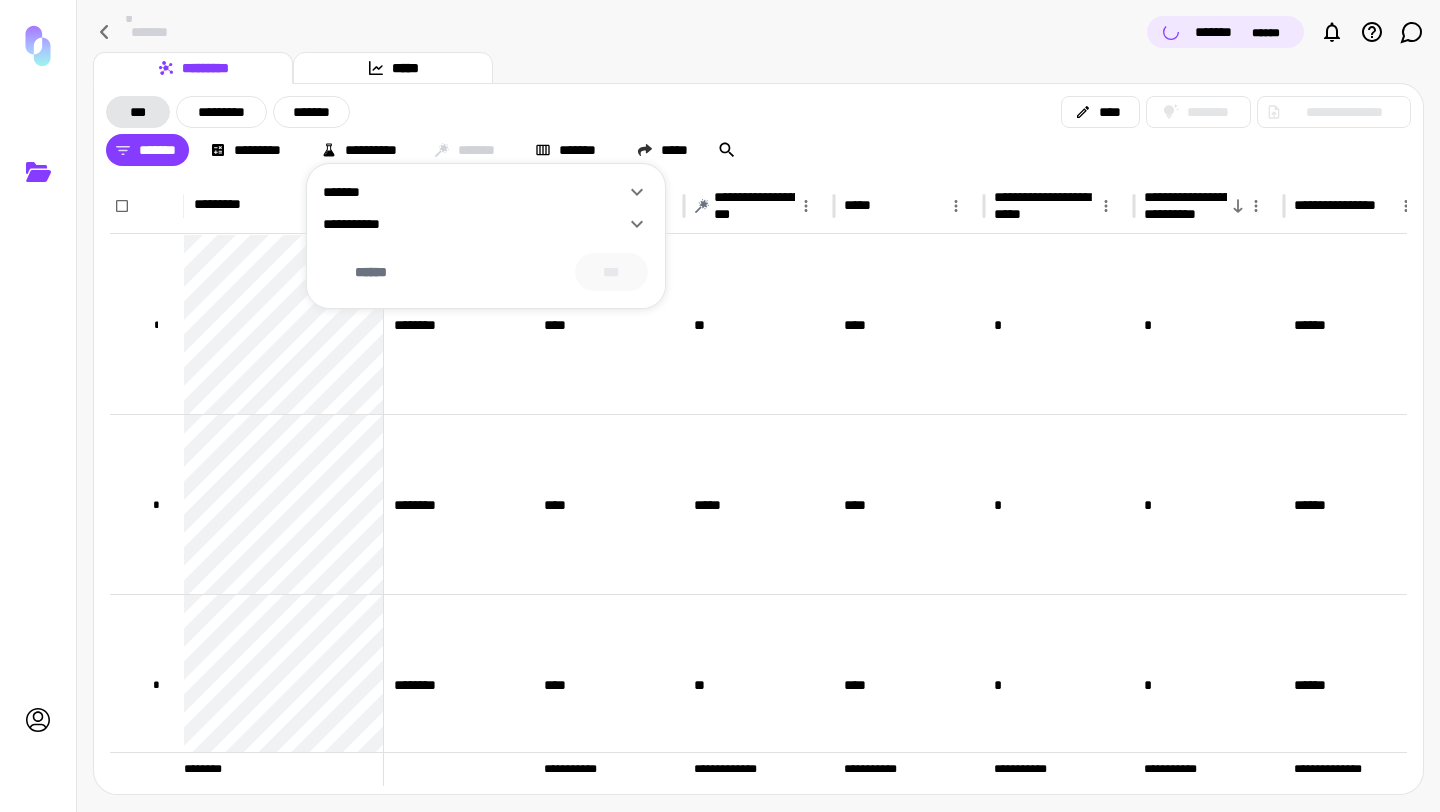 click at bounding box center [720, 406] 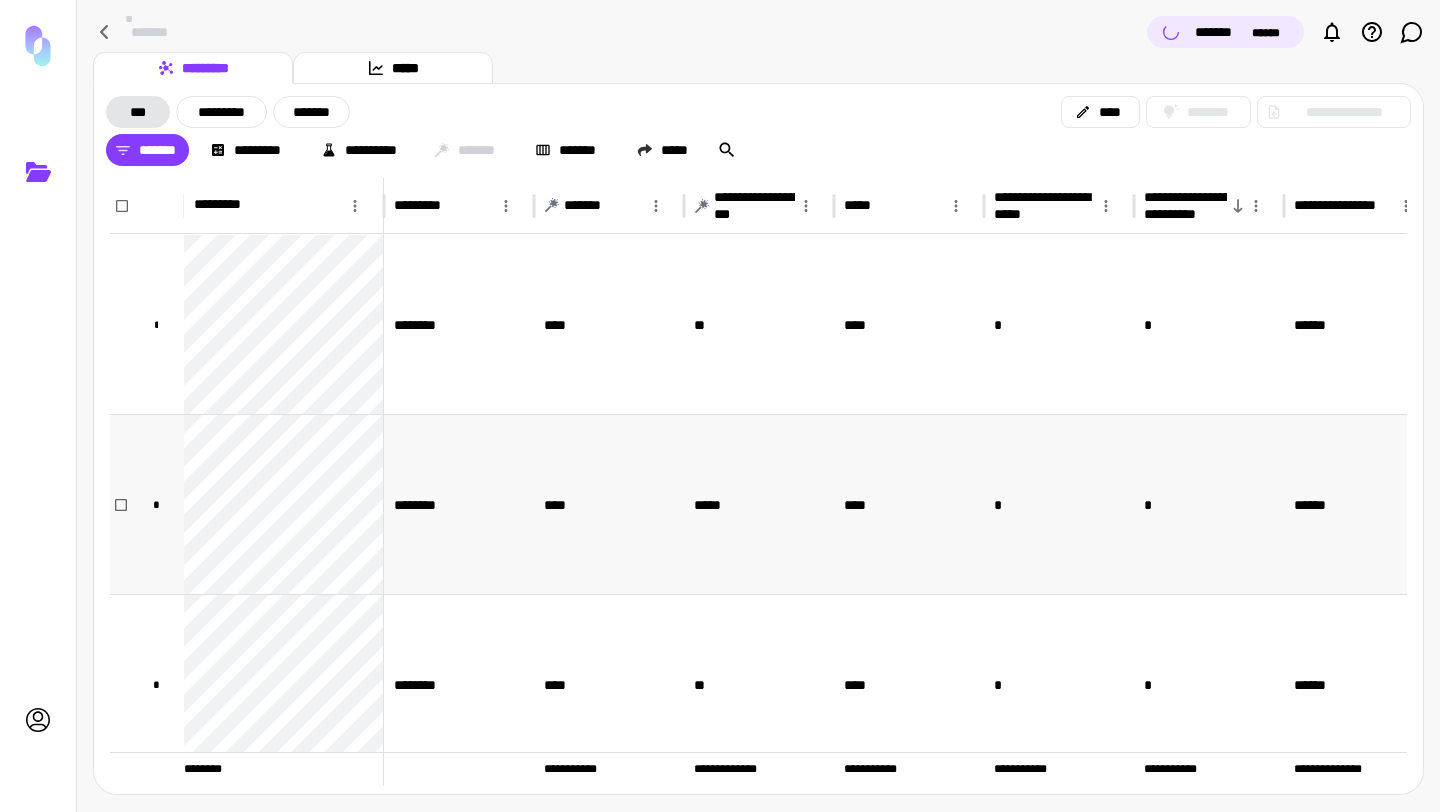 scroll, scrollTop: 329, scrollLeft: 0, axis: vertical 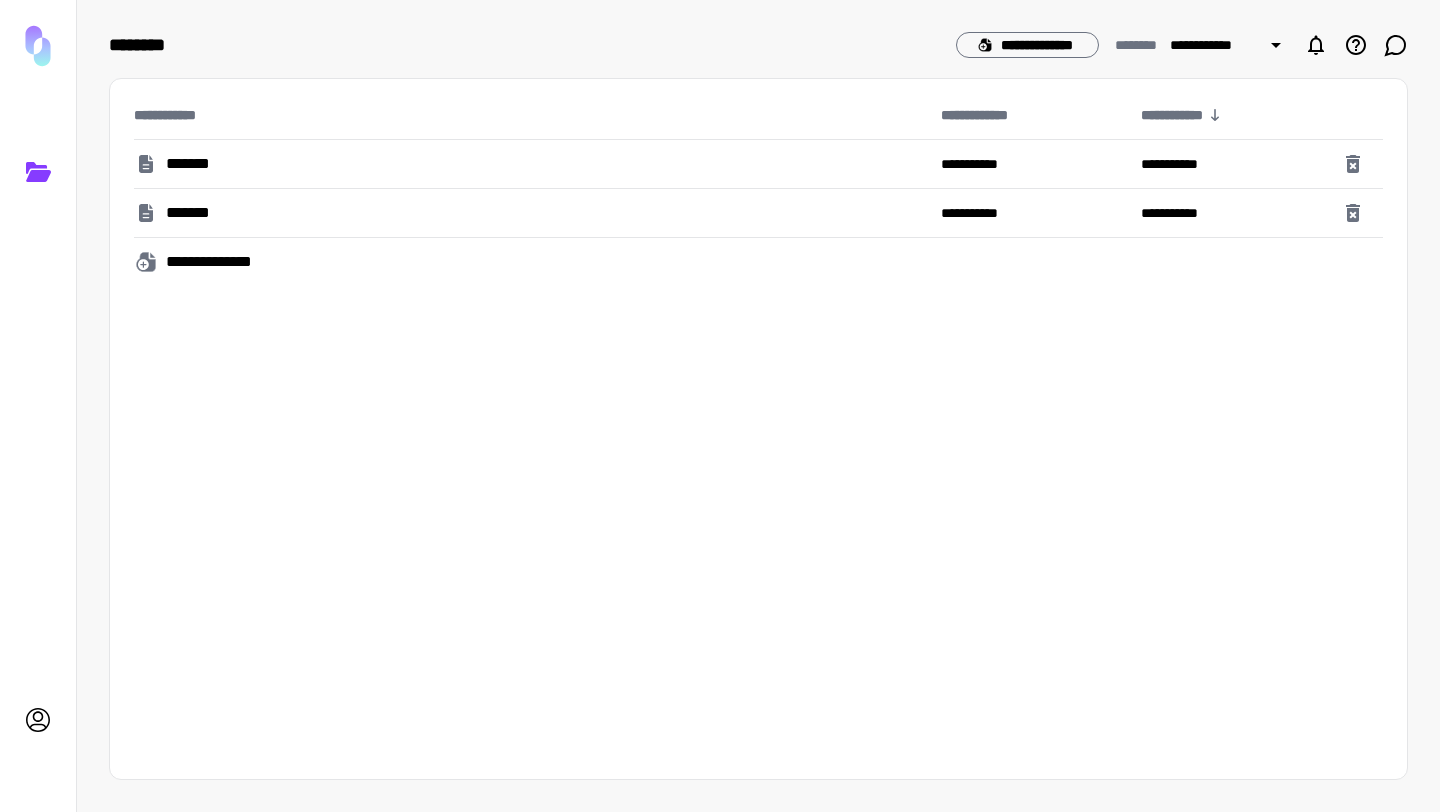 click on "*******" at bounding box center [529, 164] 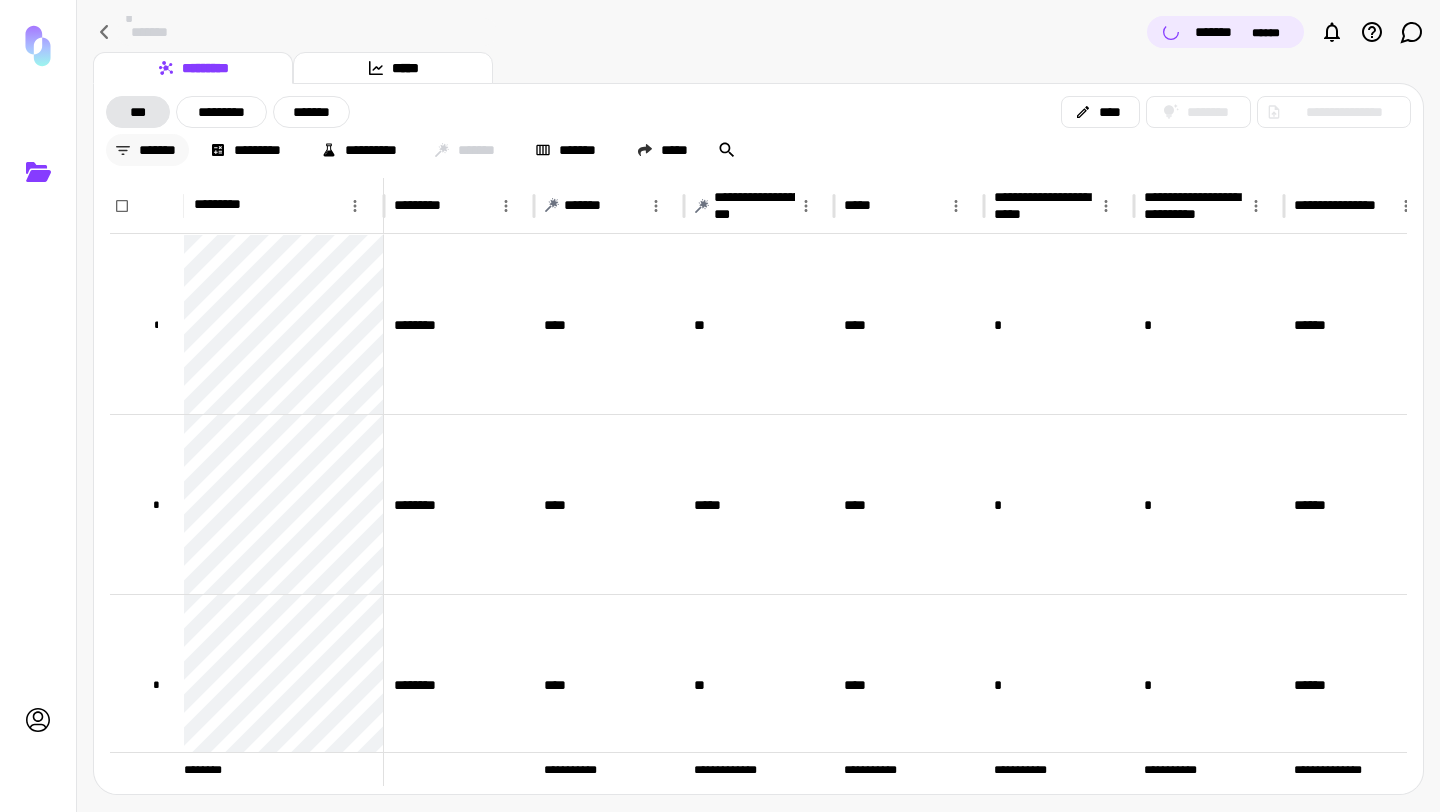 click on "*******" at bounding box center [147, 150] 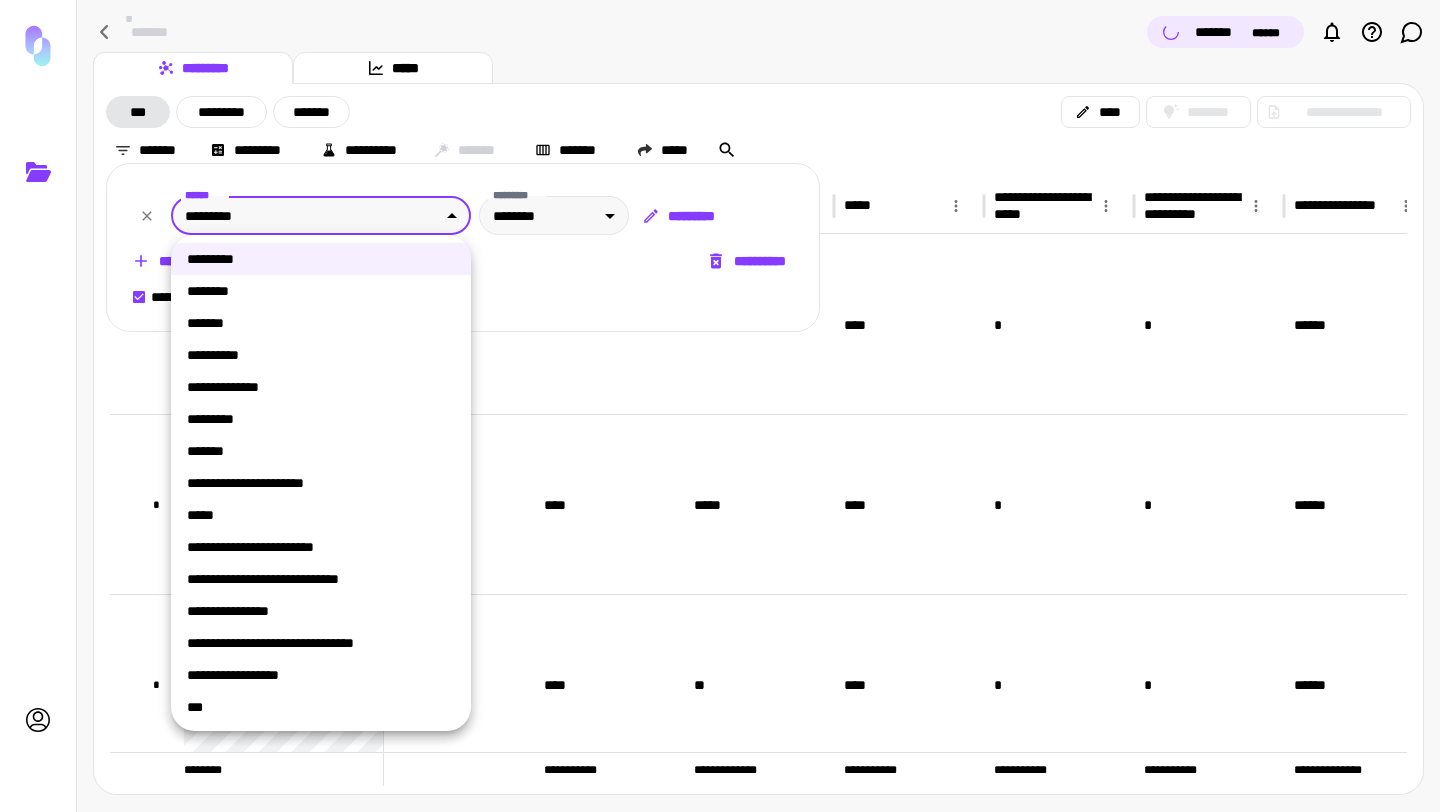 click on "**********" at bounding box center [720, 406] 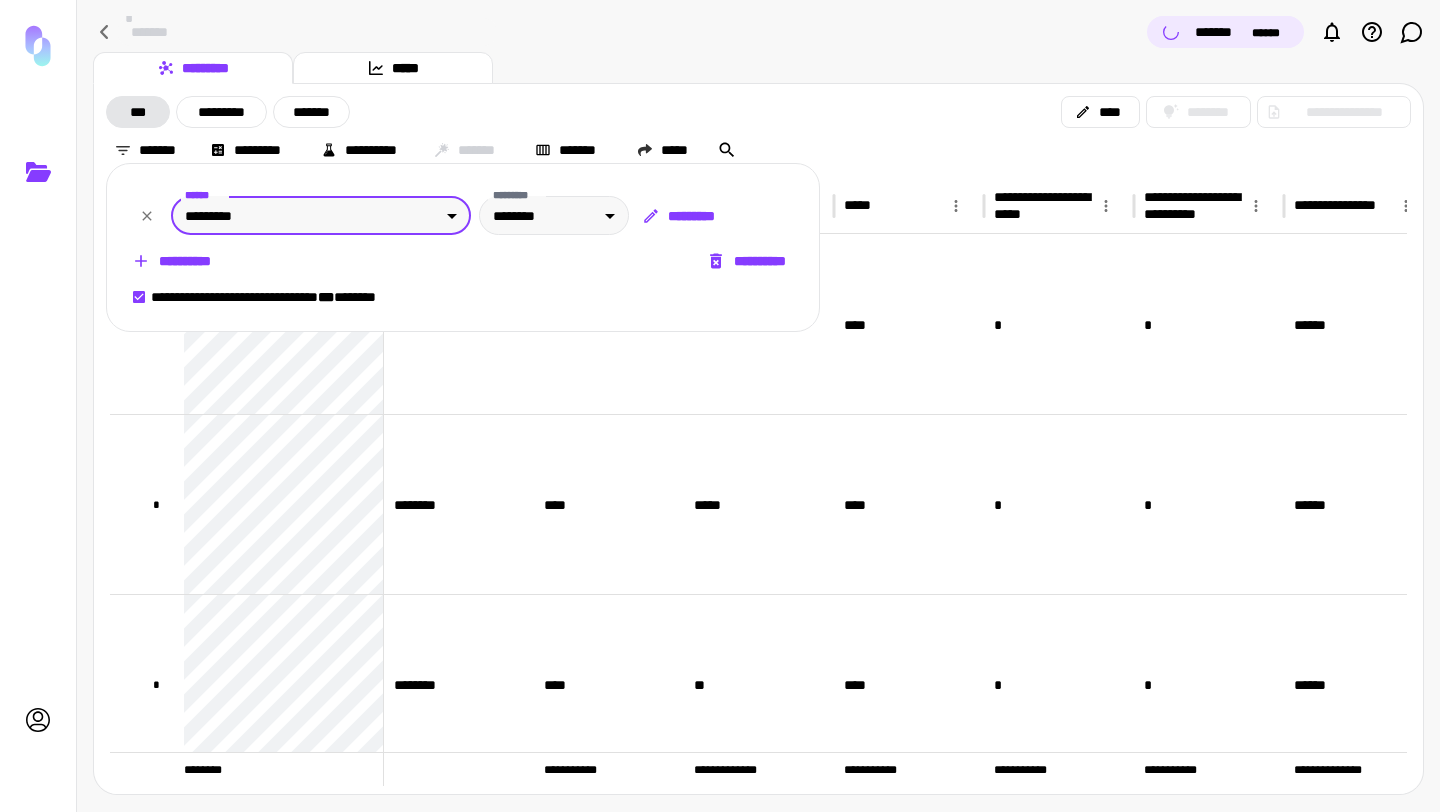 click at bounding box center [720, 406] 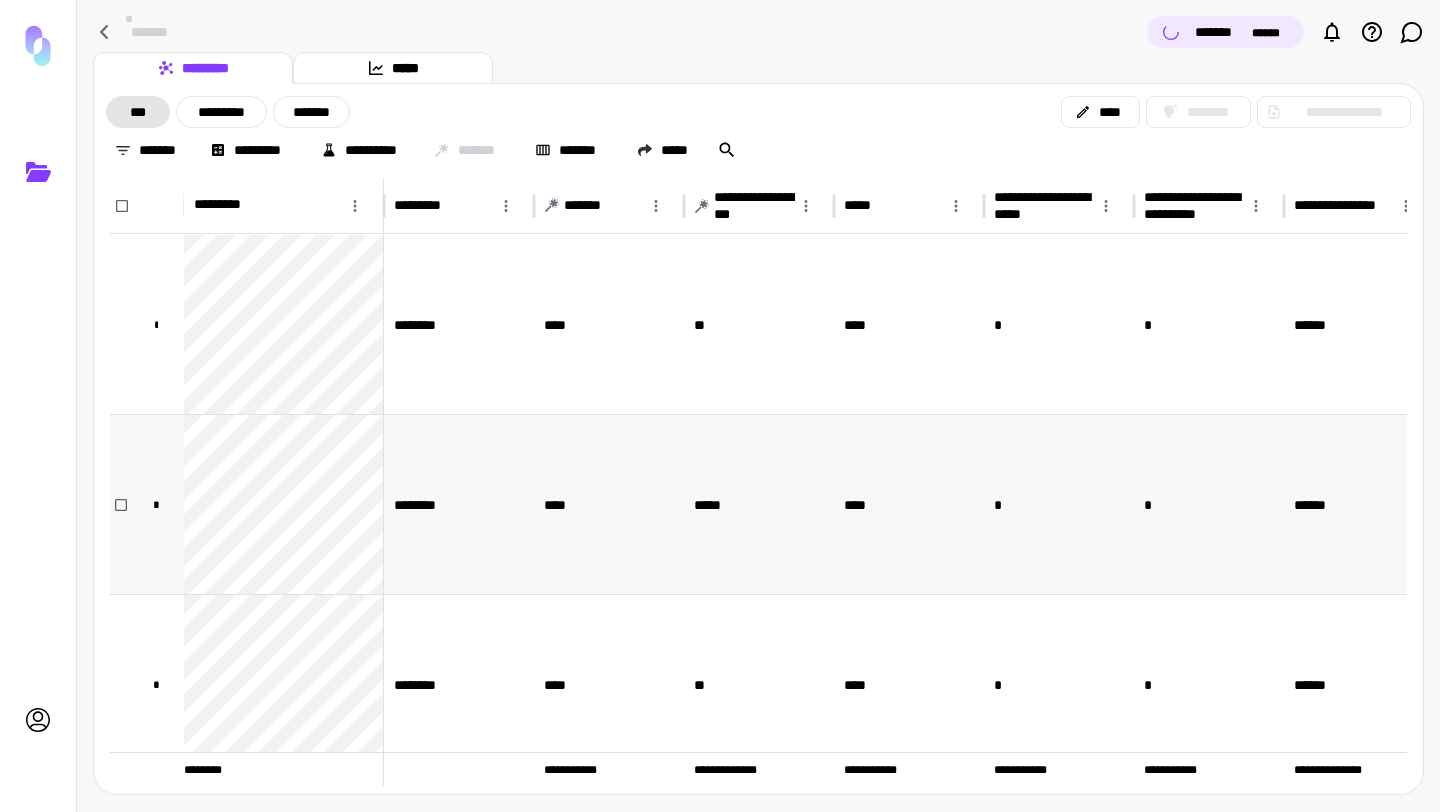 scroll, scrollTop: 105, scrollLeft: 0, axis: vertical 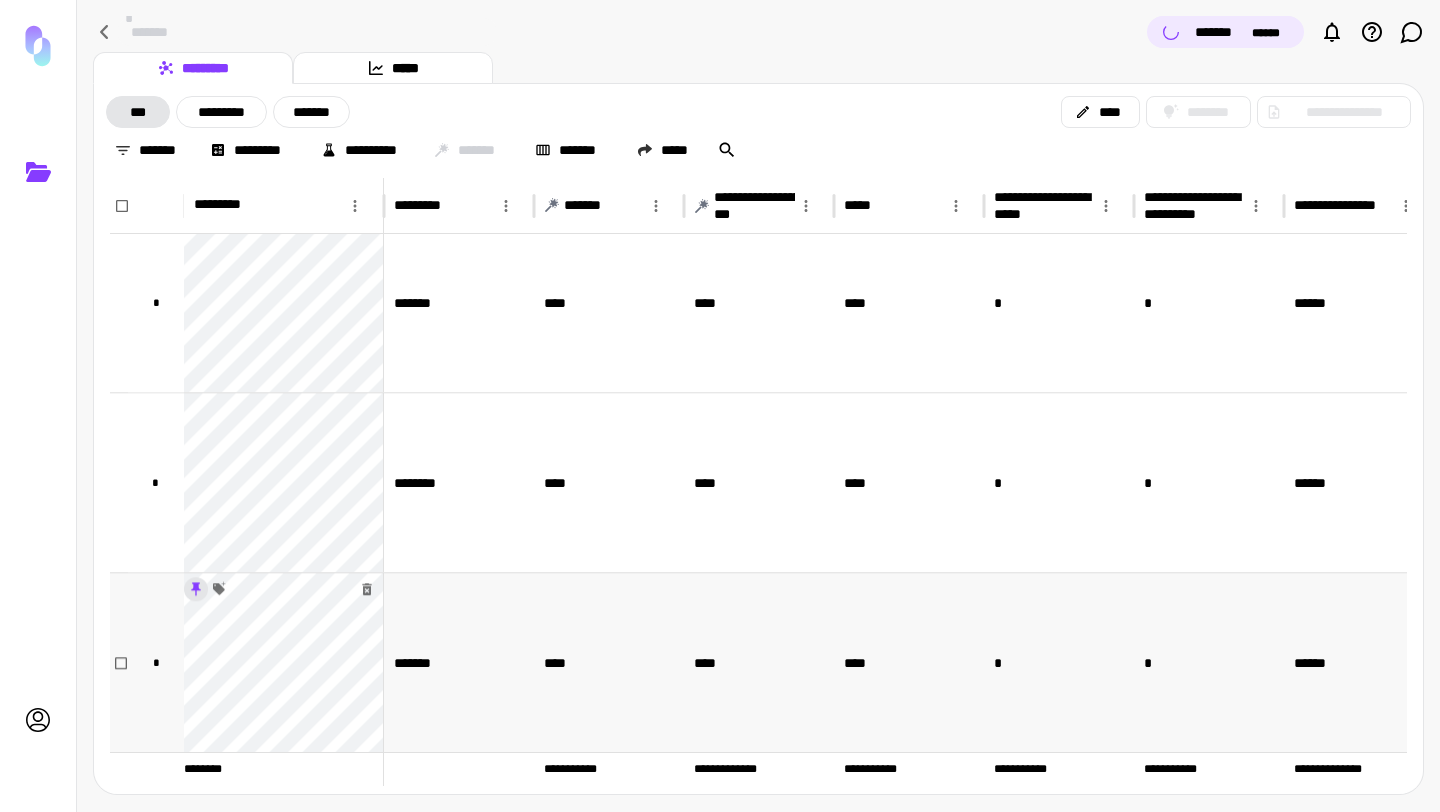 click 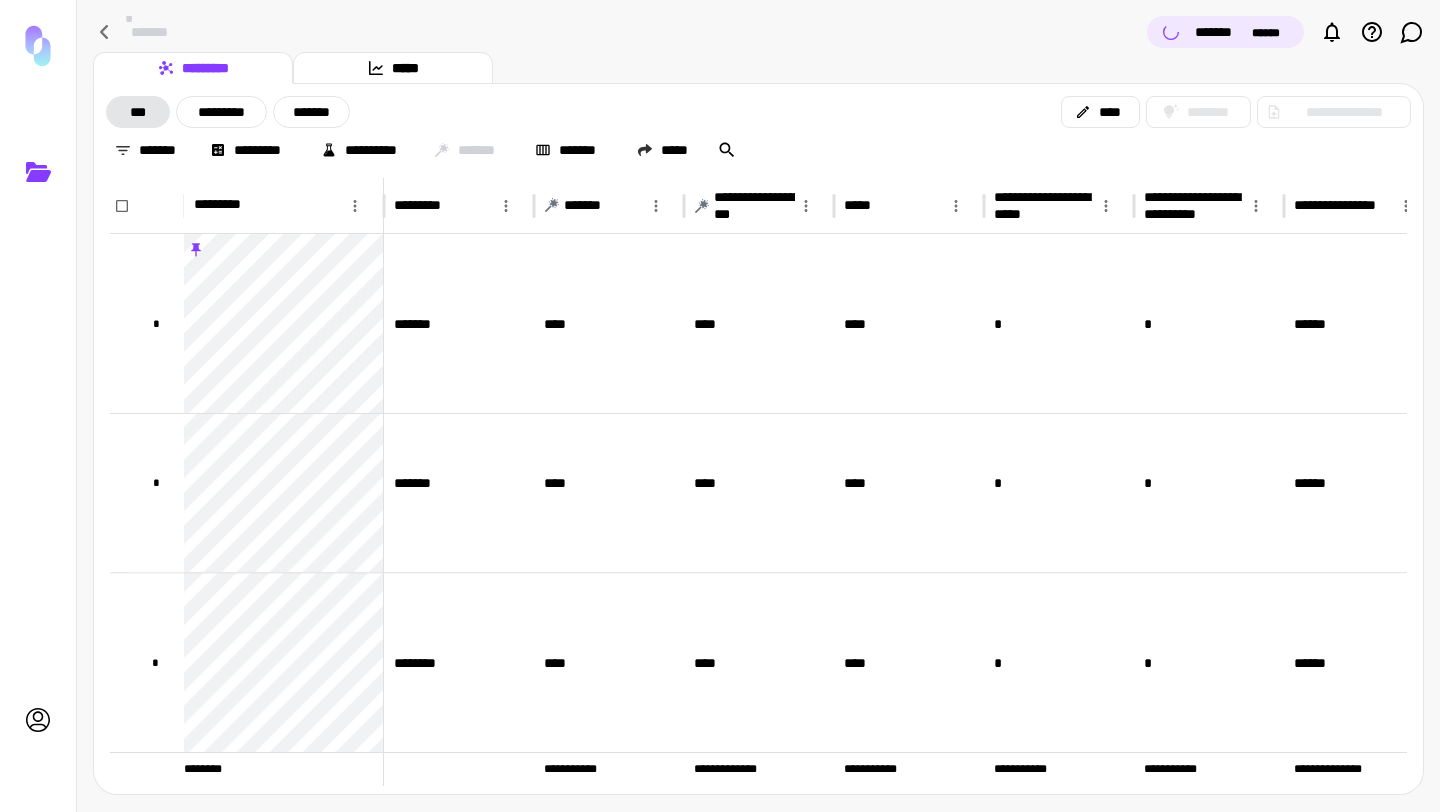 scroll, scrollTop: 407, scrollLeft: 0, axis: vertical 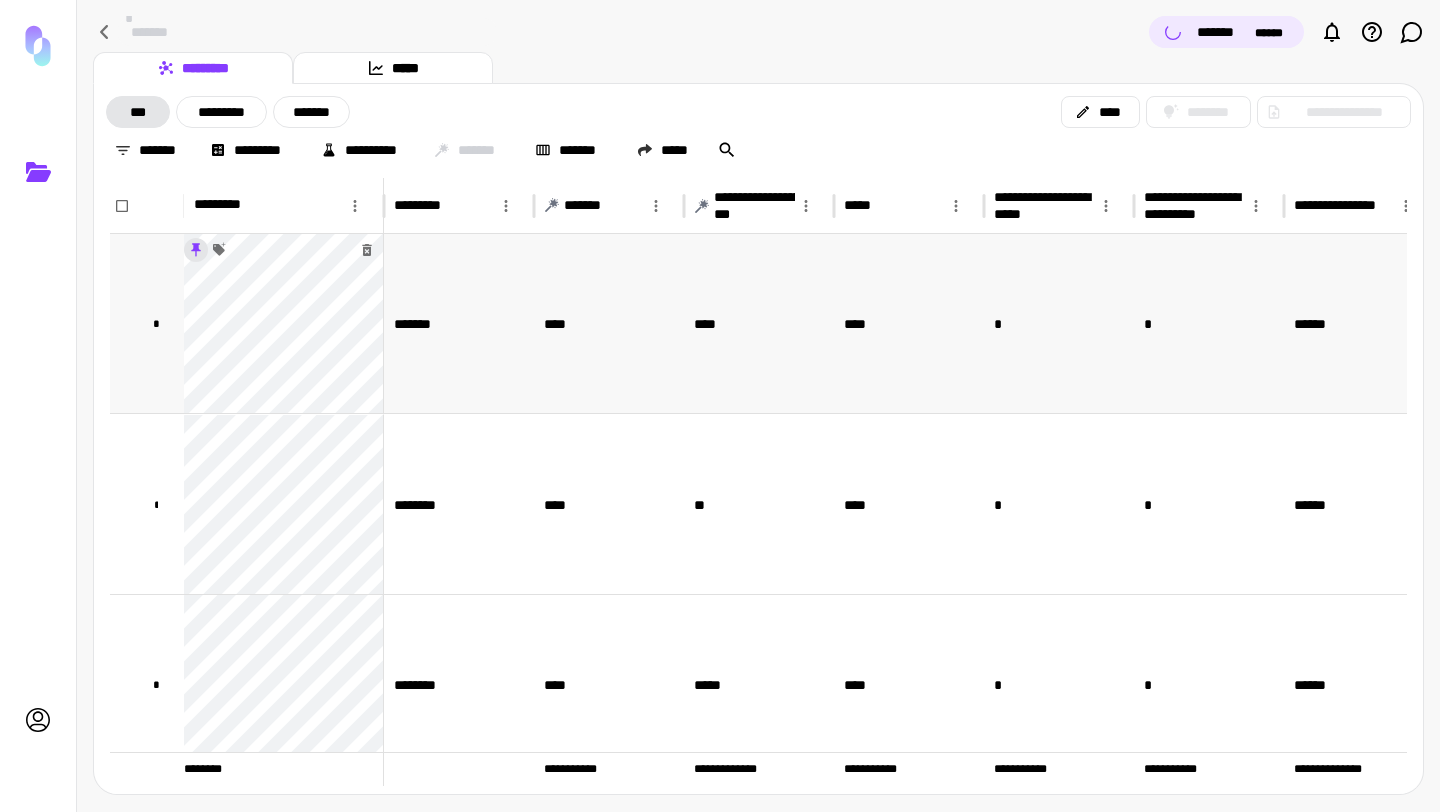 click 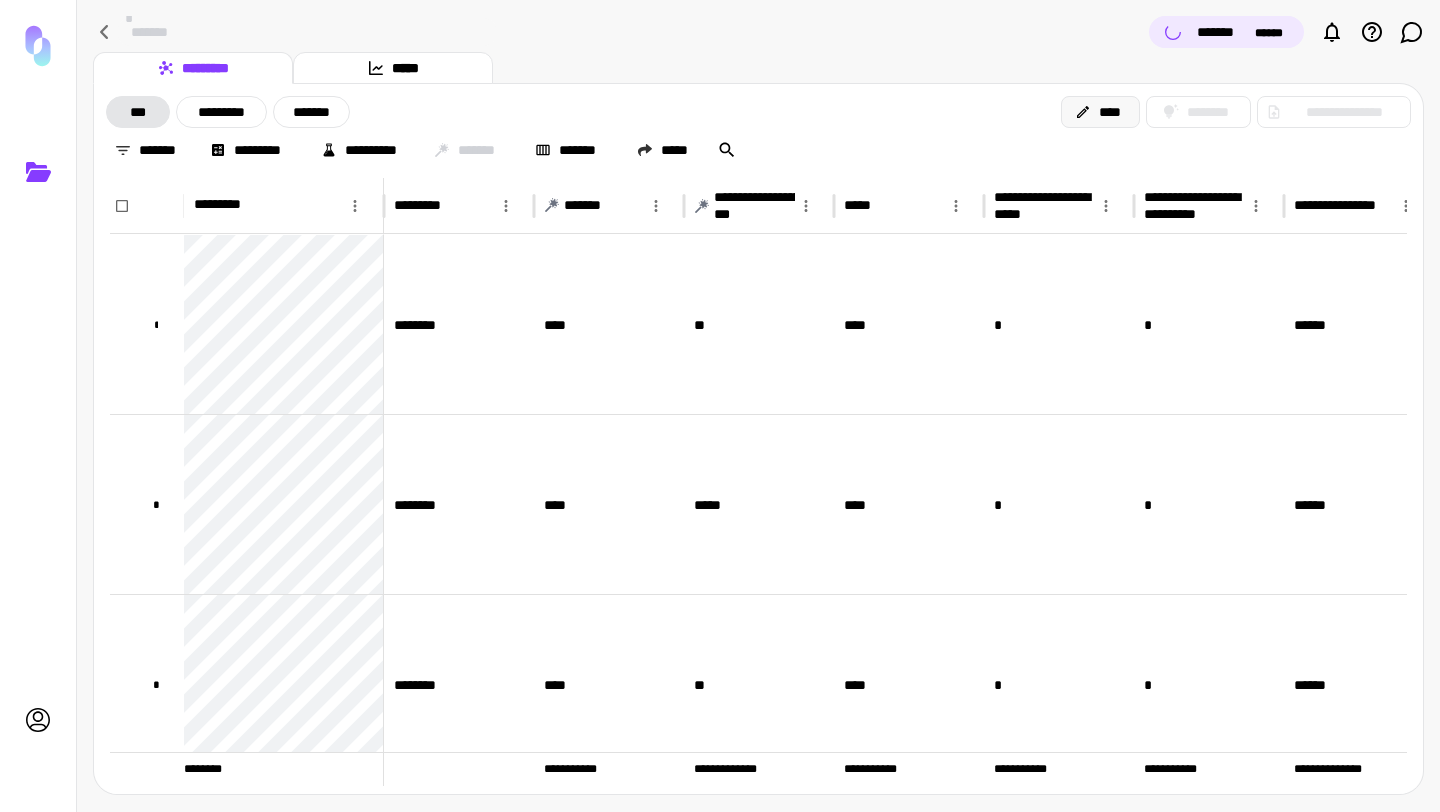 click on "****" at bounding box center [1100, 112] 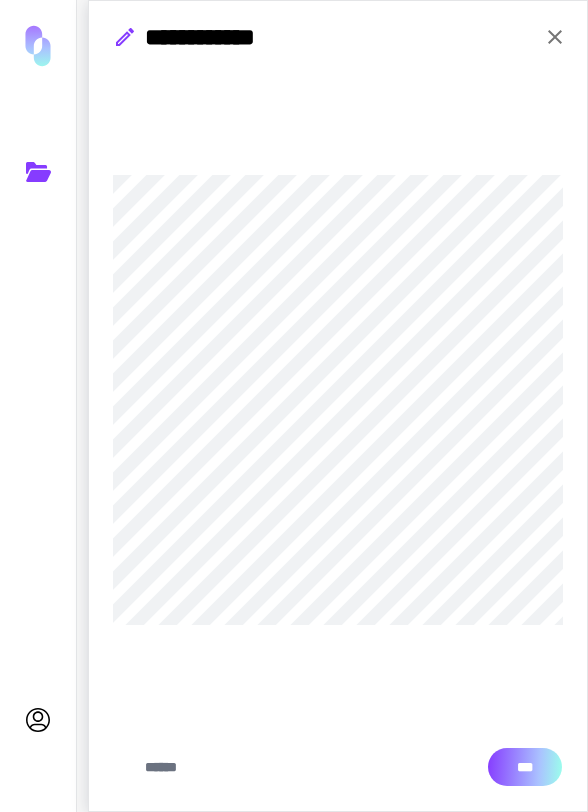 click on "***" at bounding box center [525, 767] 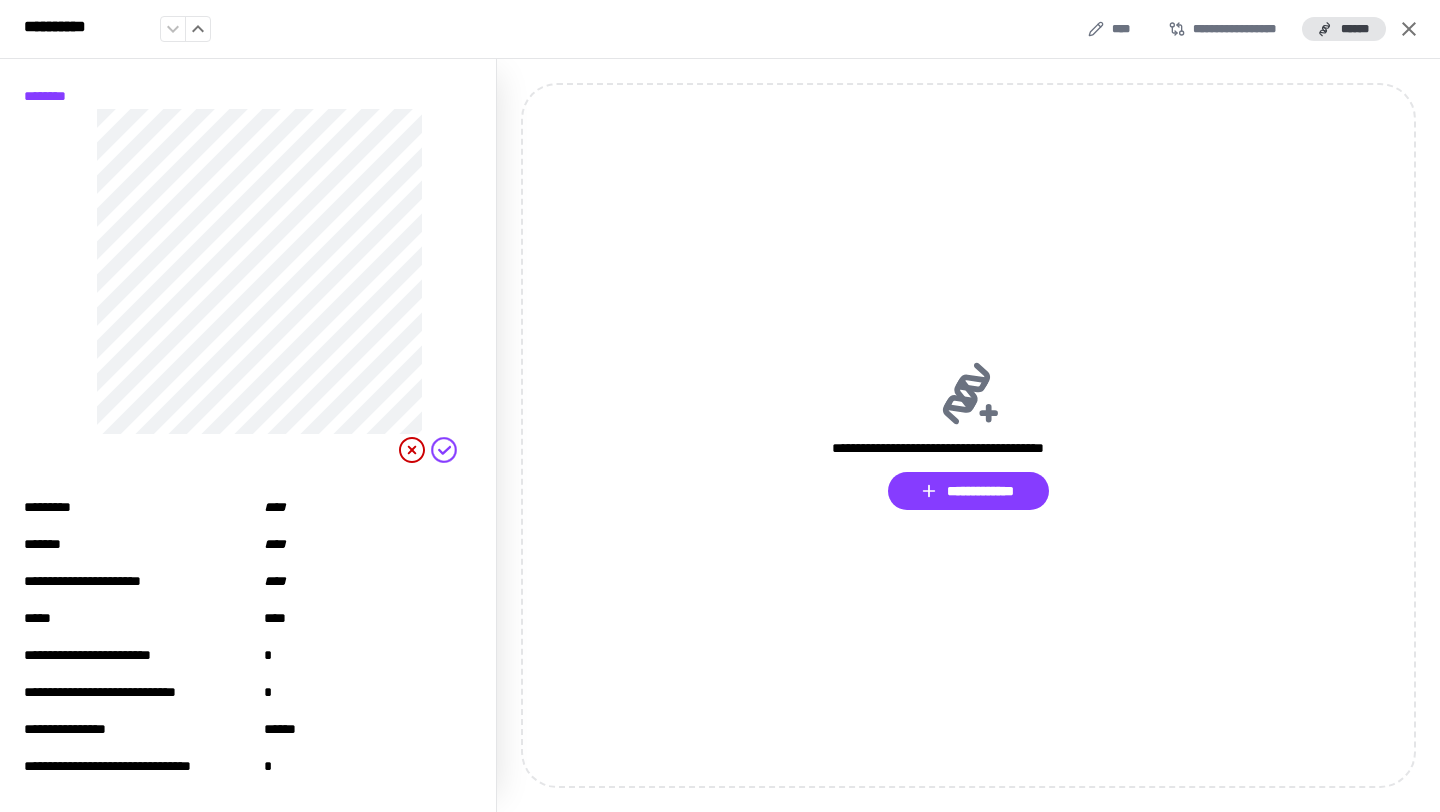 scroll, scrollTop: 0, scrollLeft: 0, axis: both 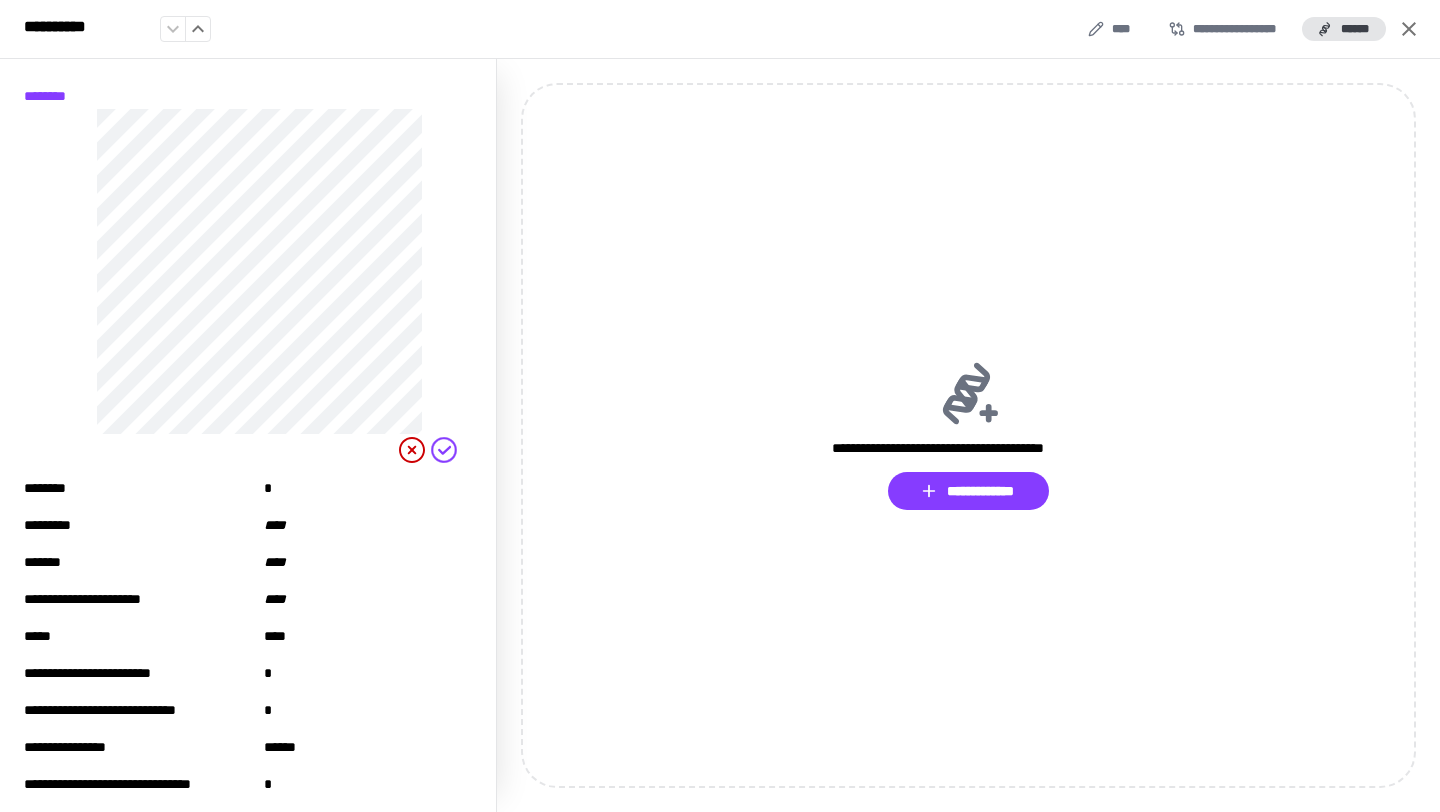 click 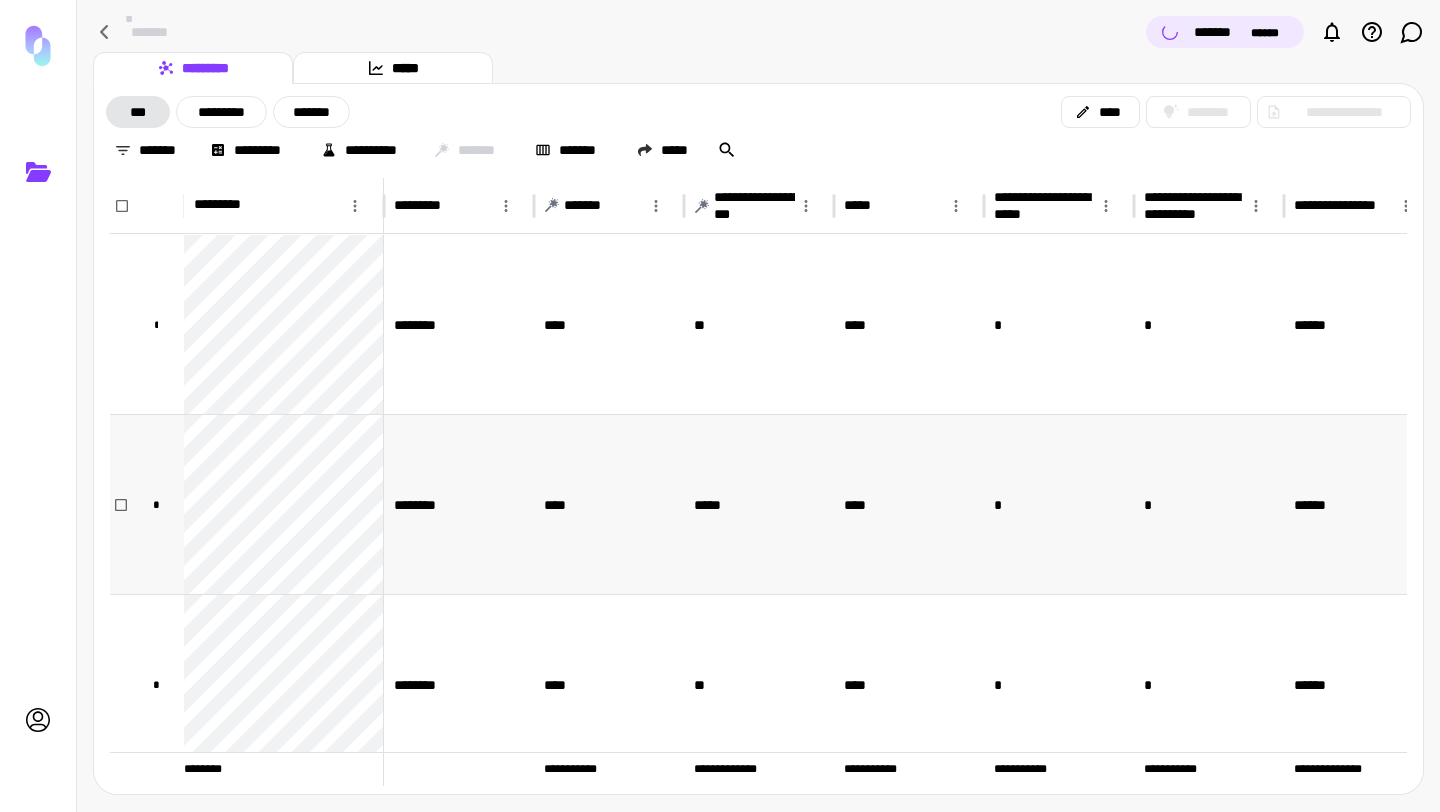scroll, scrollTop: 203, scrollLeft: 0, axis: vertical 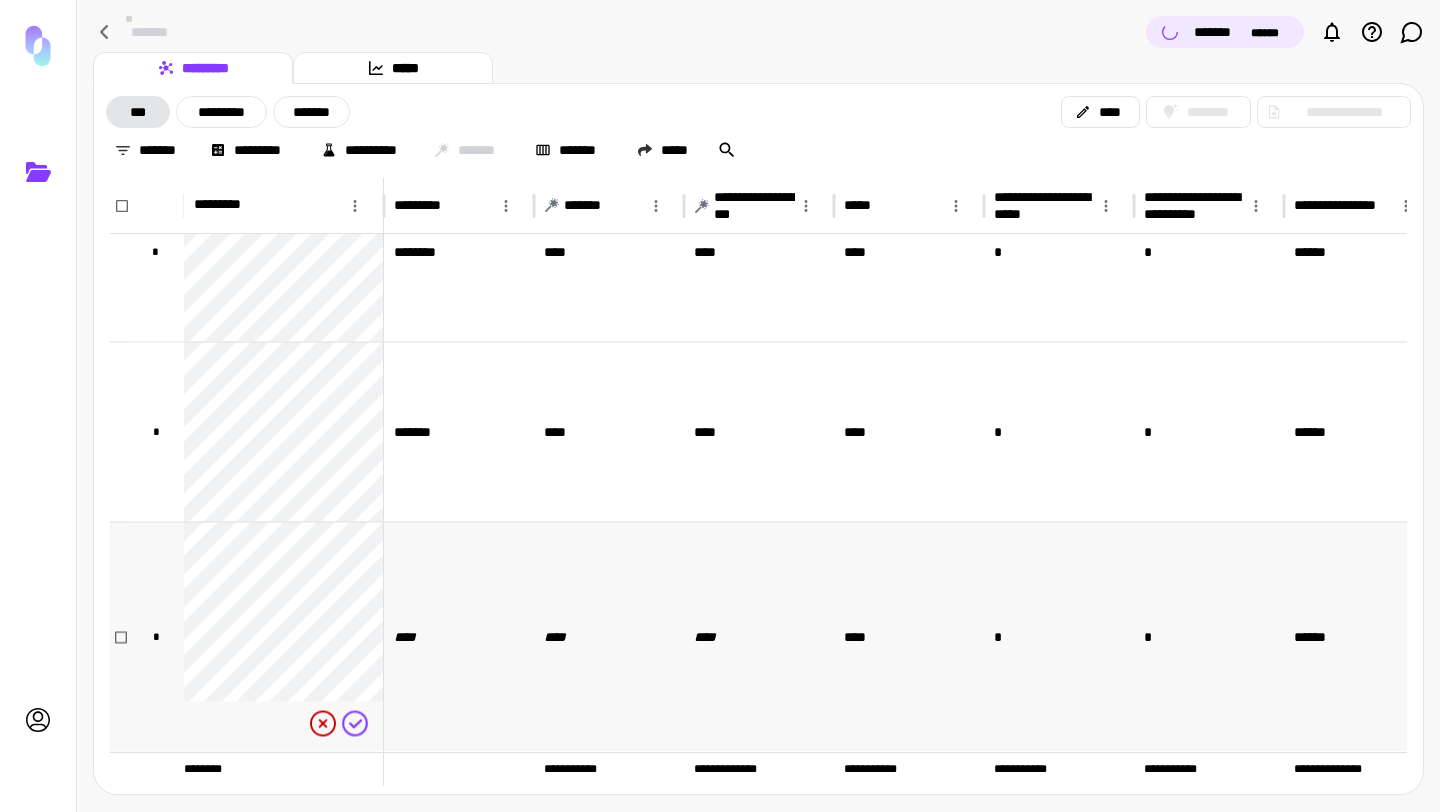 click on "****" at bounding box center (411, 637) 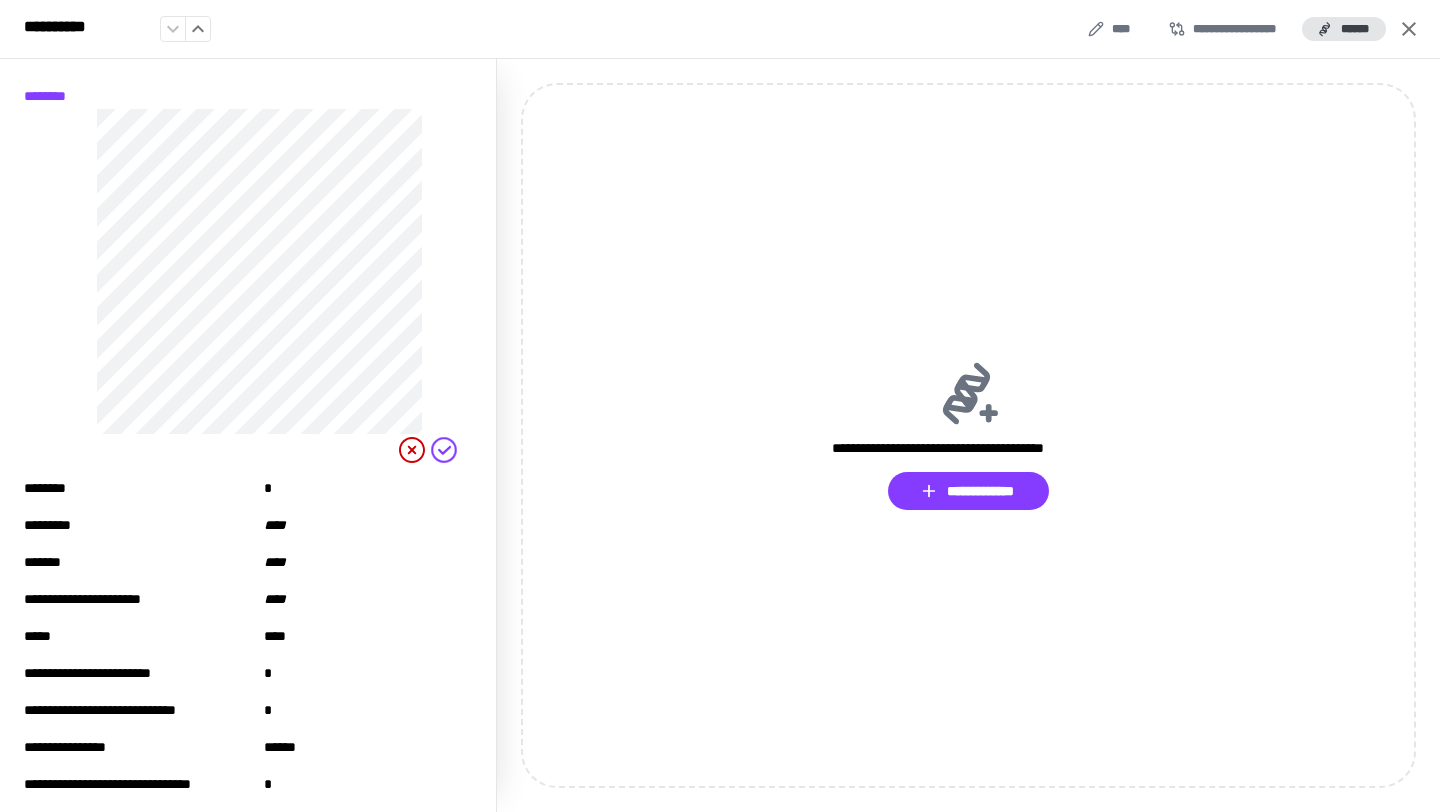 click on "****" at bounding box center [281, 525] 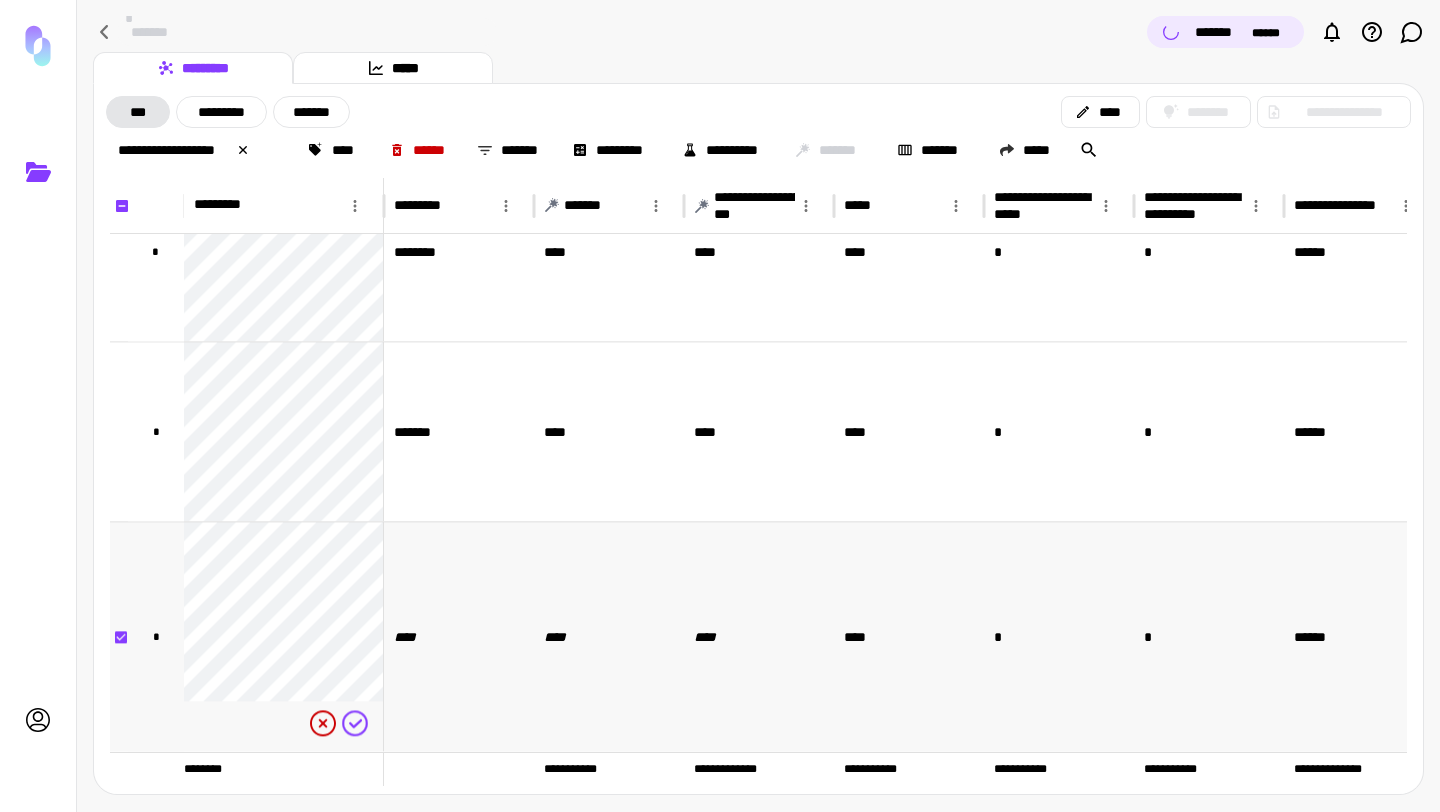 click on "****" at bounding box center [411, 637] 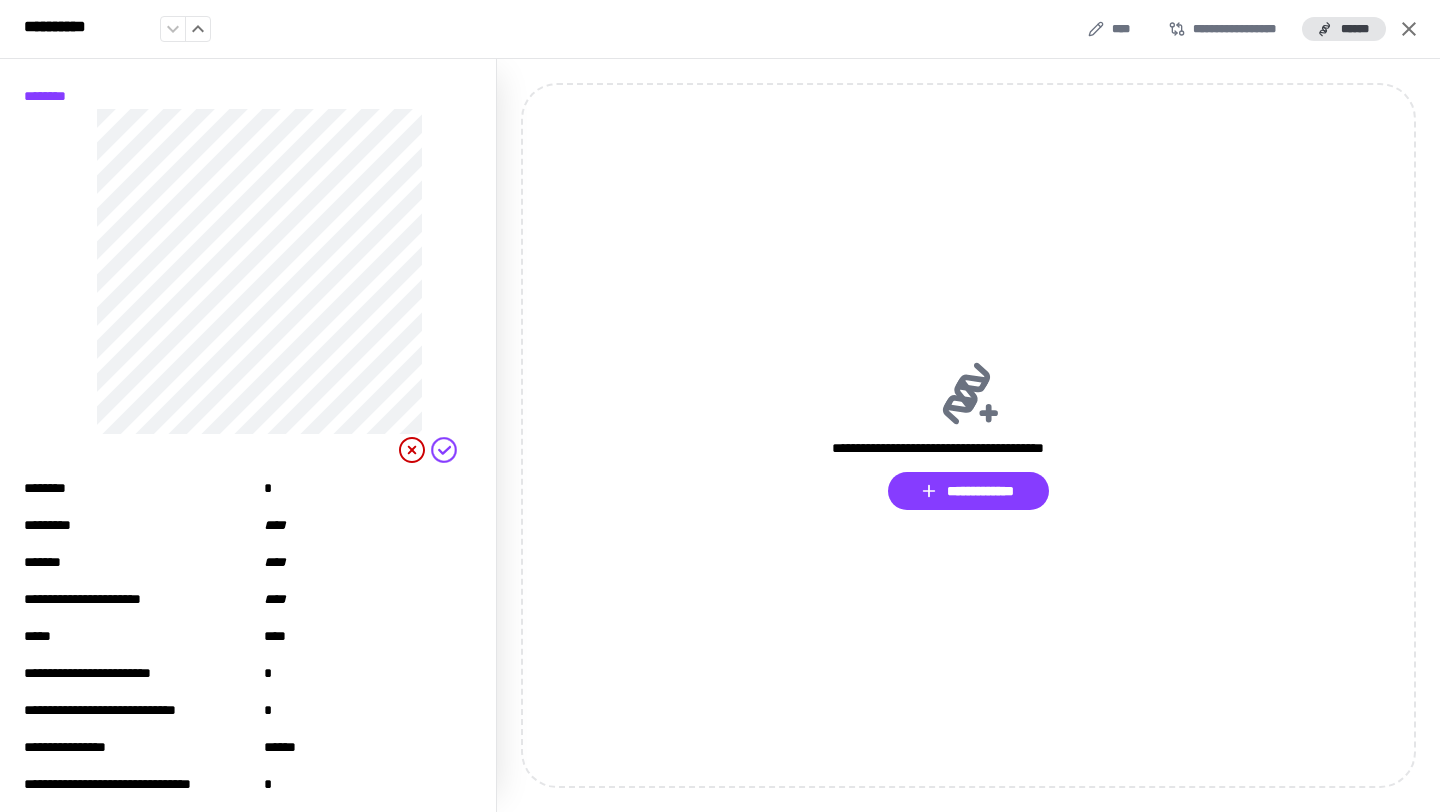 click on "****" at bounding box center [281, 525] 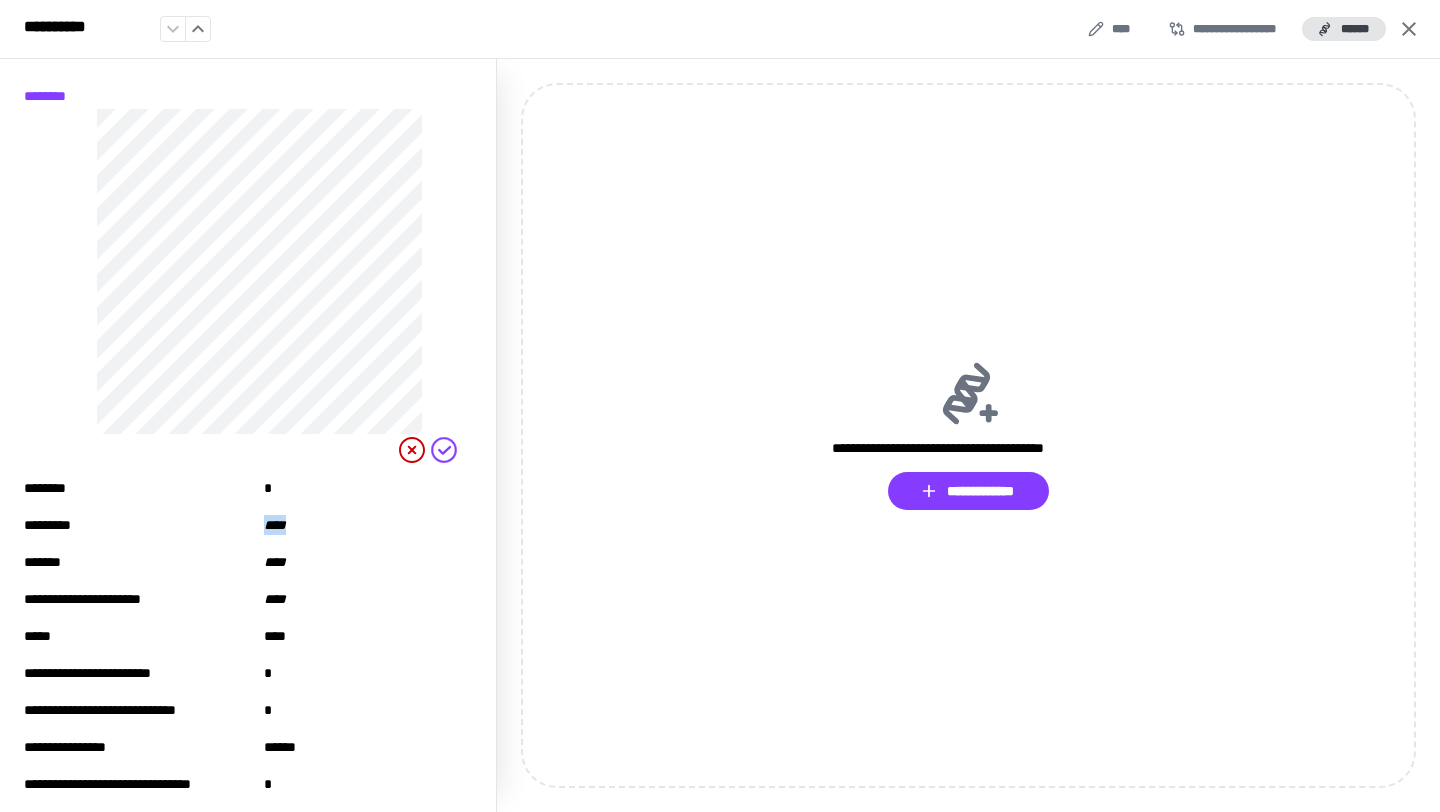 drag, startPoint x: 302, startPoint y: 525, endPoint x: 253, endPoint y: 525, distance: 49 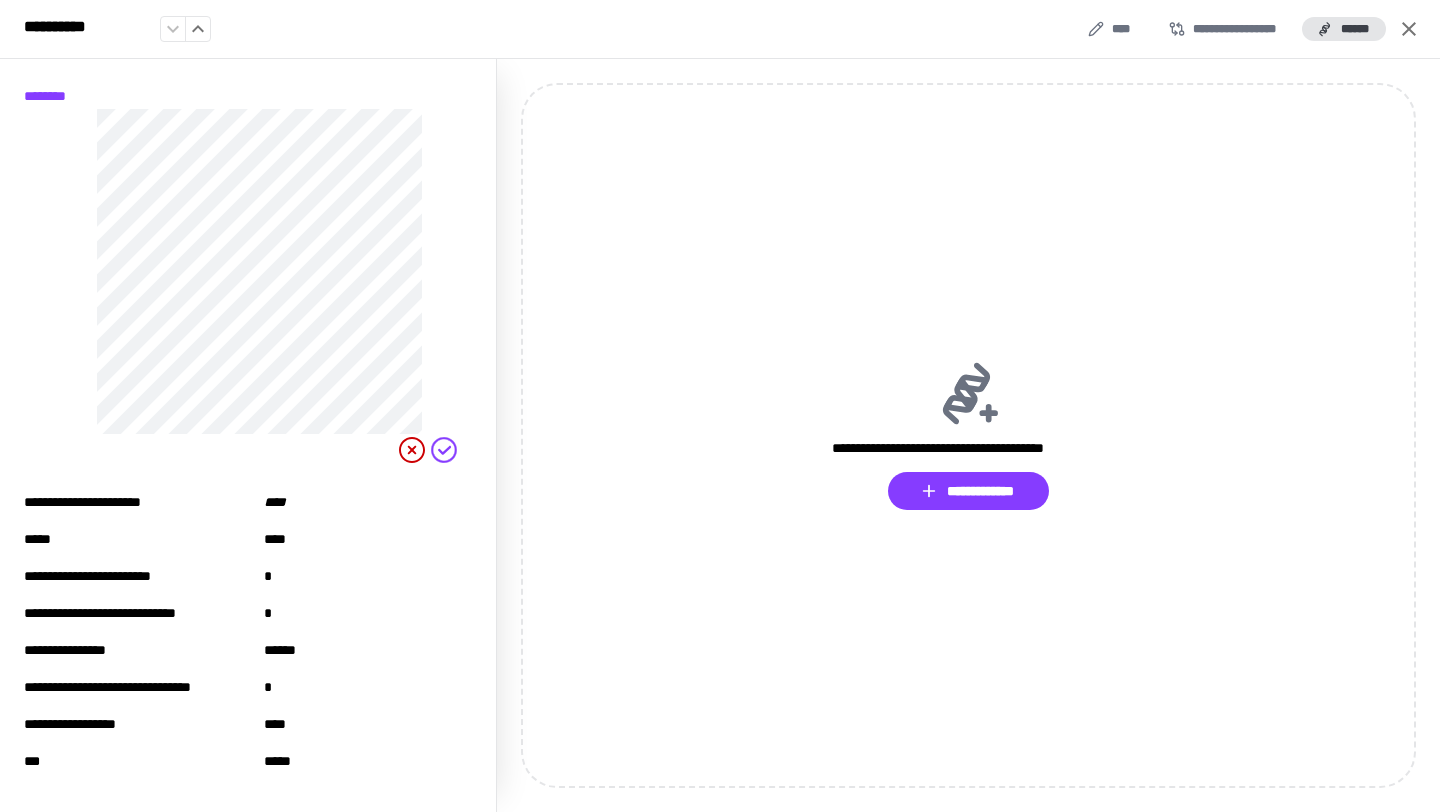 scroll, scrollTop: 0, scrollLeft: 0, axis: both 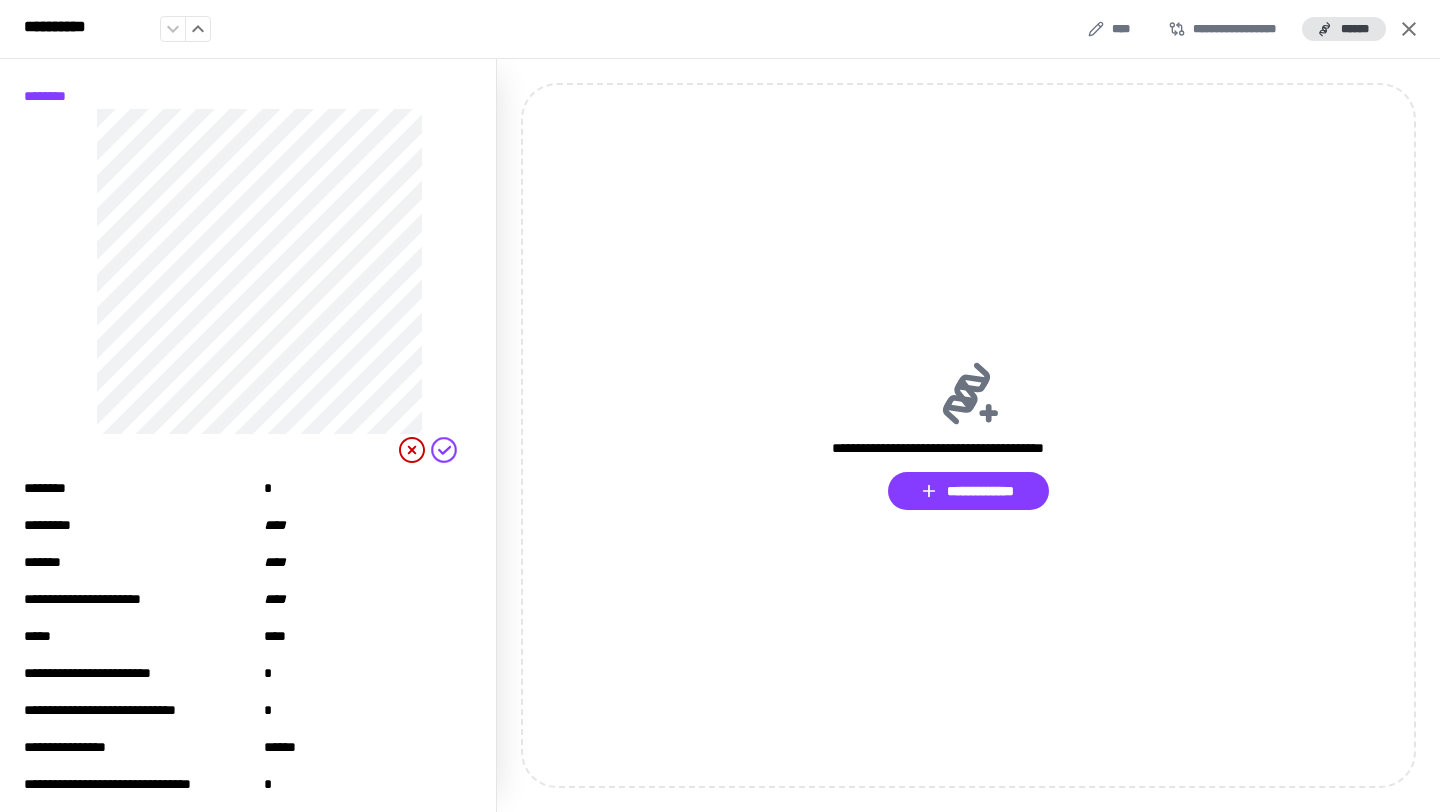 click 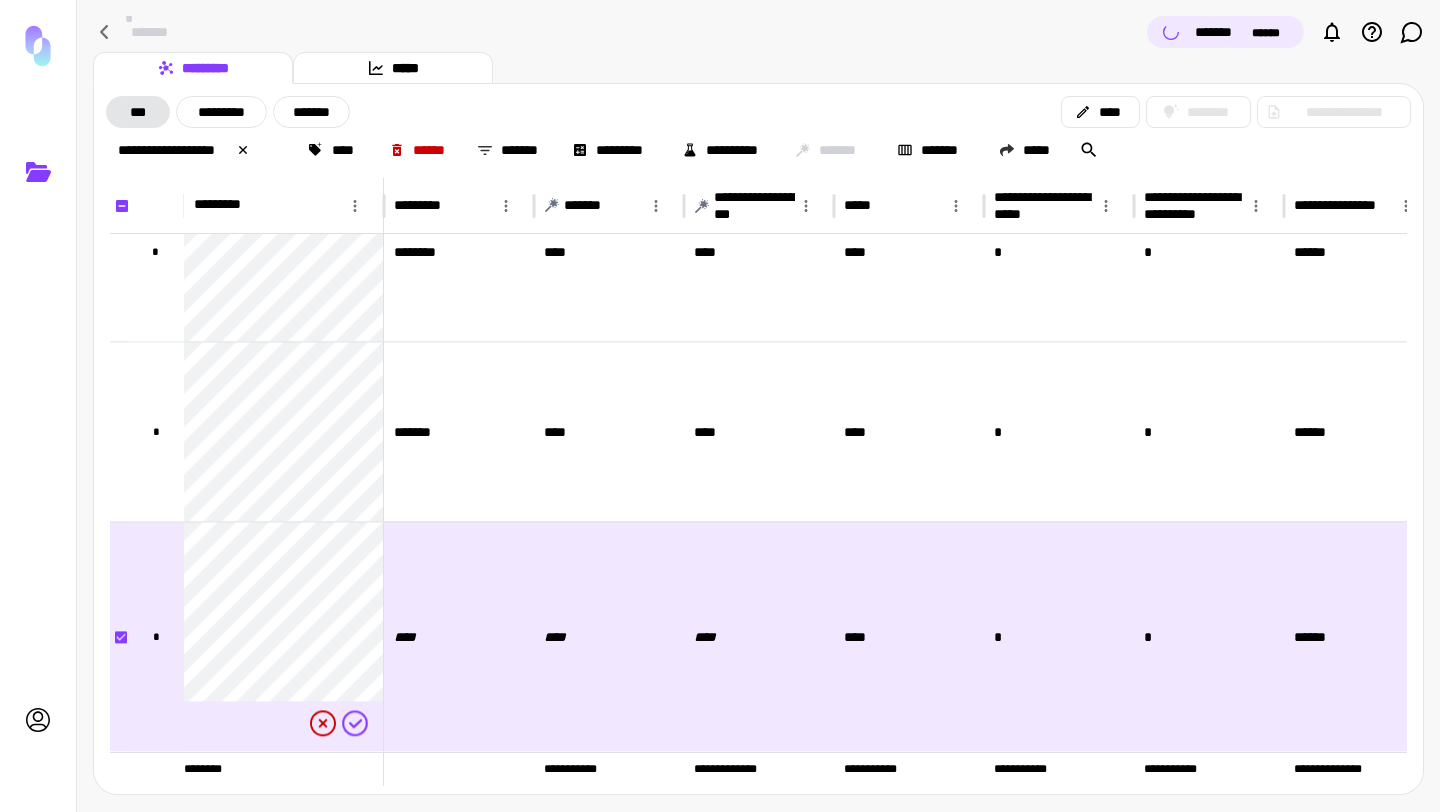 click at bounding box center [997, 787] 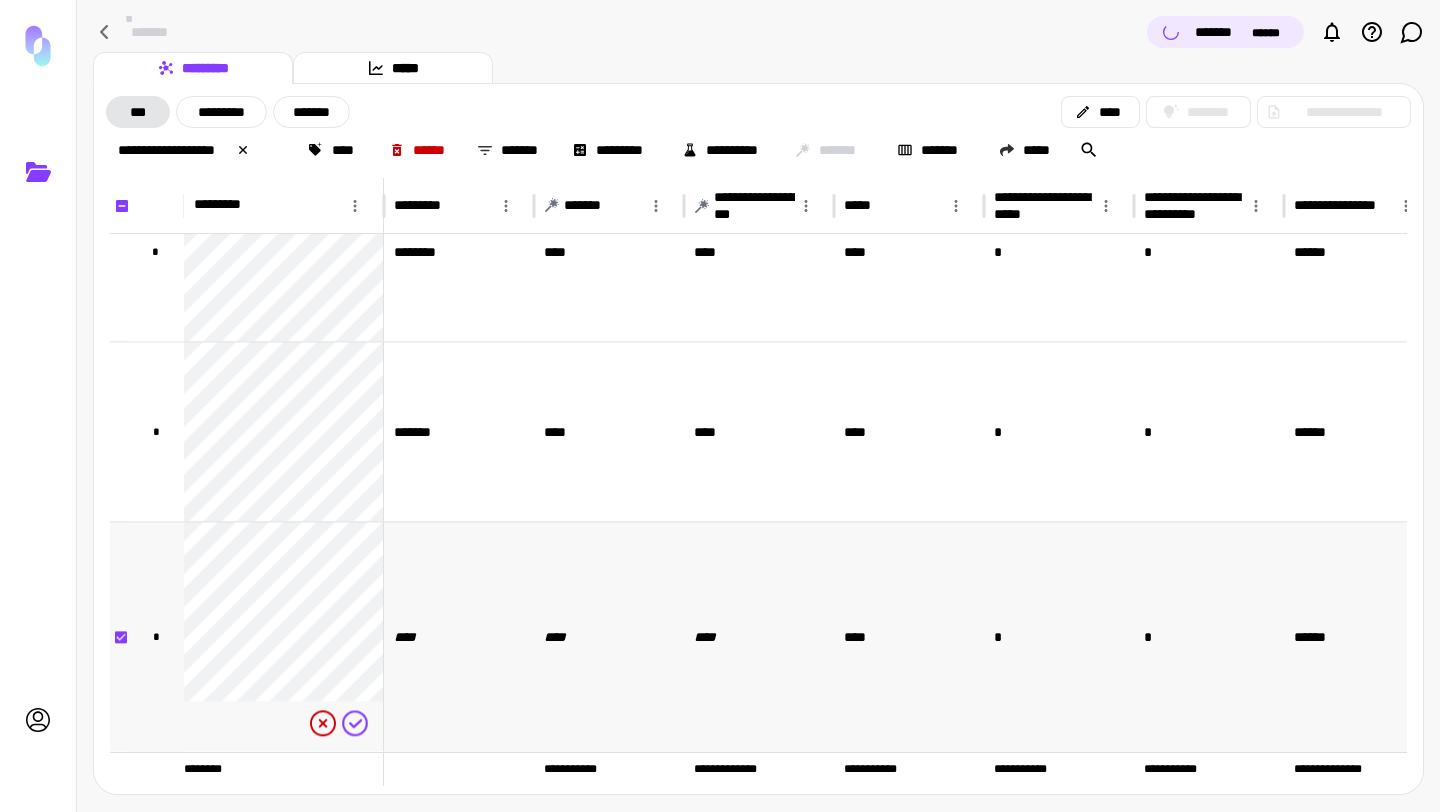 click on "*" at bounding box center [156, 637] 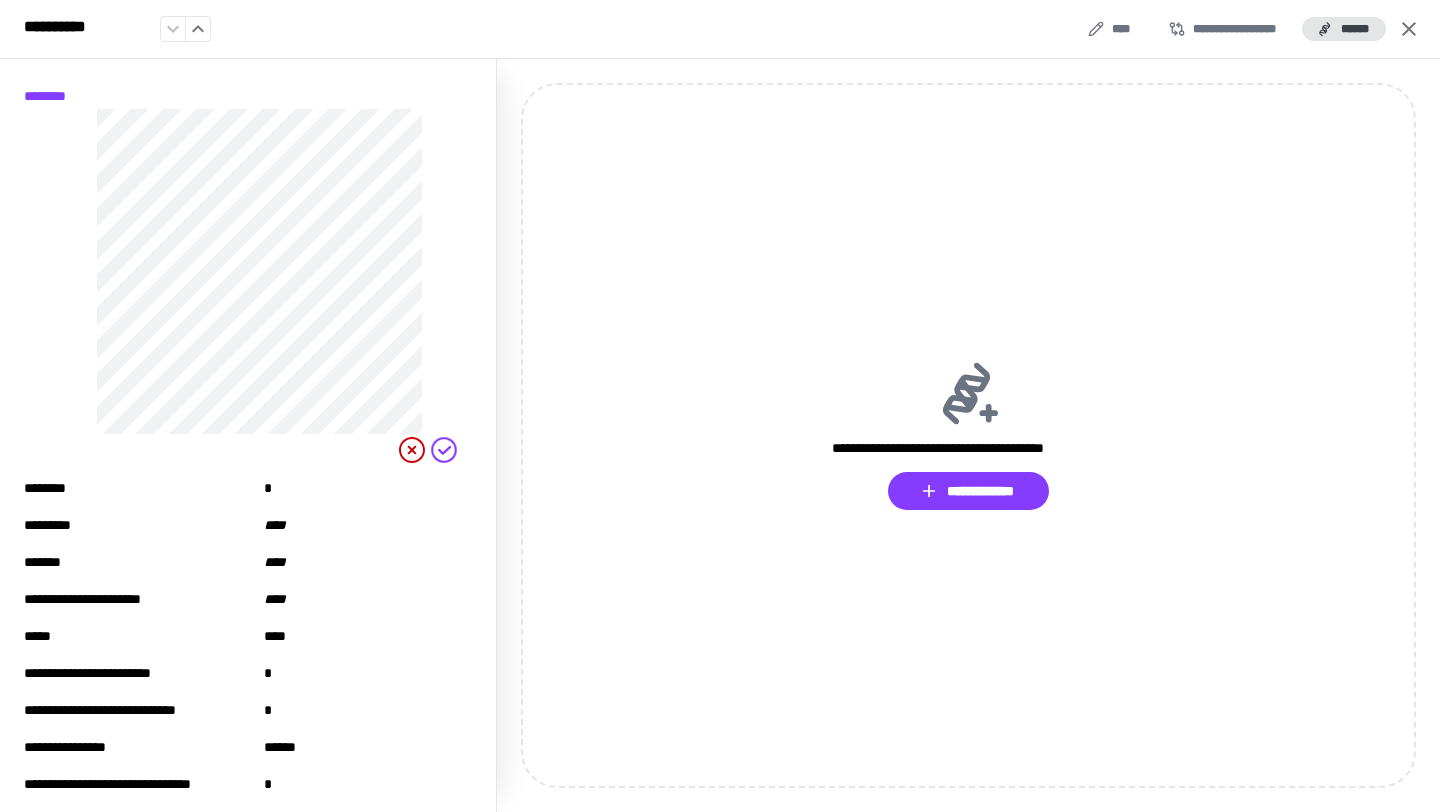 click 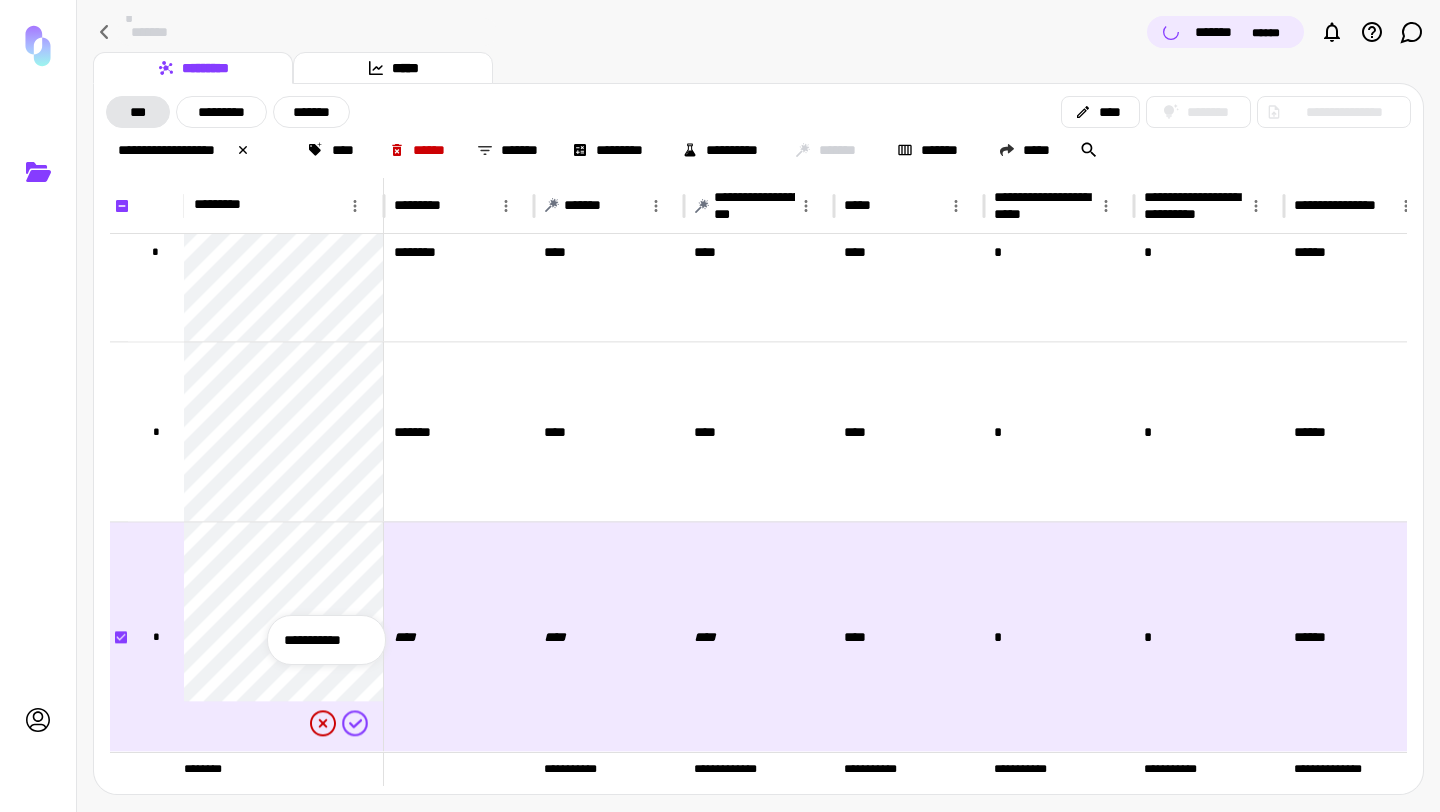 click on "**********" at bounding box center (326, 640) 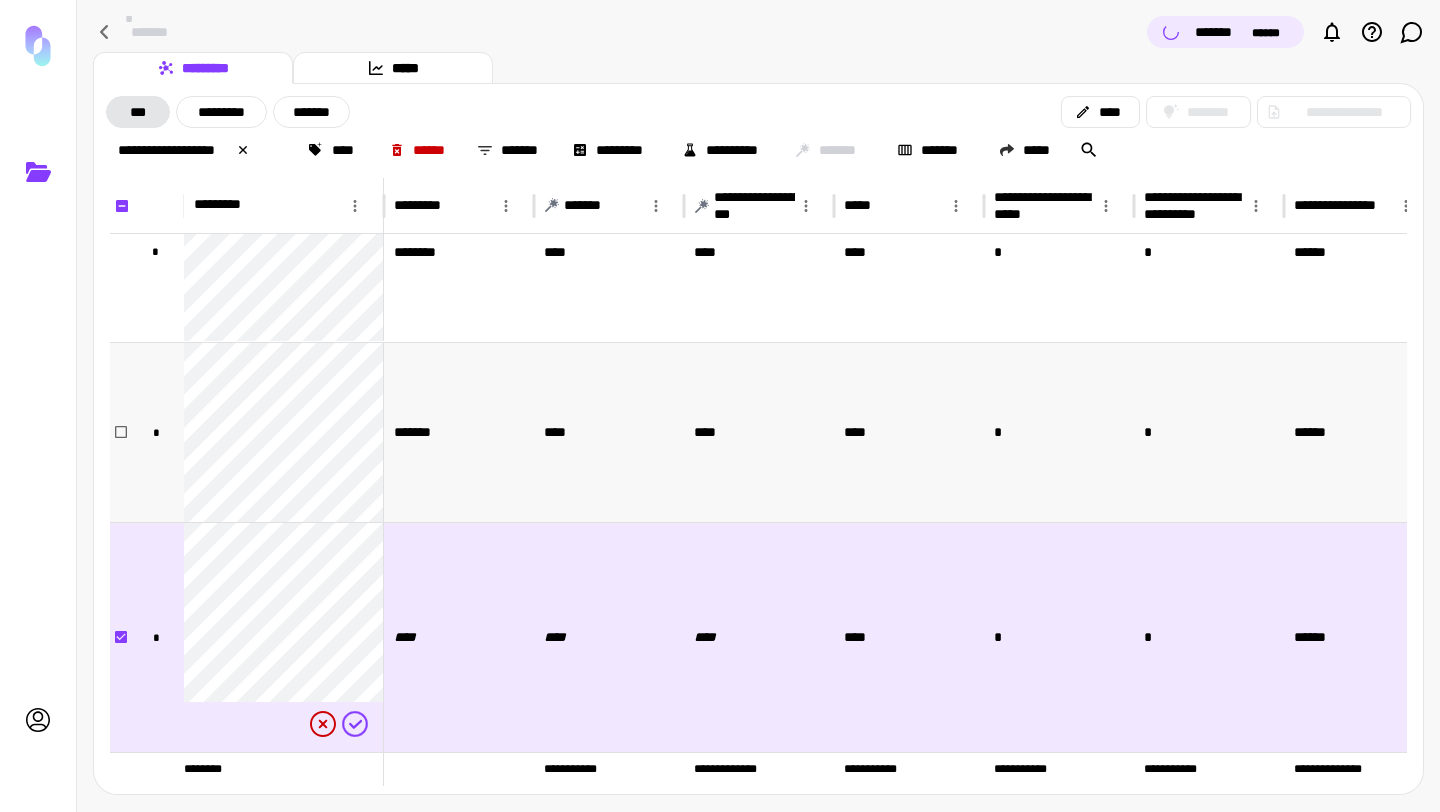 scroll, scrollTop: 942, scrollLeft: 0, axis: vertical 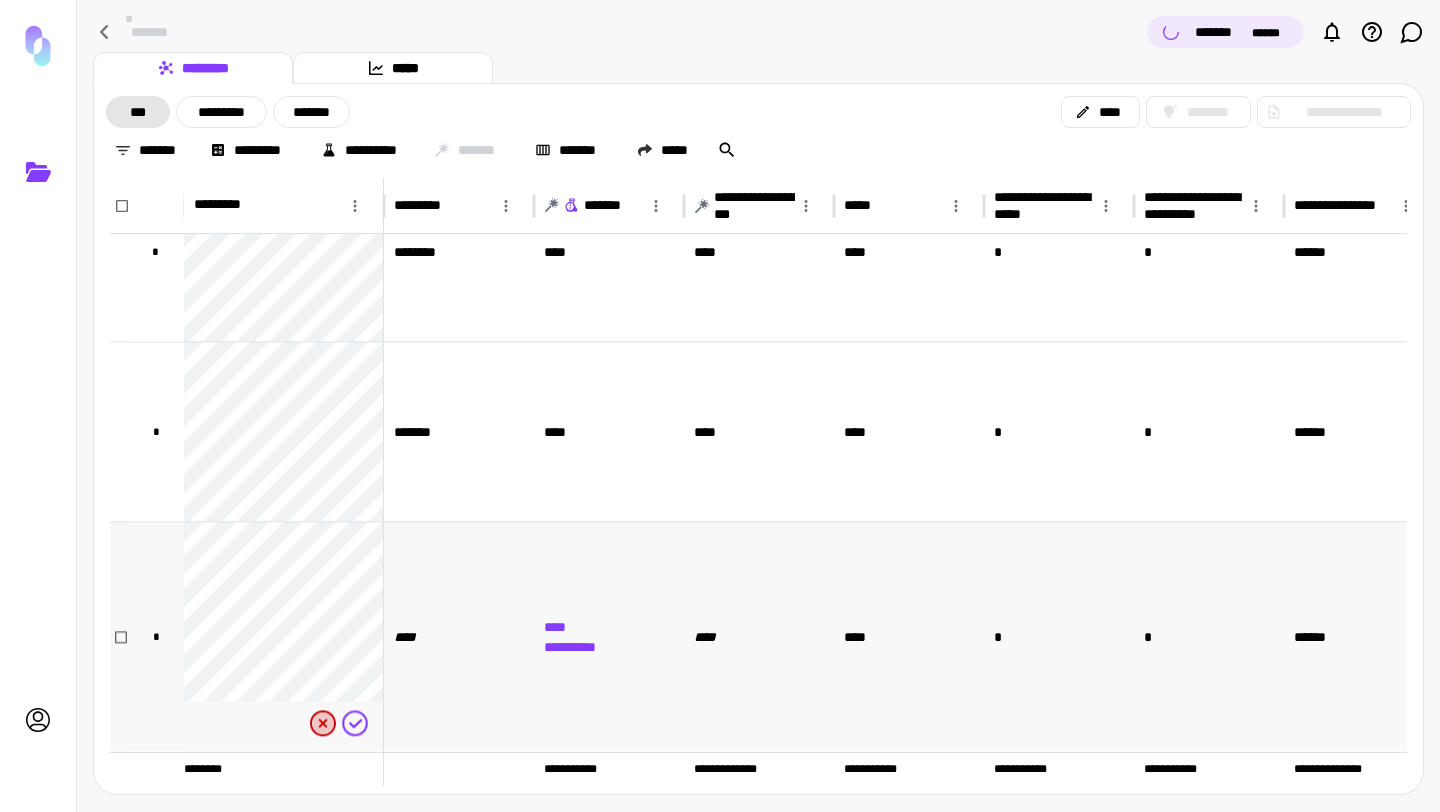 click on "****" at bounding box center (759, 637) 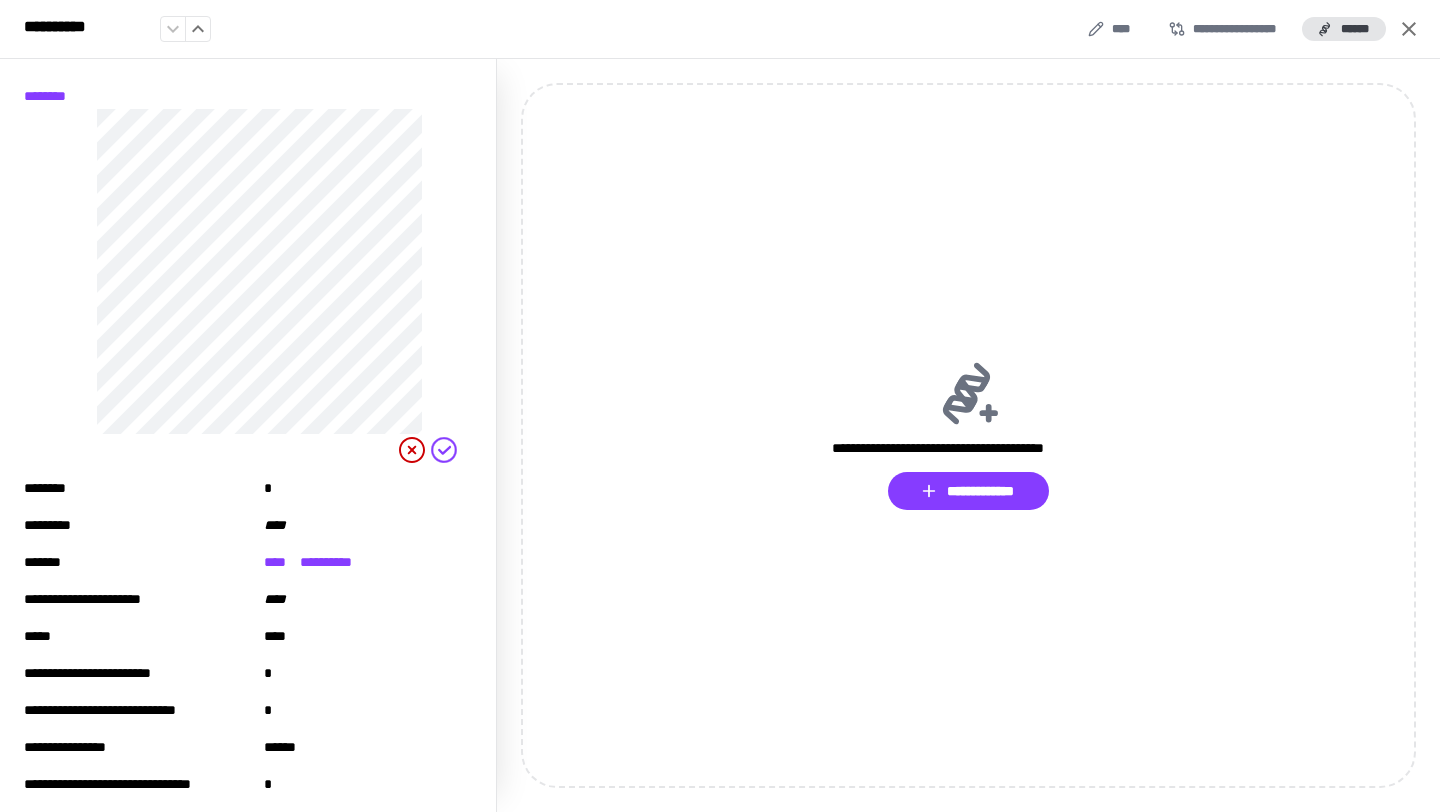 click 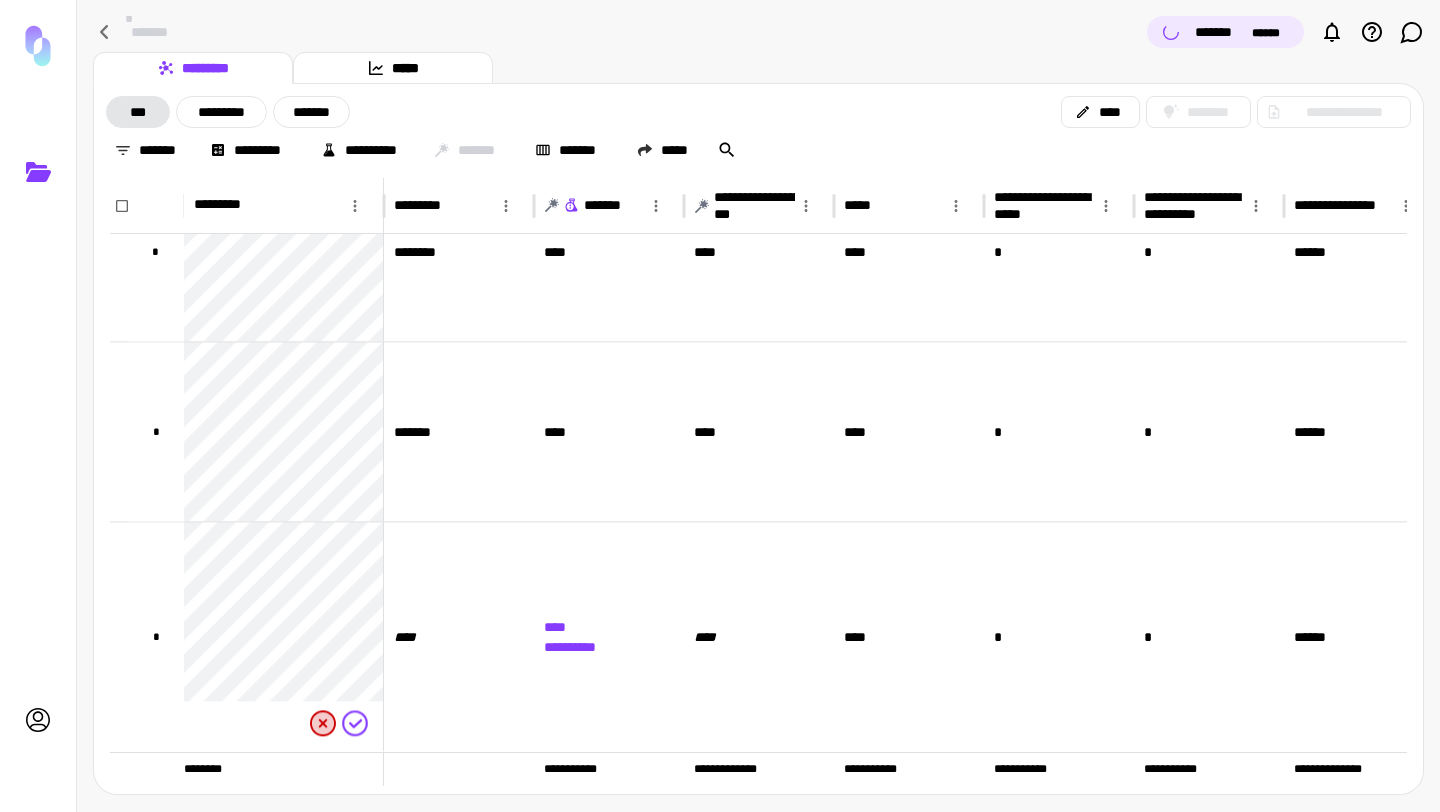 click 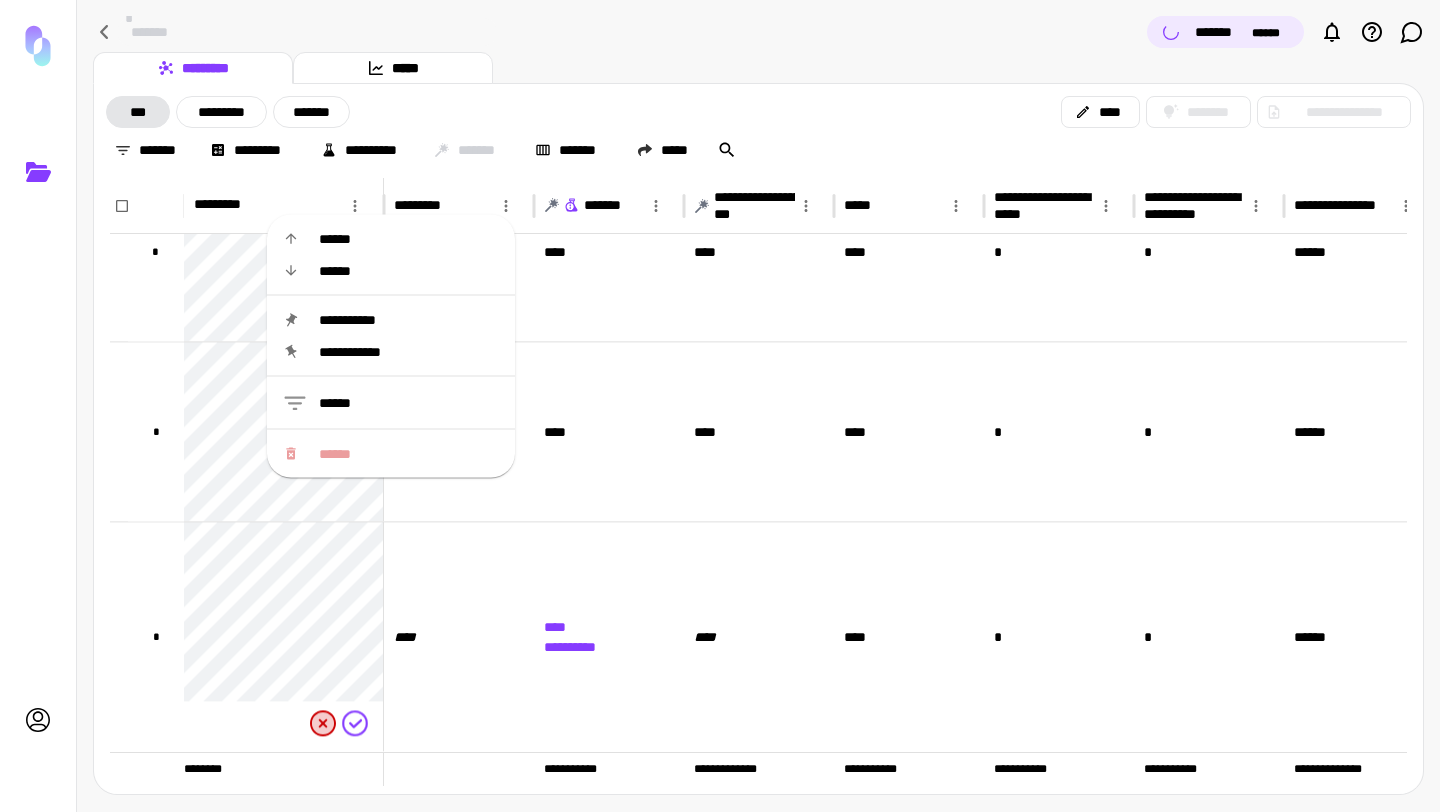 click on "******" at bounding box center (409, 403) 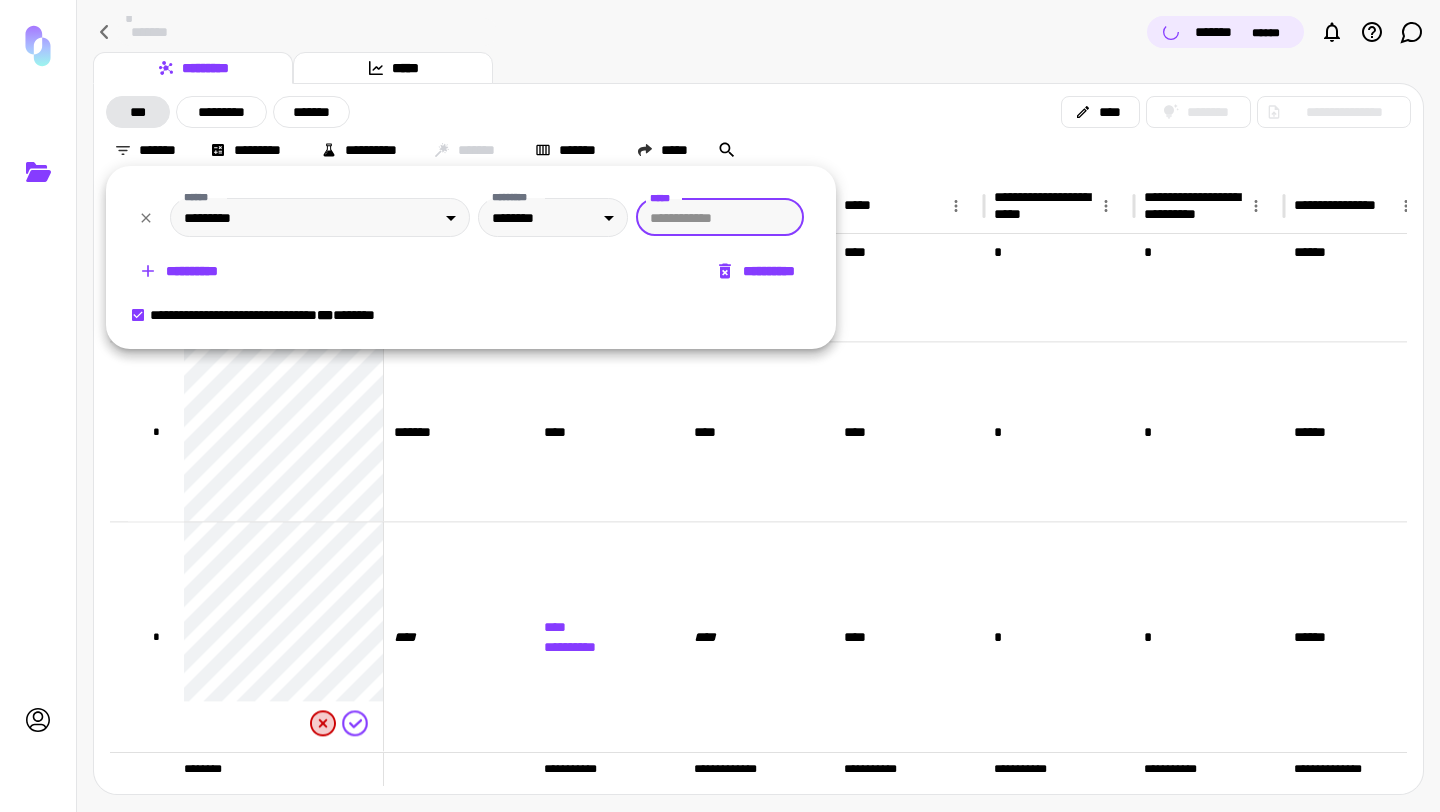 click on "********* *****" at bounding box center [758, 68] 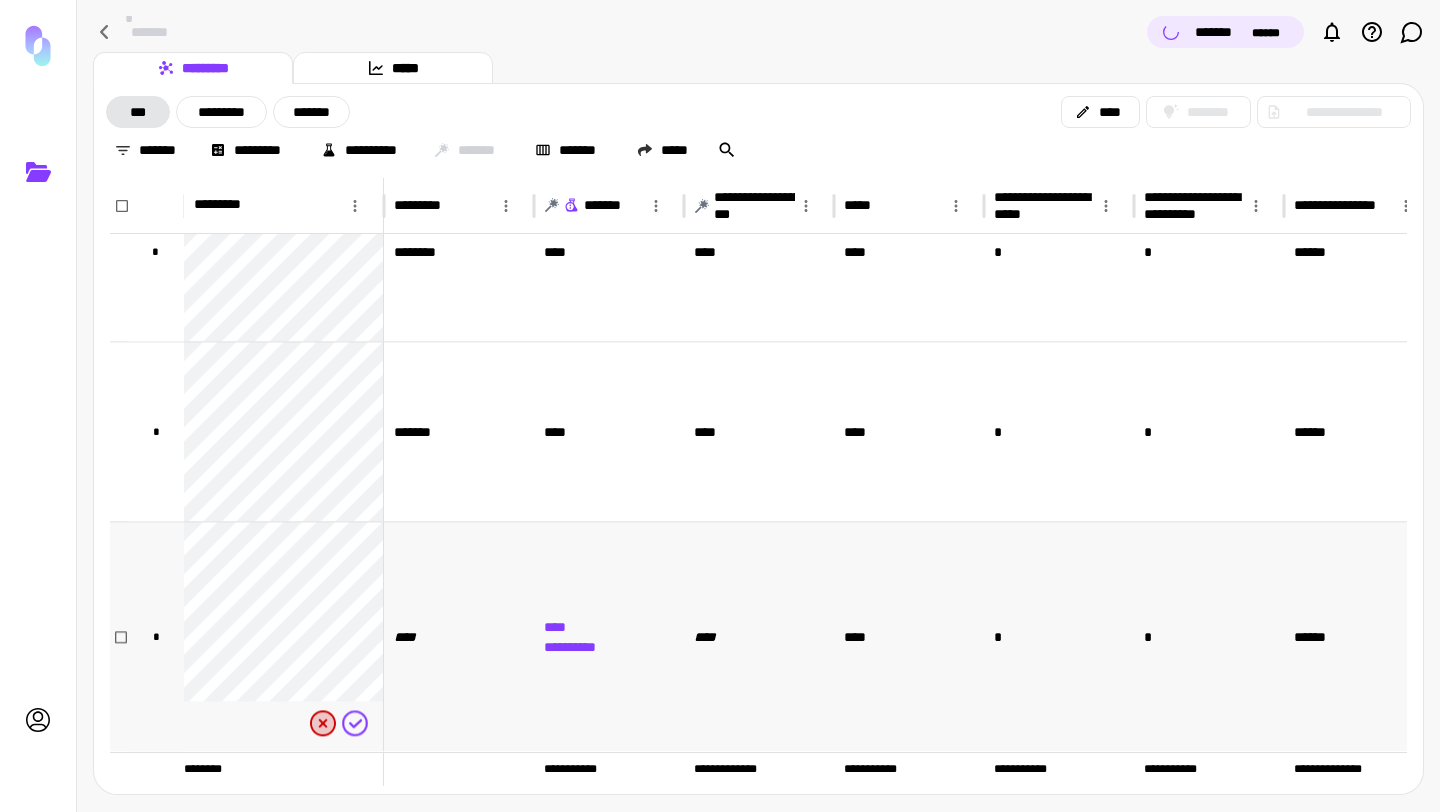 click on "****" at bounding box center (411, 637) 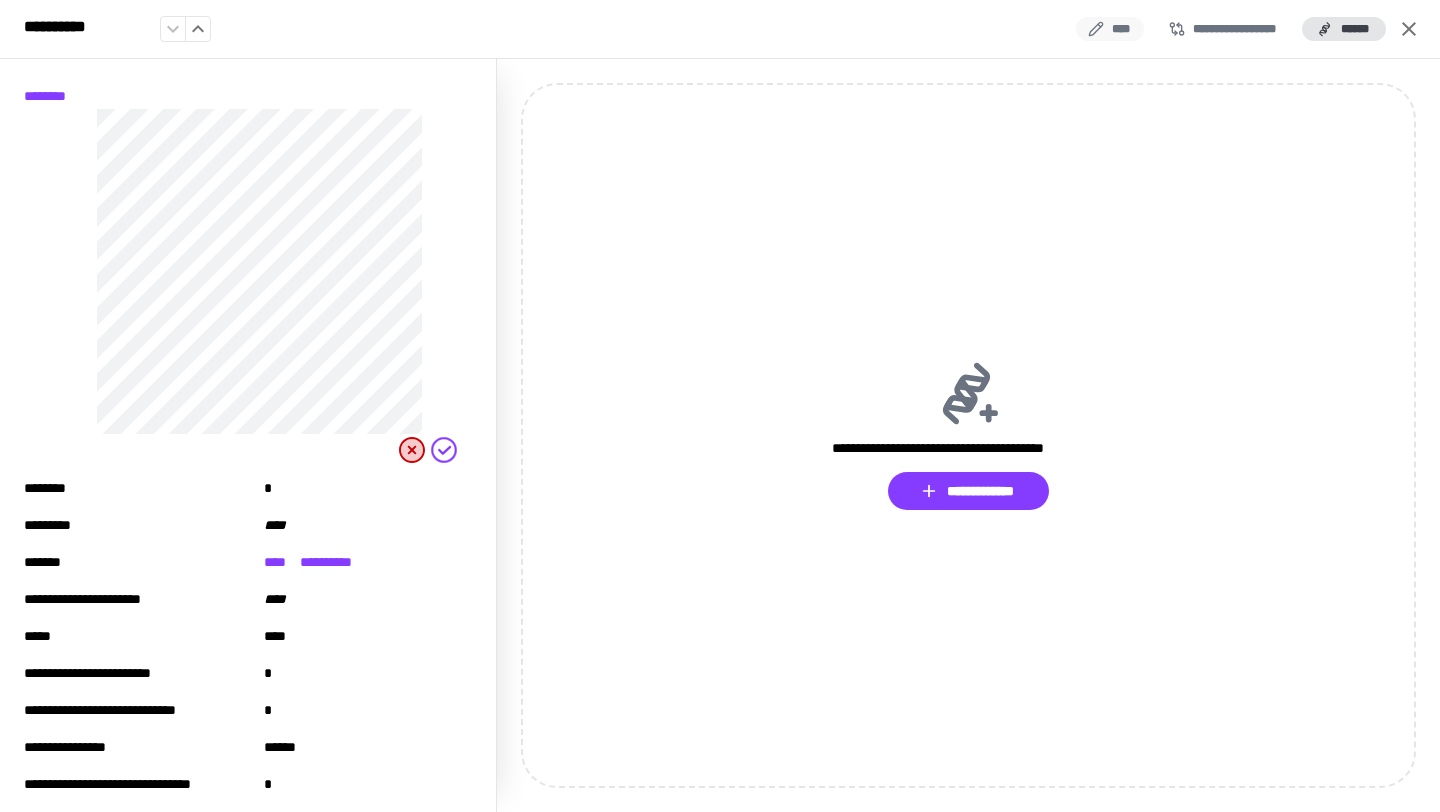 click on "****" at bounding box center (1110, 29) 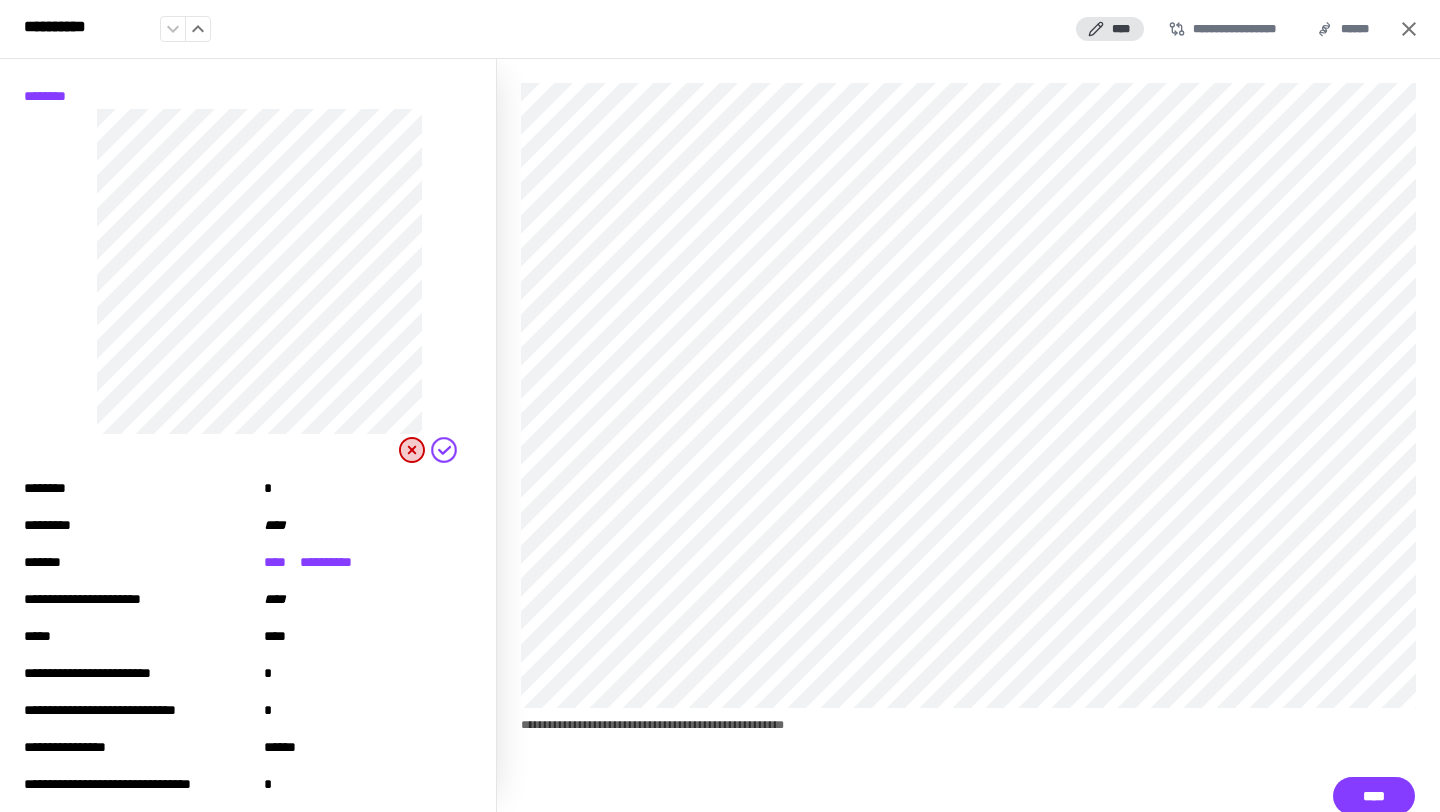 click on "****" at bounding box center [281, 525] 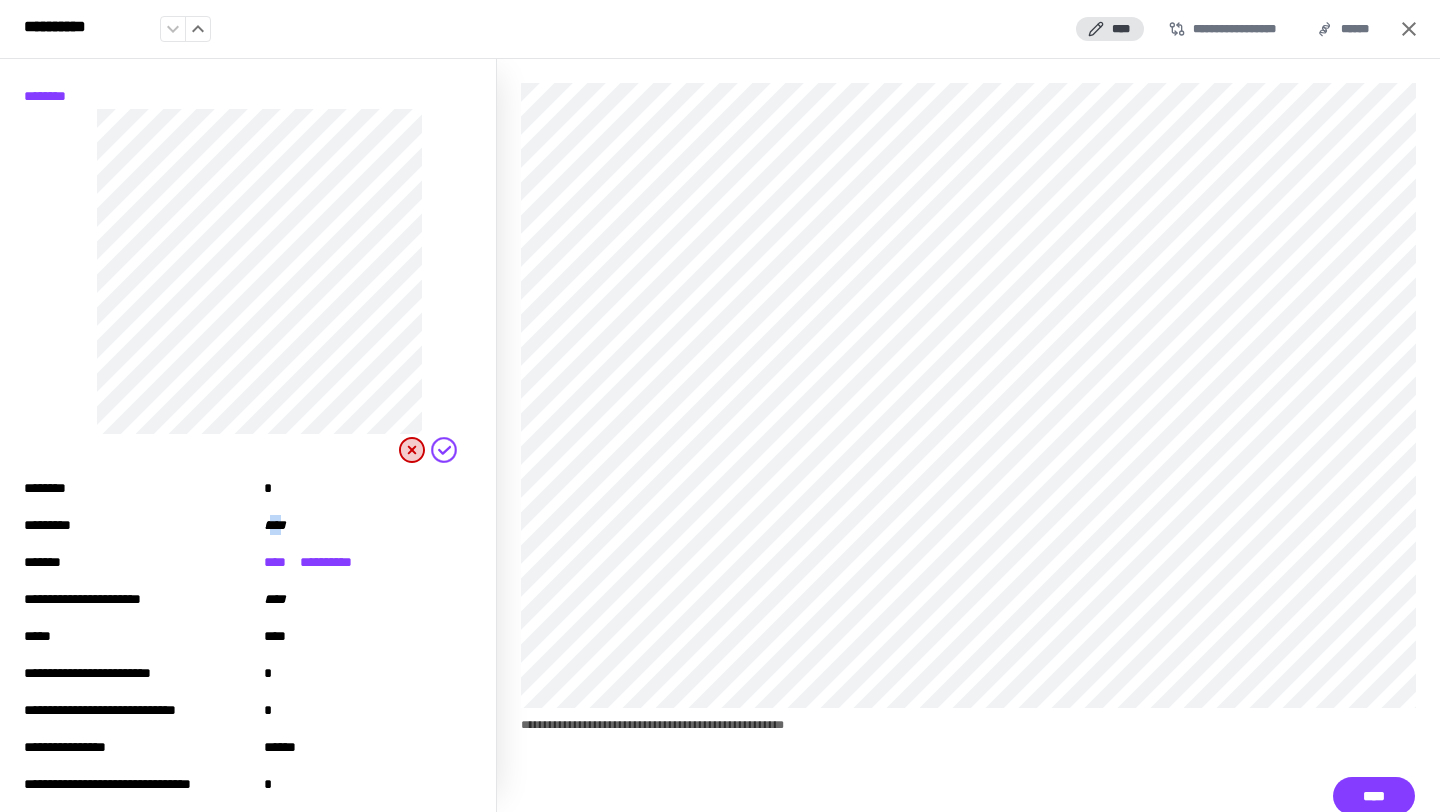 drag, startPoint x: 289, startPoint y: 527, endPoint x: 271, endPoint y: 527, distance: 18 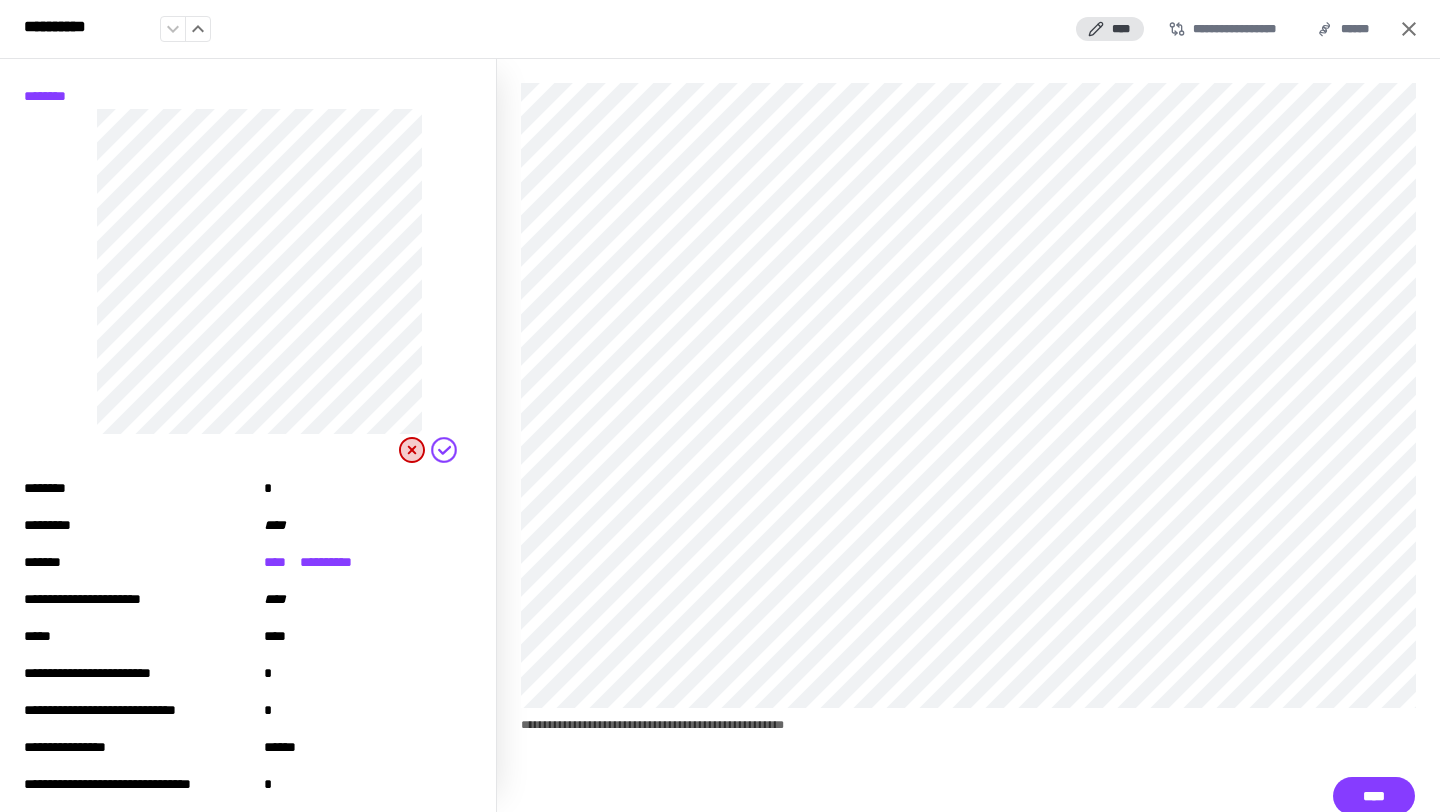 click on "********* ****" at bounding box center (260, 533) 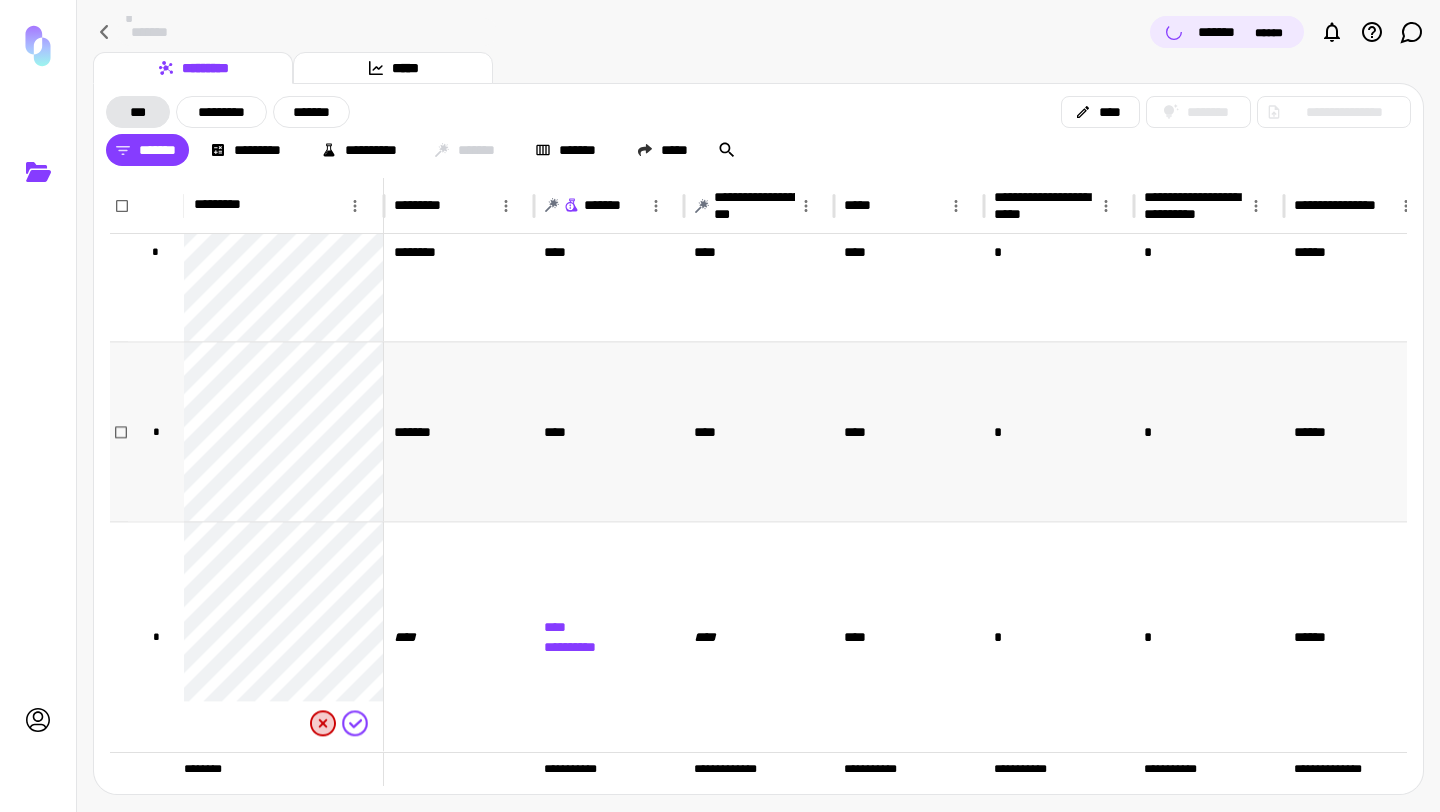 scroll, scrollTop: 591, scrollLeft: 0, axis: vertical 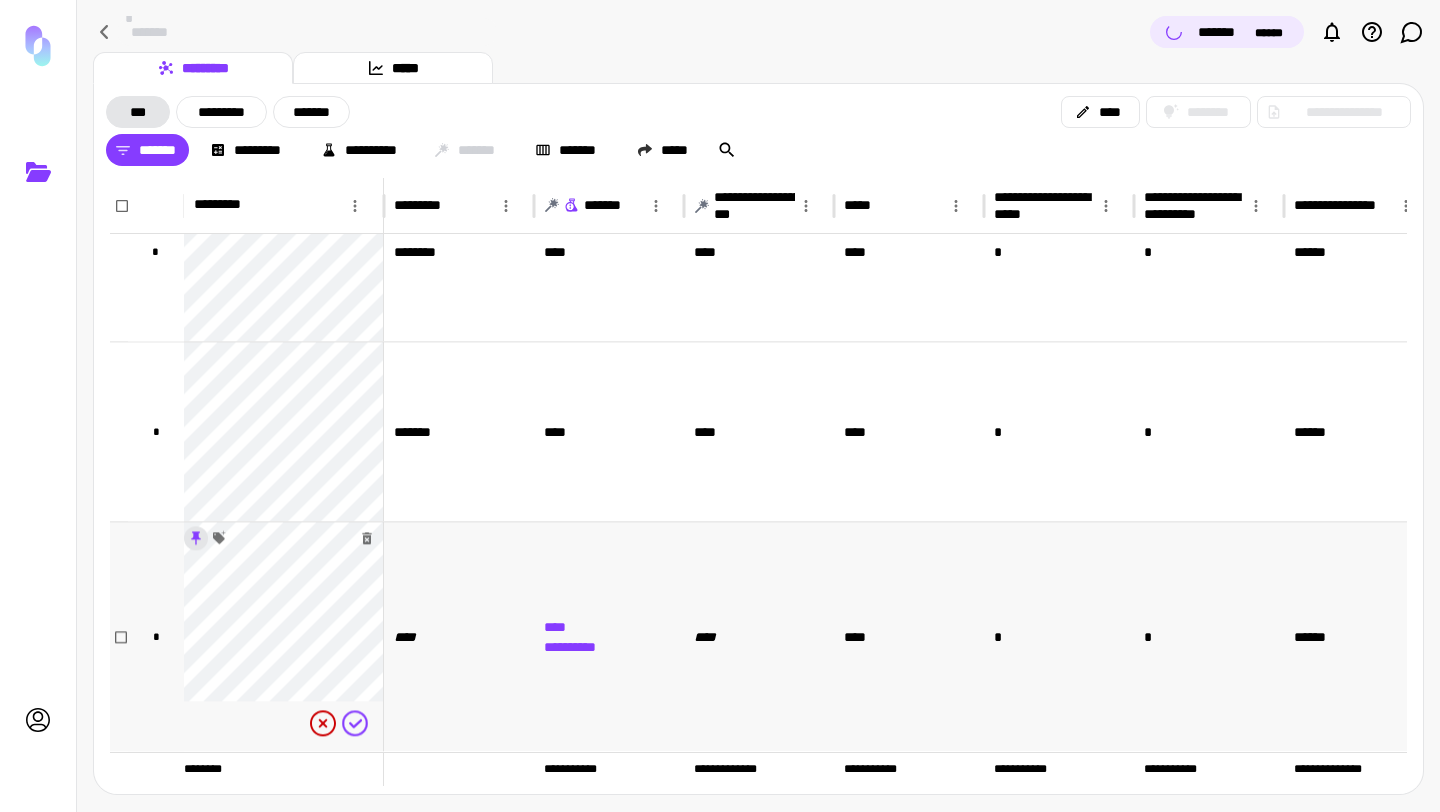 click 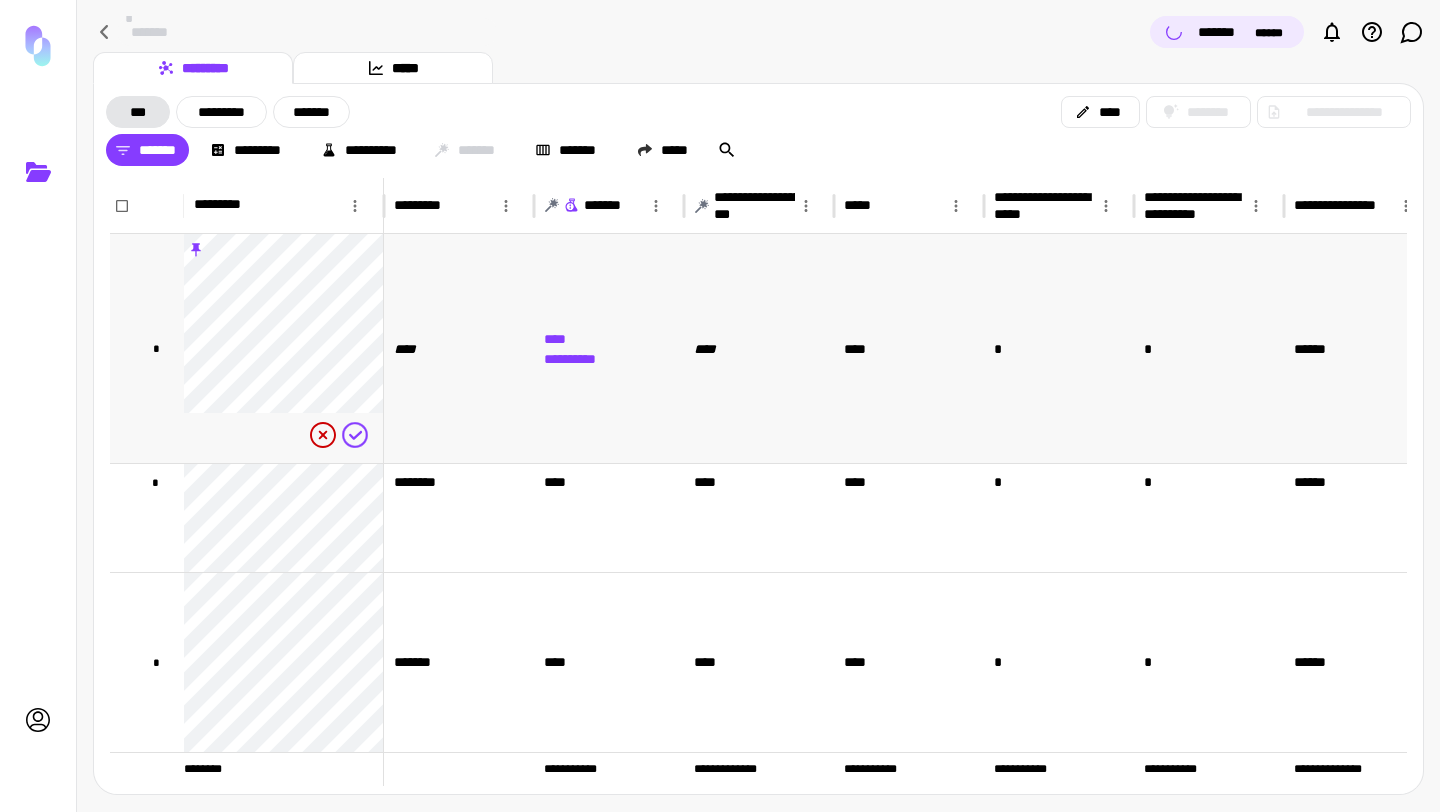 scroll, scrollTop: 454, scrollLeft: 0, axis: vertical 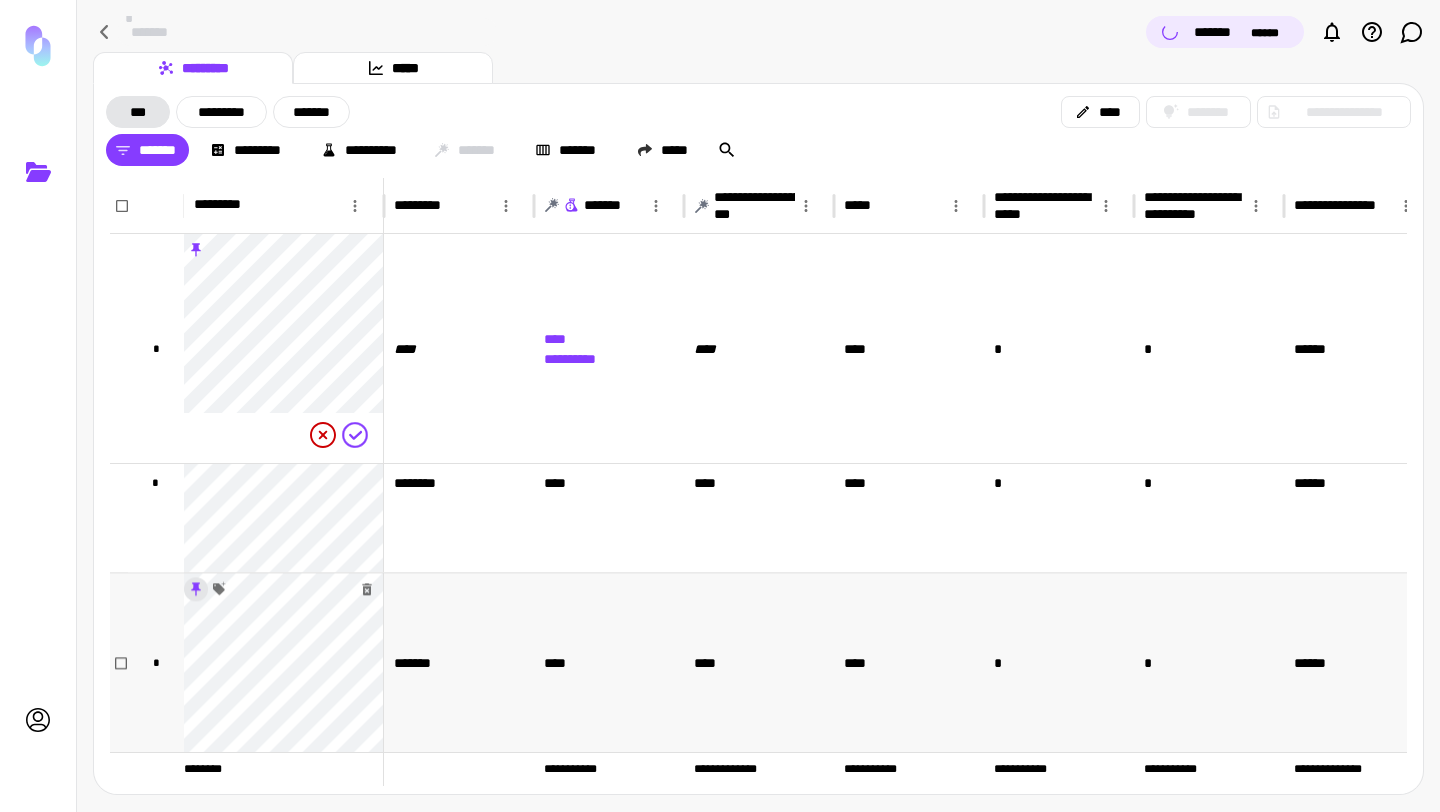 click 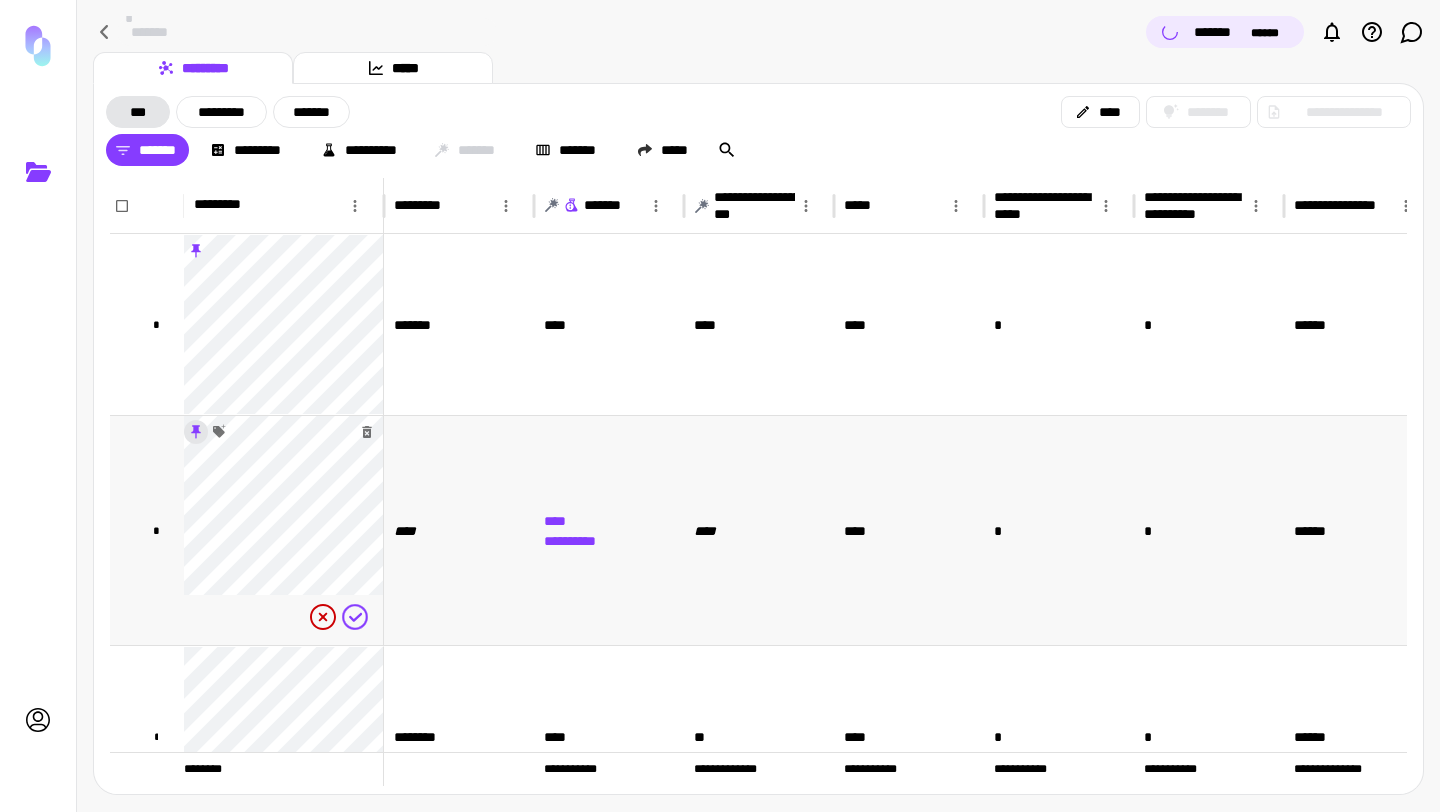 click 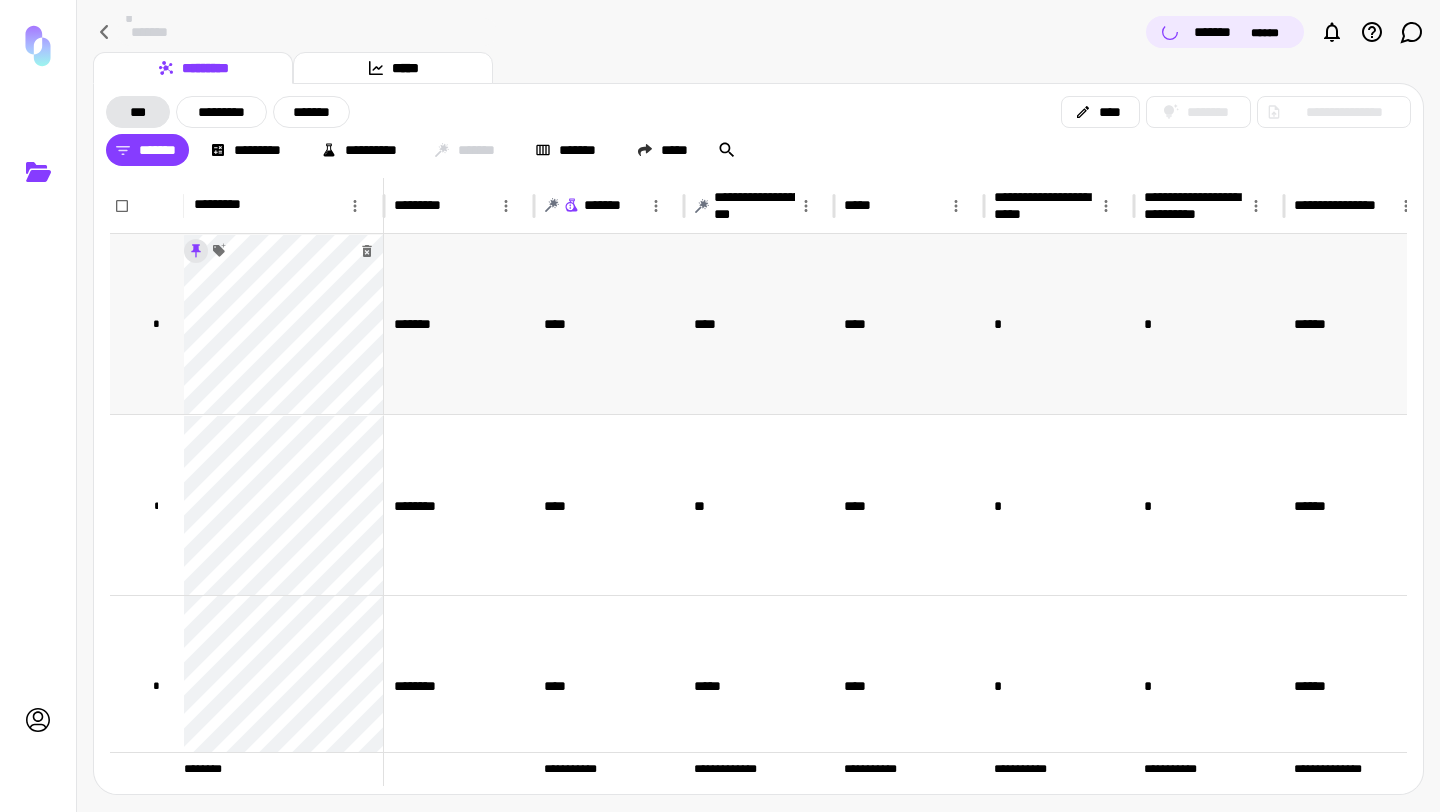 click 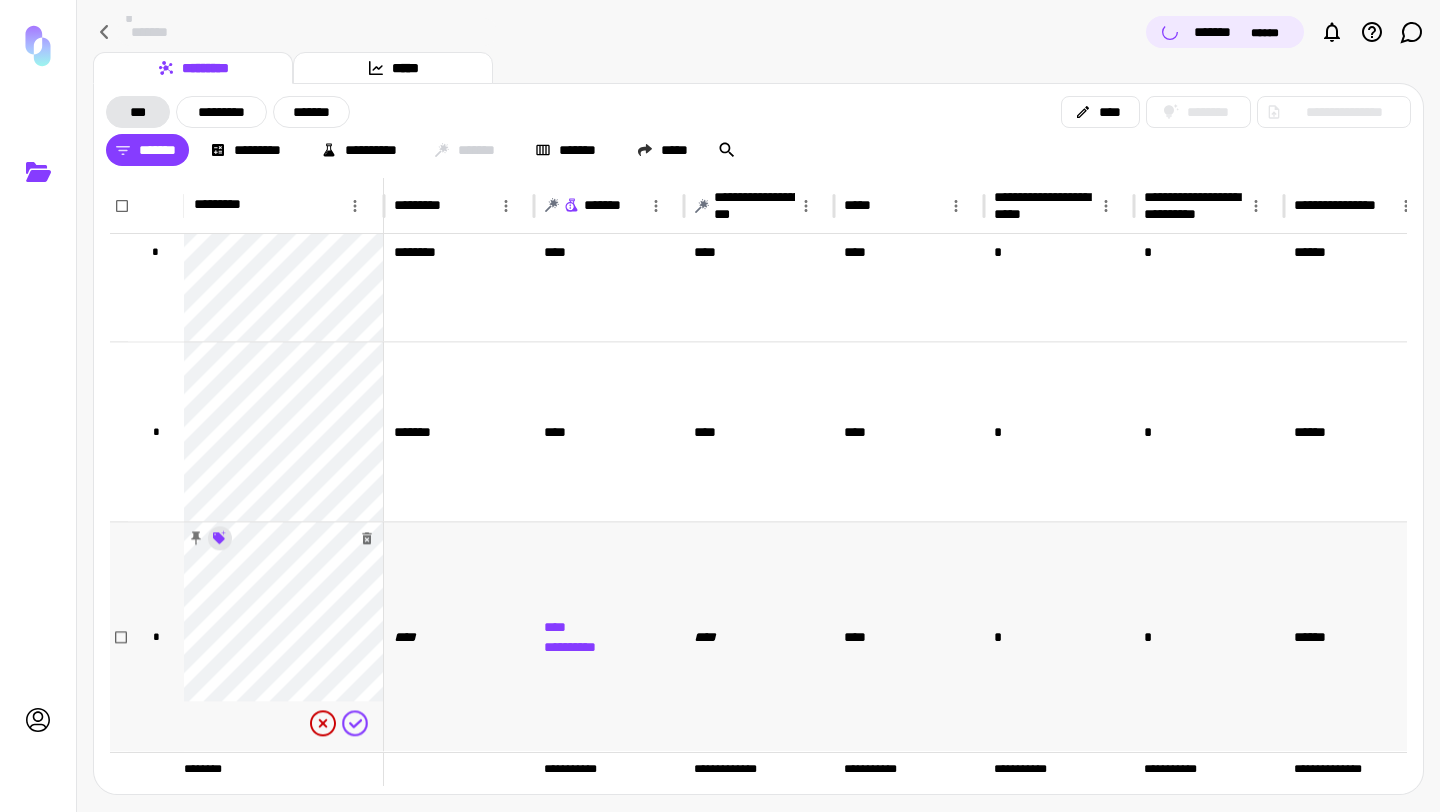click 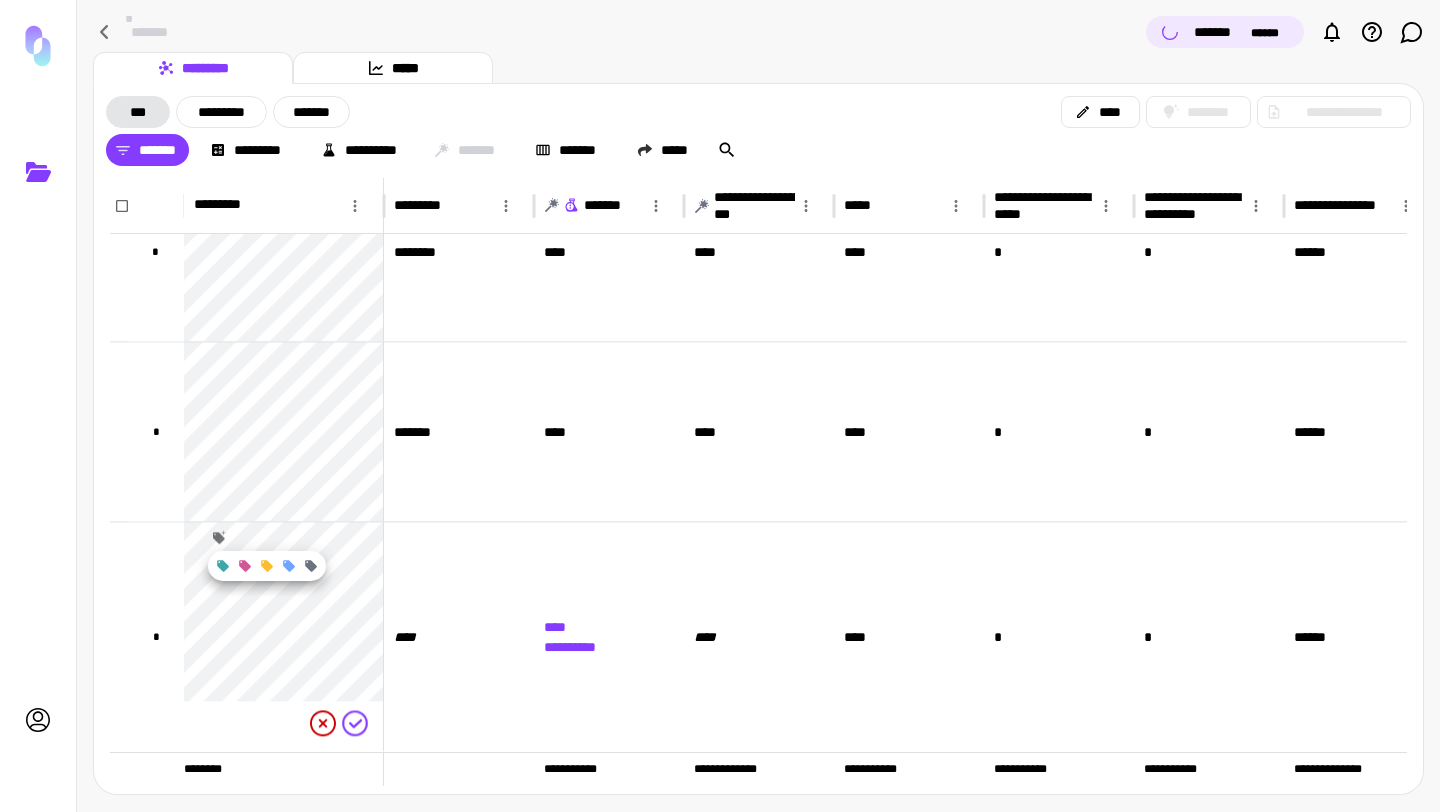 click 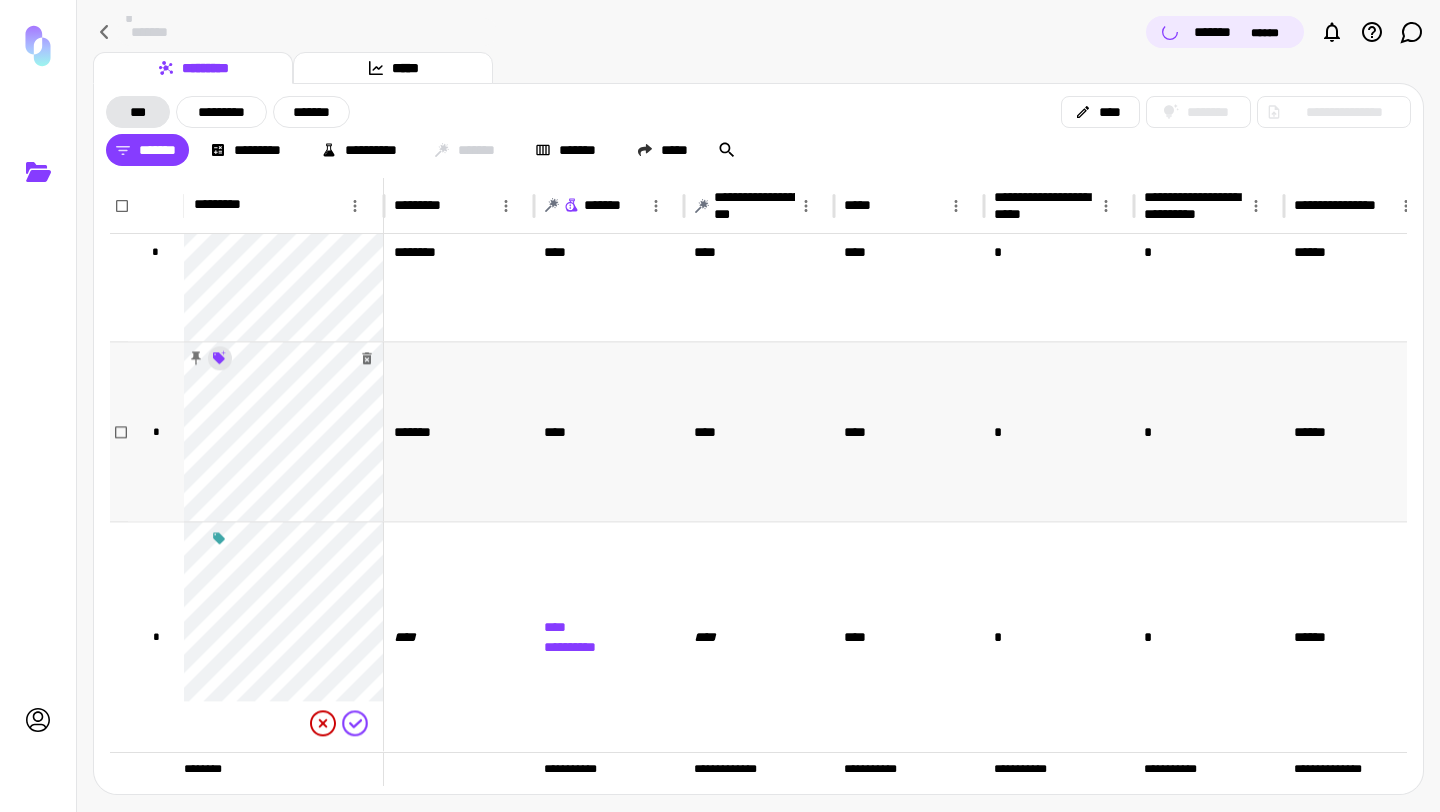 click 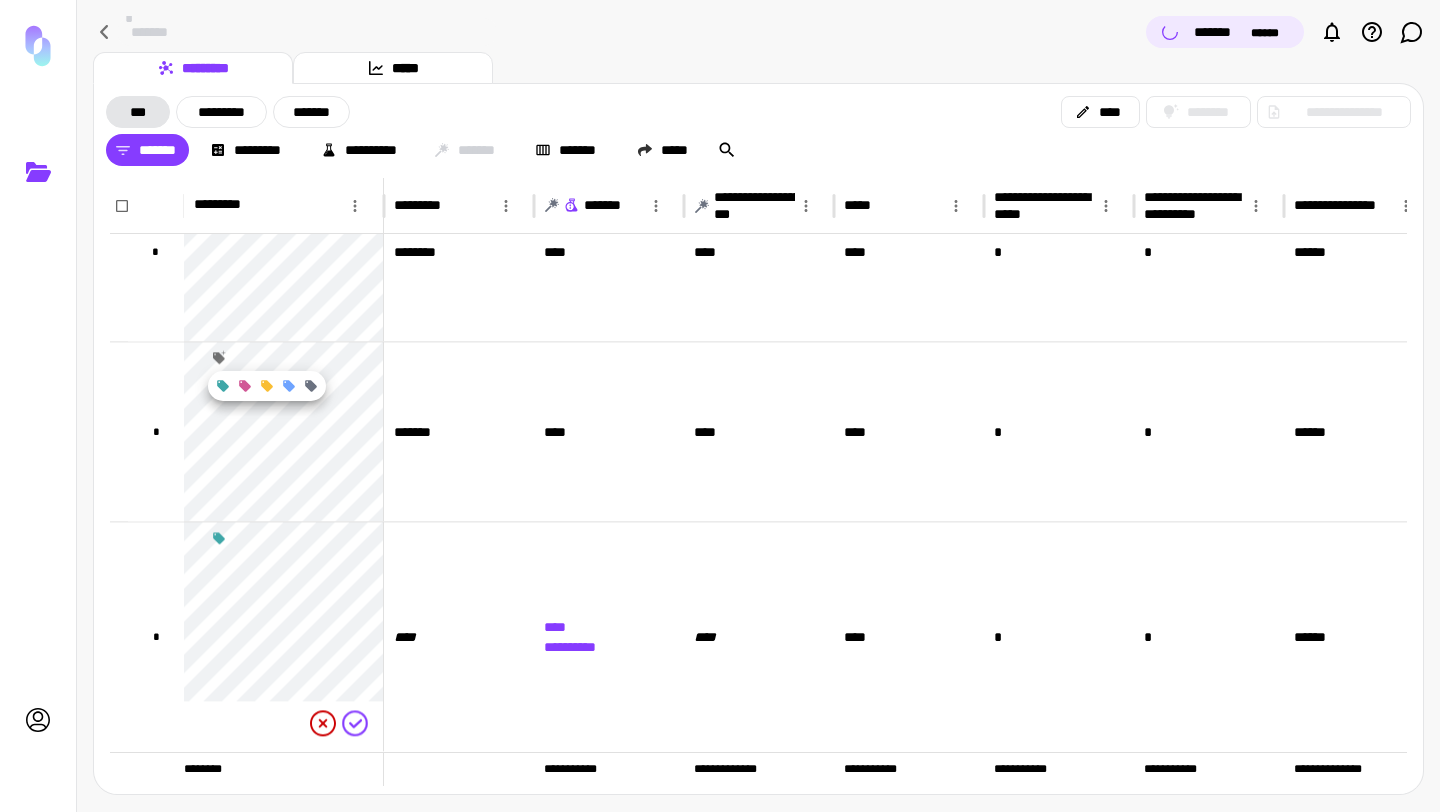 click 